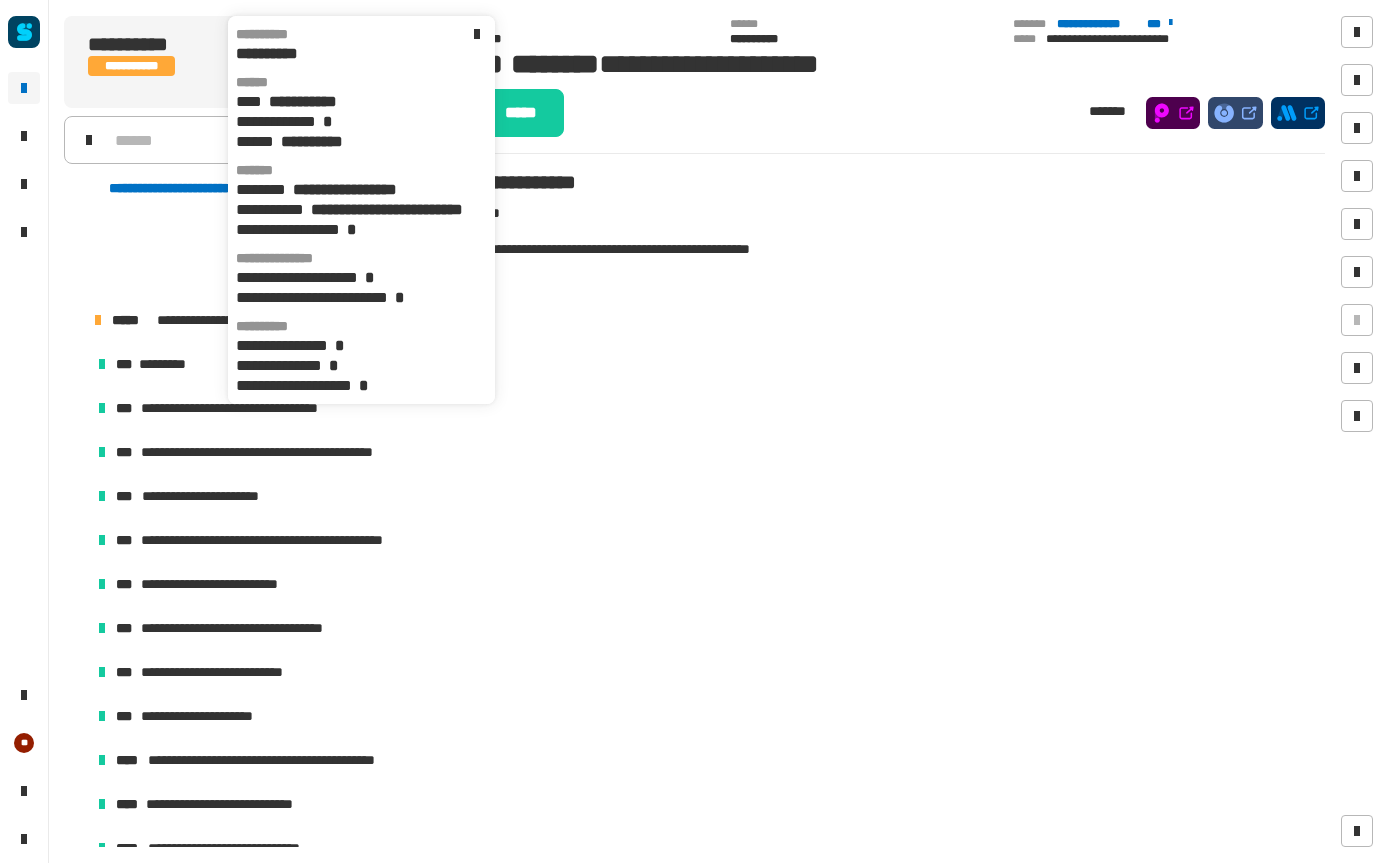 scroll, scrollTop: 0, scrollLeft: 0, axis: both 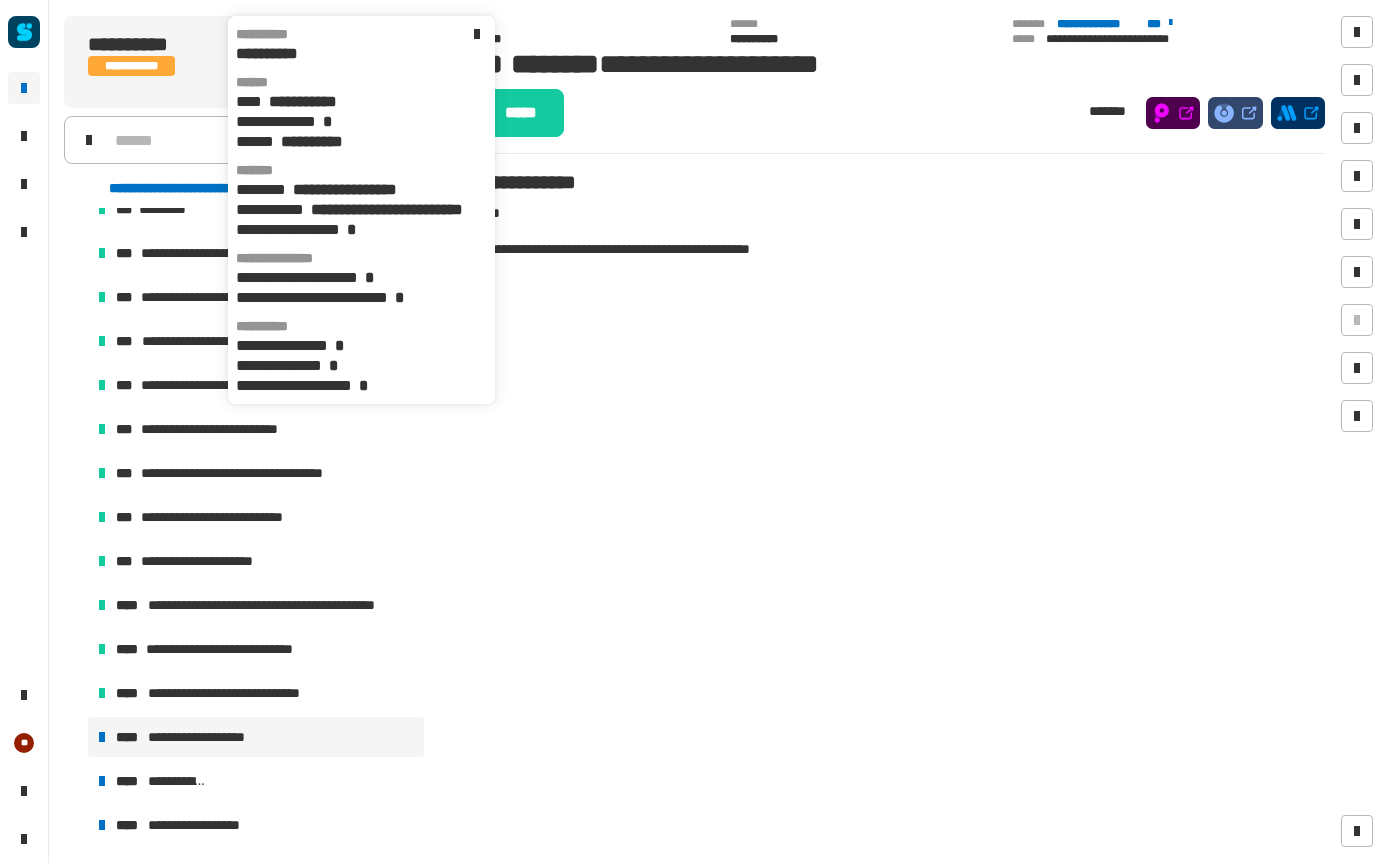 click 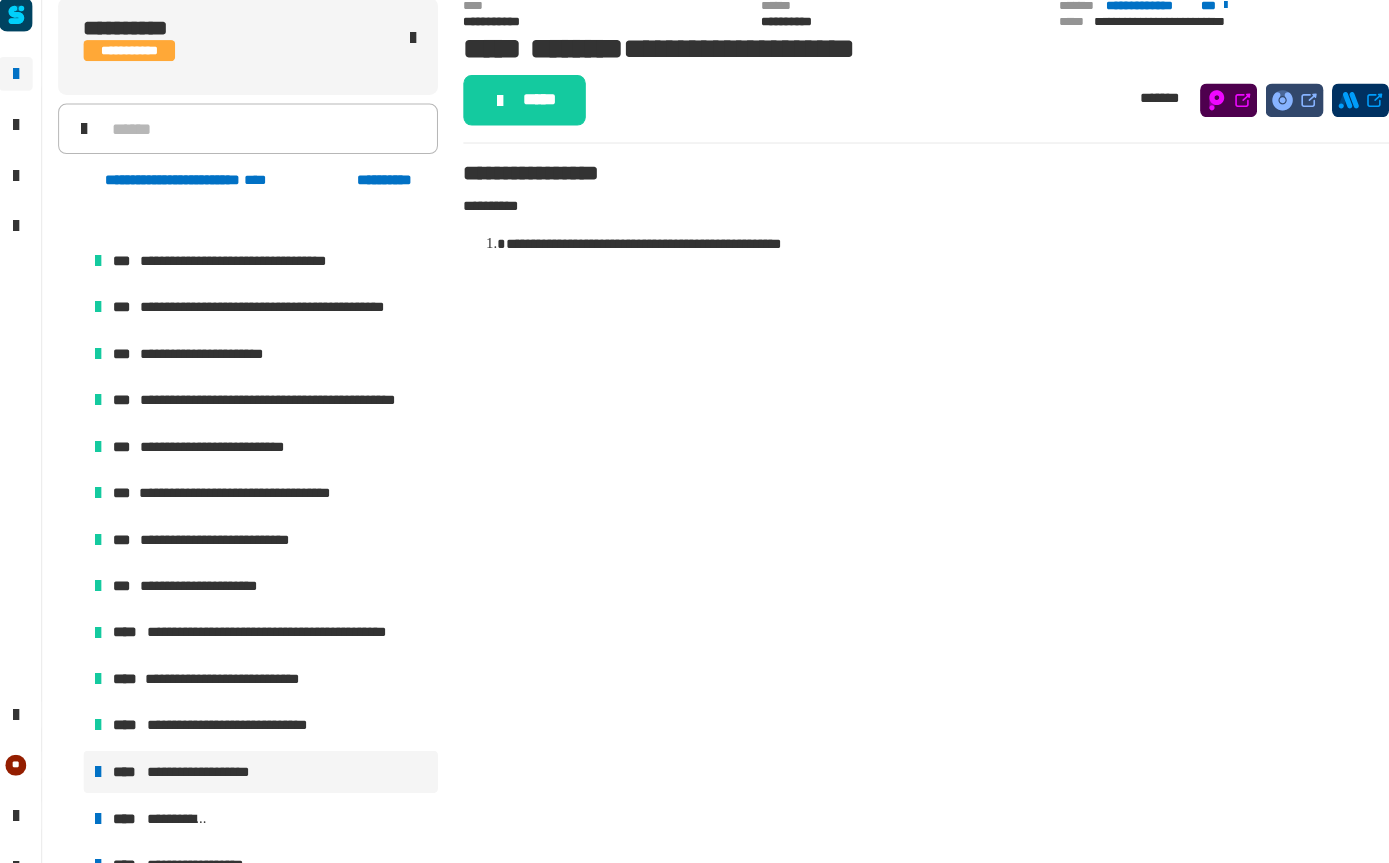 scroll, scrollTop: 133, scrollLeft: 0, axis: vertical 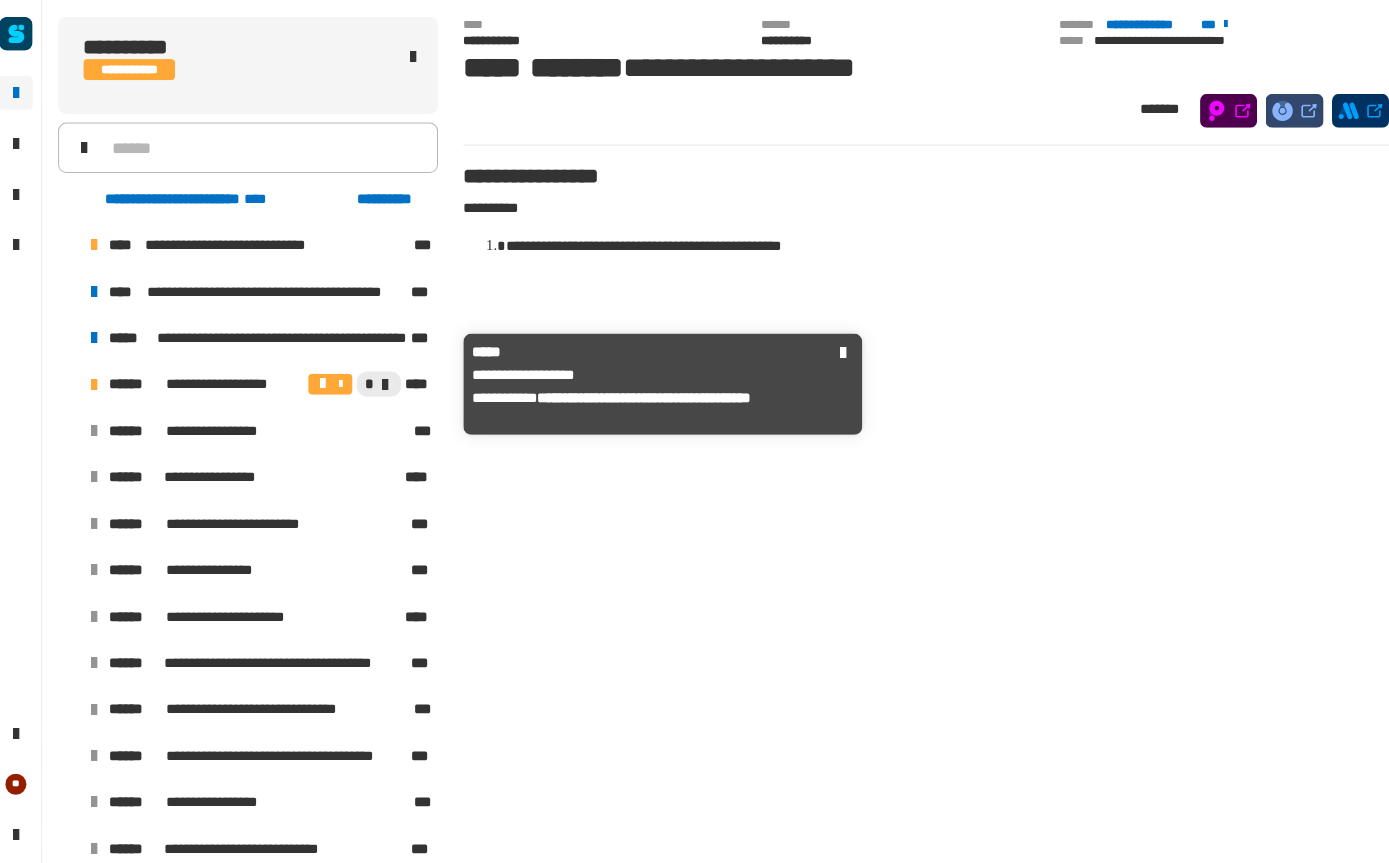 click on "**********" at bounding box center [254, 364] 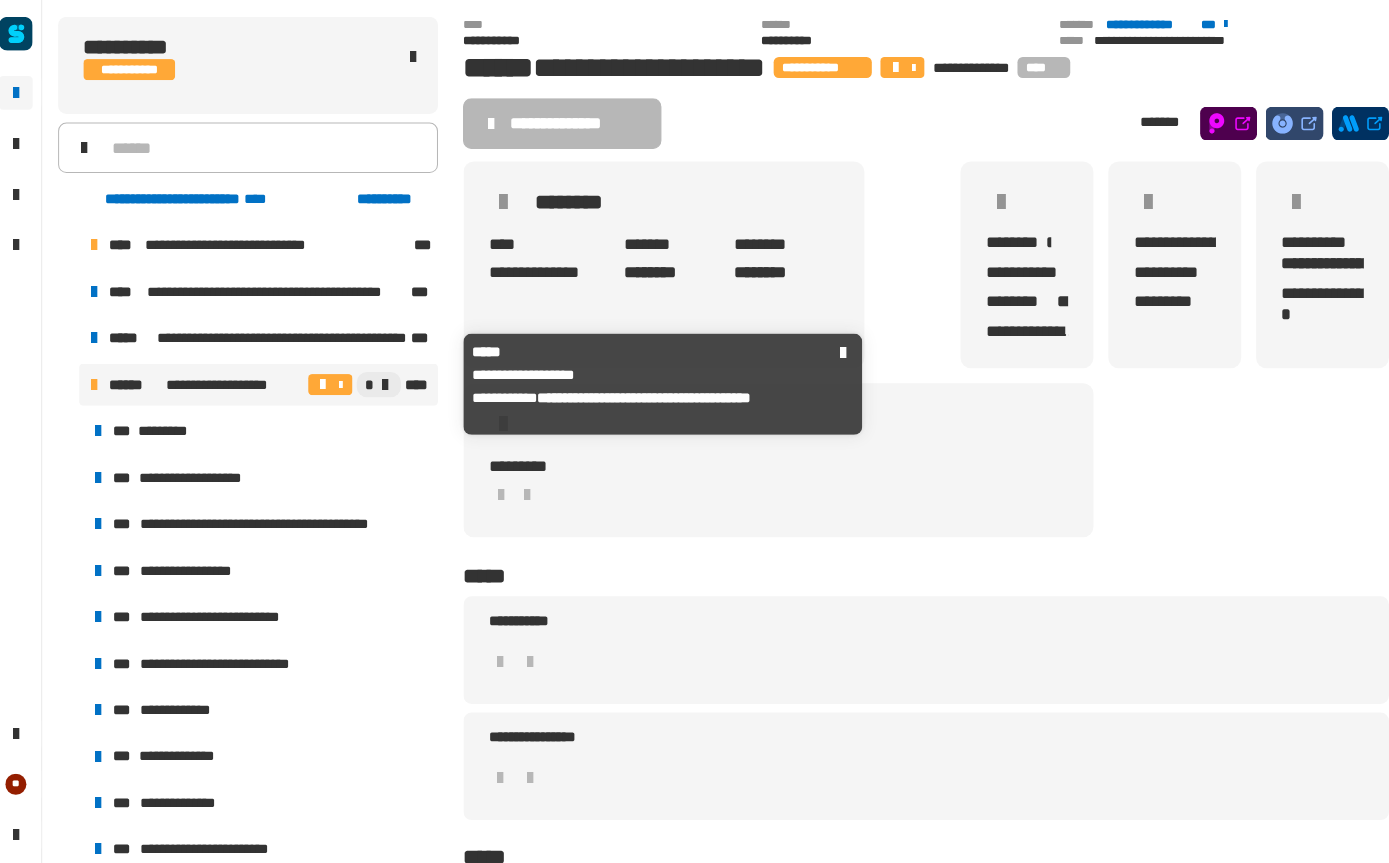 scroll, scrollTop: 0, scrollLeft: 0, axis: both 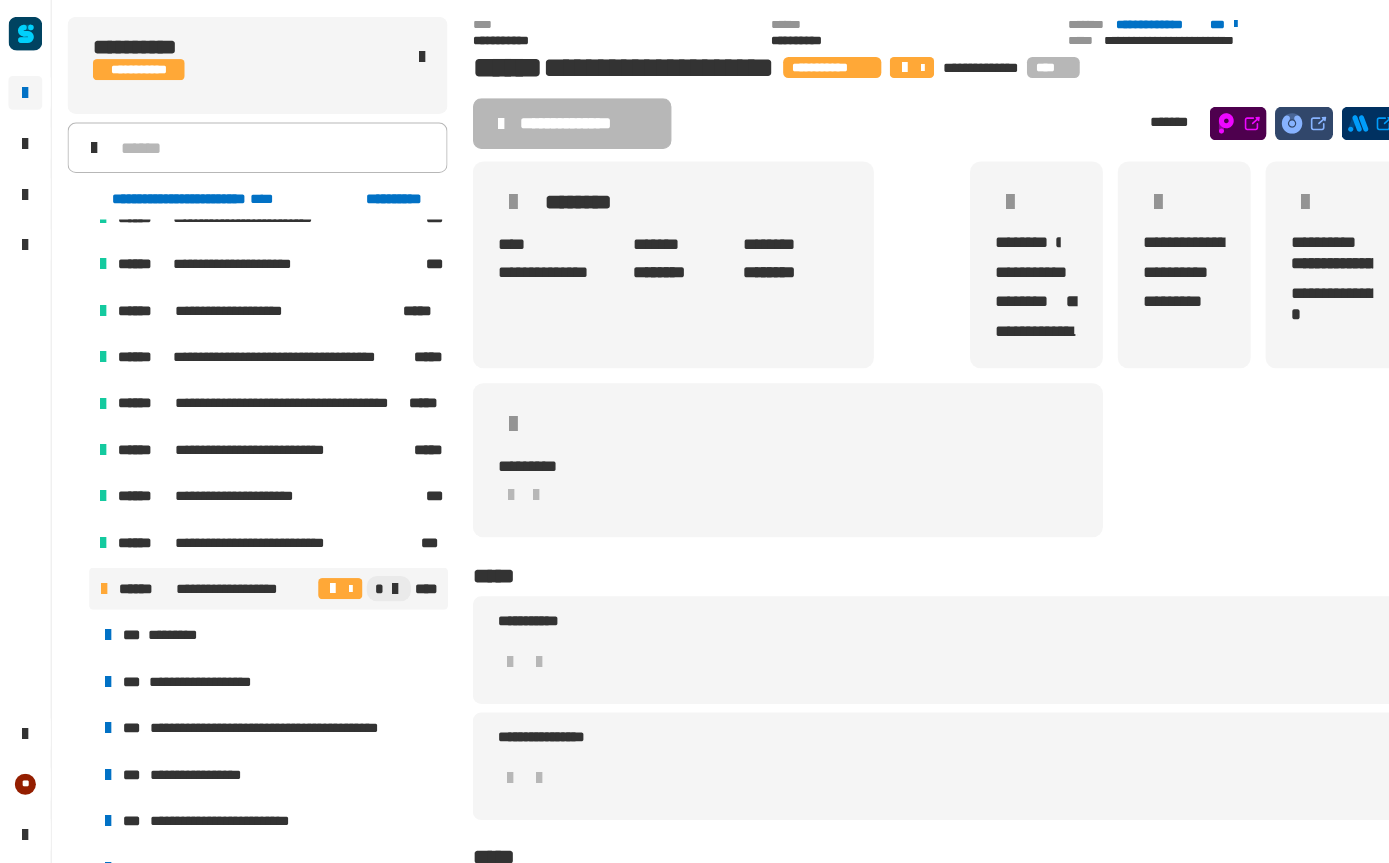click at bounding box center (98, 558) 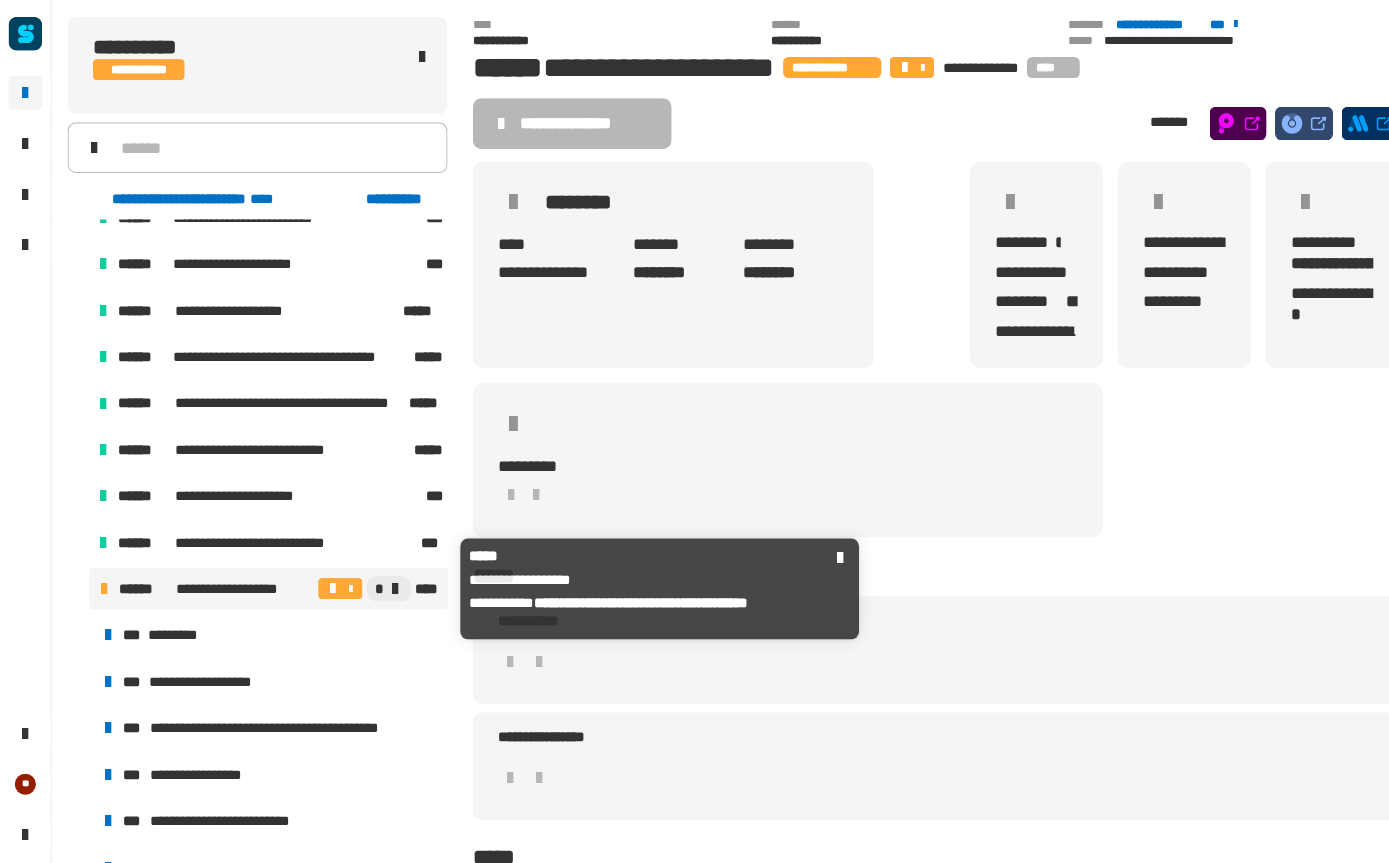 click on "******" at bounding box center (137, 558) 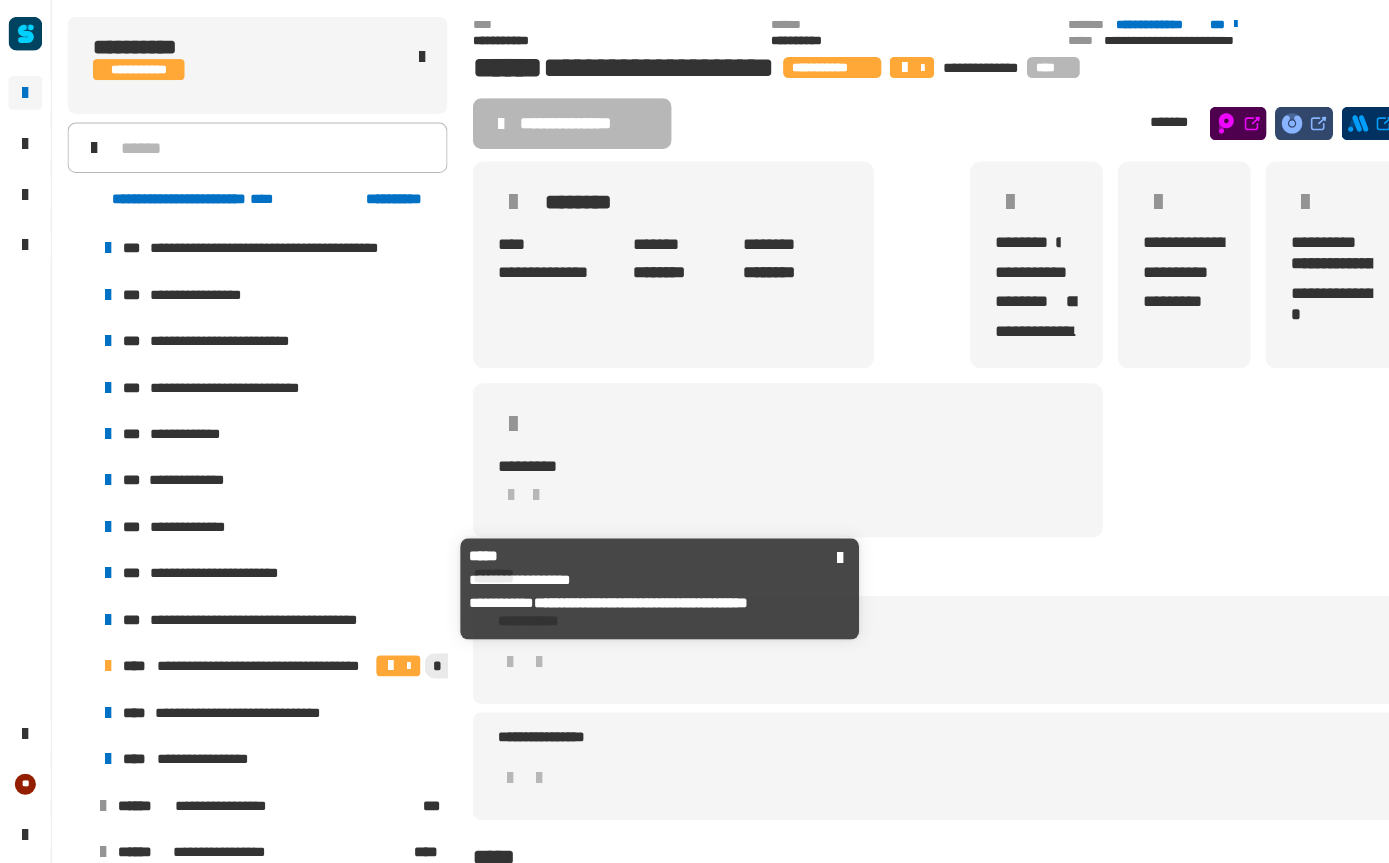 scroll, scrollTop: 1759, scrollLeft: 0, axis: vertical 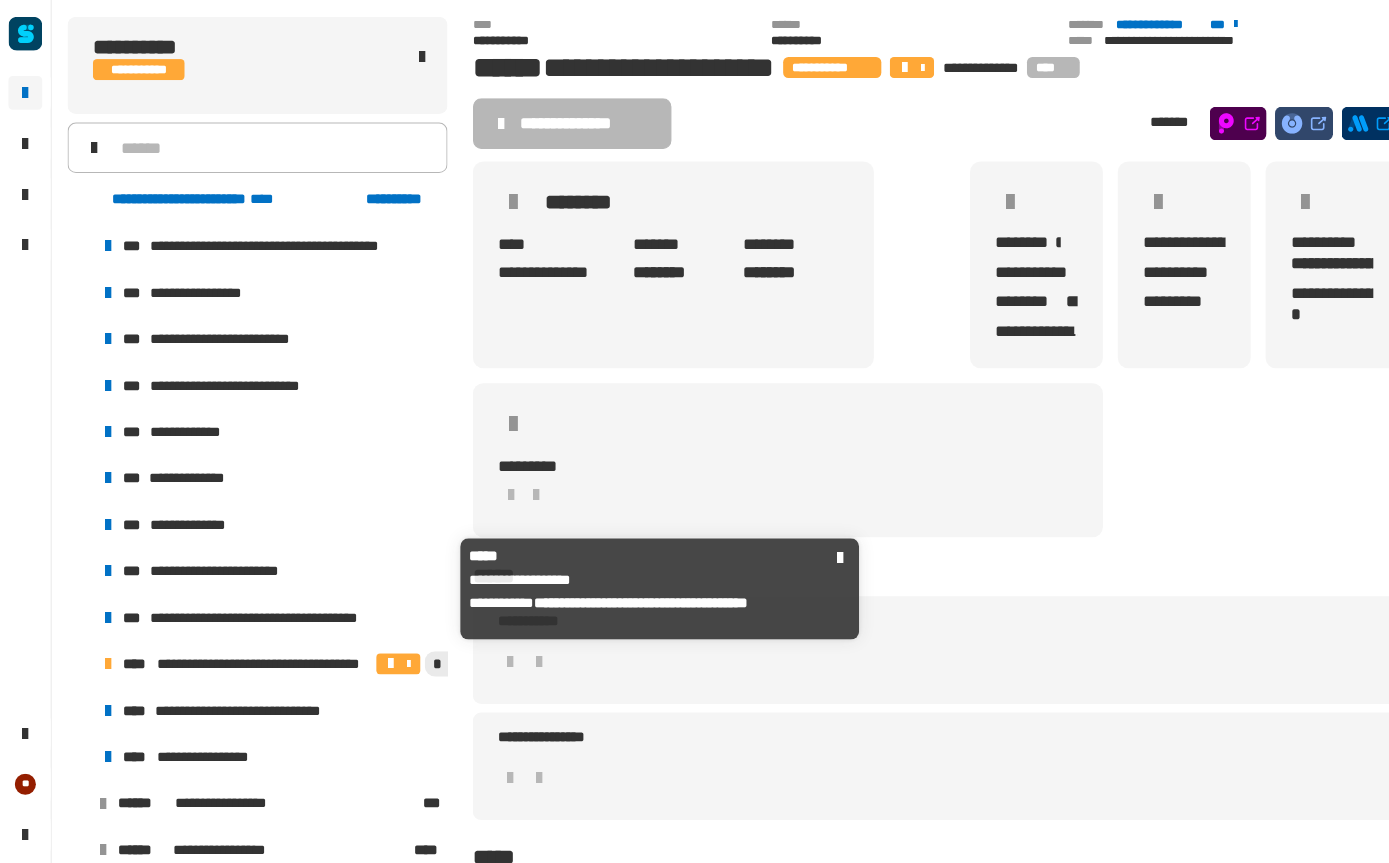 click at bounding box center (377, 629) 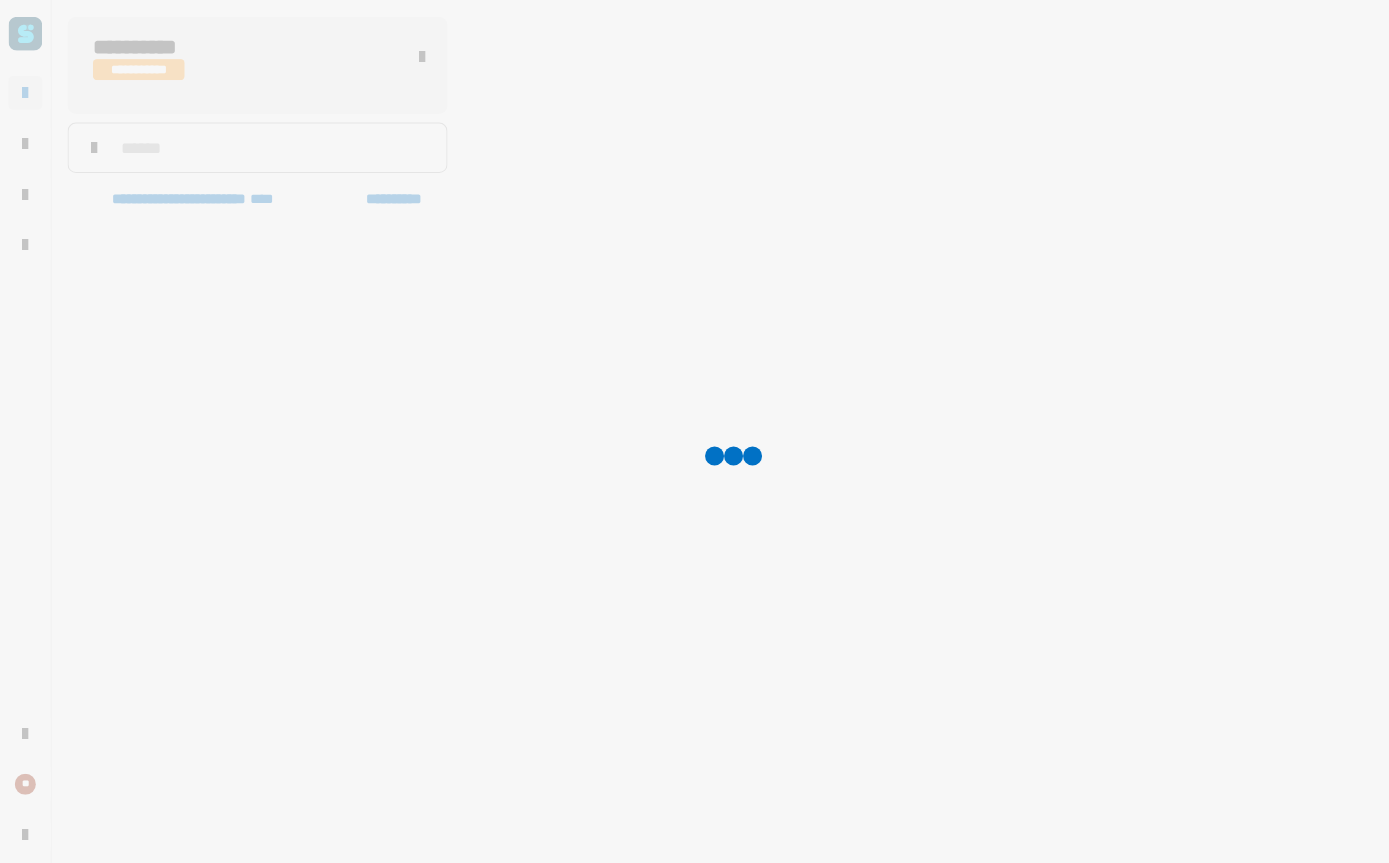 scroll, scrollTop: 585, scrollLeft: 0, axis: vertical 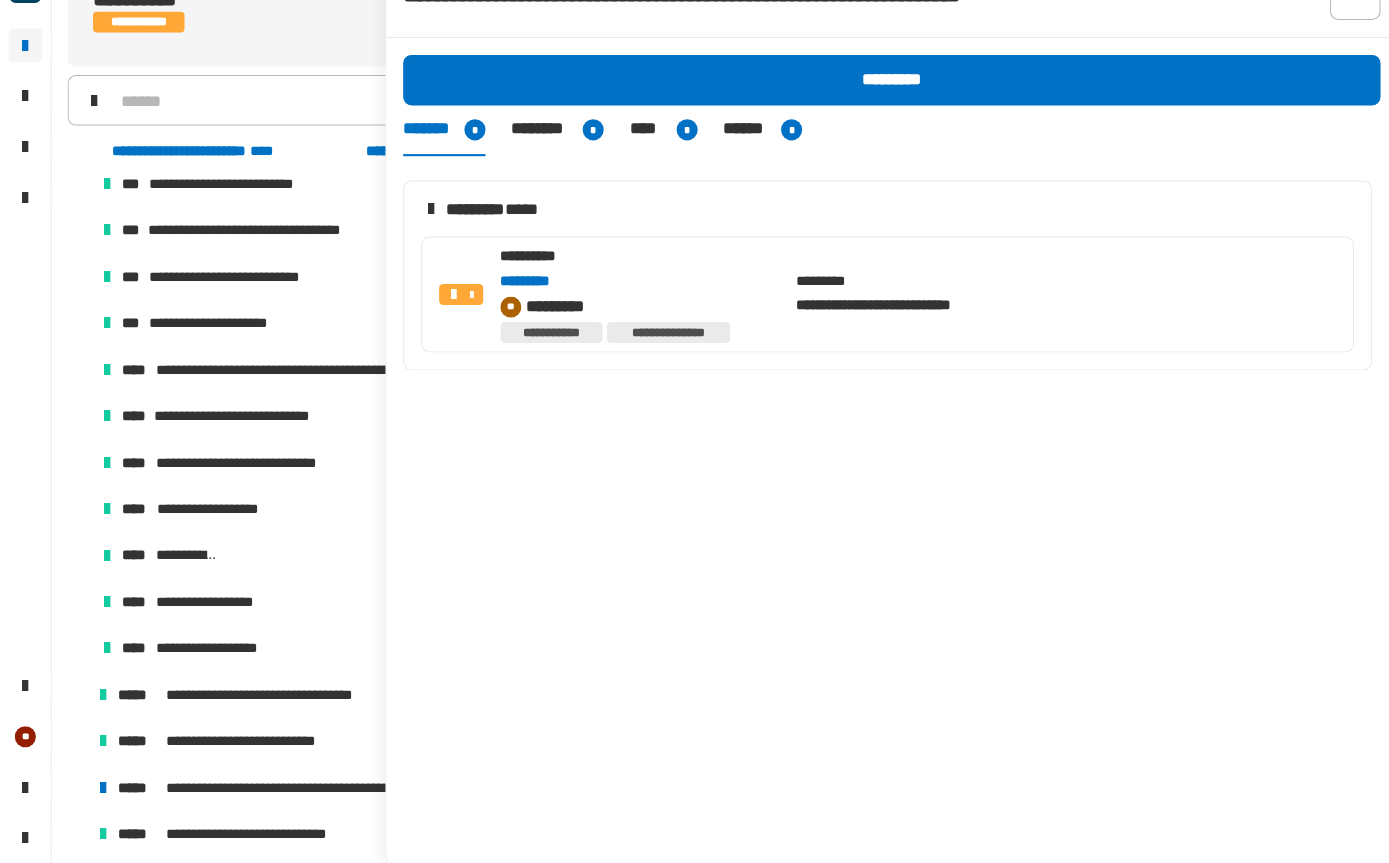 click on "*********" 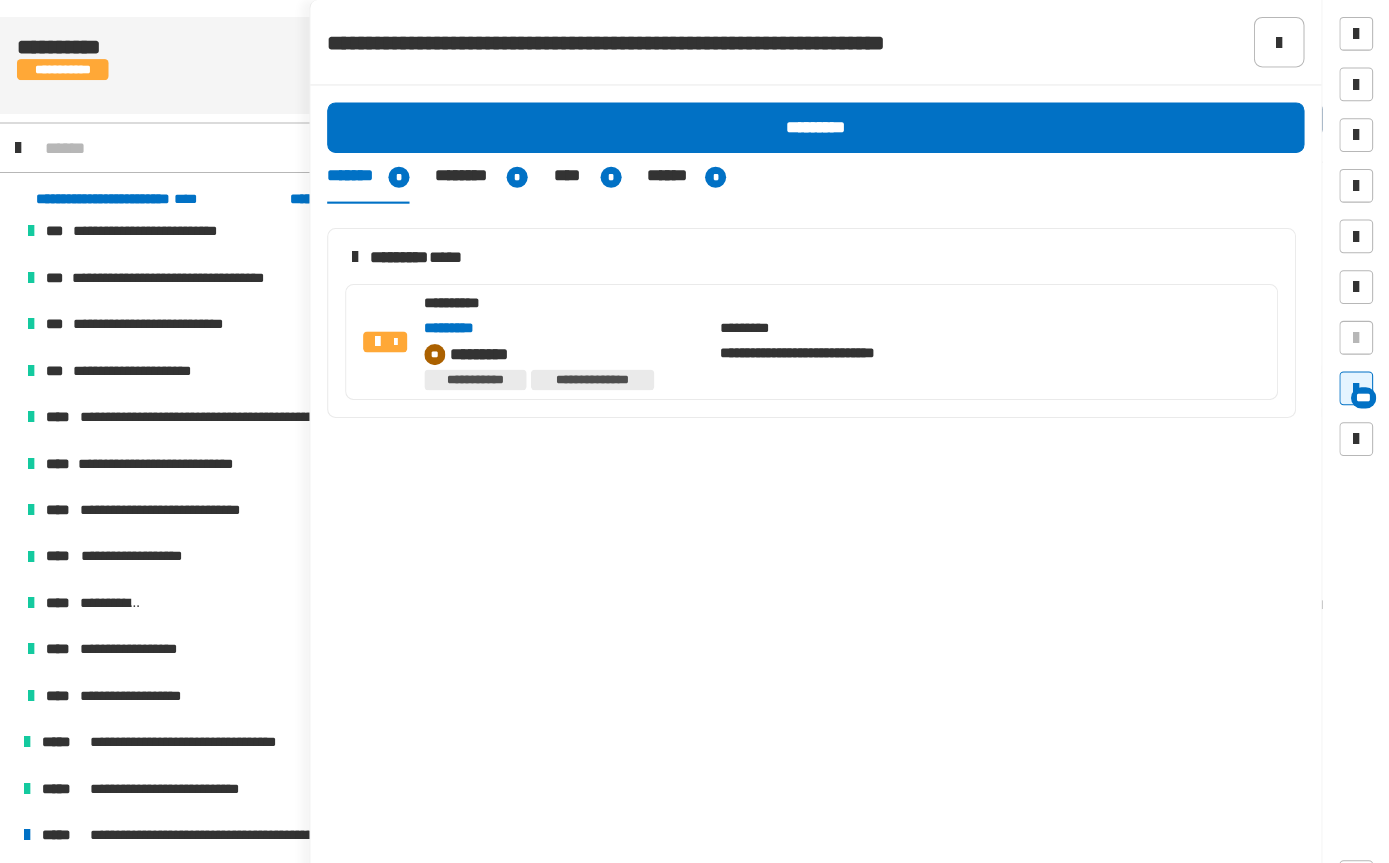 click 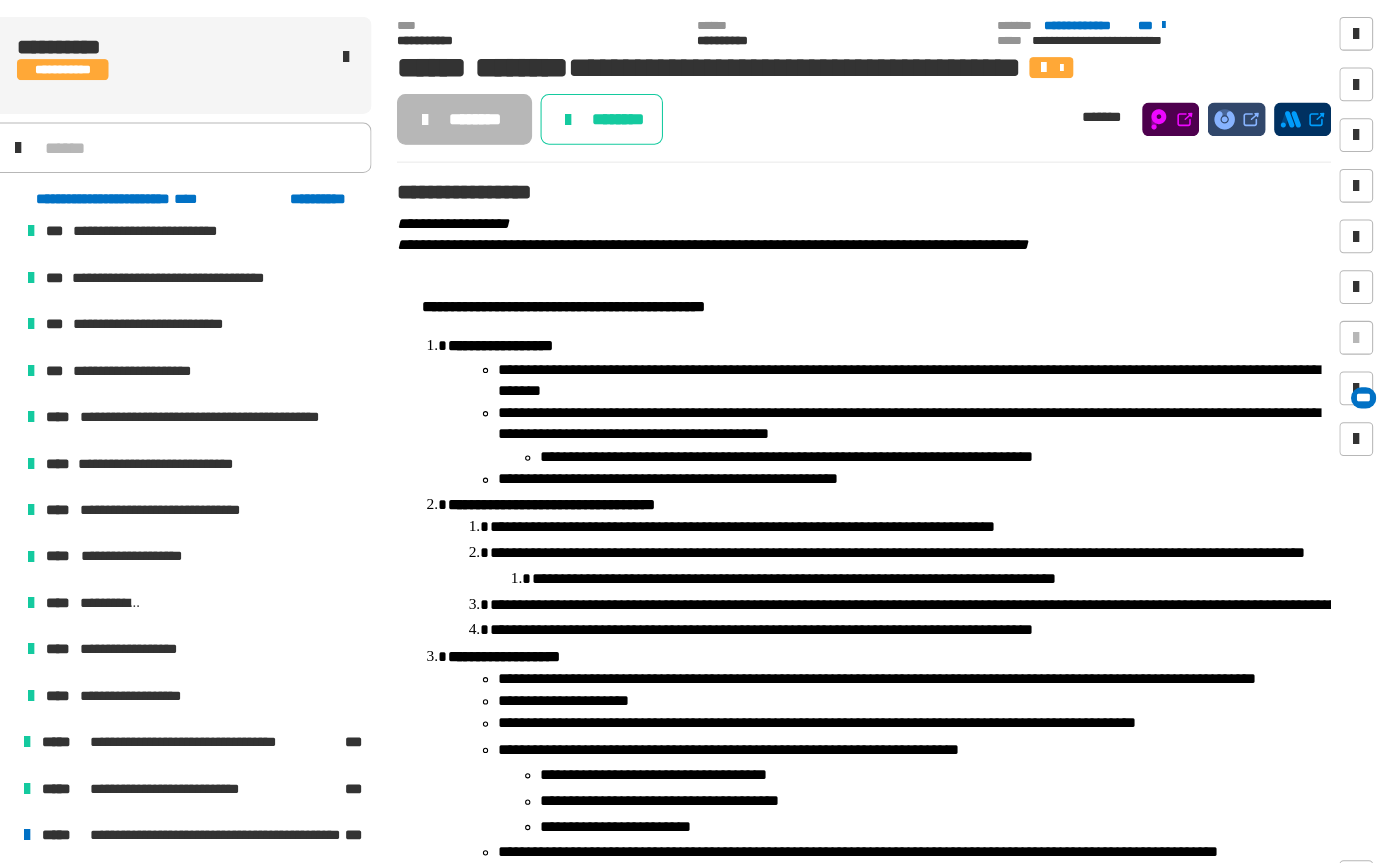 click on "**********" 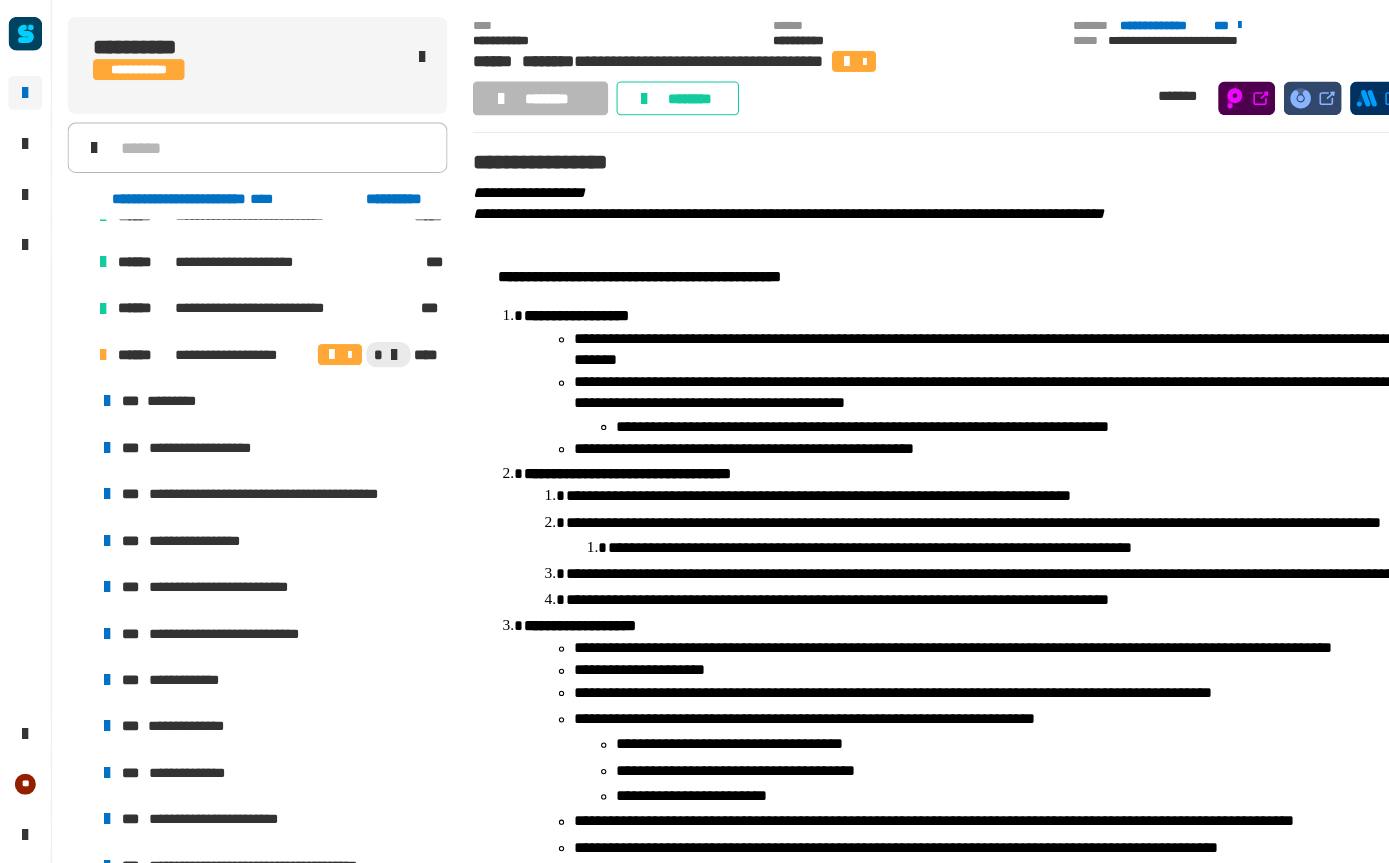 scroll, scrollTop: 1513, scrollLeft: 0, axis: vertical 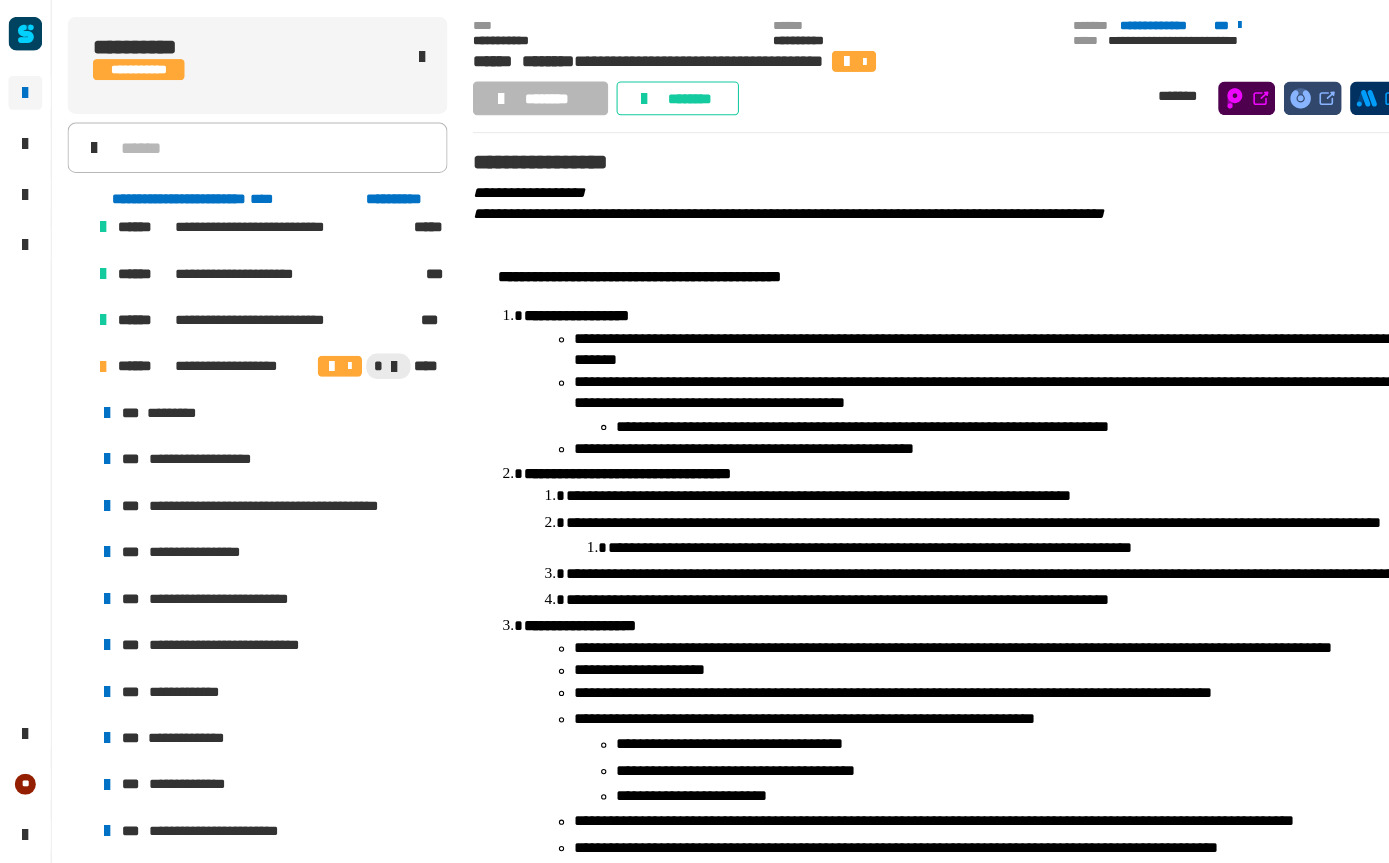 click on "********" 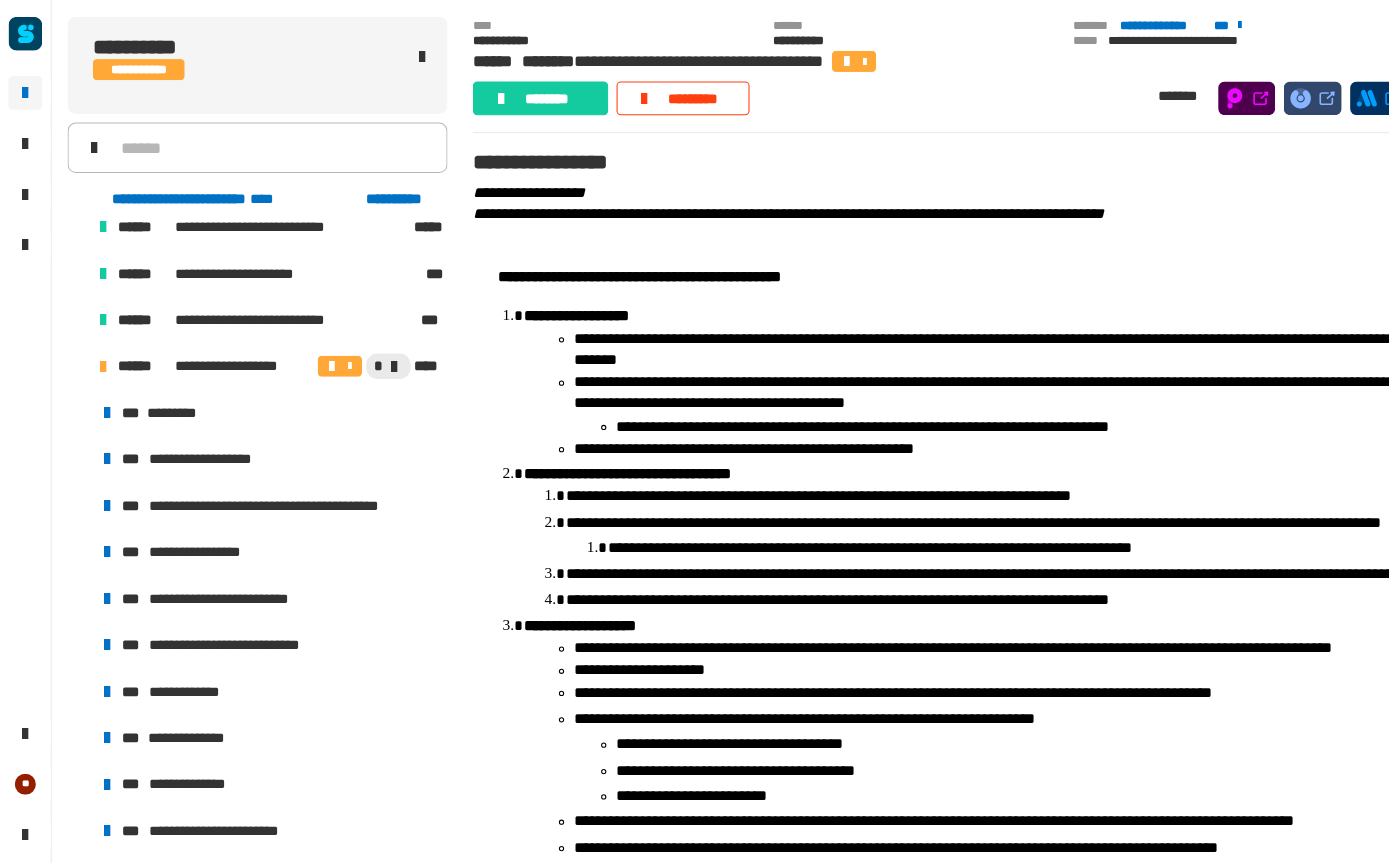 click on "********" 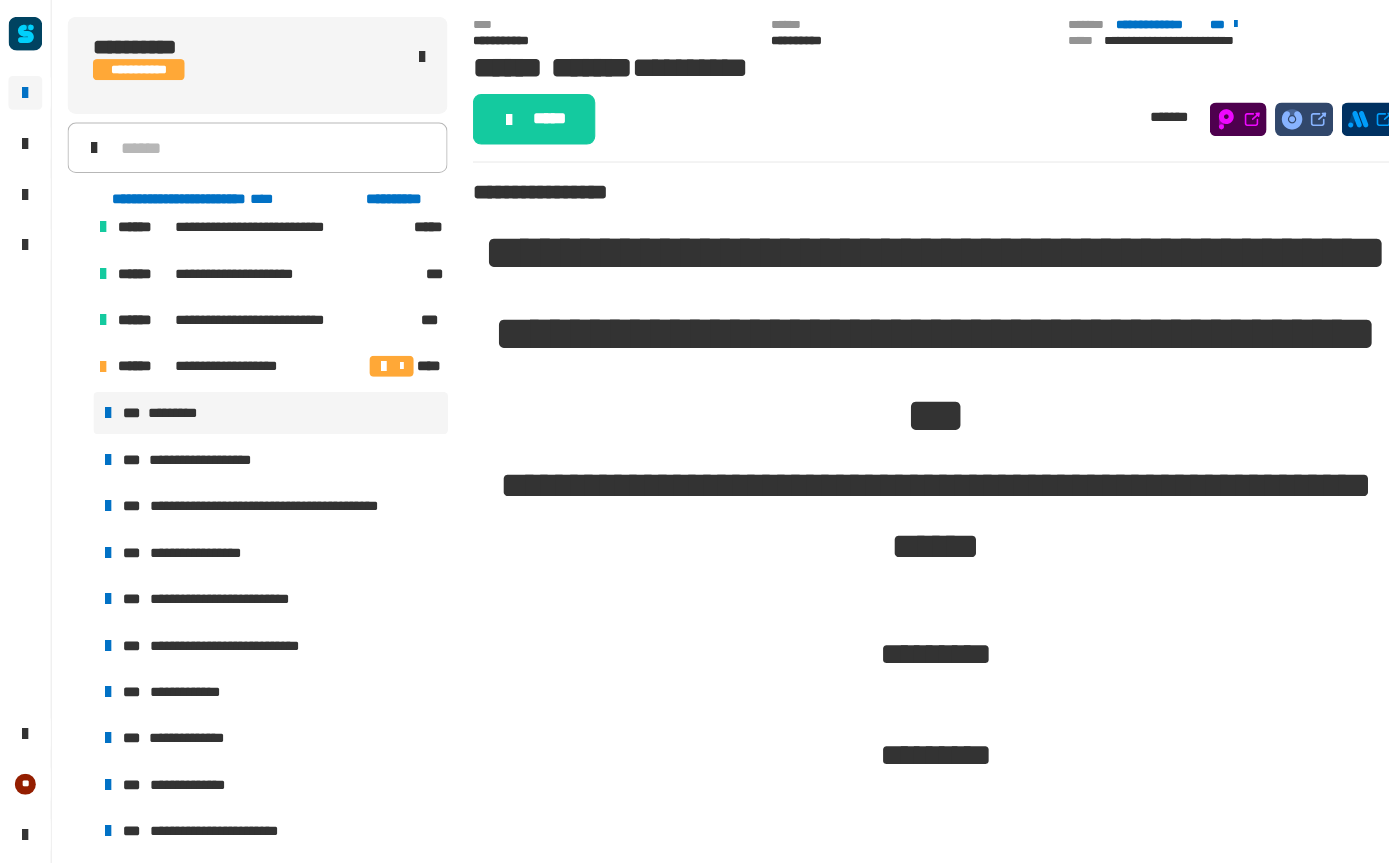 click on "*****" 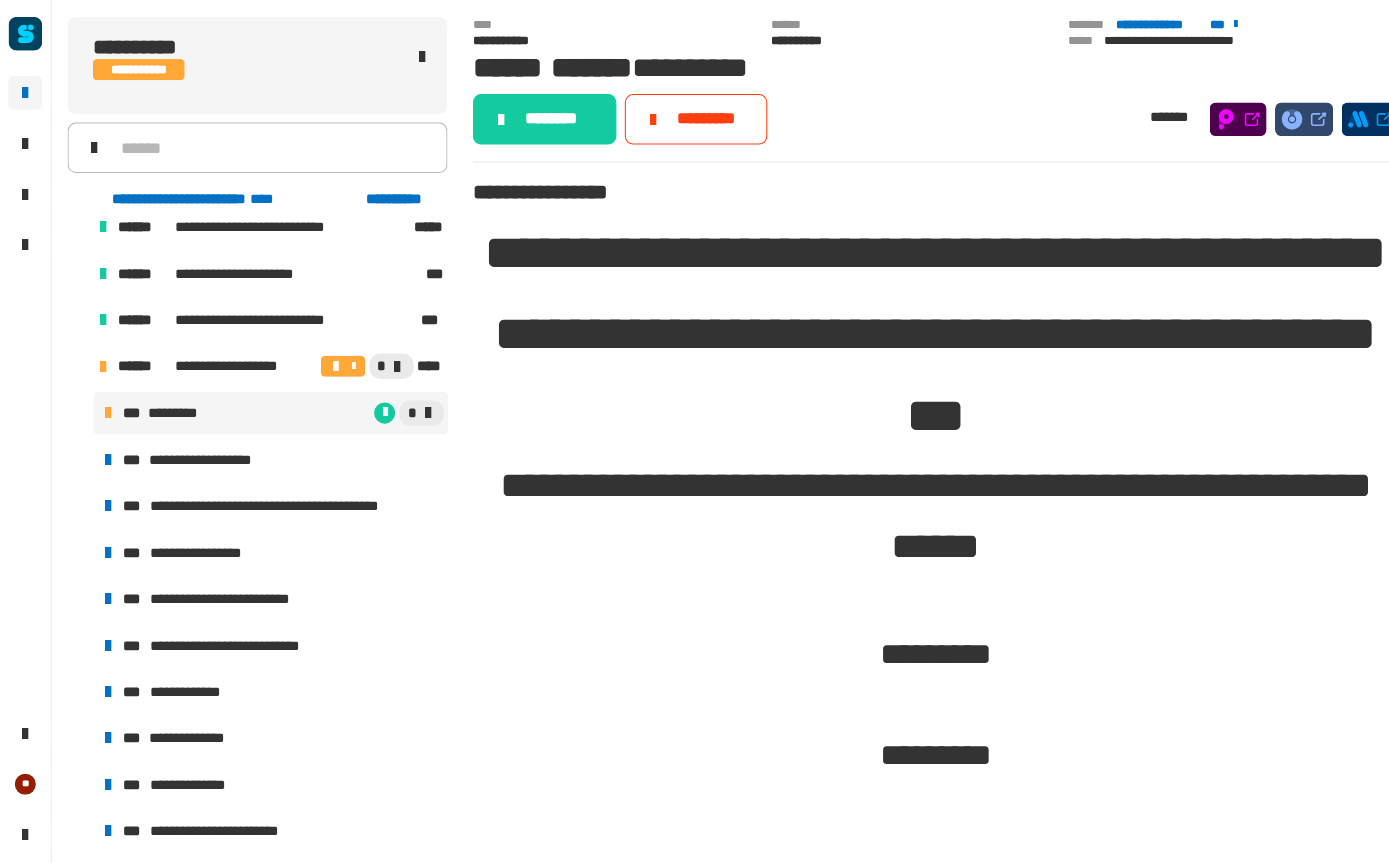 click on "********" 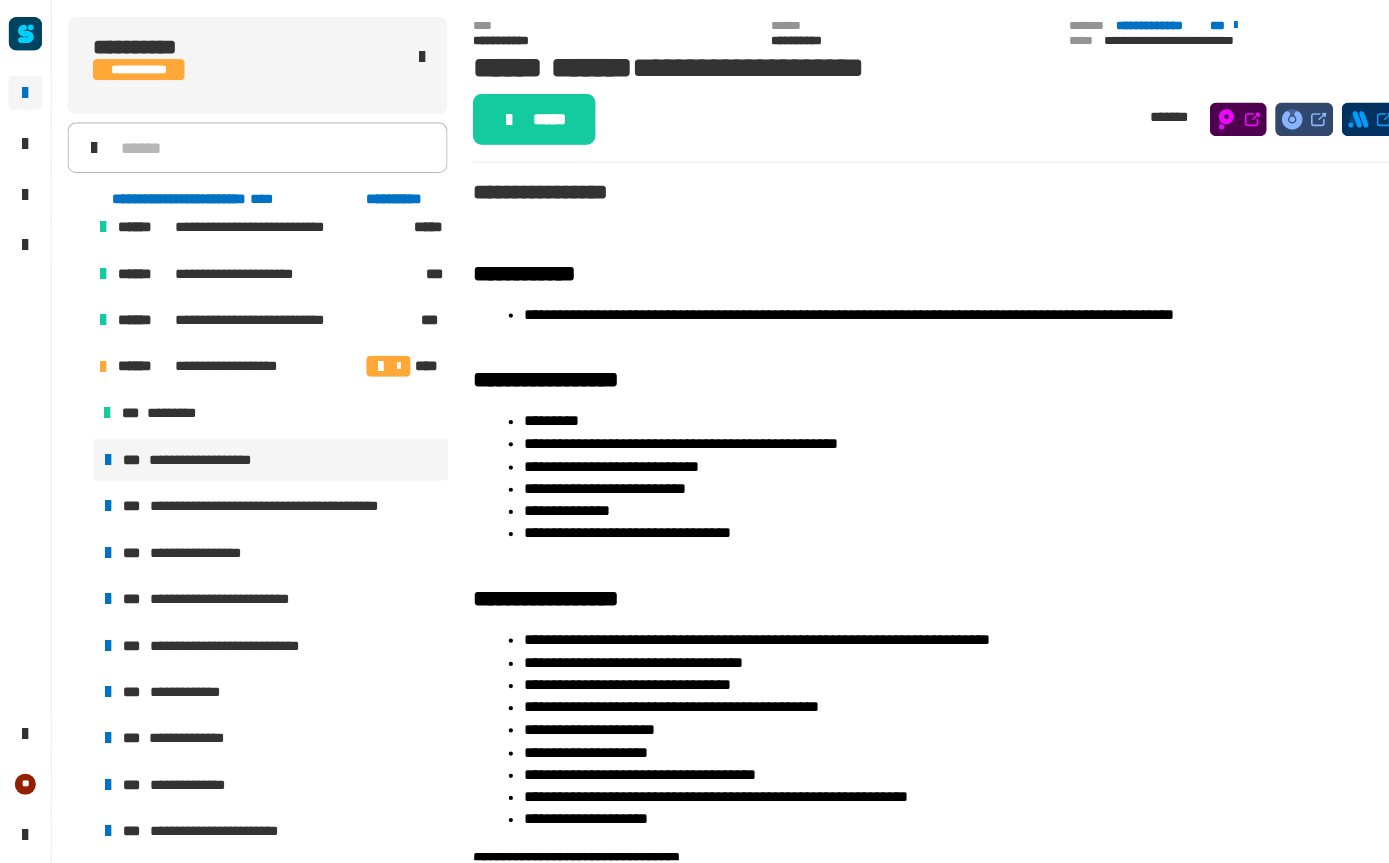 click on "*****" 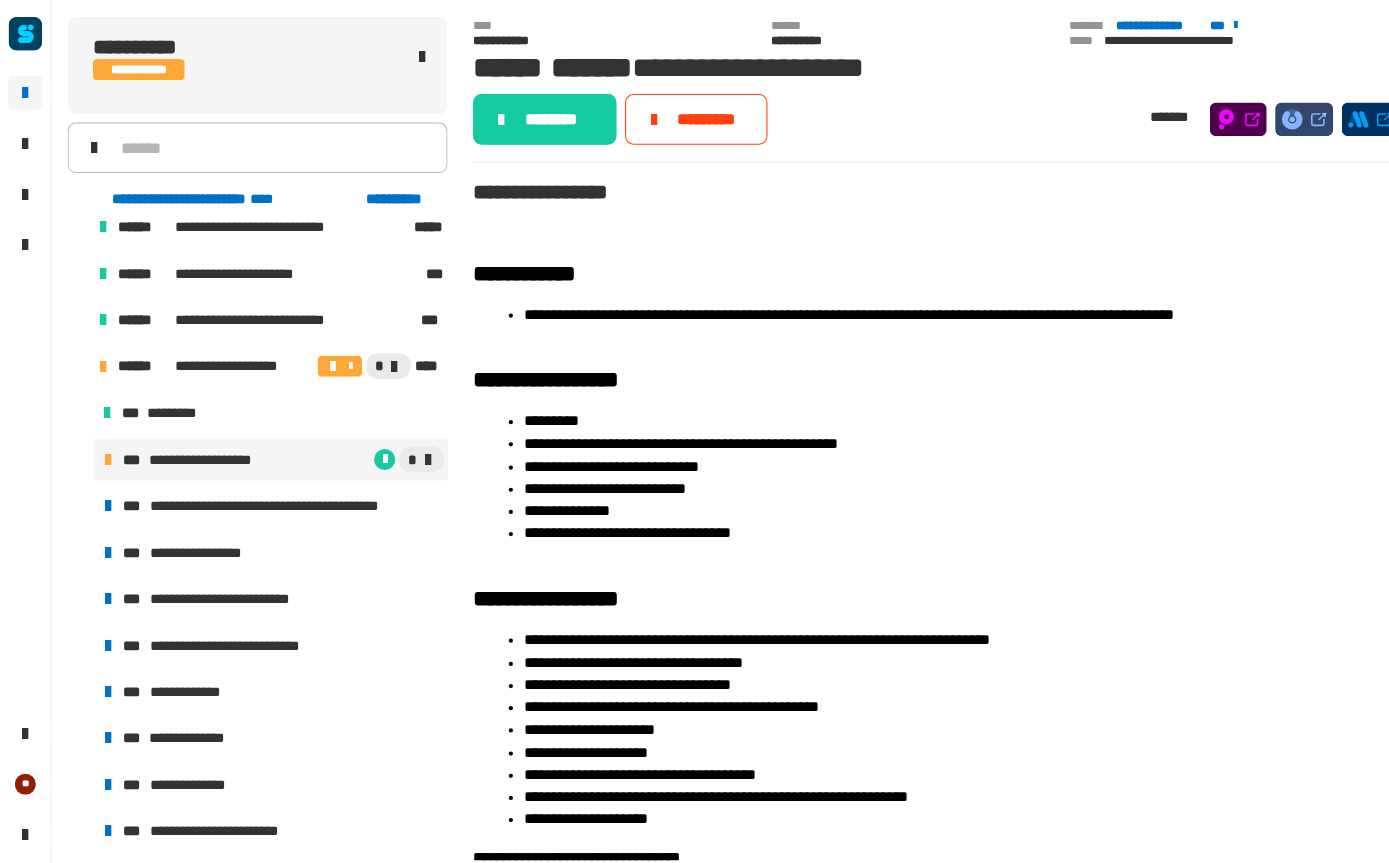 click on "********" 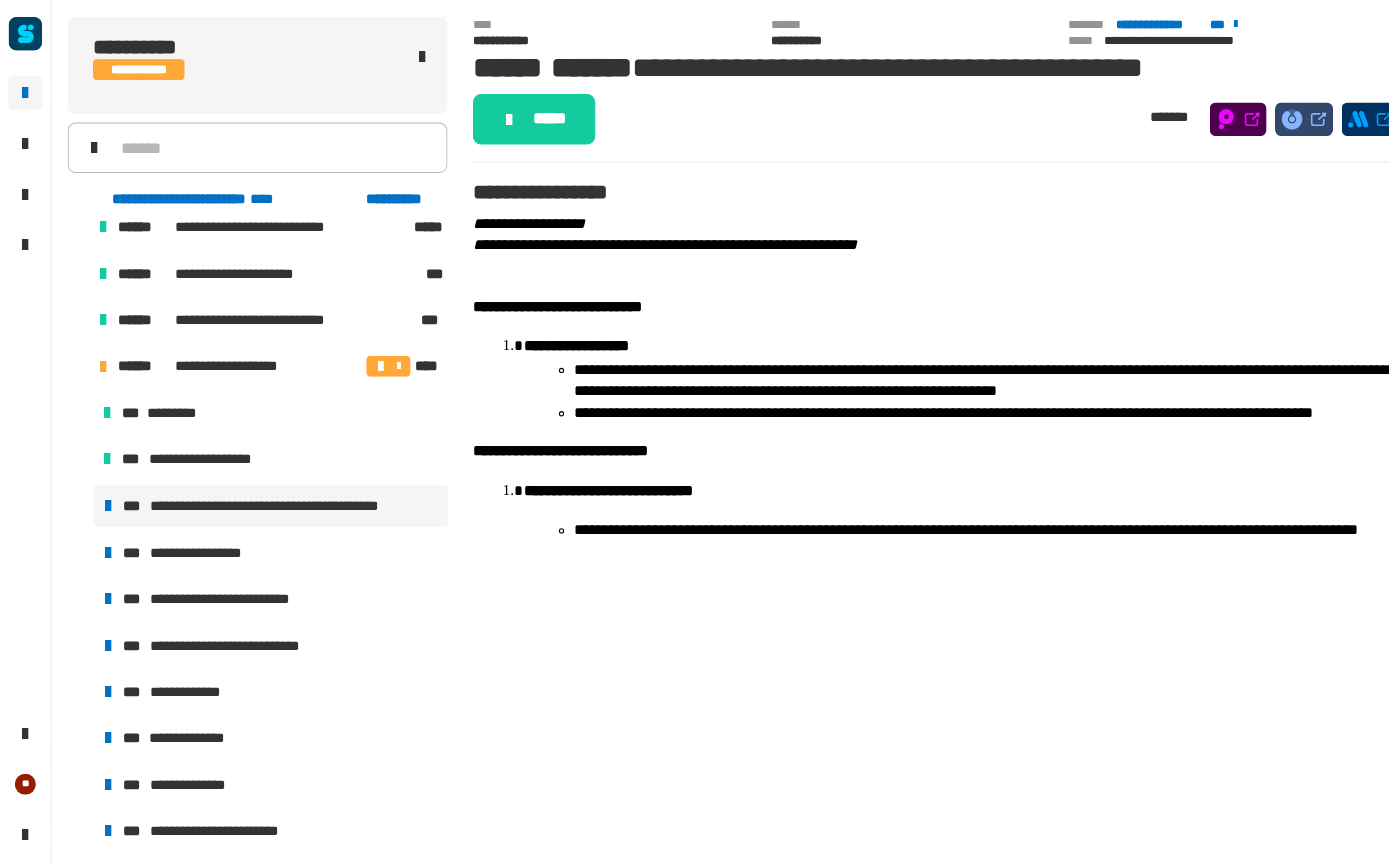 click on "*****" 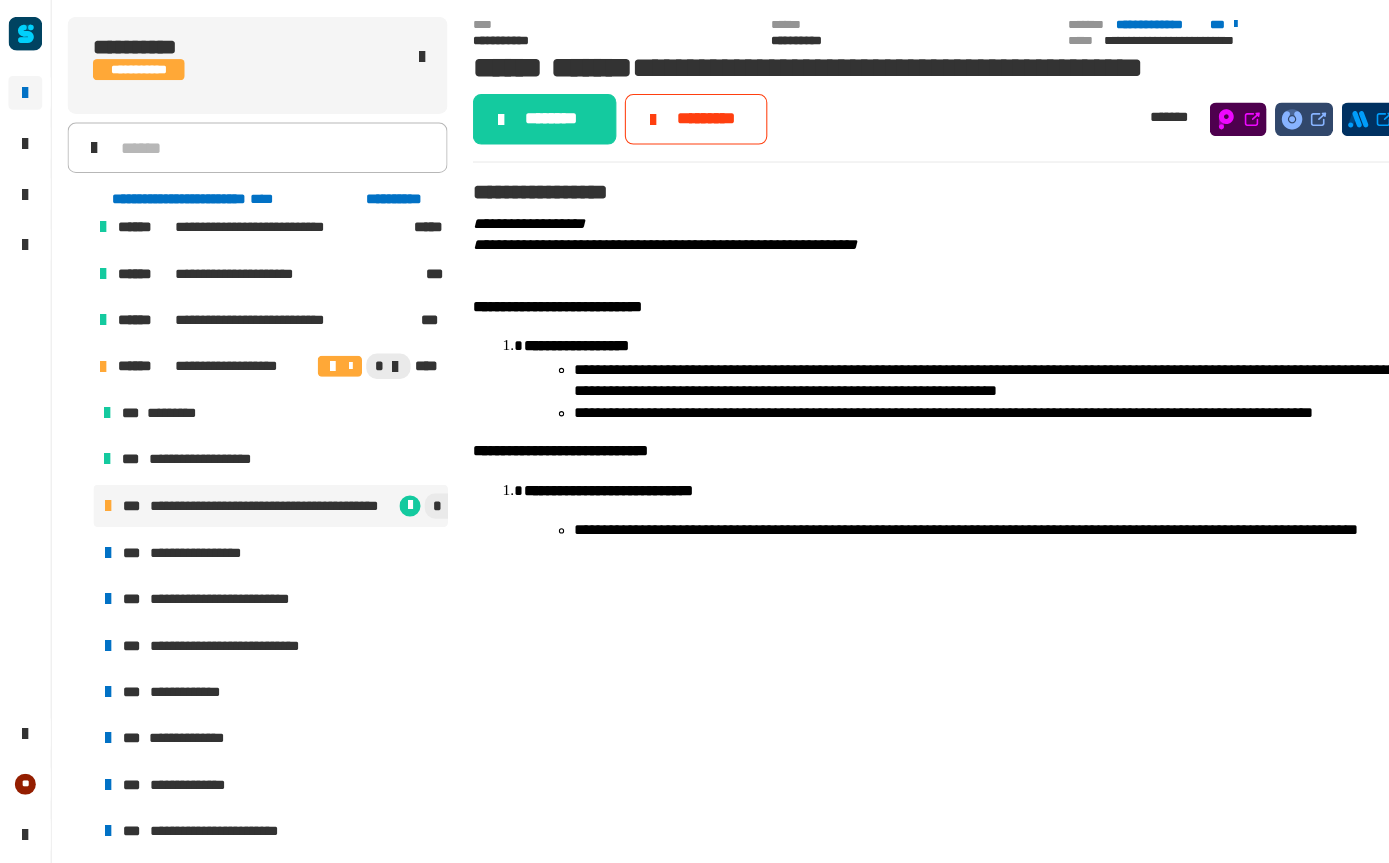 click on "********" 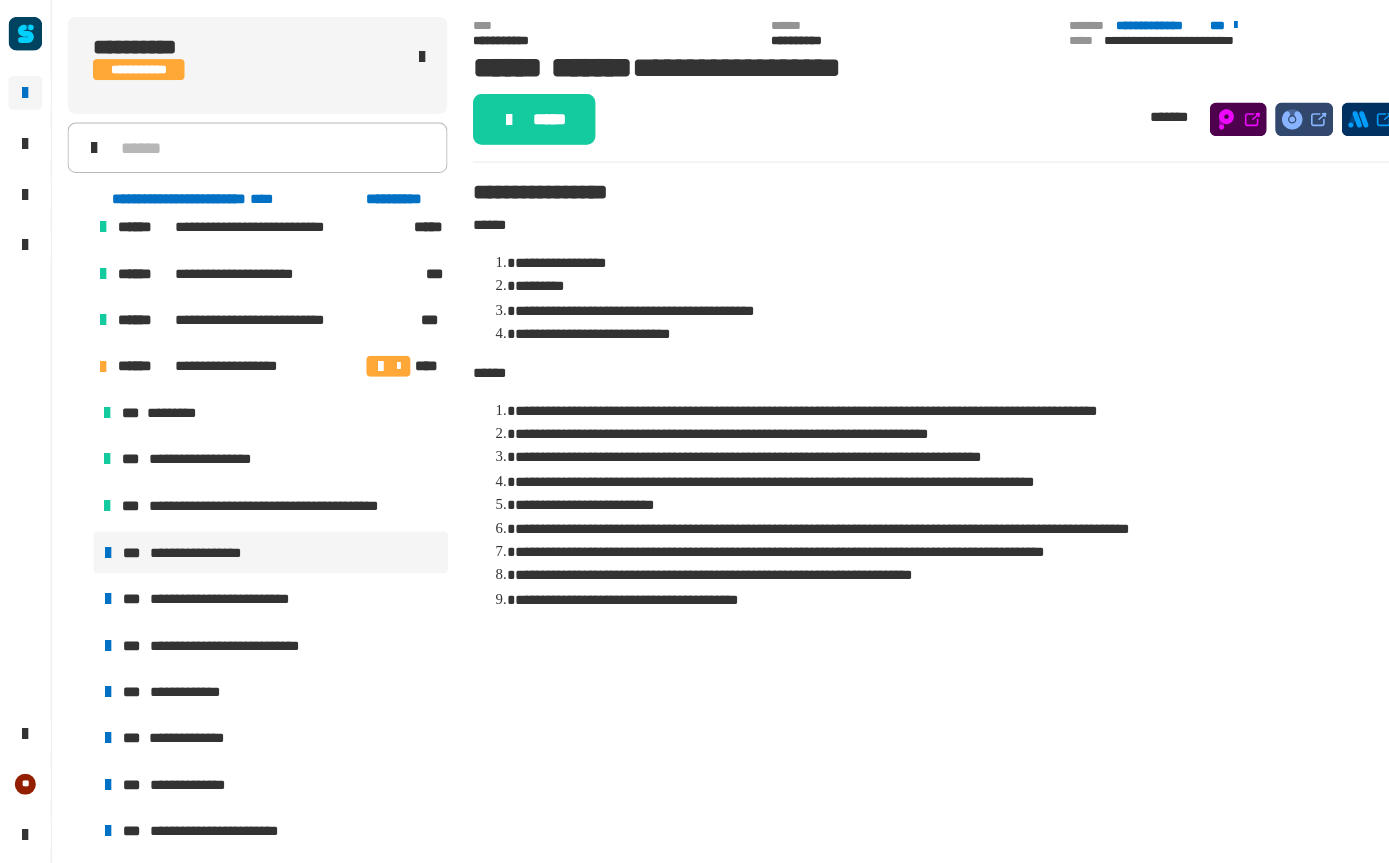 click on "*****" 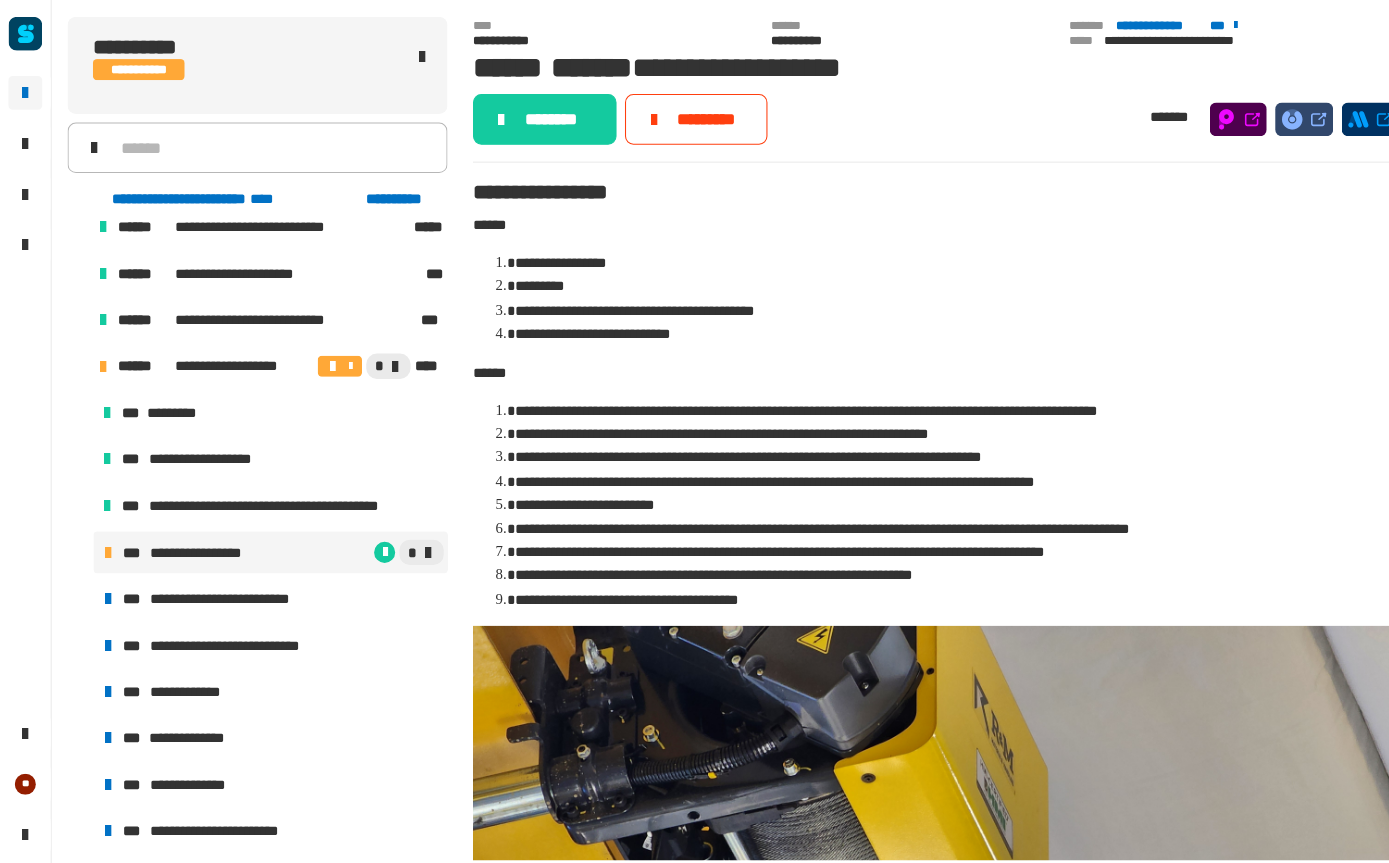 click on "********" 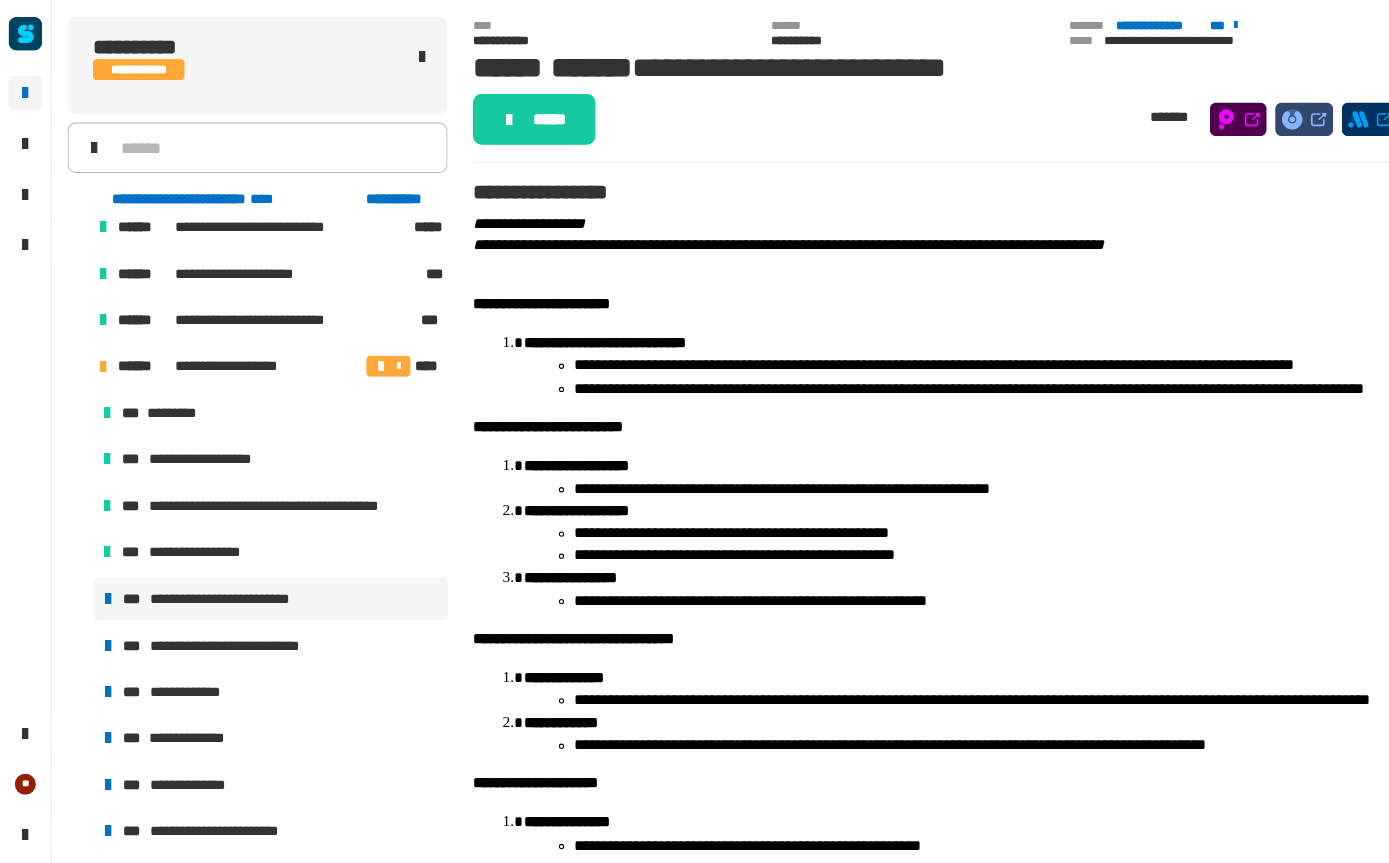 click on "*****" 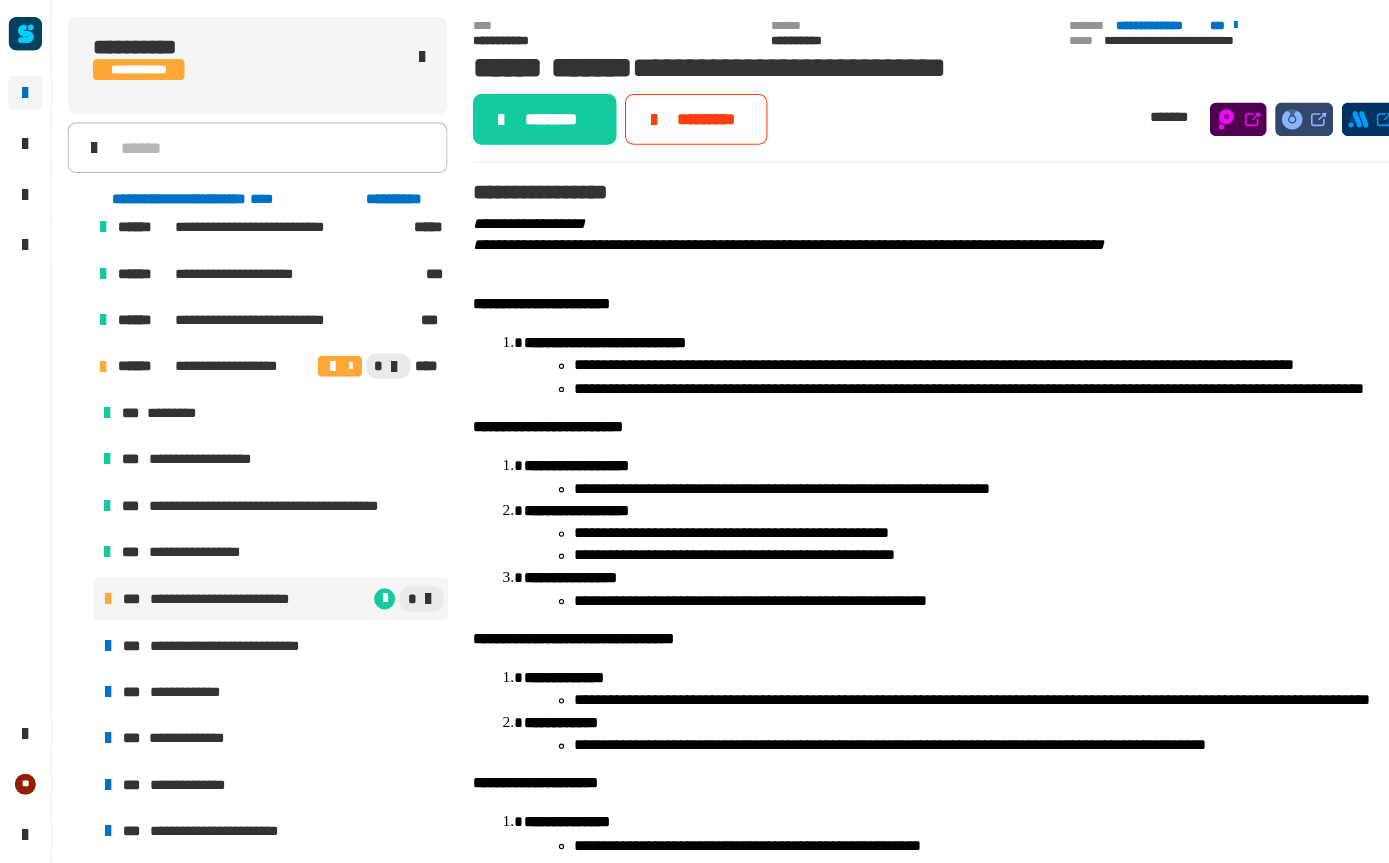 click on "********" 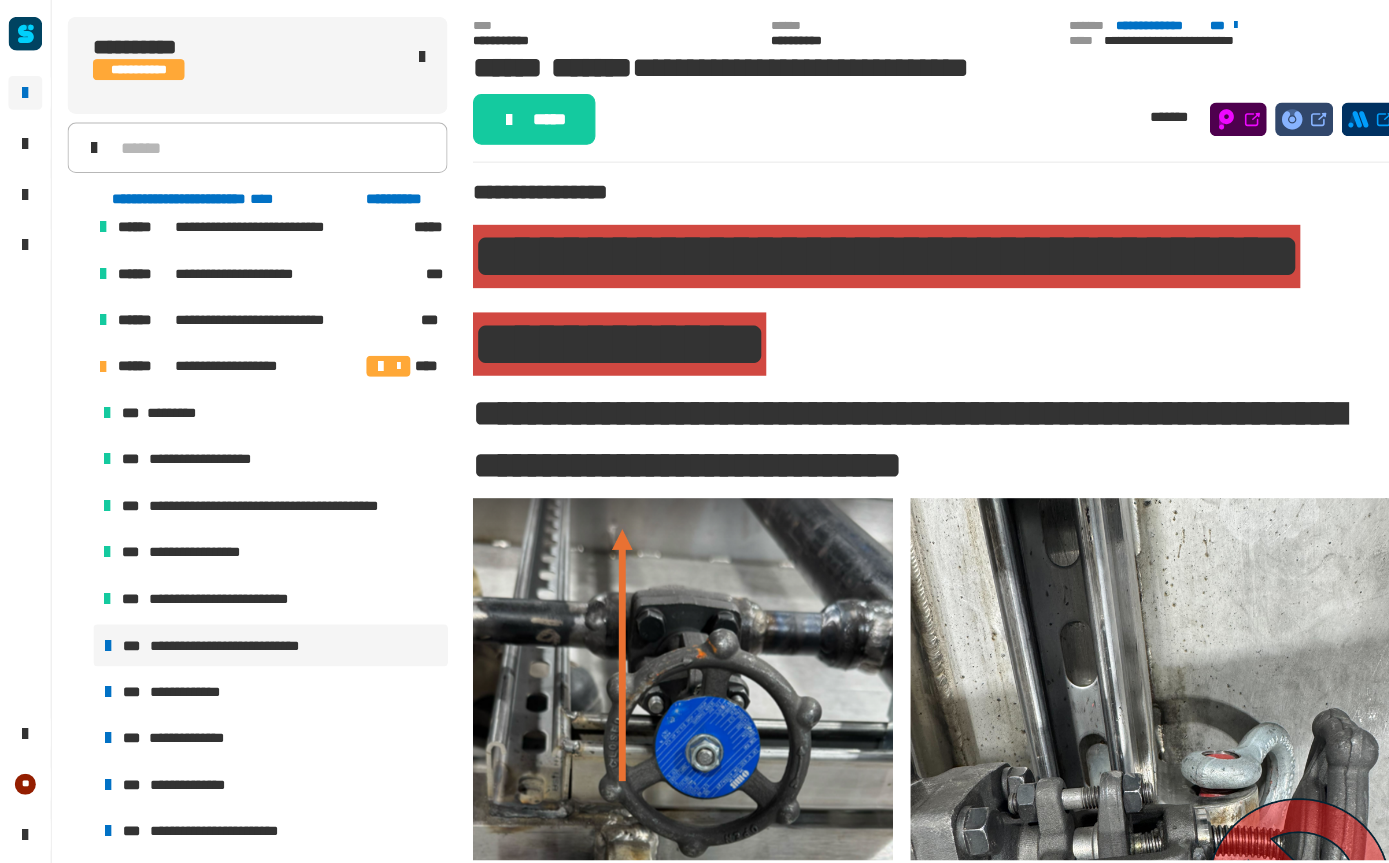 click on "*****" 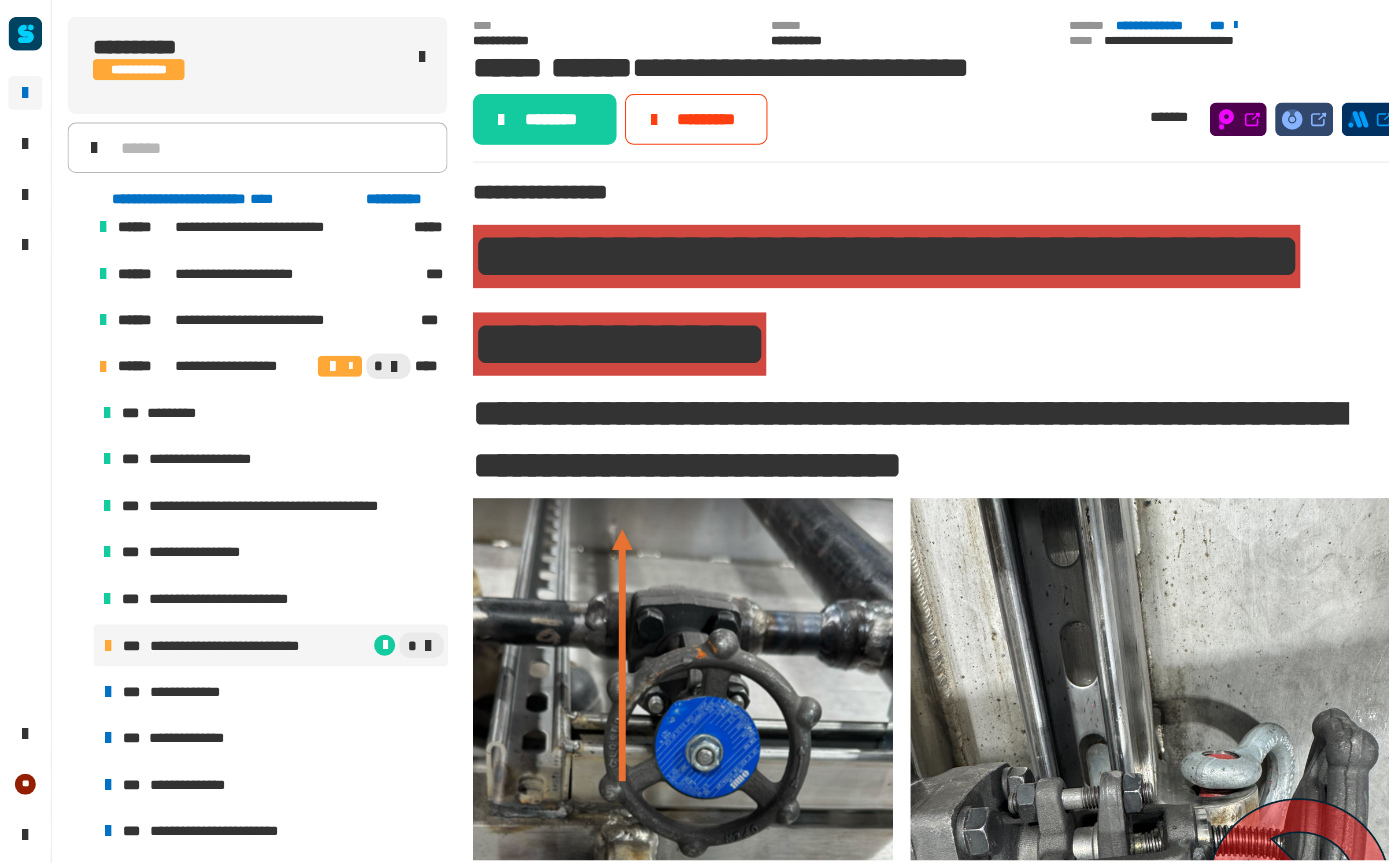 click on "********" 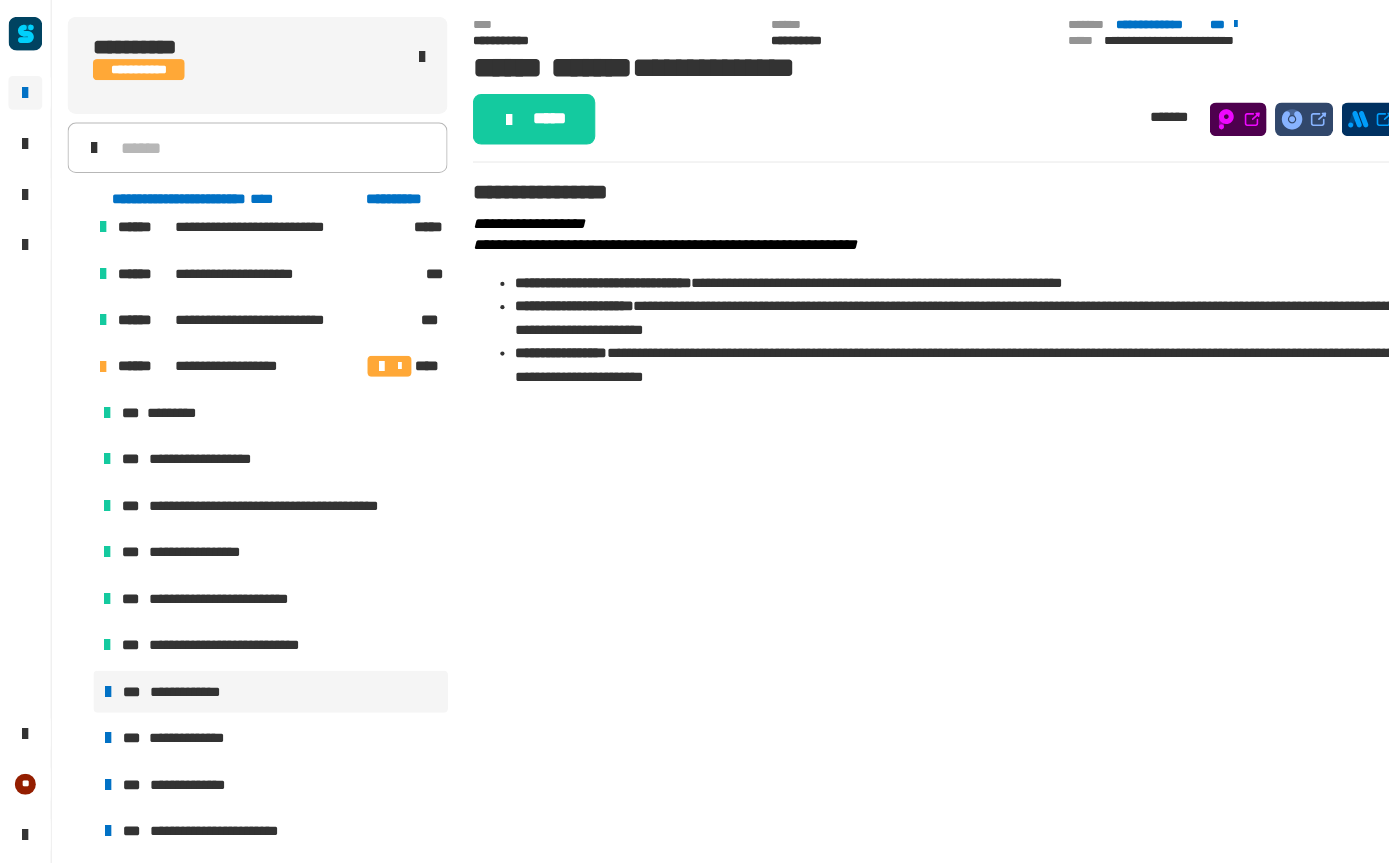 click on "**********" 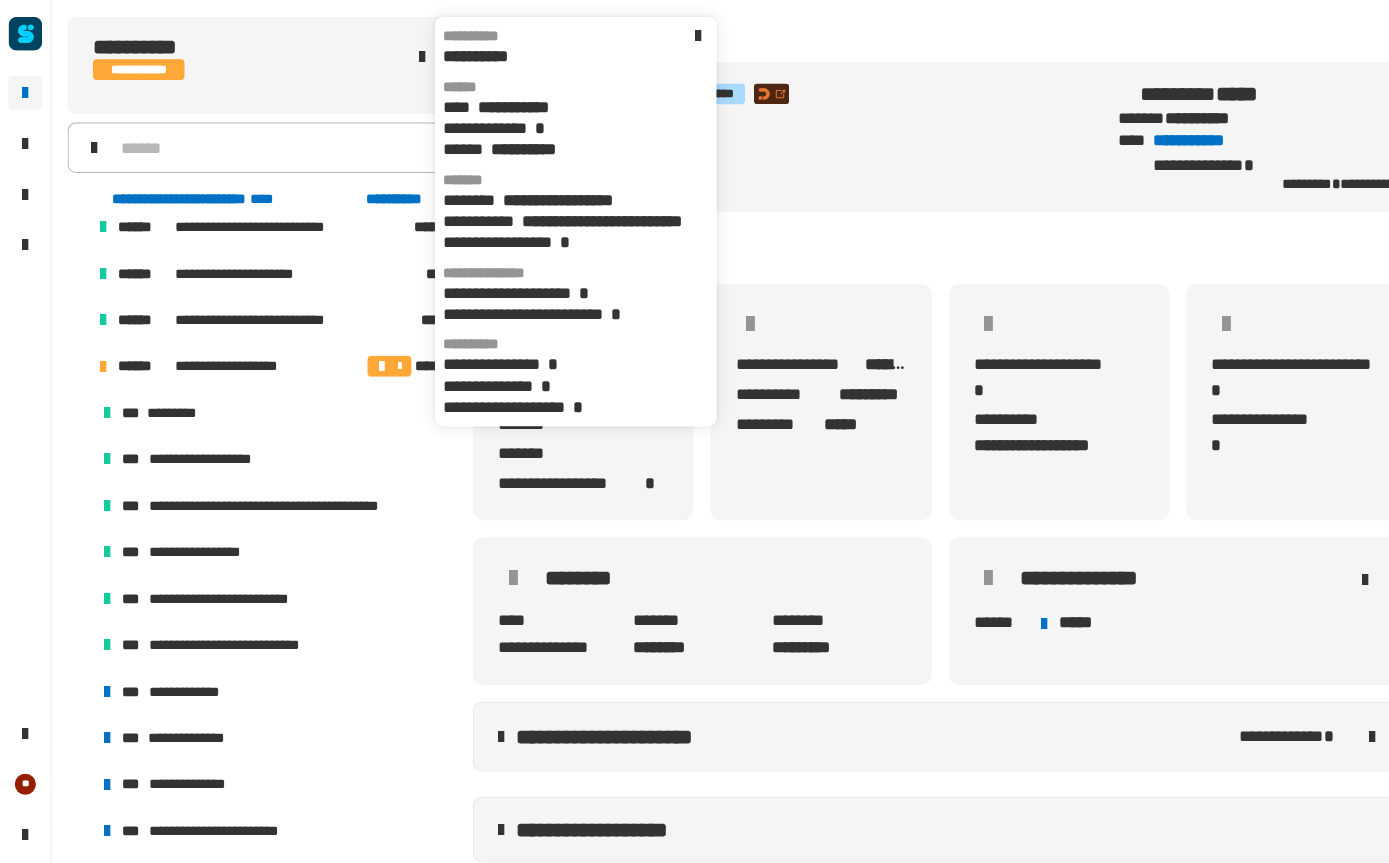 click 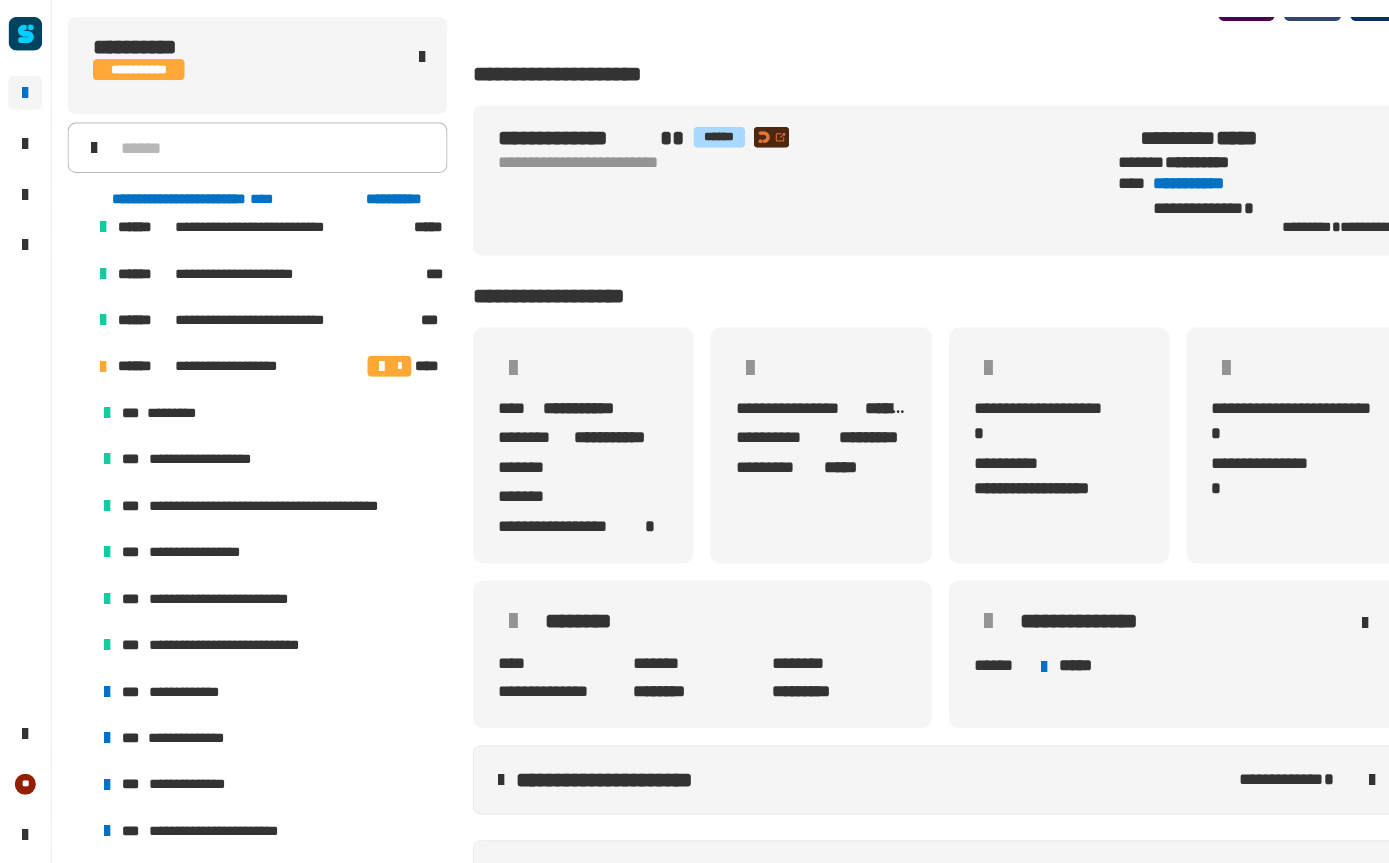 scroll, scrollTop: 33, scrollLeft: 0, axis: vertical 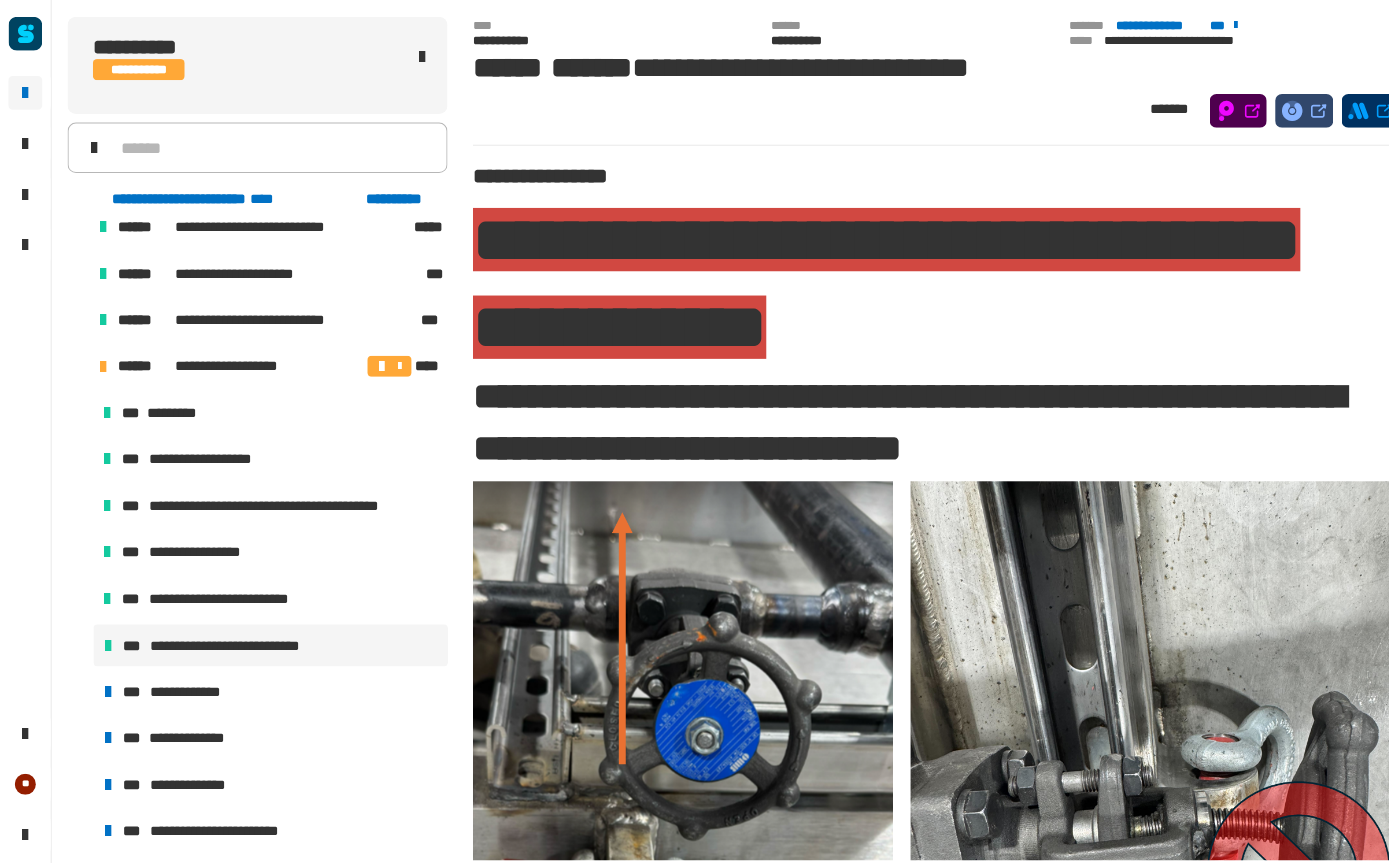 click on "**********" at bounding box center [256, 655] 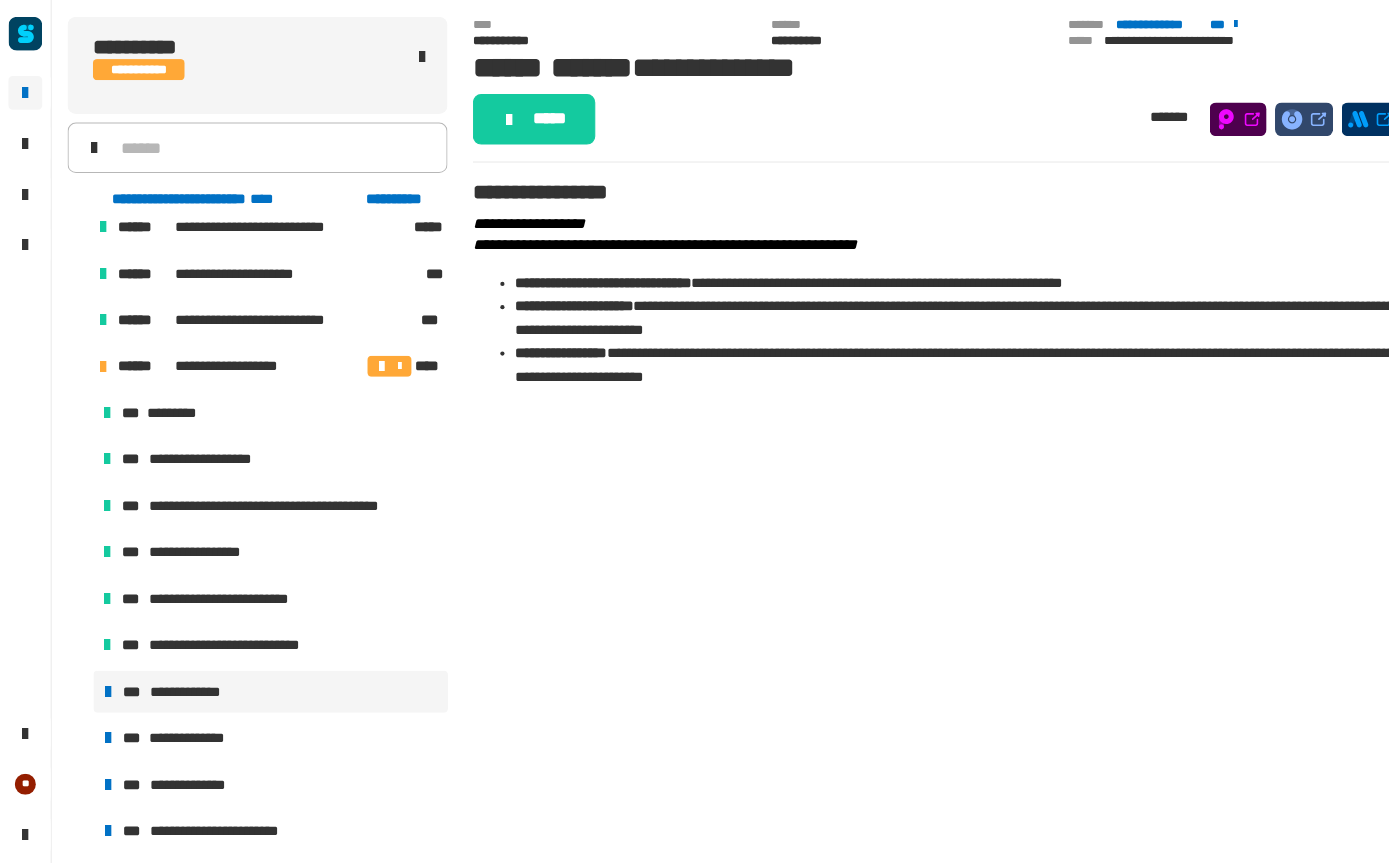 click on "*****" 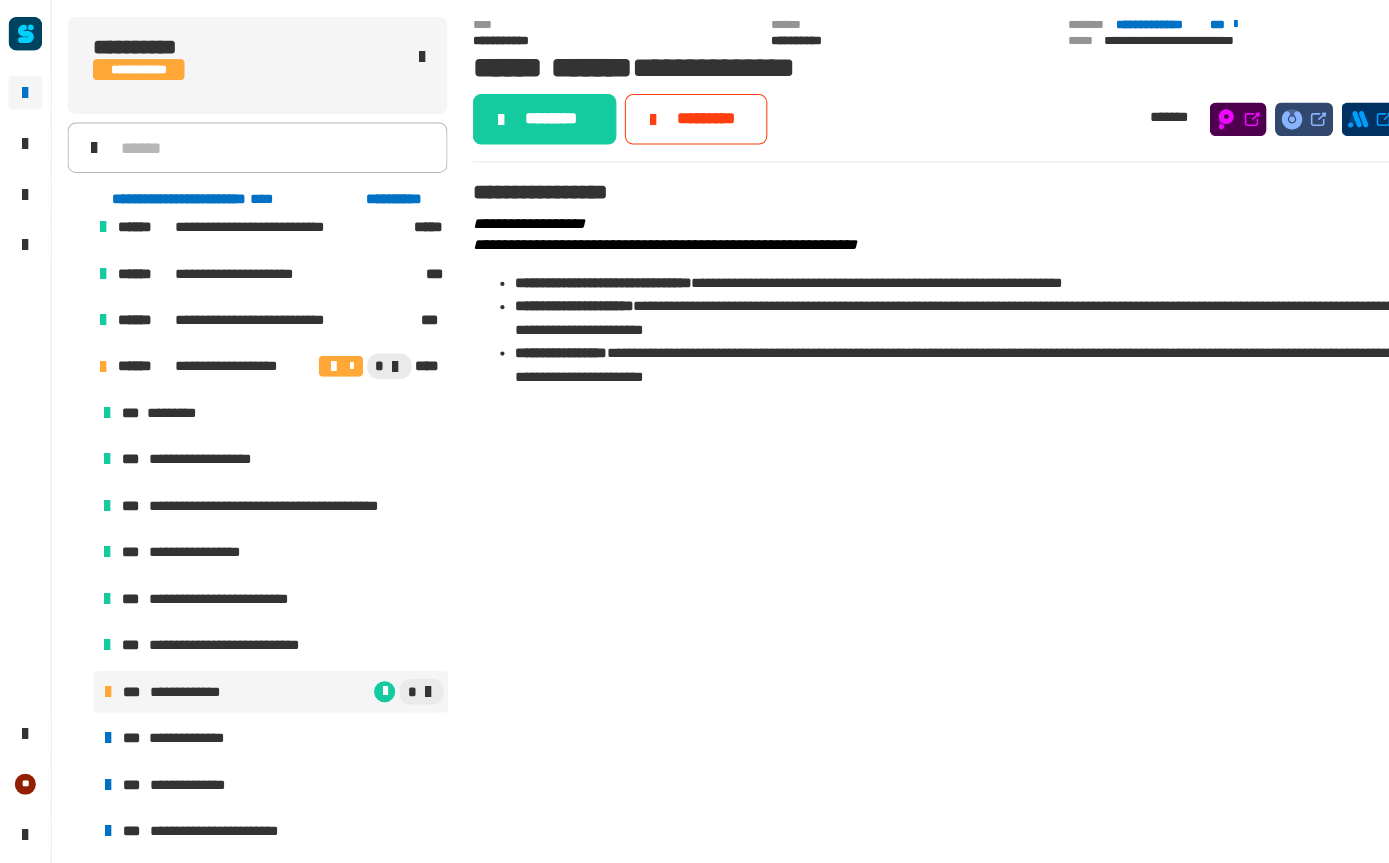 click on "********" 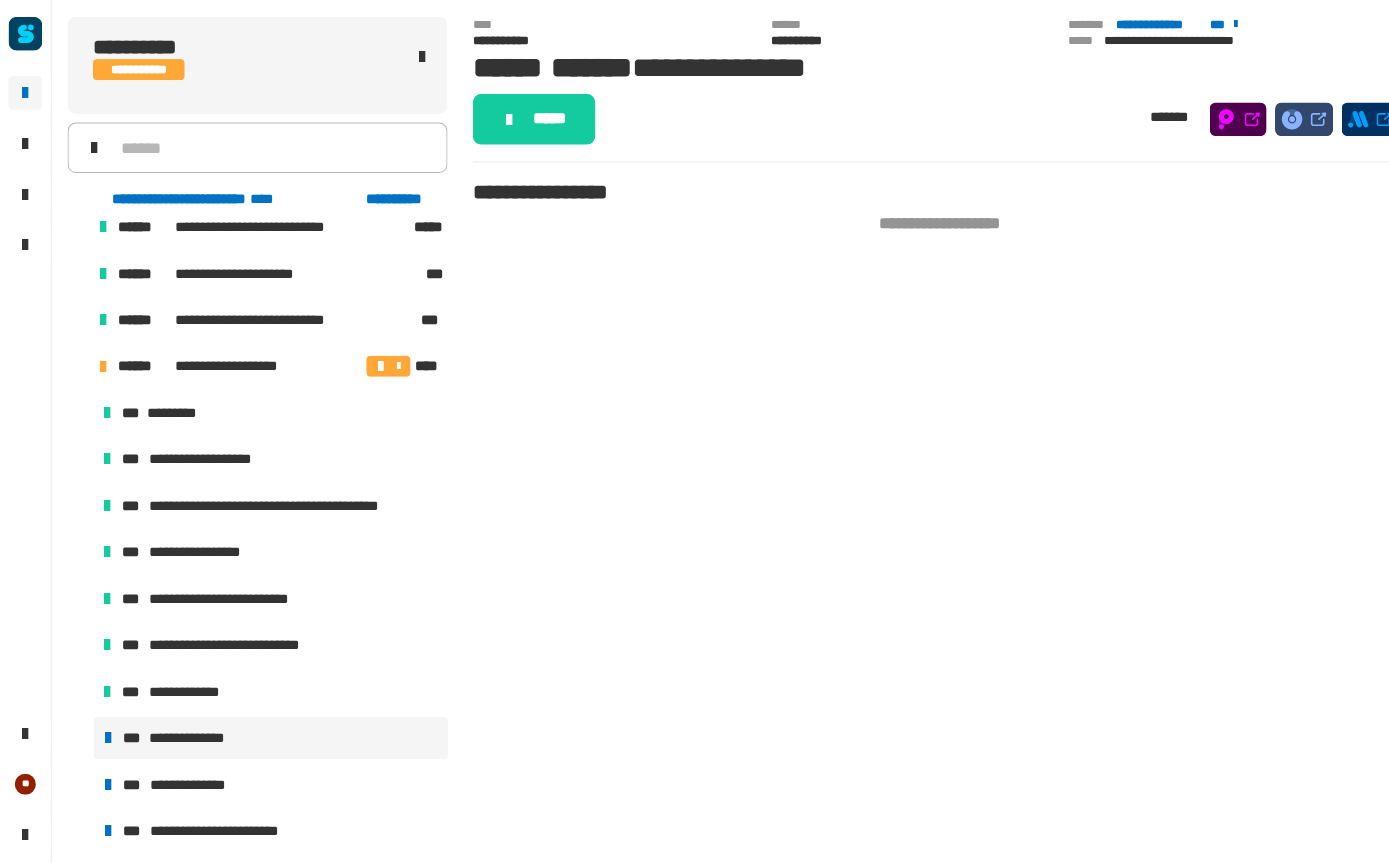 click on "*****" 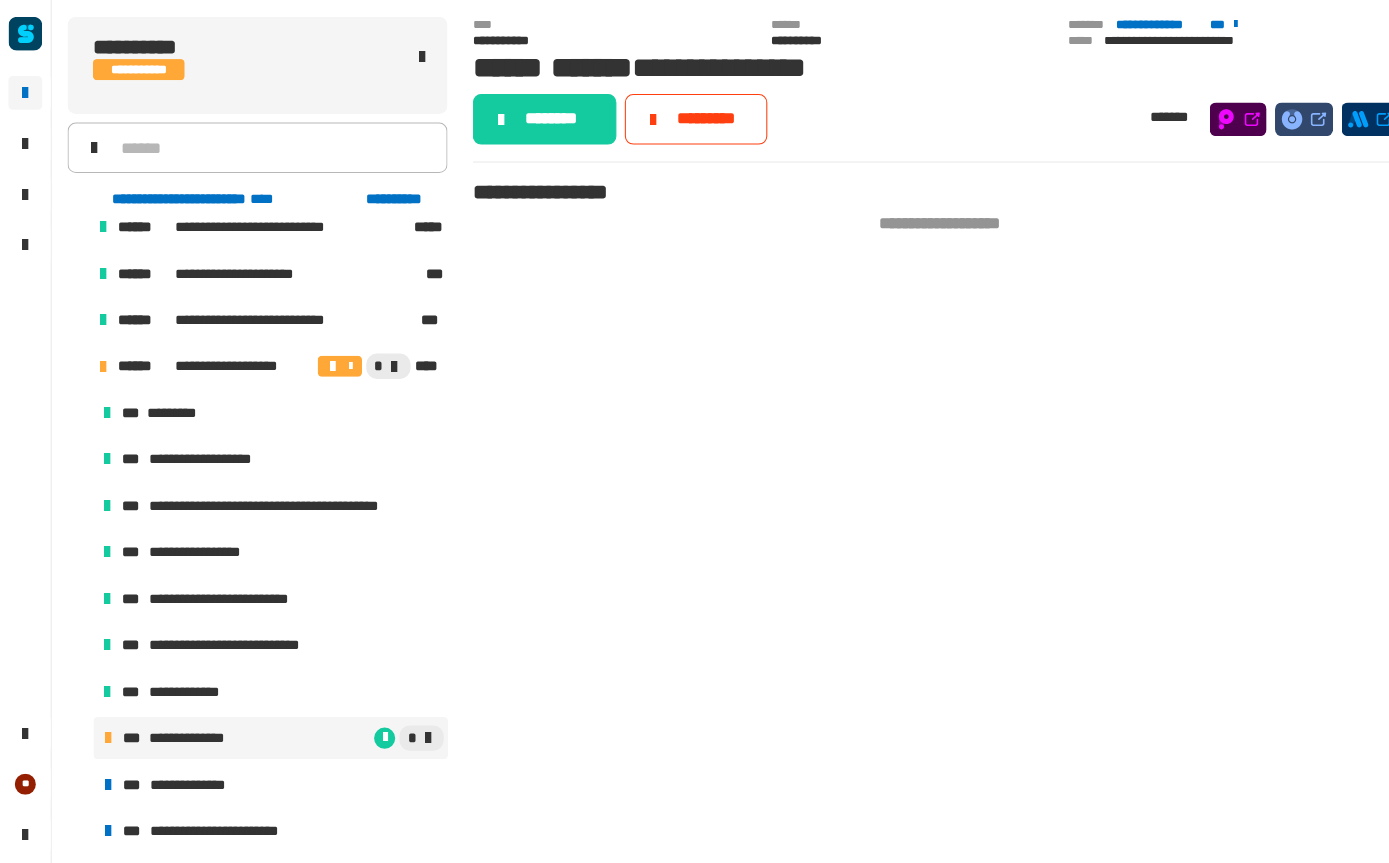 click on "********" 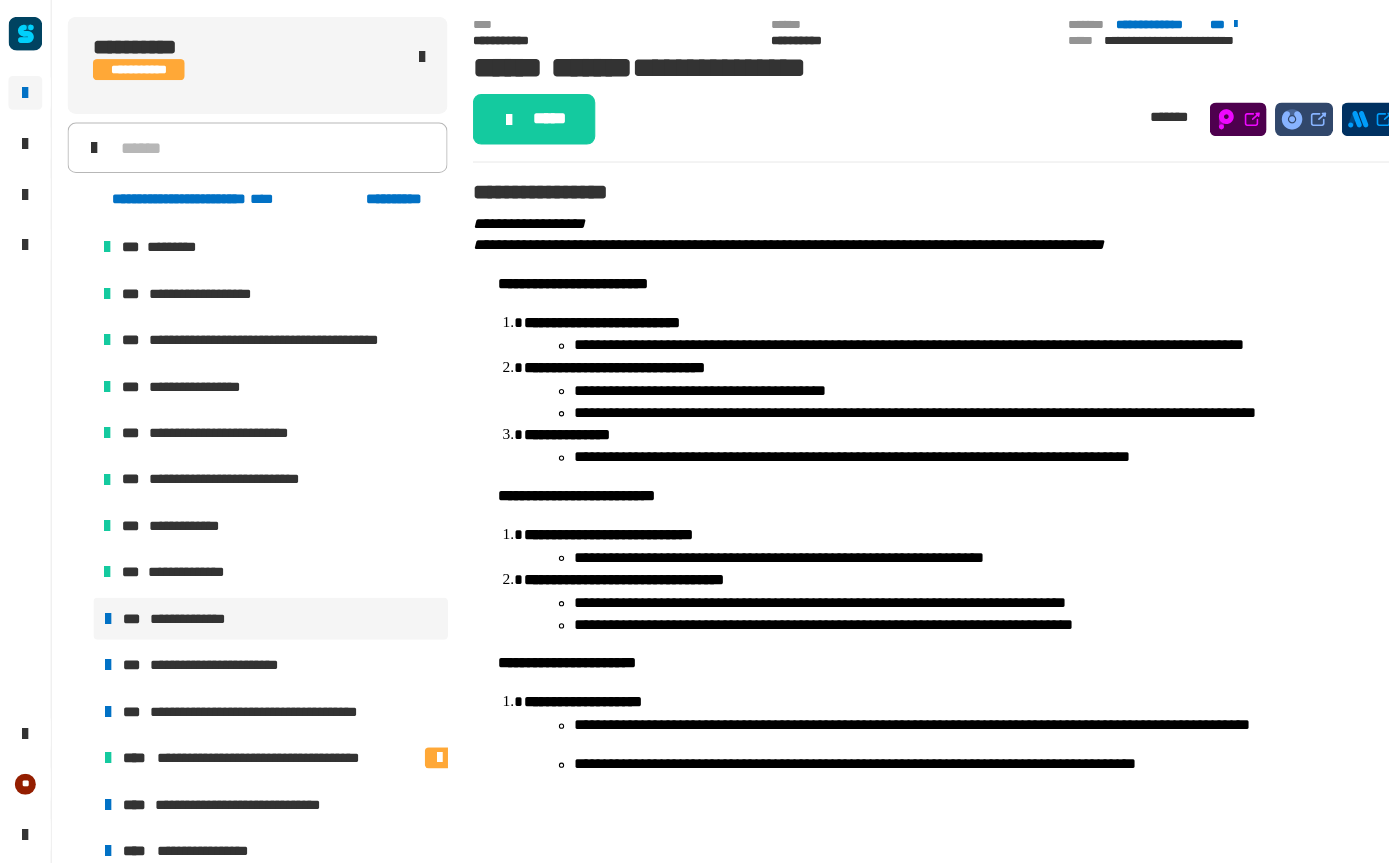 scroll, scrollTop: 1682, scrollLeft: 0, axis: vertical 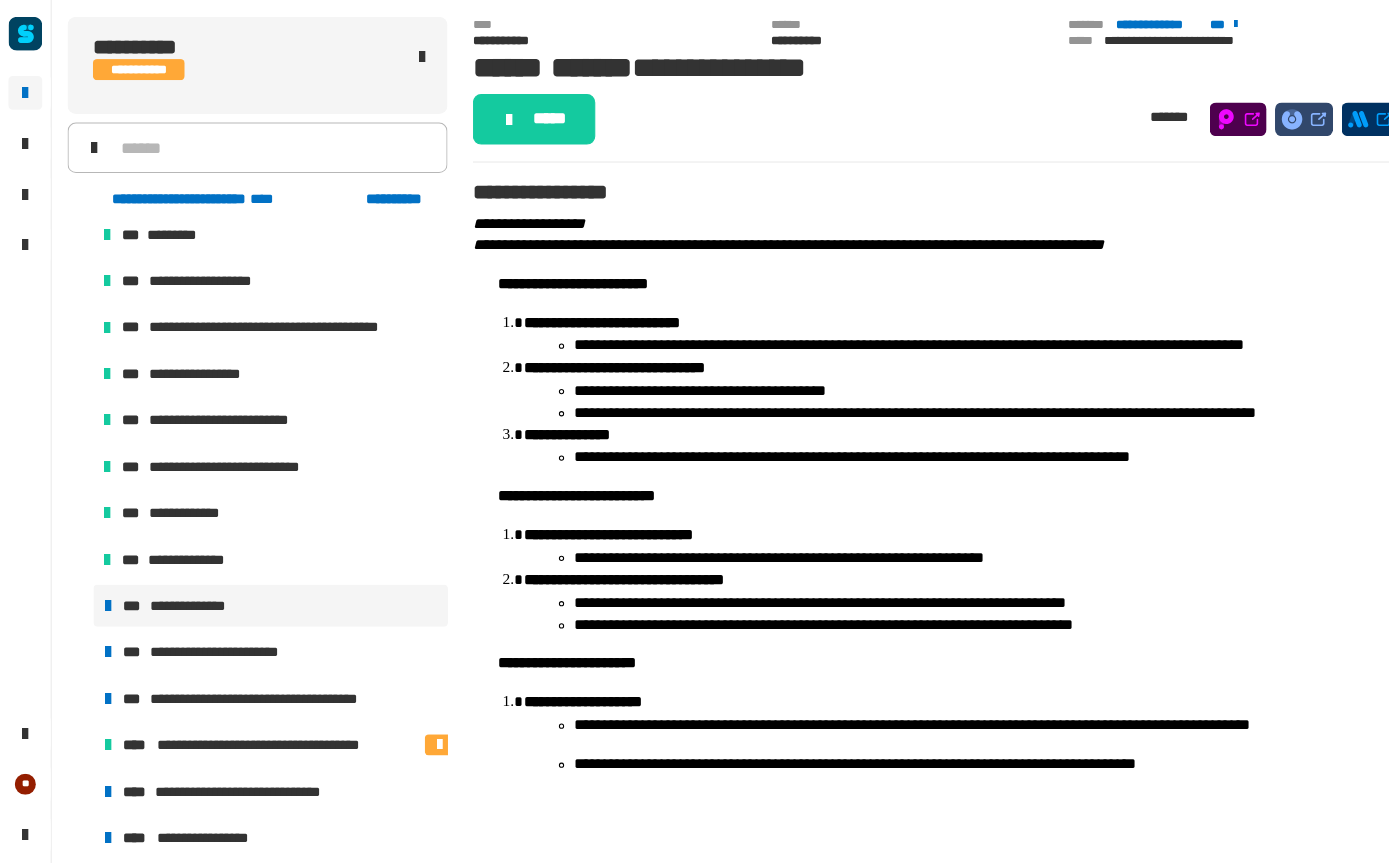 click on "*****" 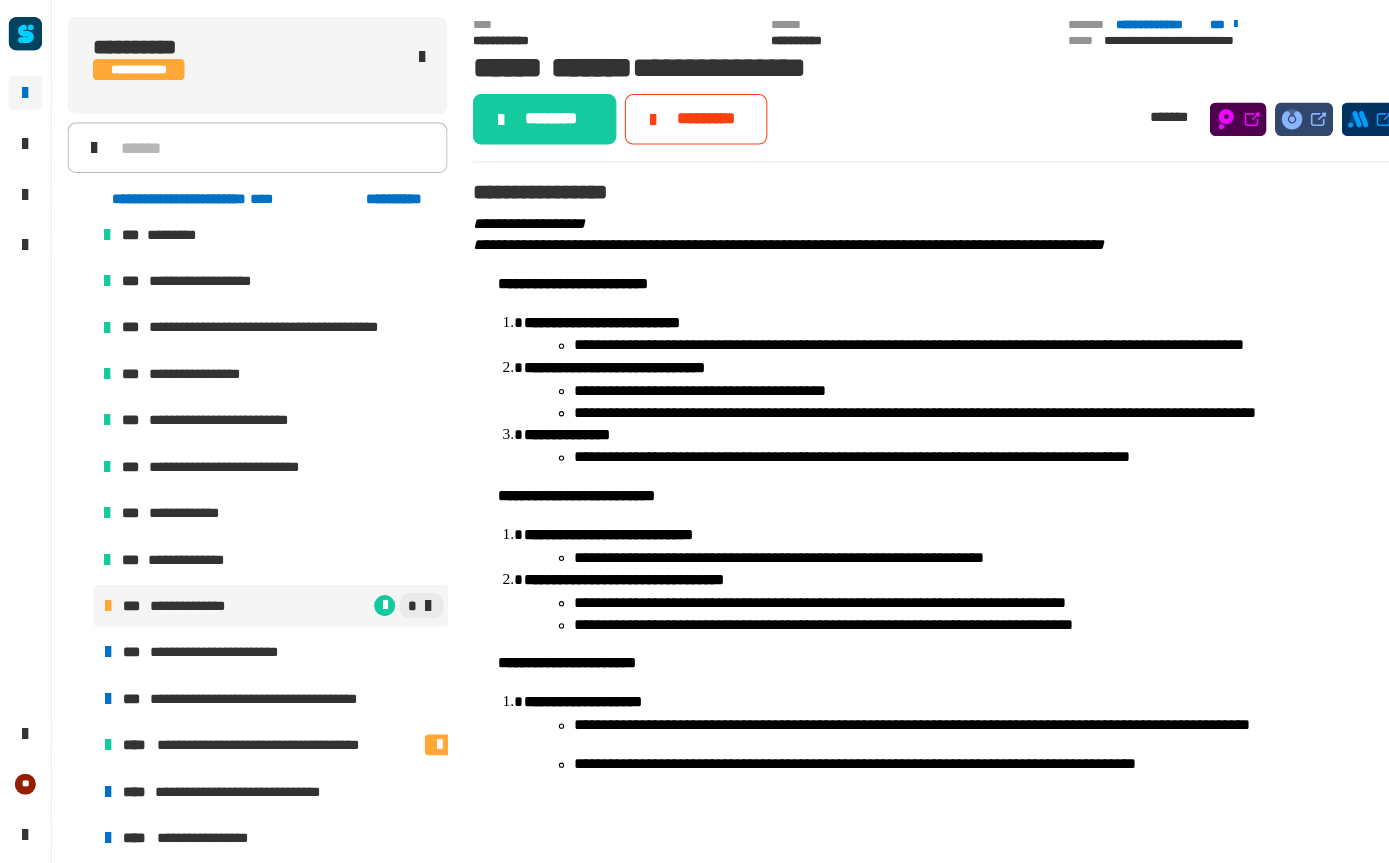 click on "********" 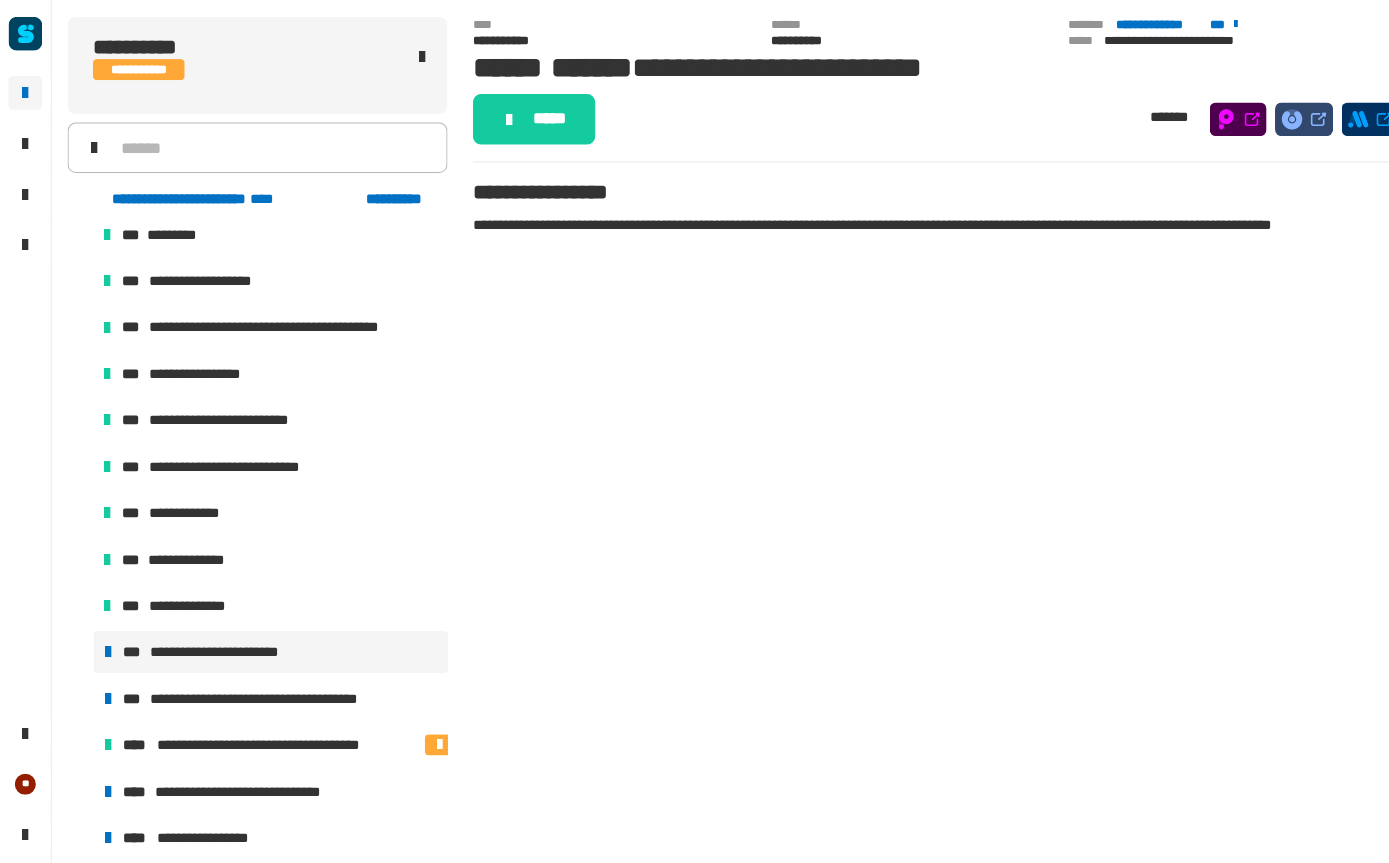 click on "*****" 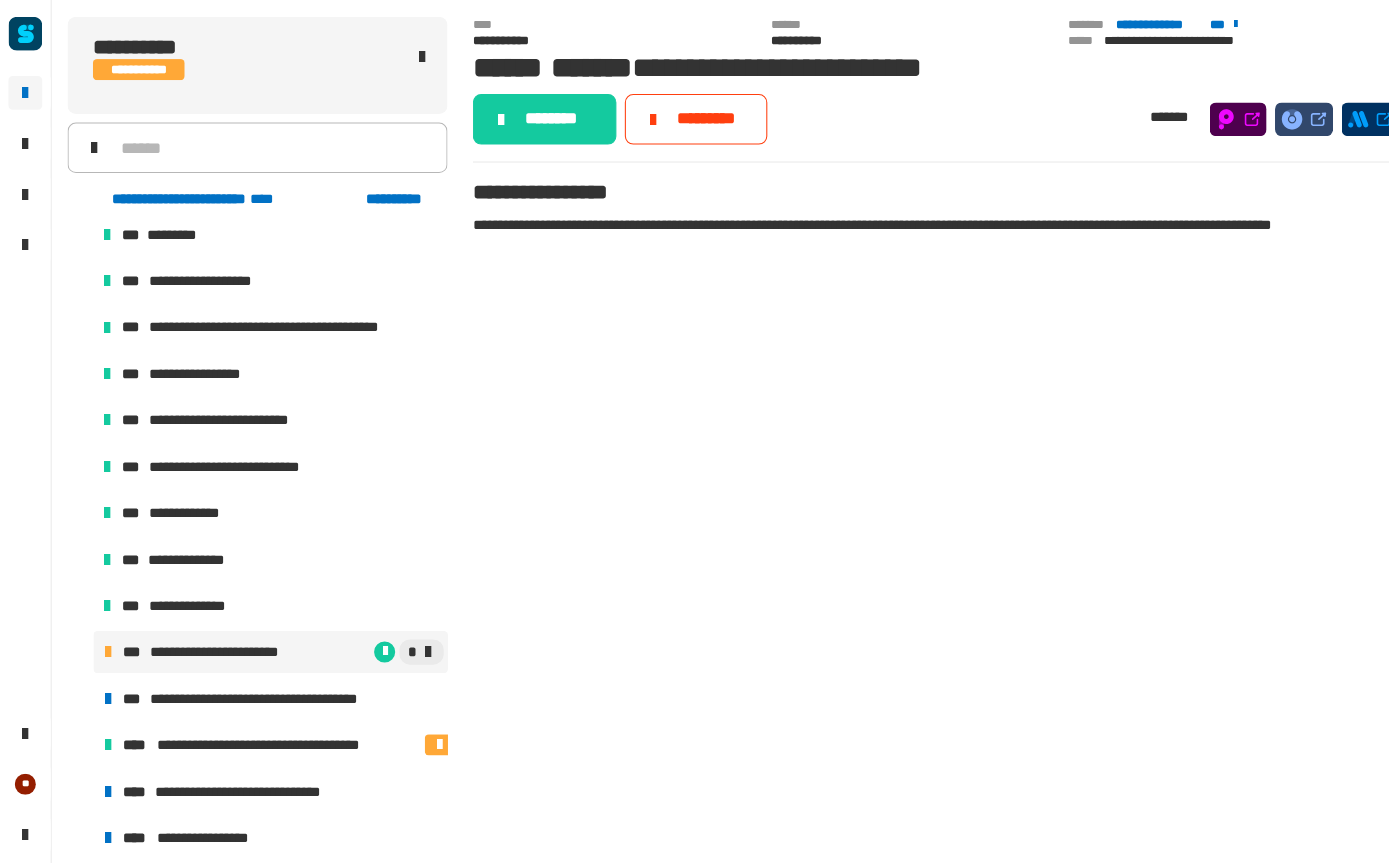 click on "********" 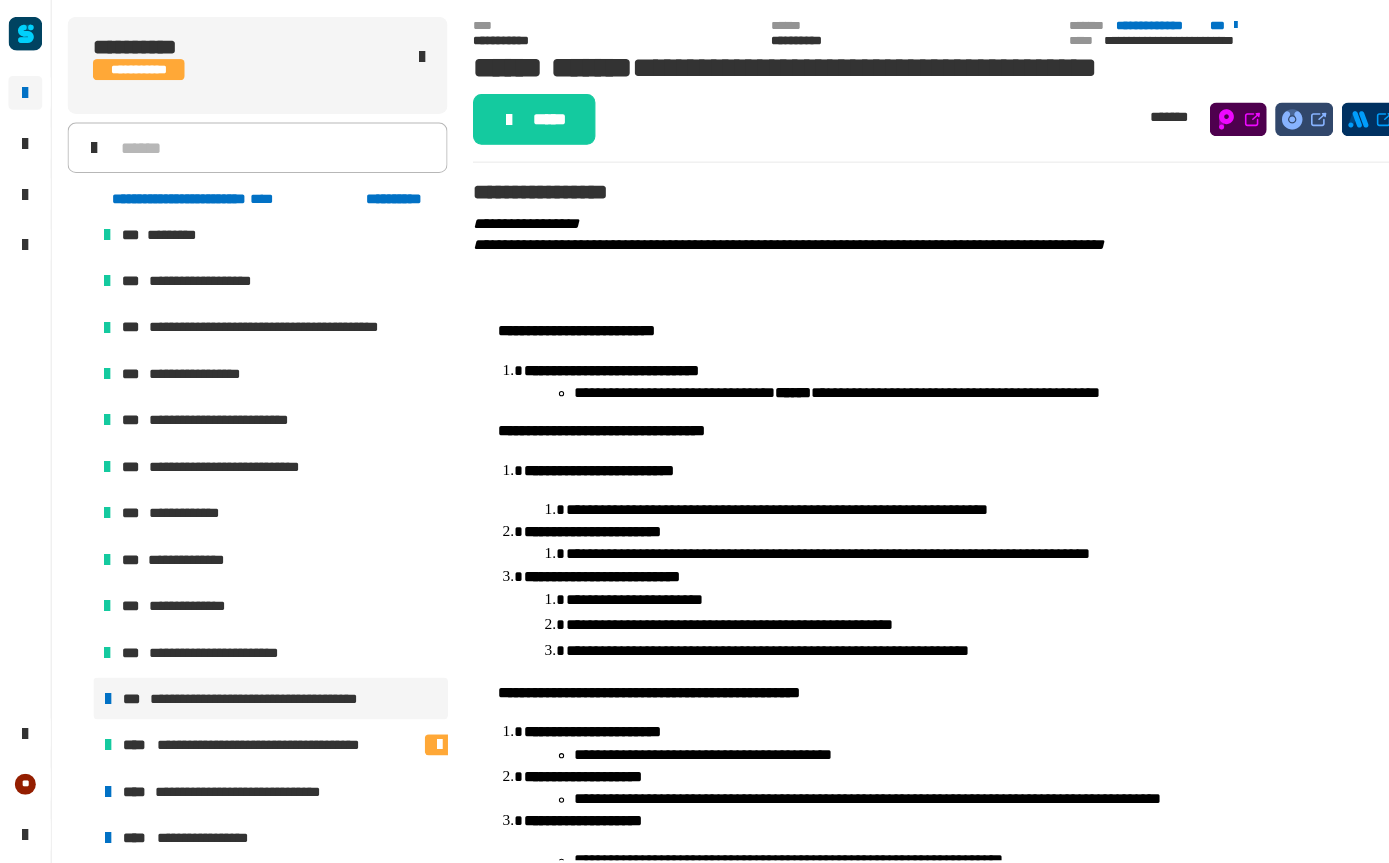 click on "*****" 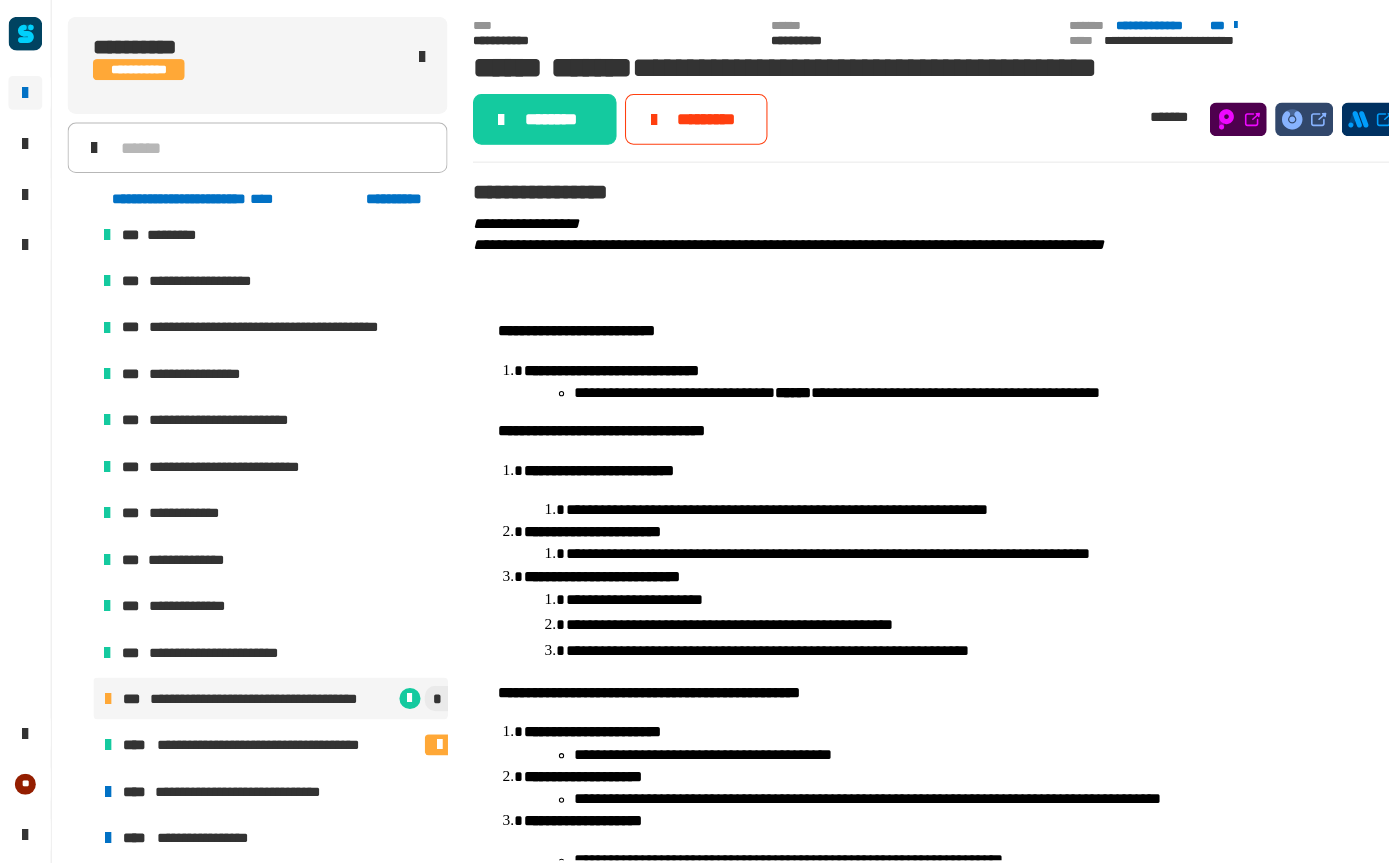 click on "********" 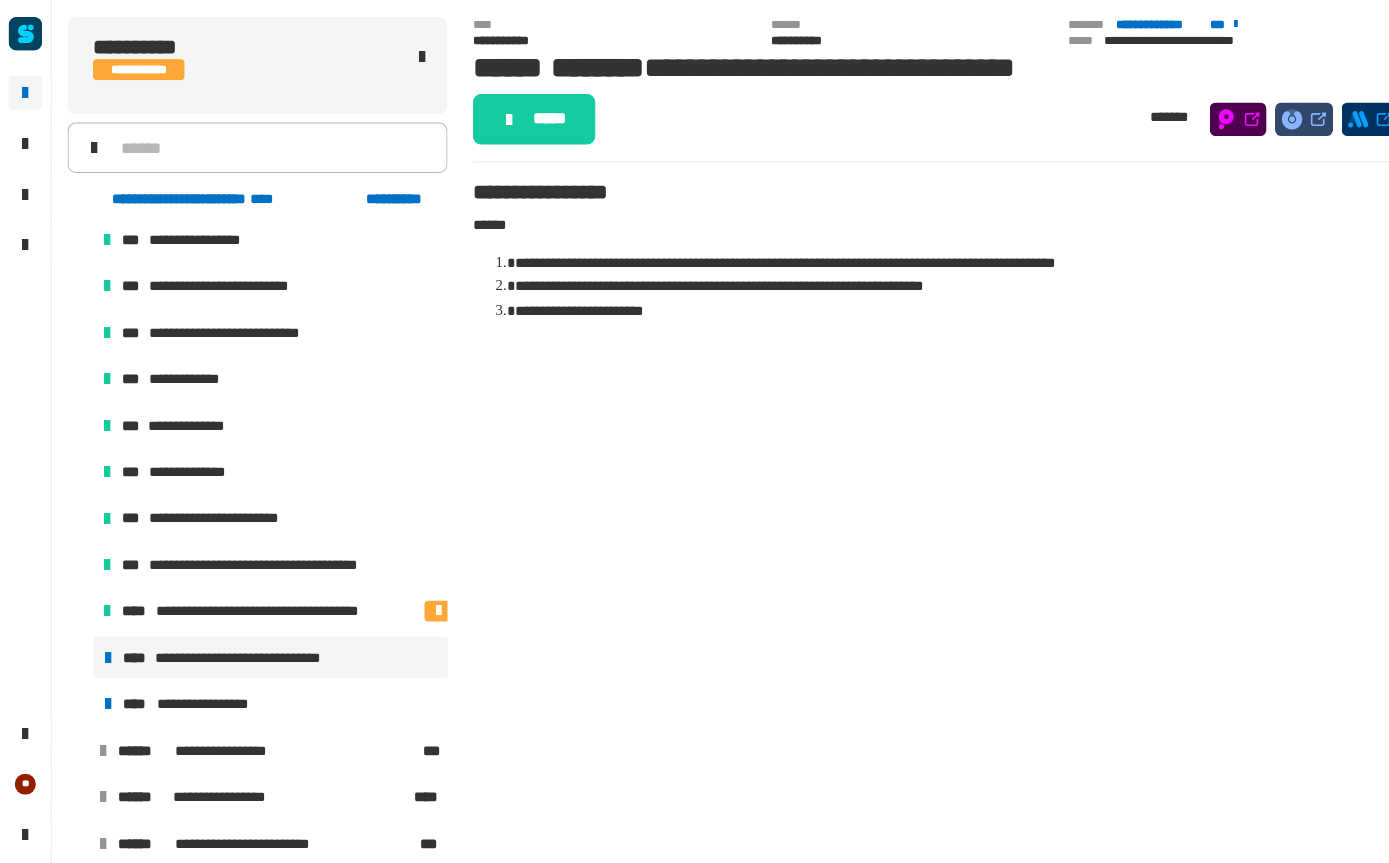 scroll, scrollTop: 1810, scrollLeft: 0, axis: vertical 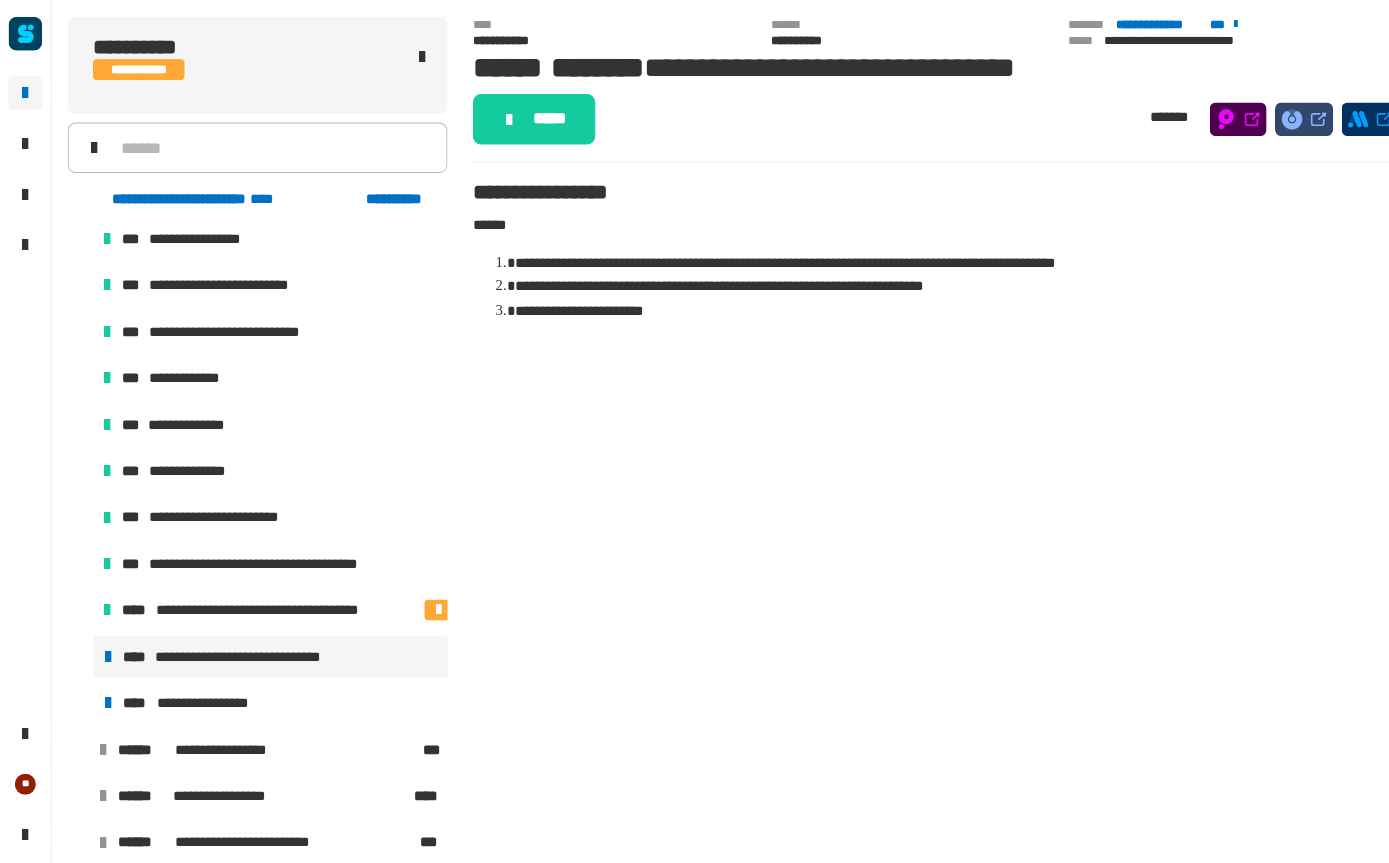 click on "*****" 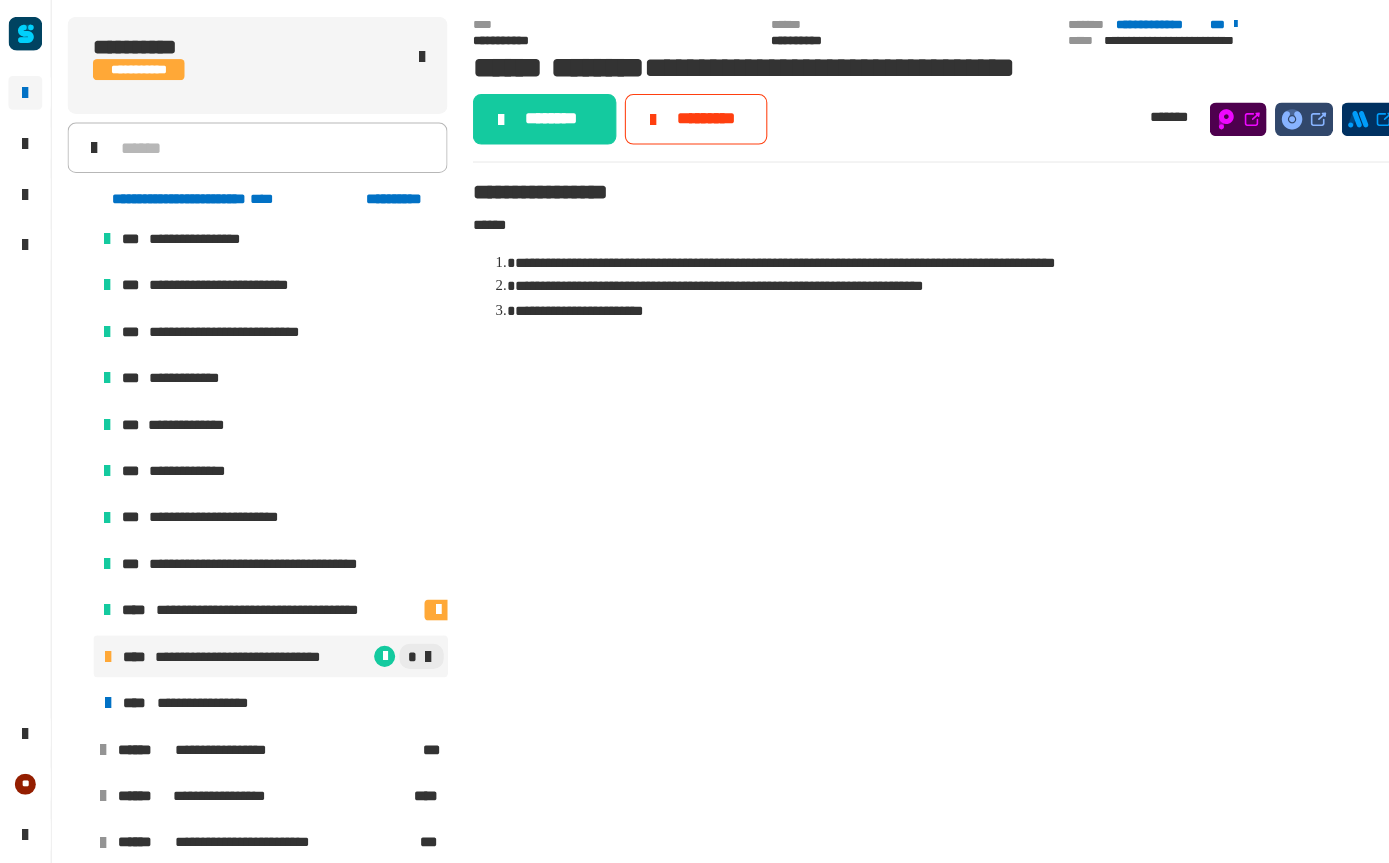 click on "********" 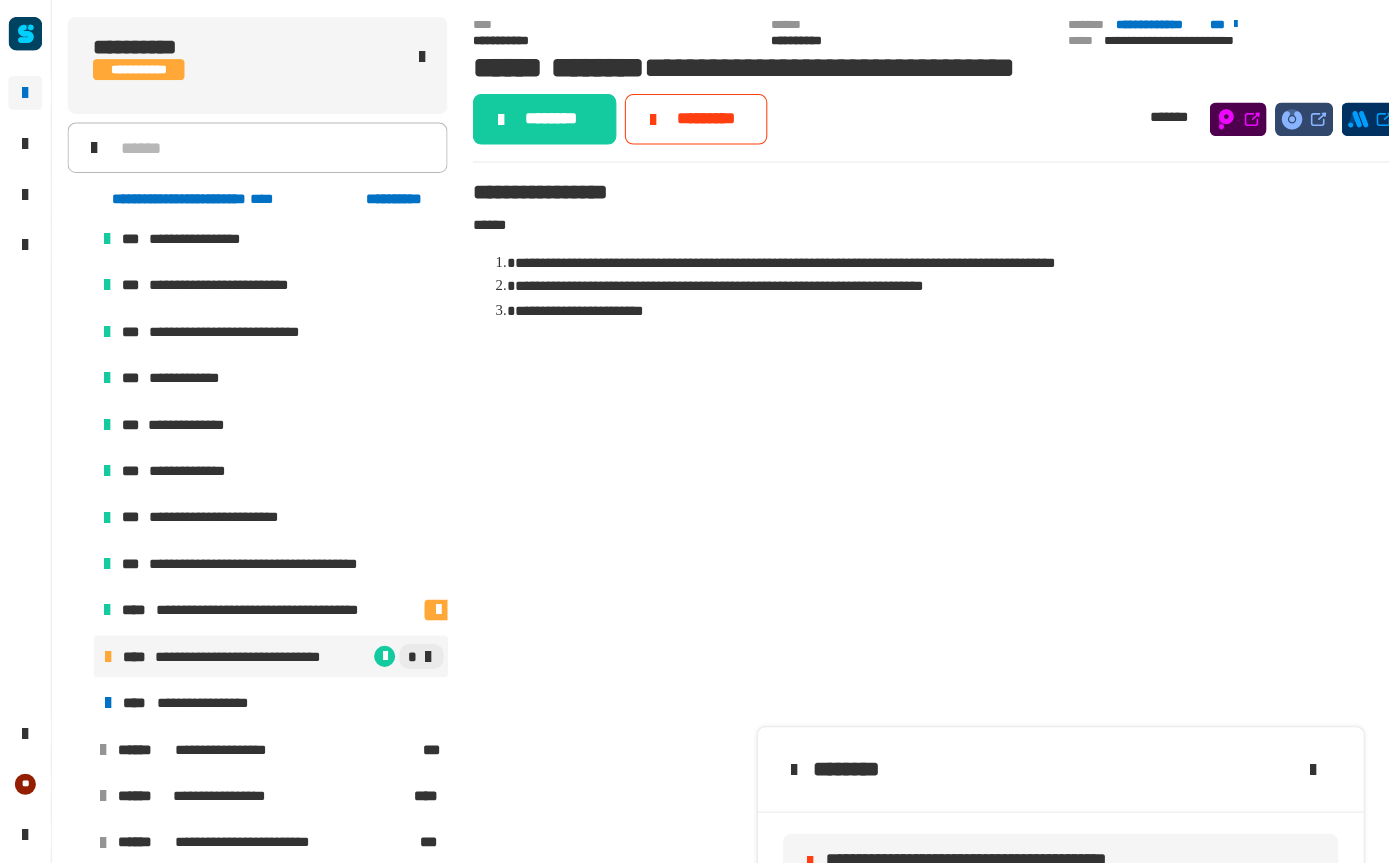 click on "********" 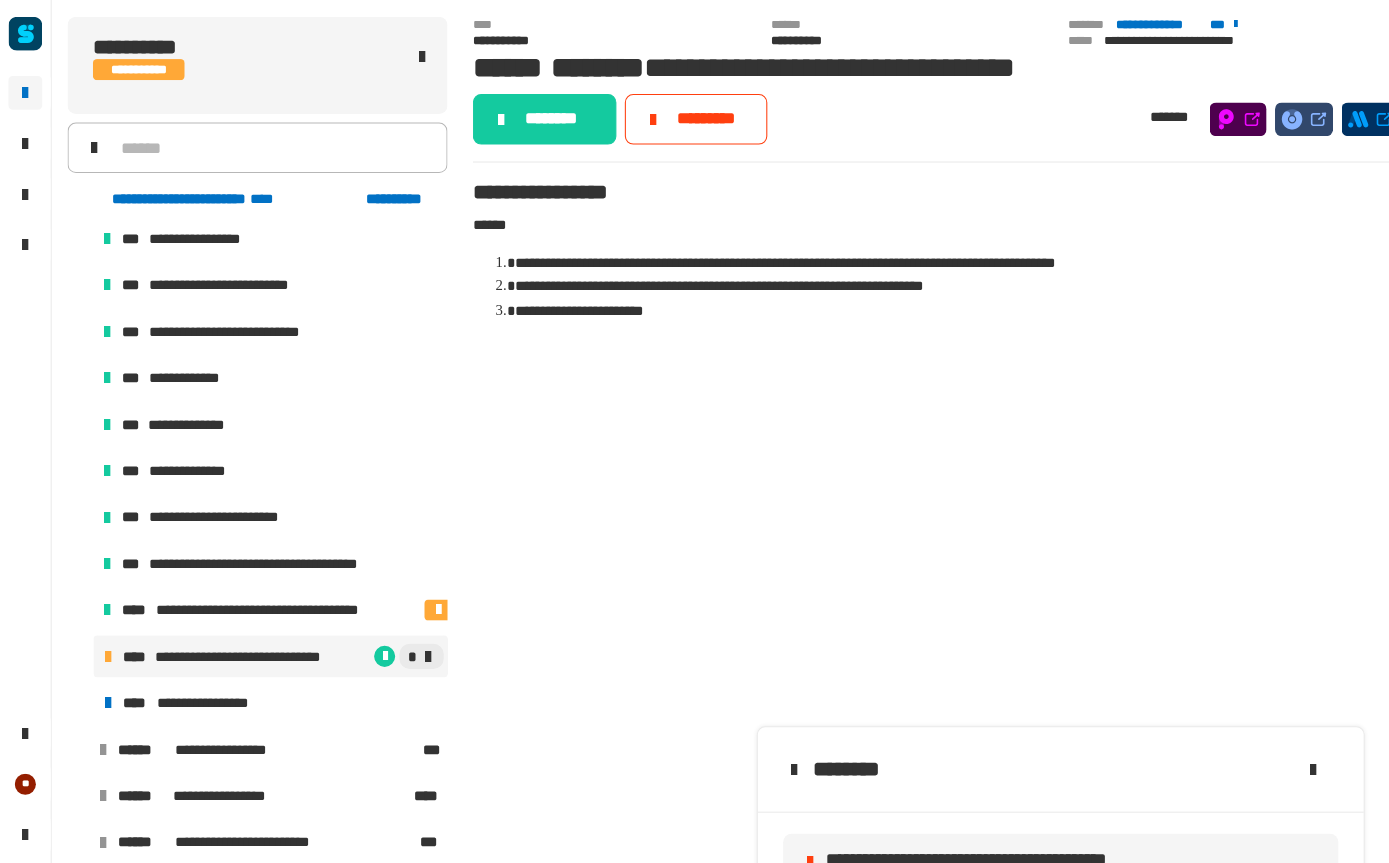 click on "********" 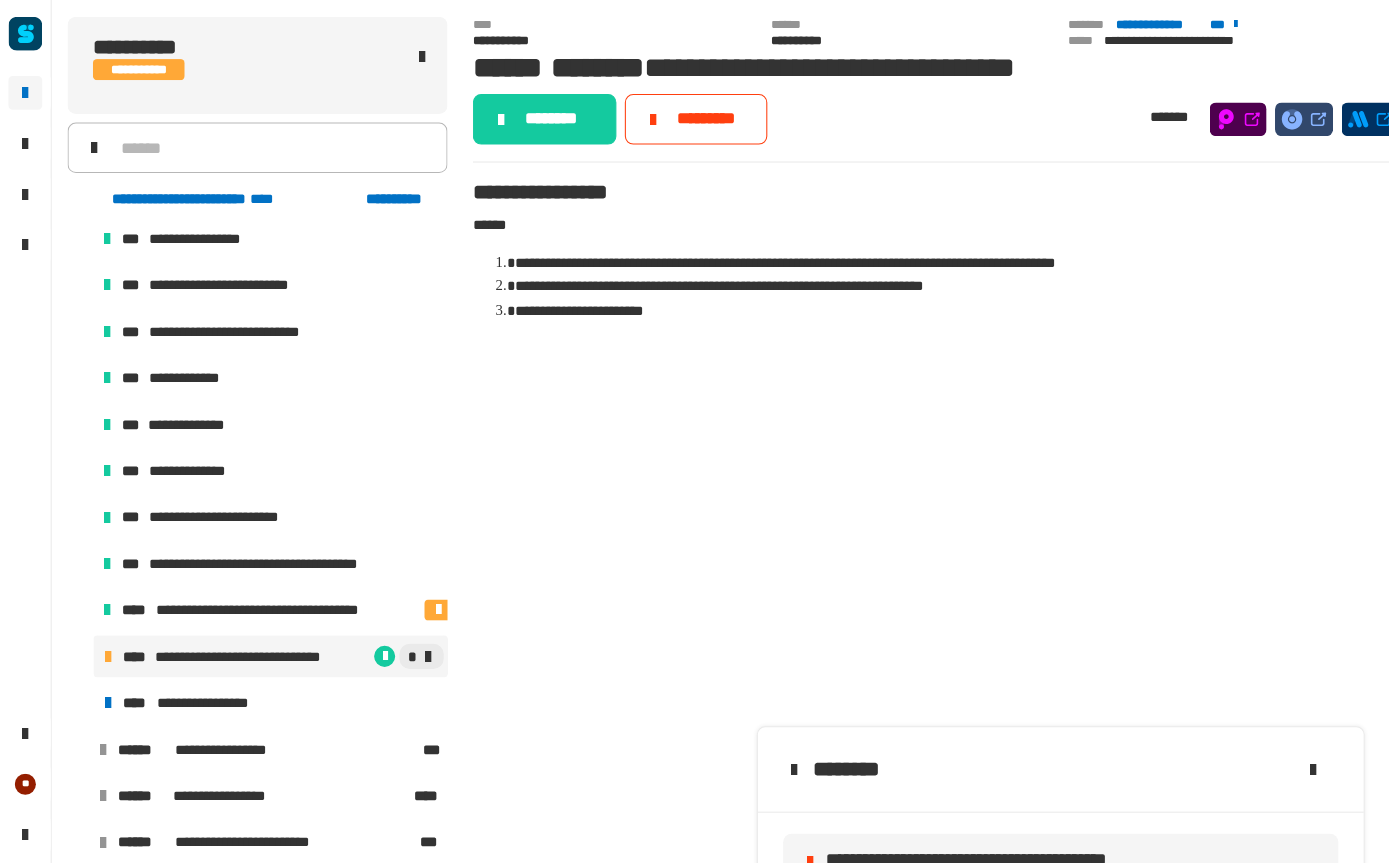 click on "**********" at bounding box center [256, 666] 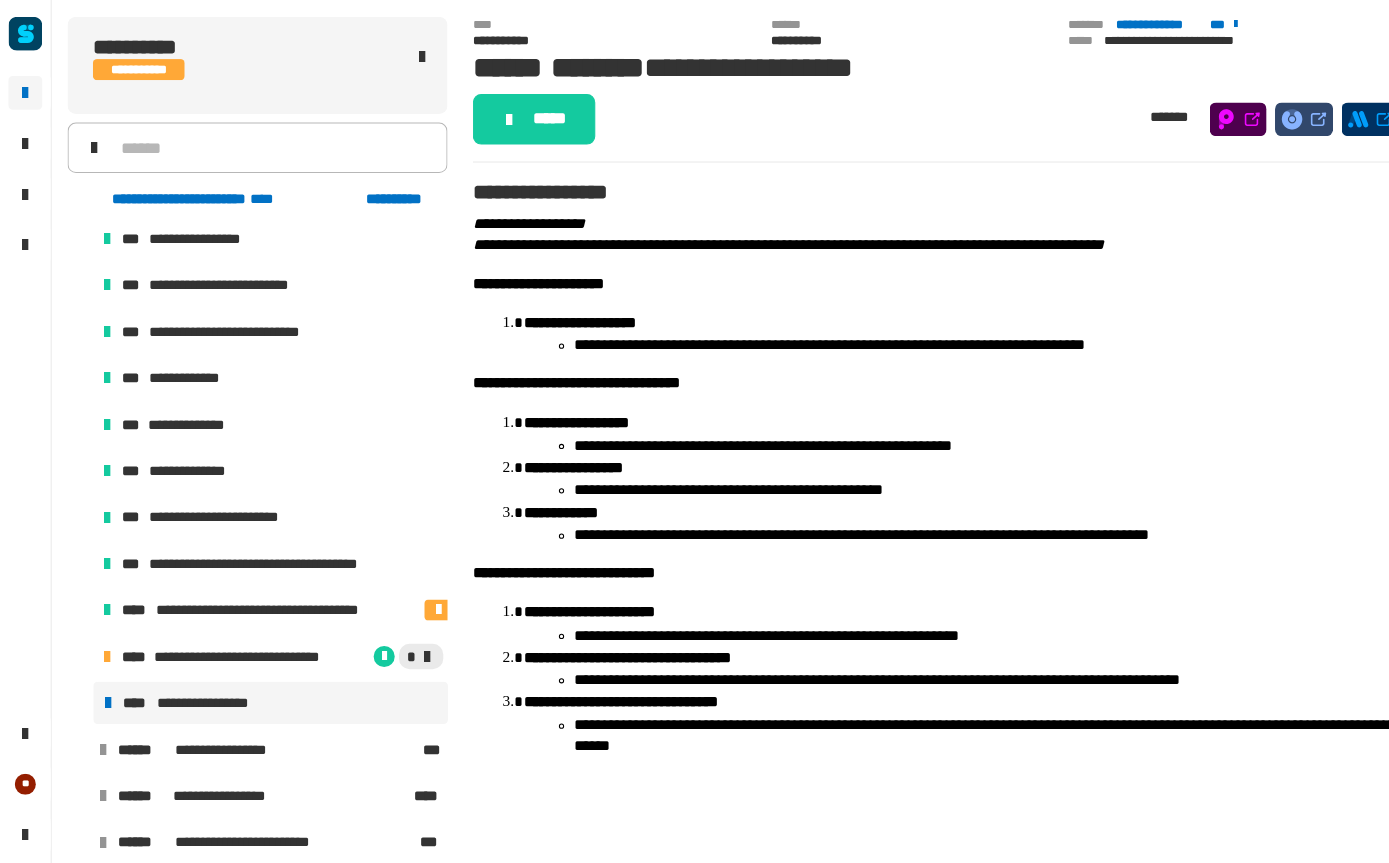 click on "*****" 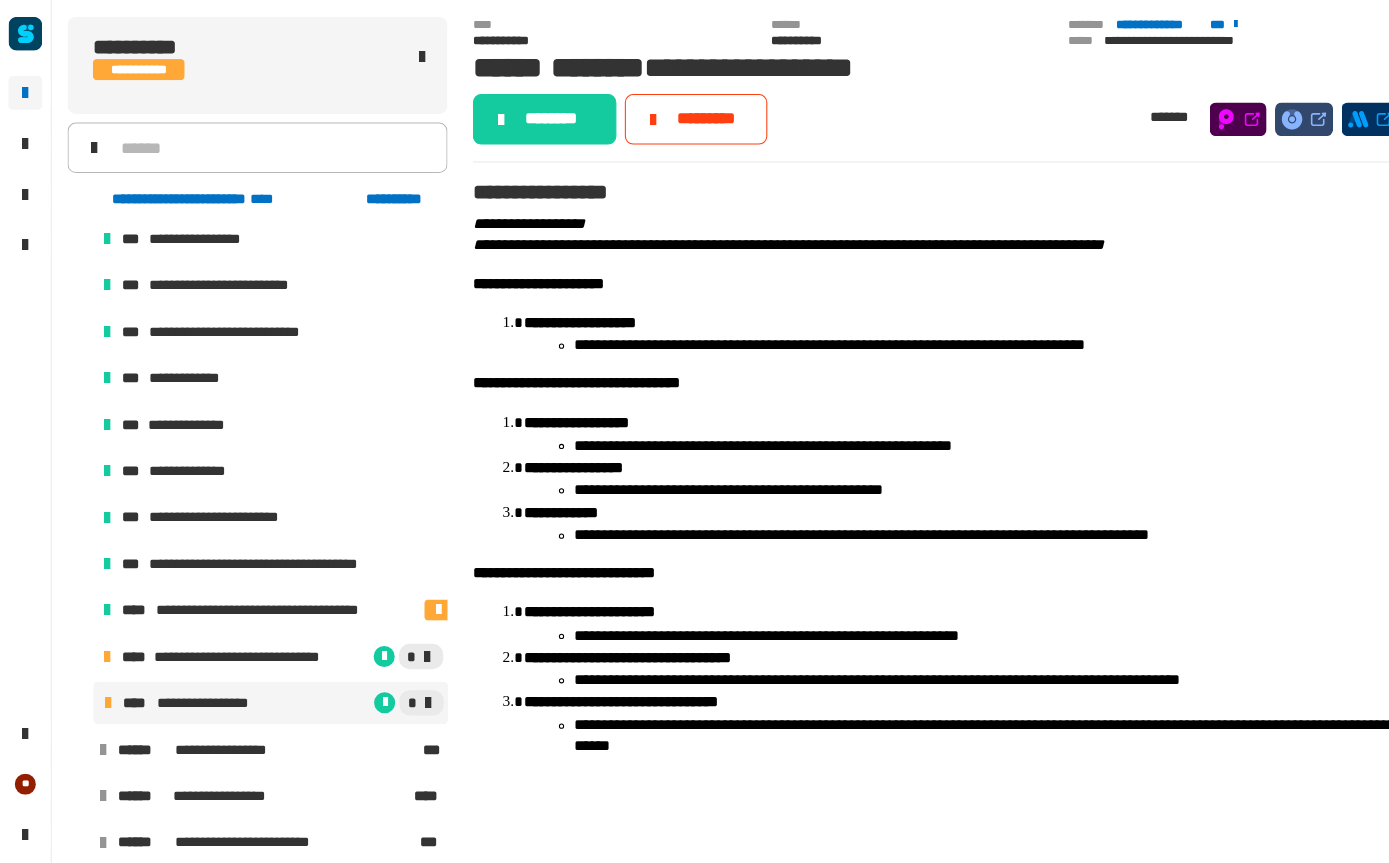 click on "********" 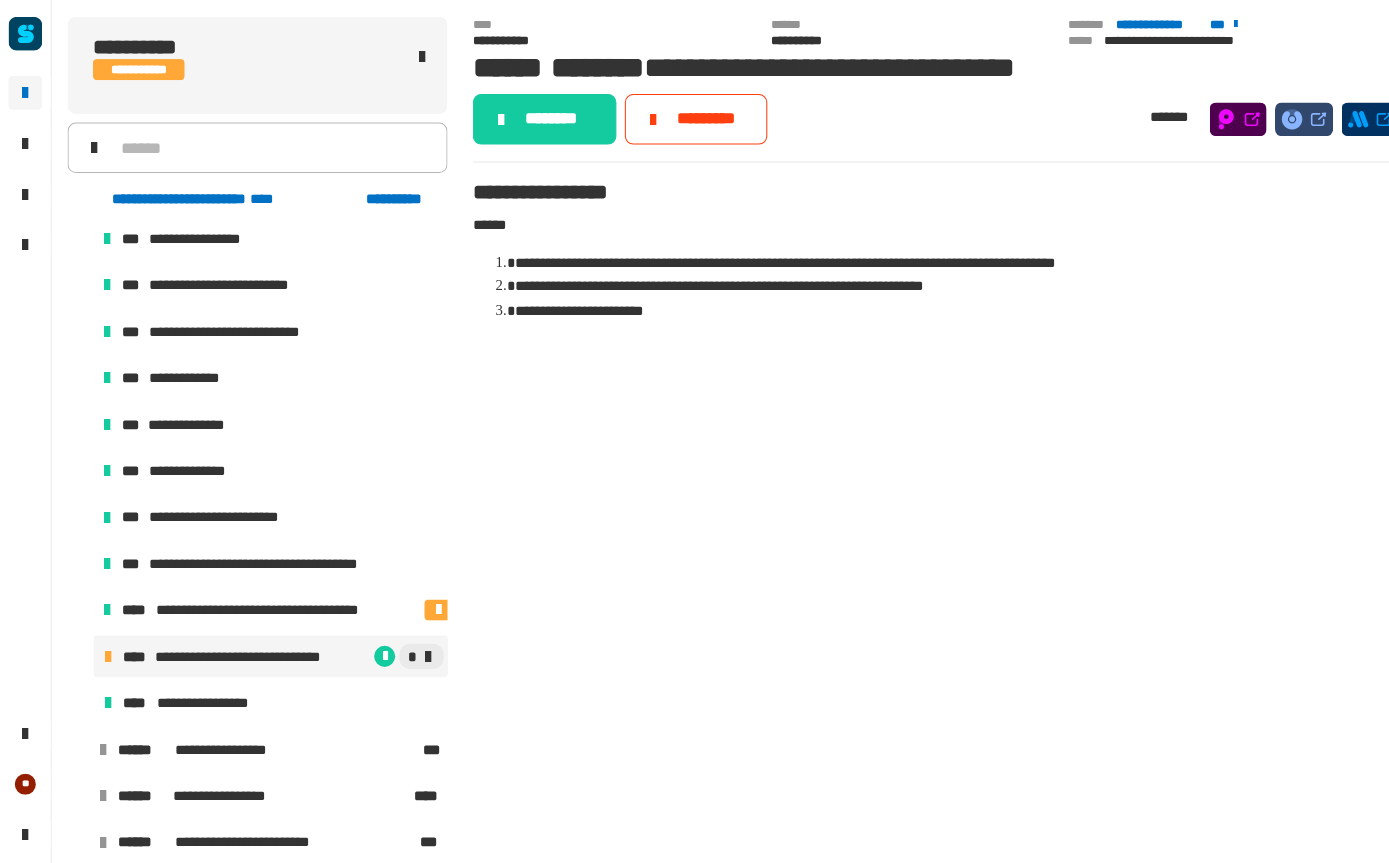click on "********" 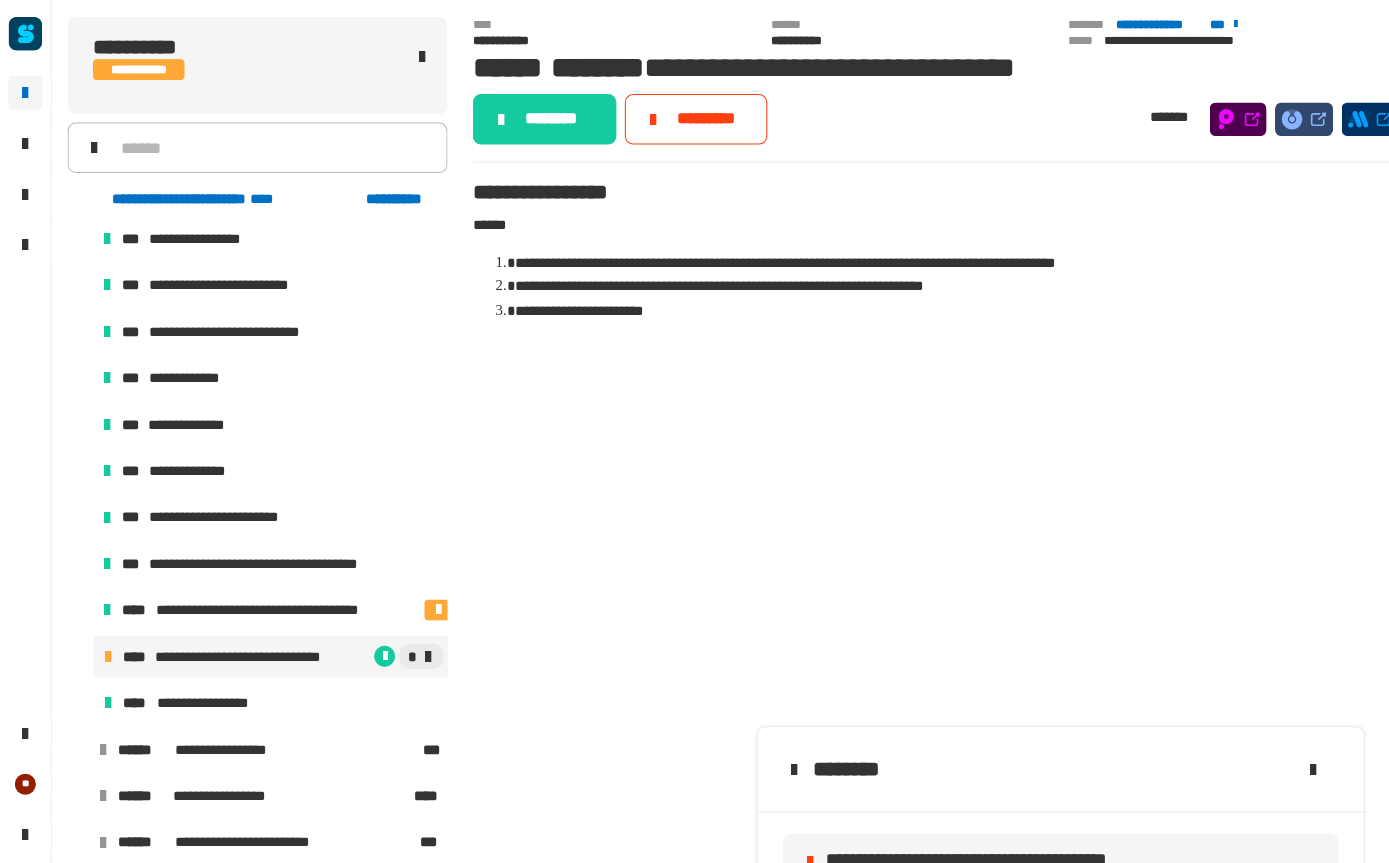 click on "********" 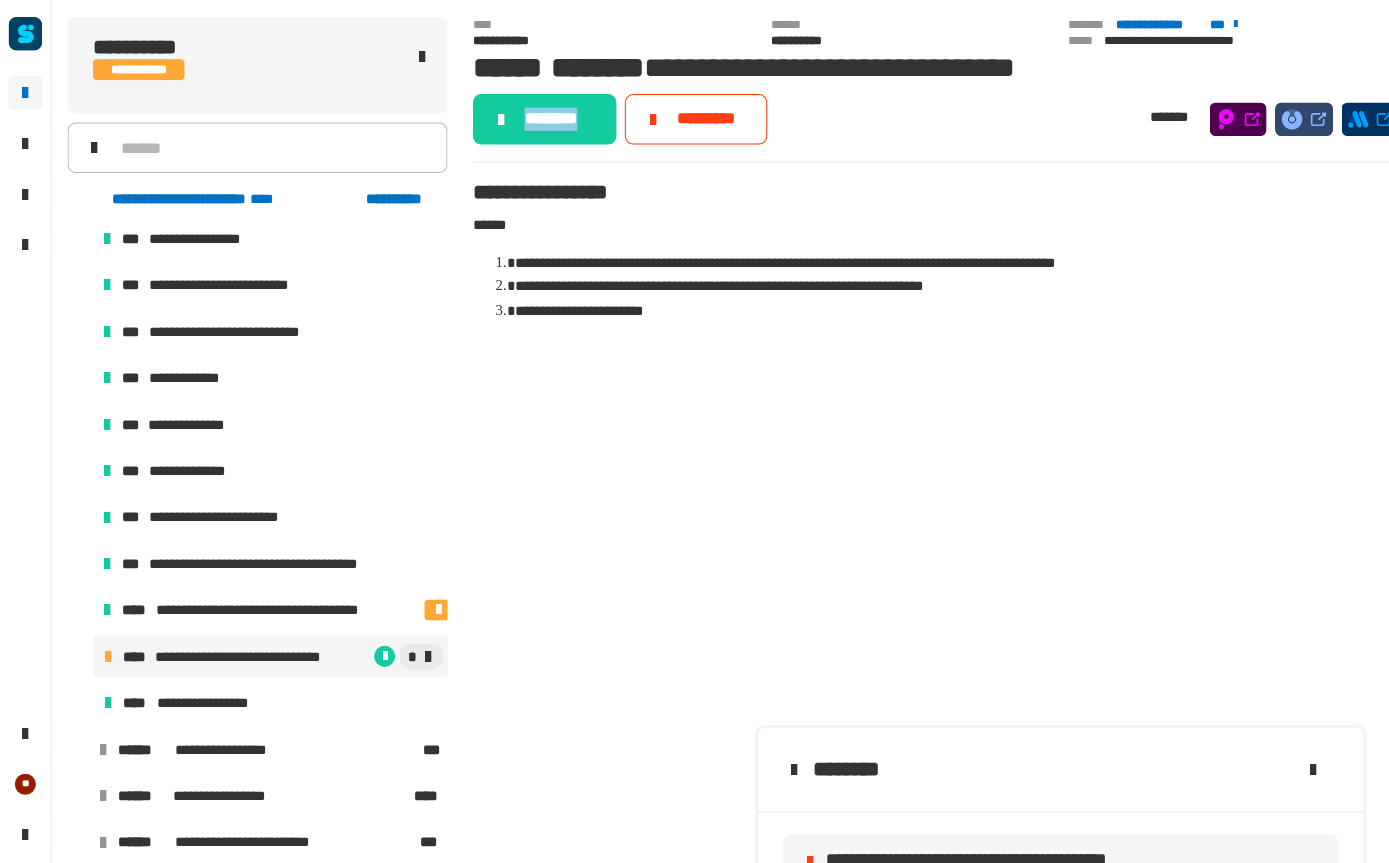 click on "*********" 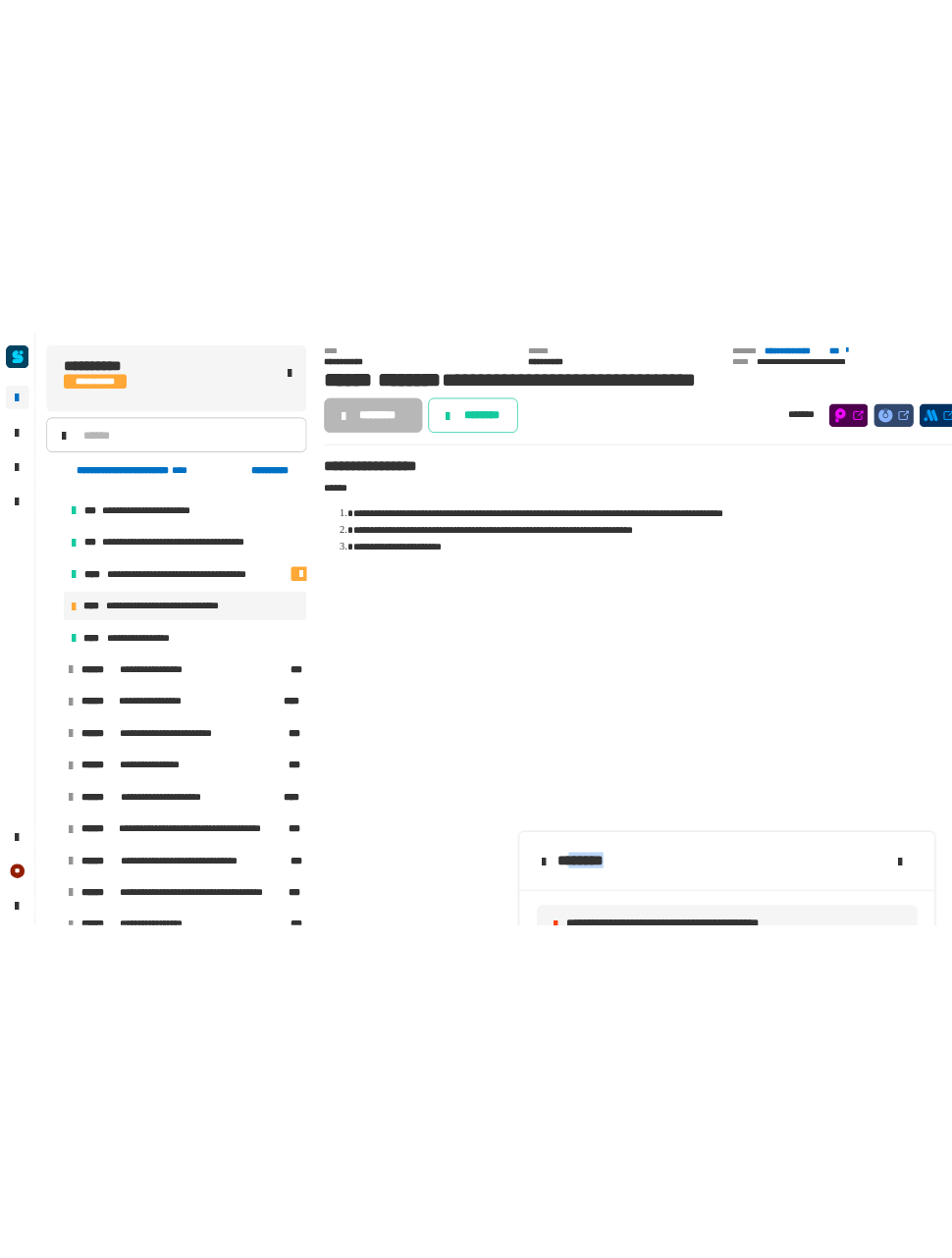 scroll, scrollTop: 2043, scrollLeft: 0, axis: vertical 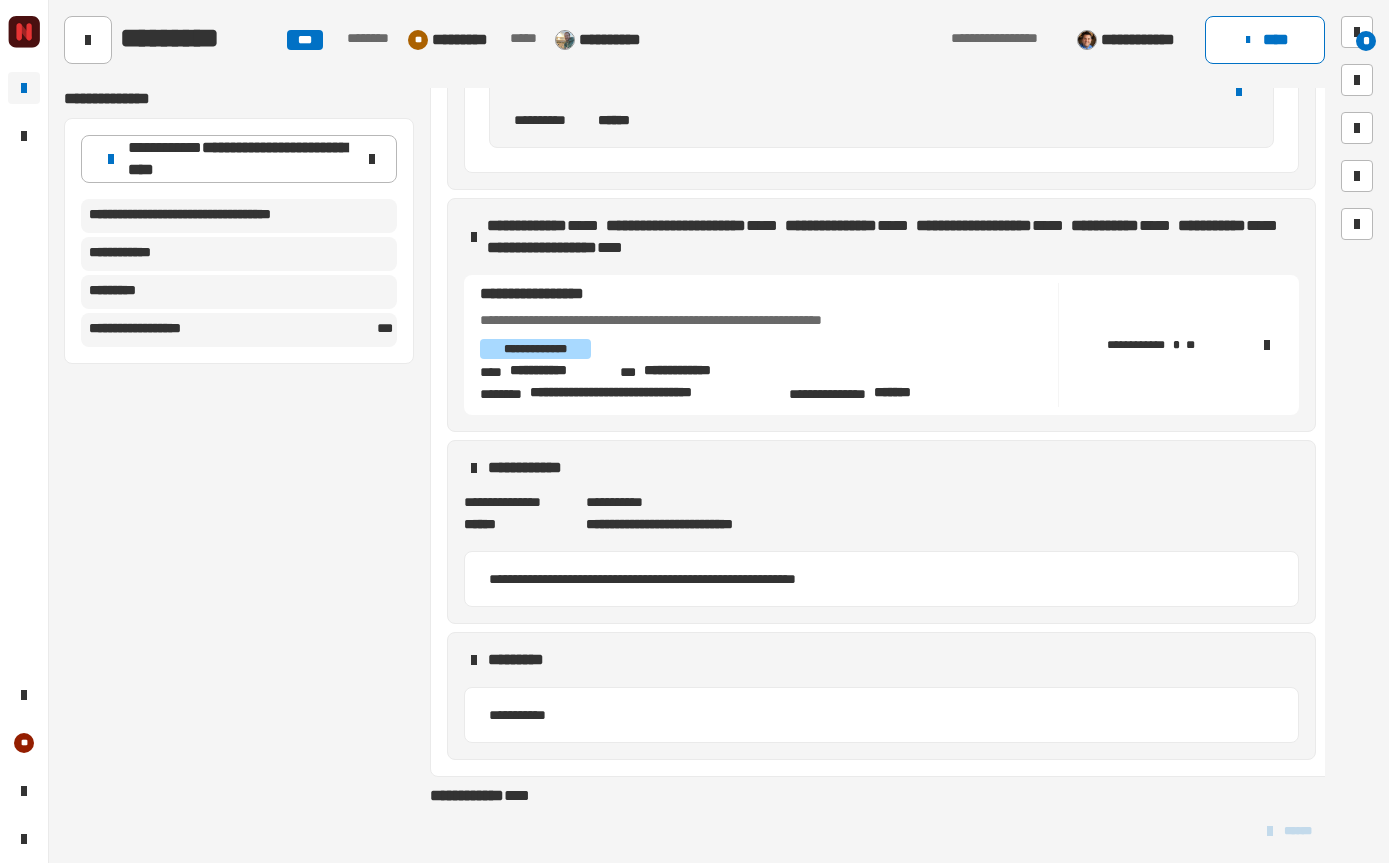 click on "**********" at bounding box center [881, 468] 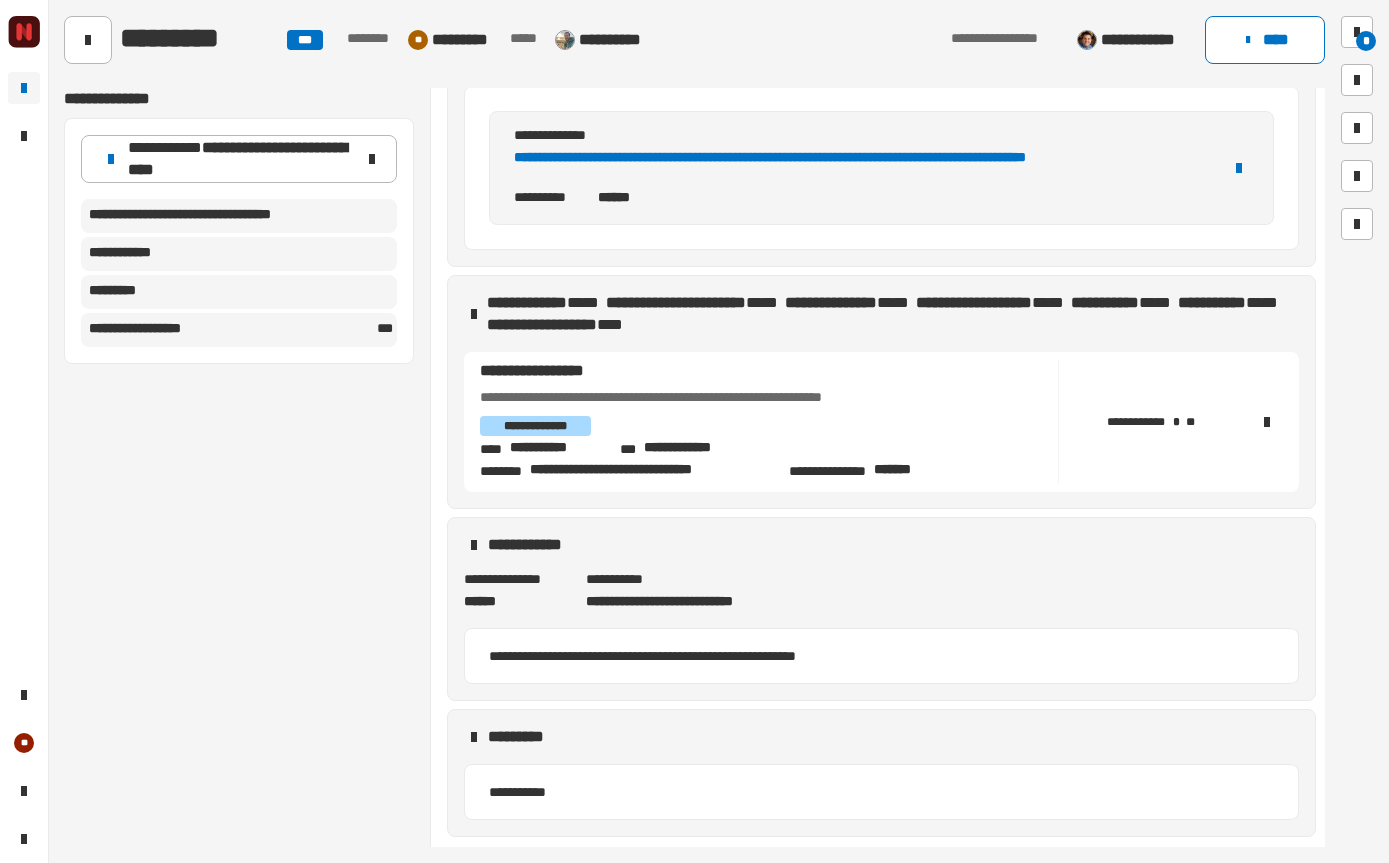 scroll, scrollTop: 191, scrollLeft: 0, axis: vertical 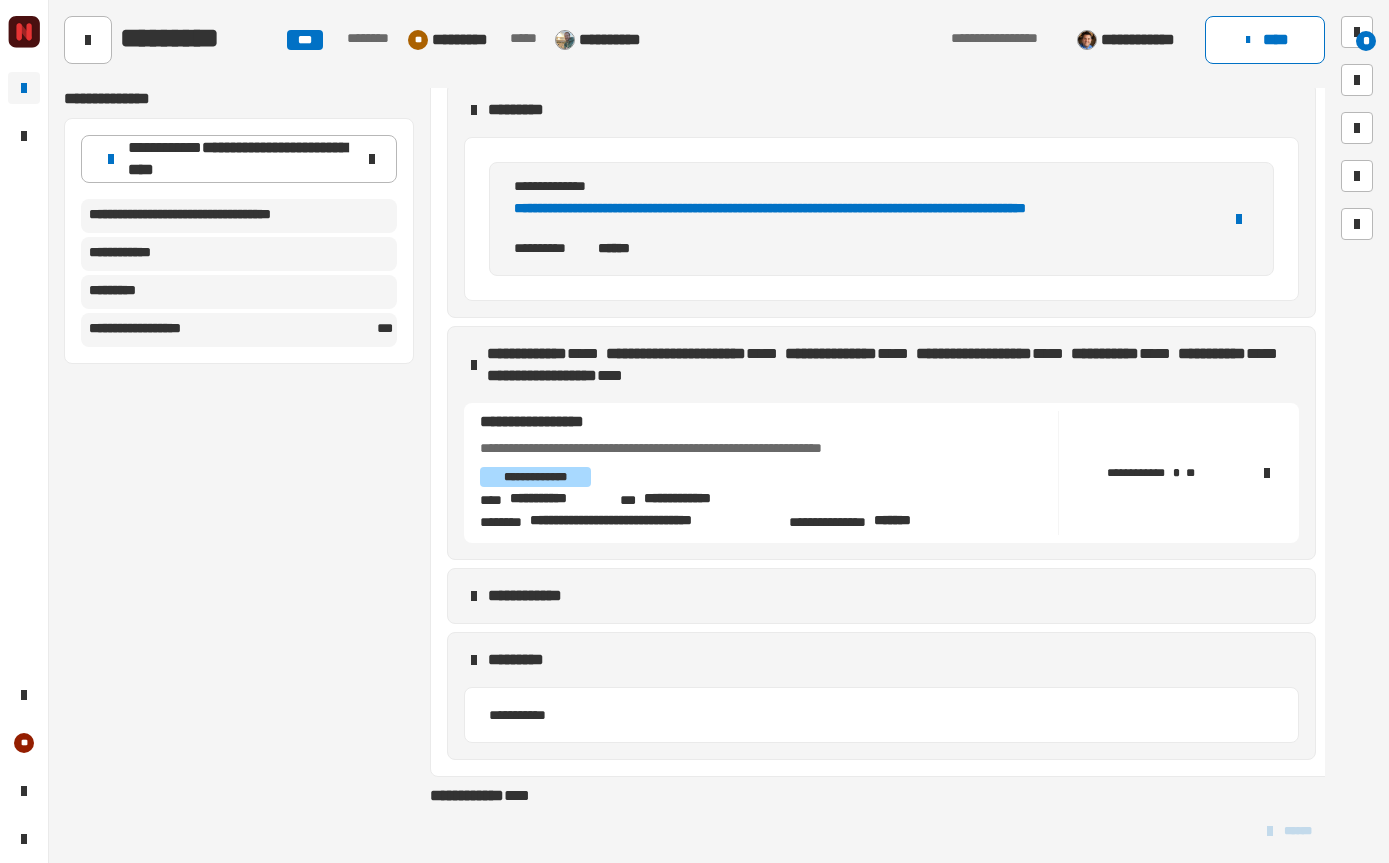 click on "**********" at bounding box center [881, 596] 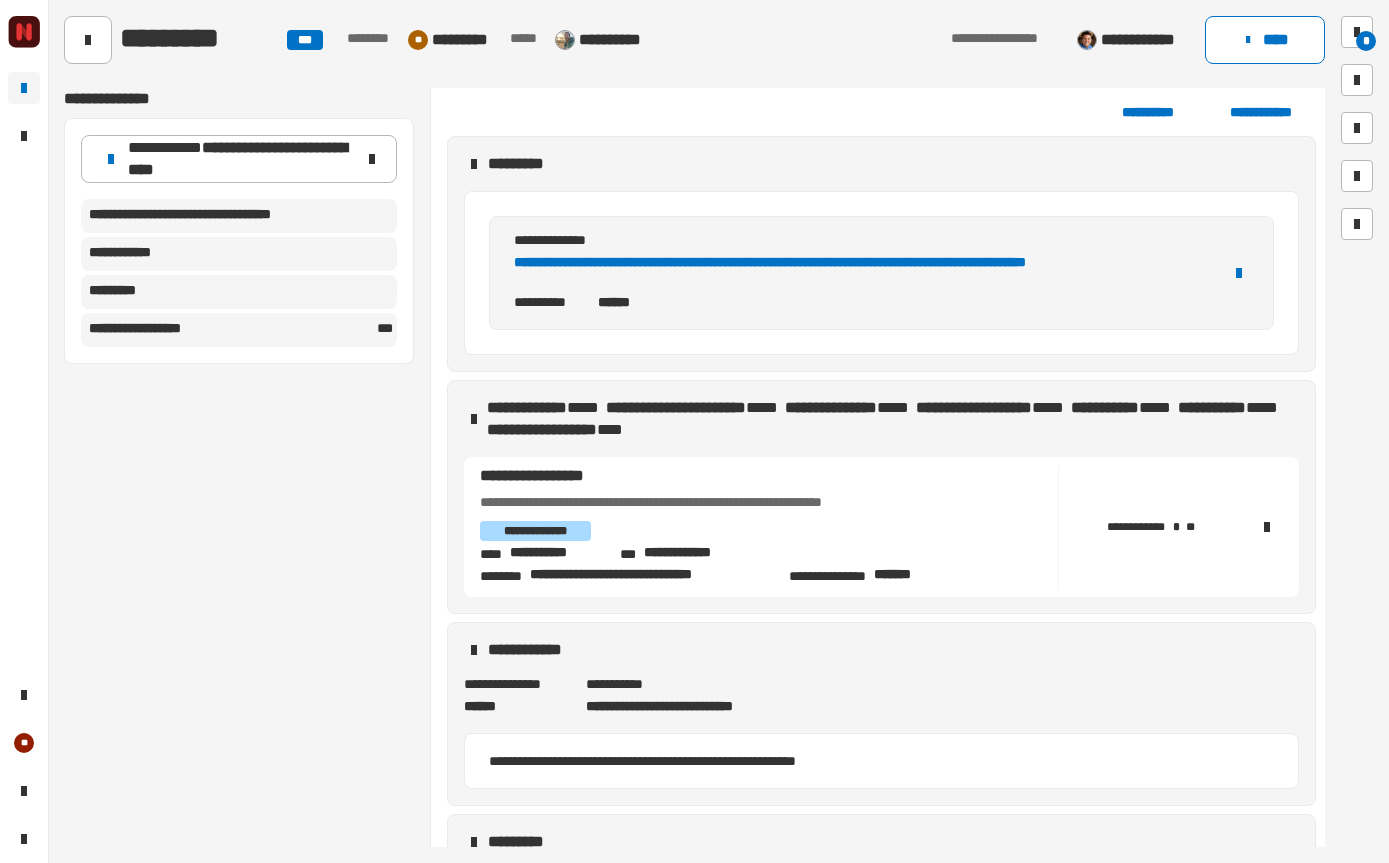 scroll, scrollTop: 100, scrollLeft: 0, axis: vertical 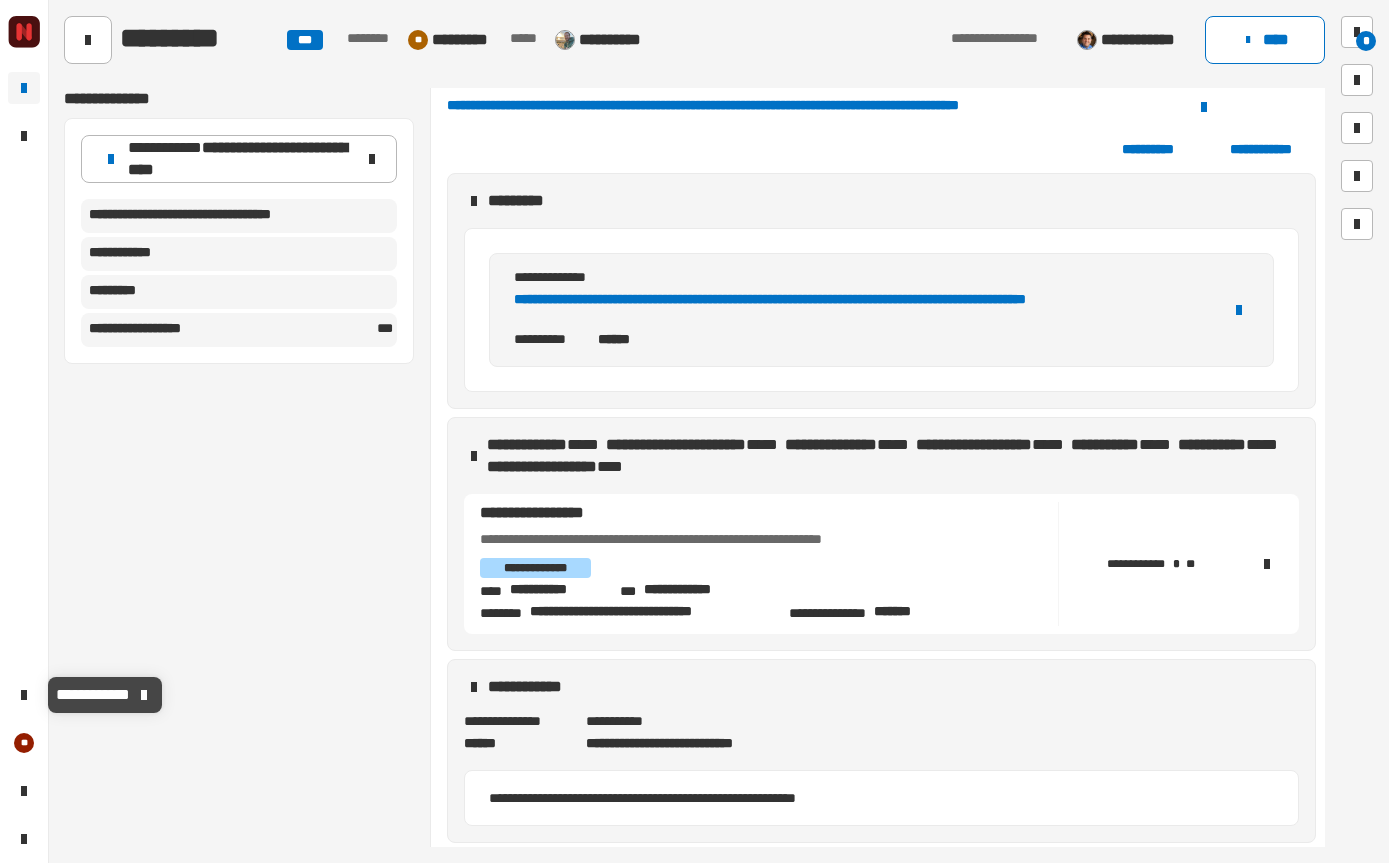 click 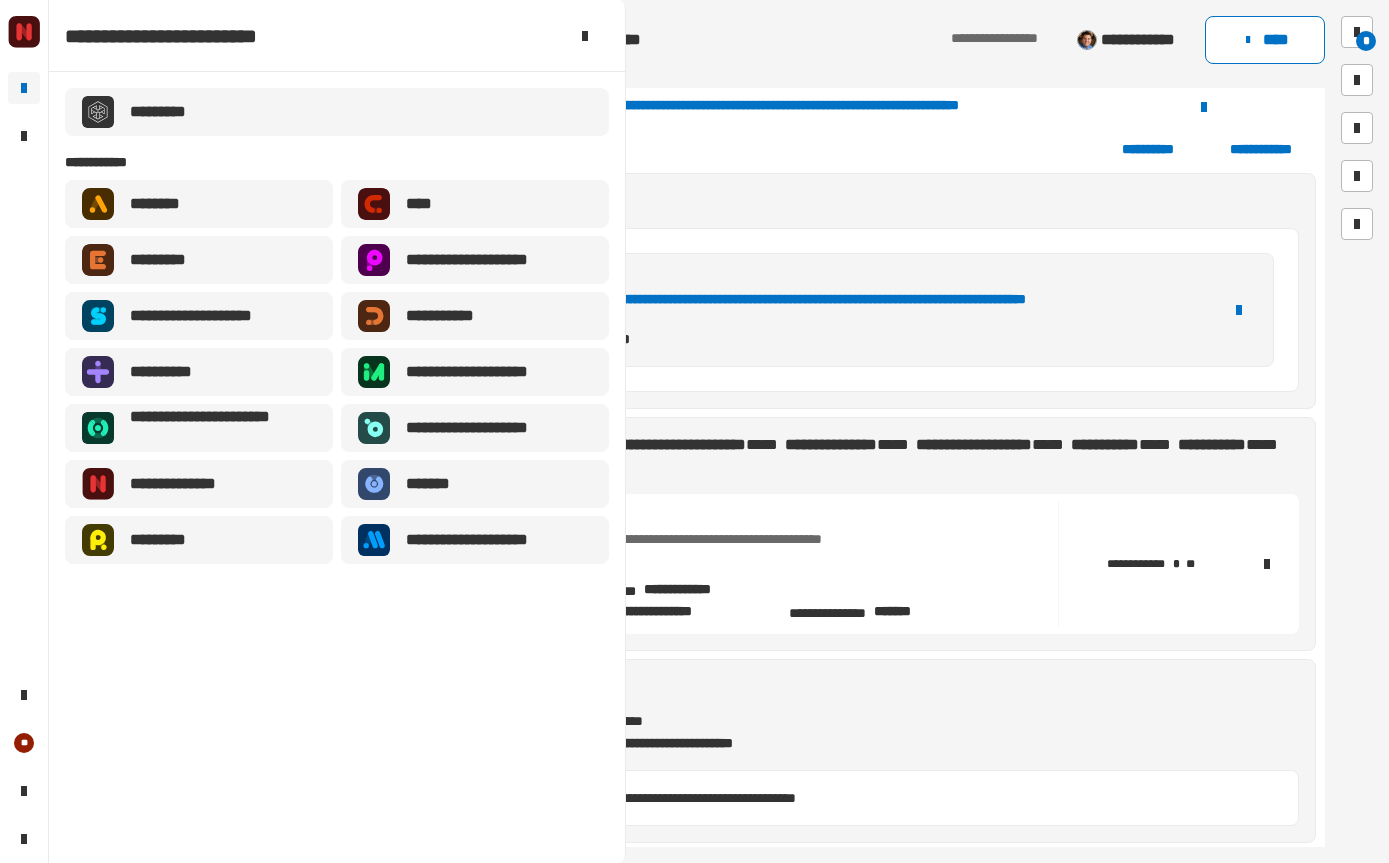 click on "**********" at bounding box center [192, 484] 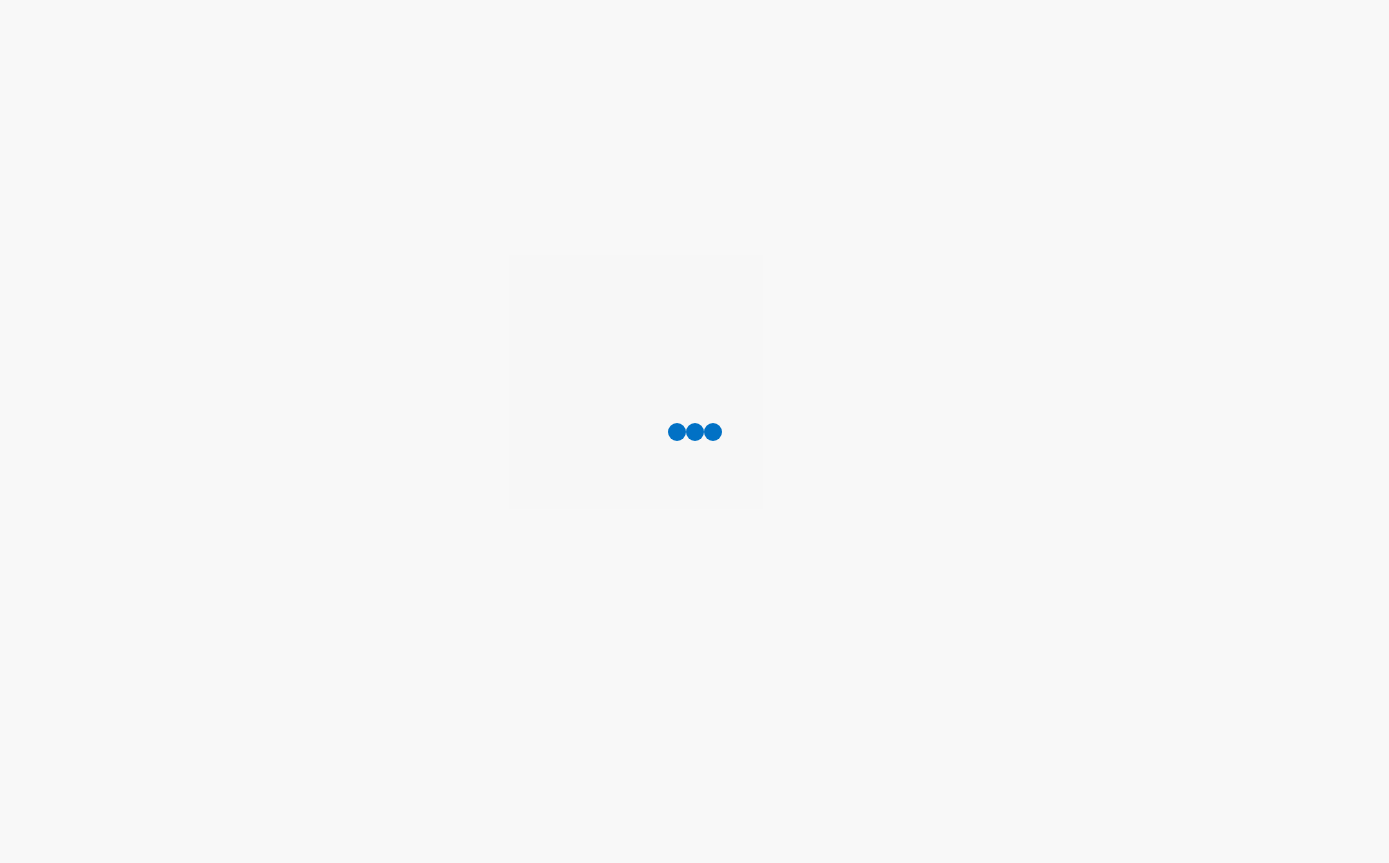 scroll, scrollTop: 0, scrollLeft: 0, axis: both 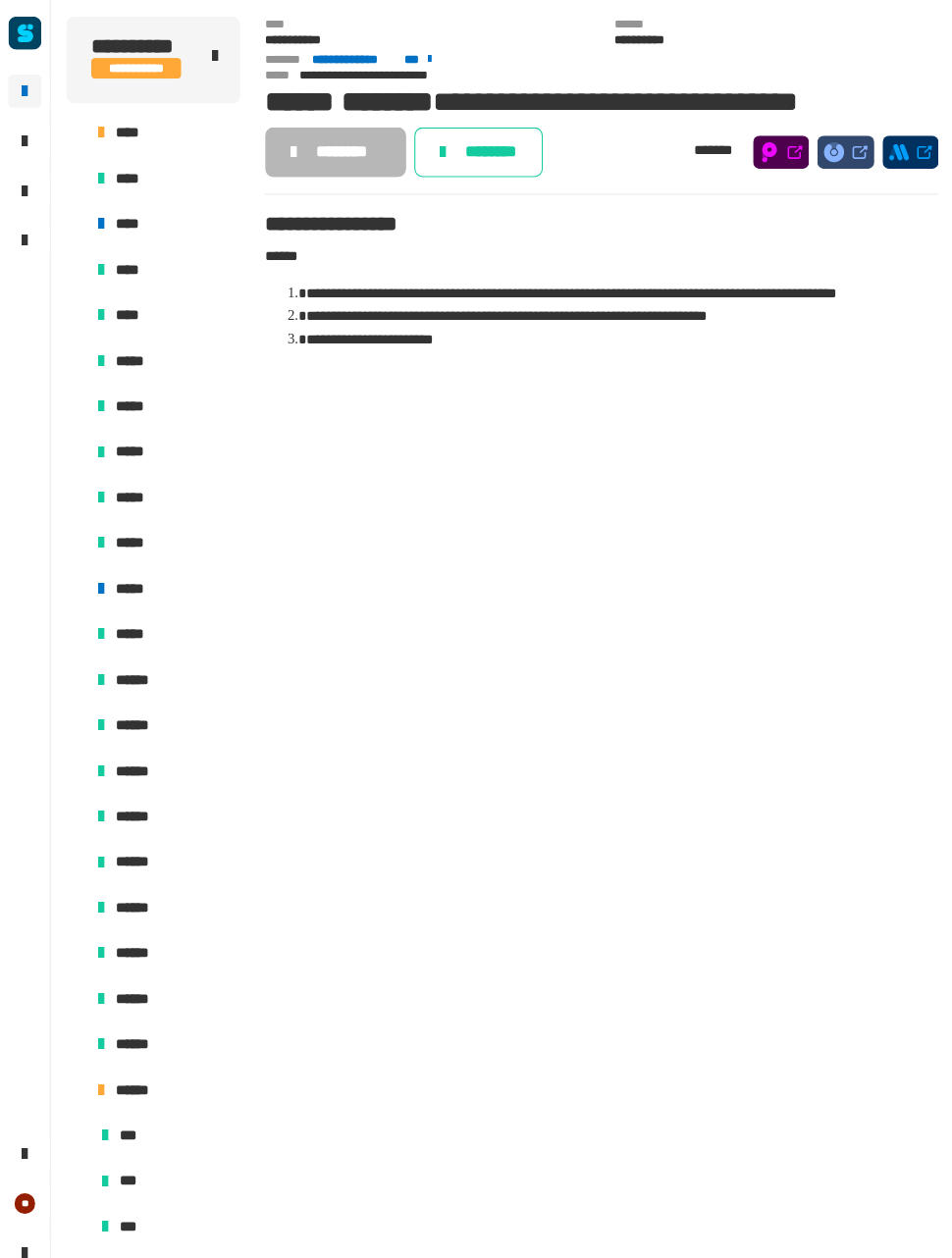 click 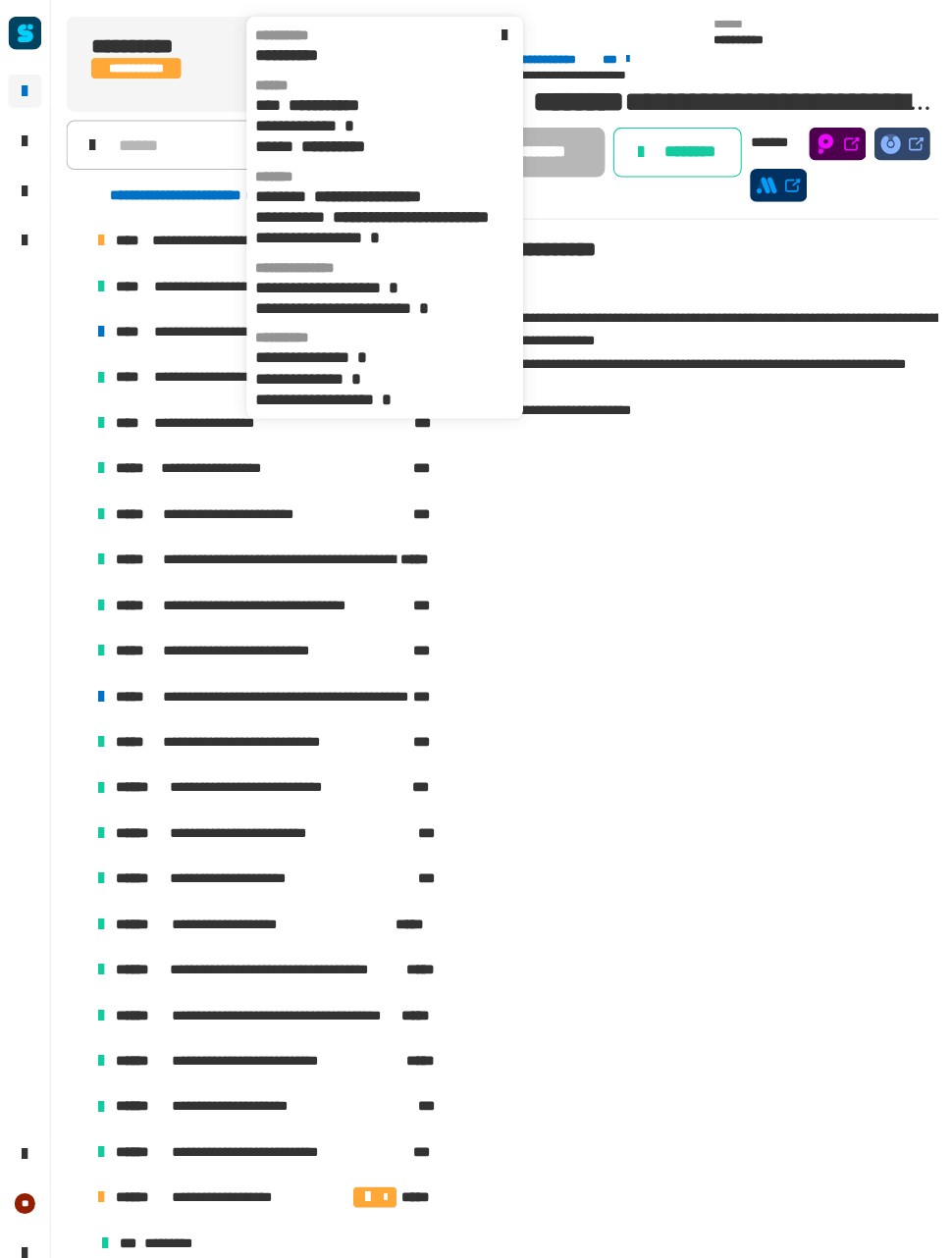 click 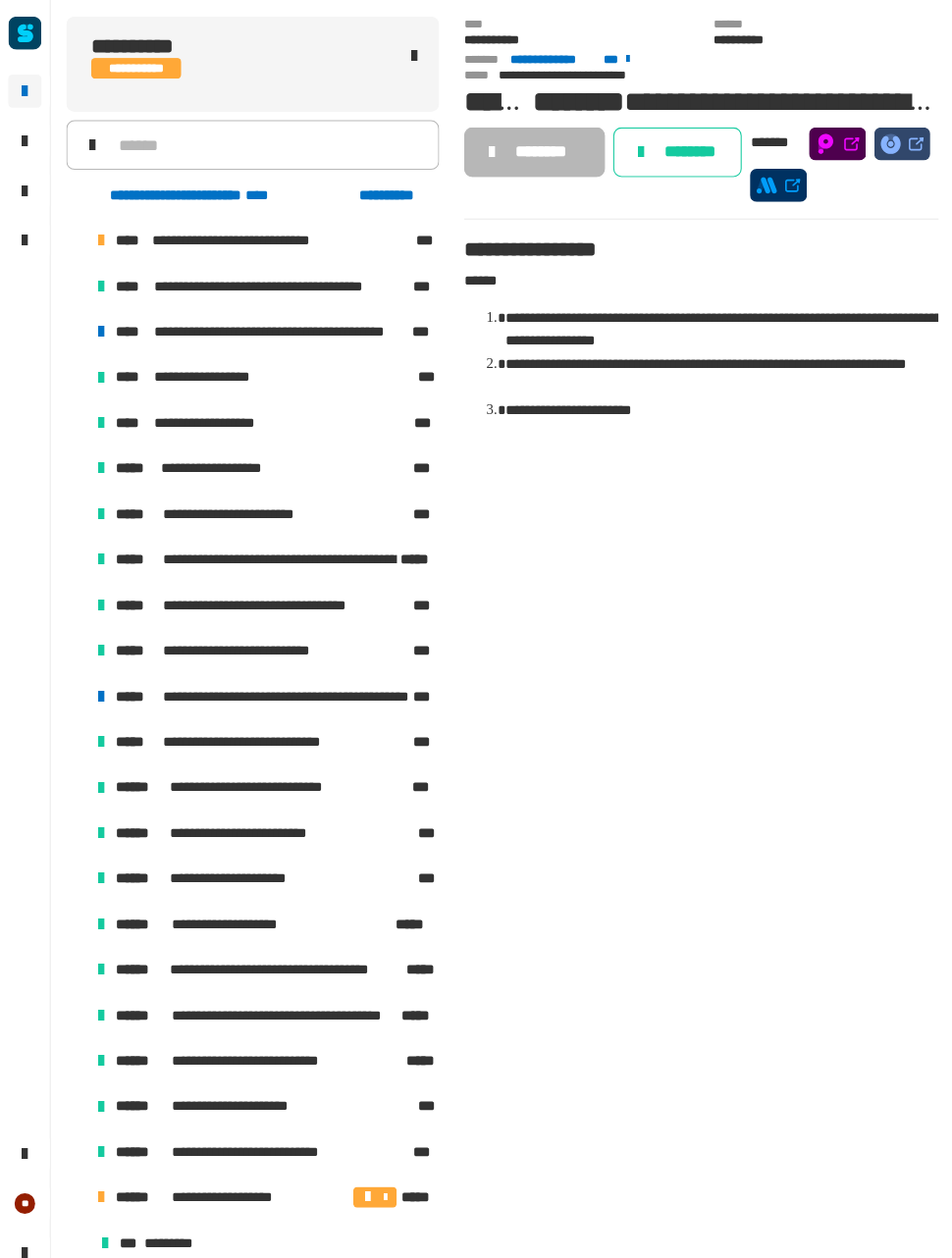 click 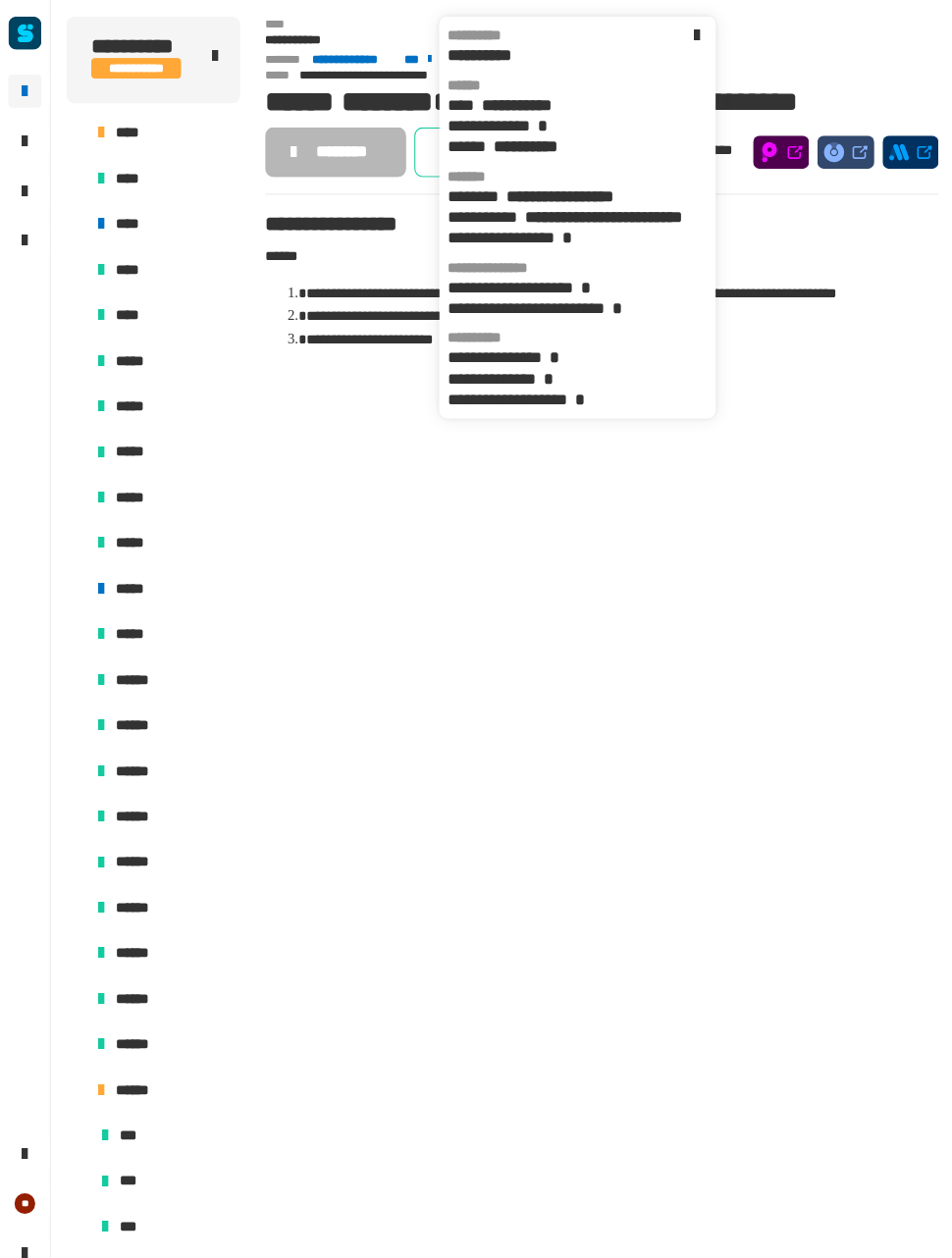 click 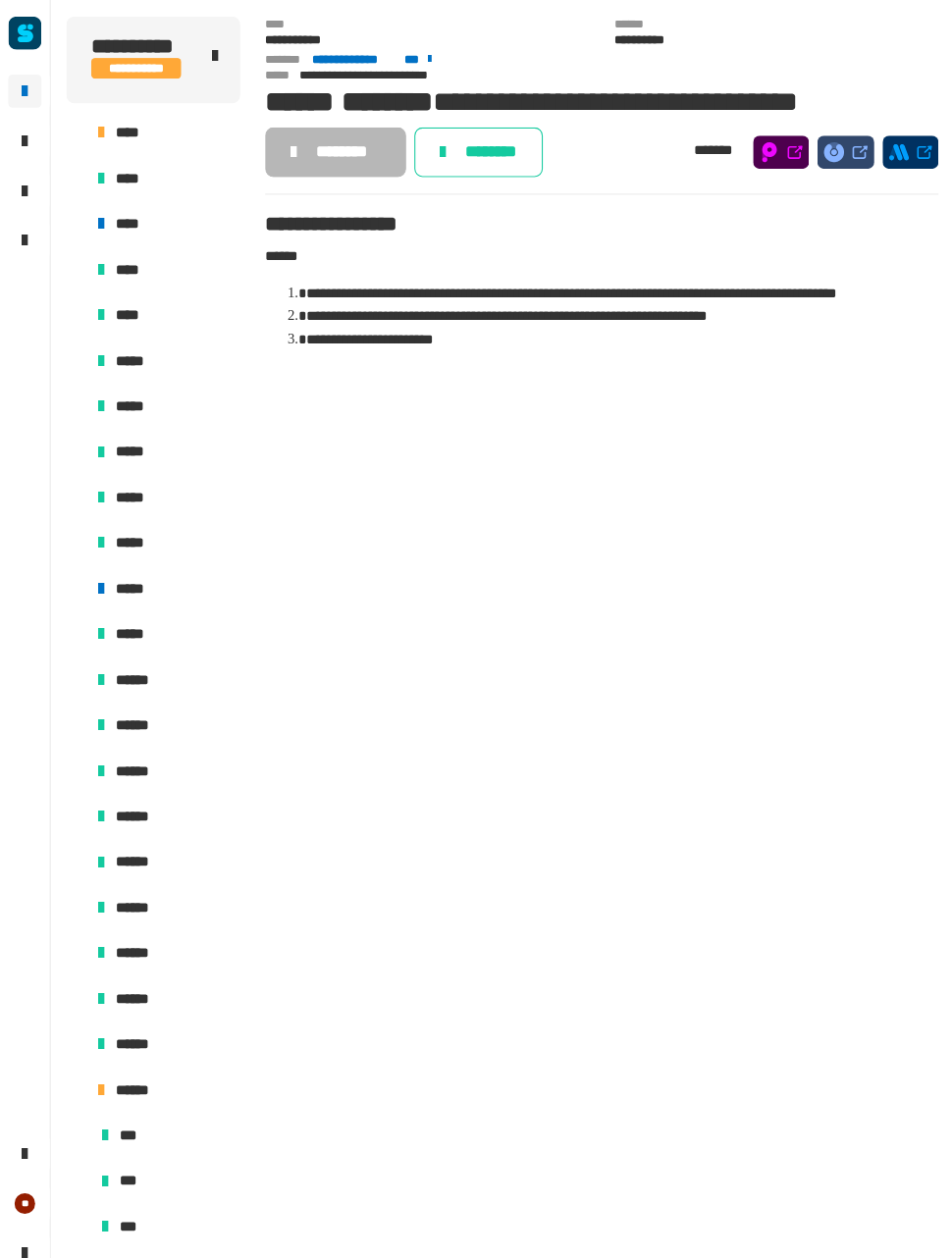 click on "**********" 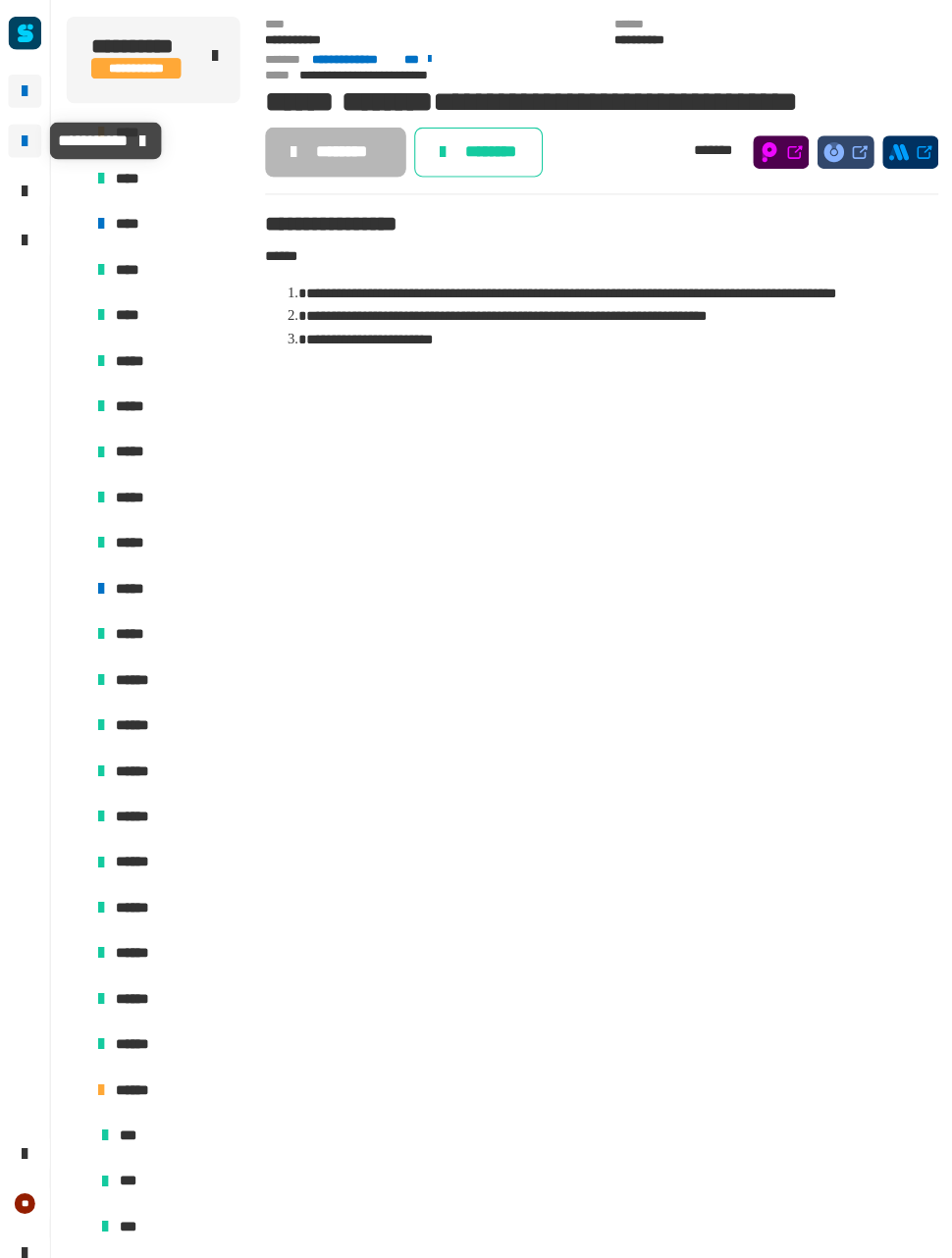 click 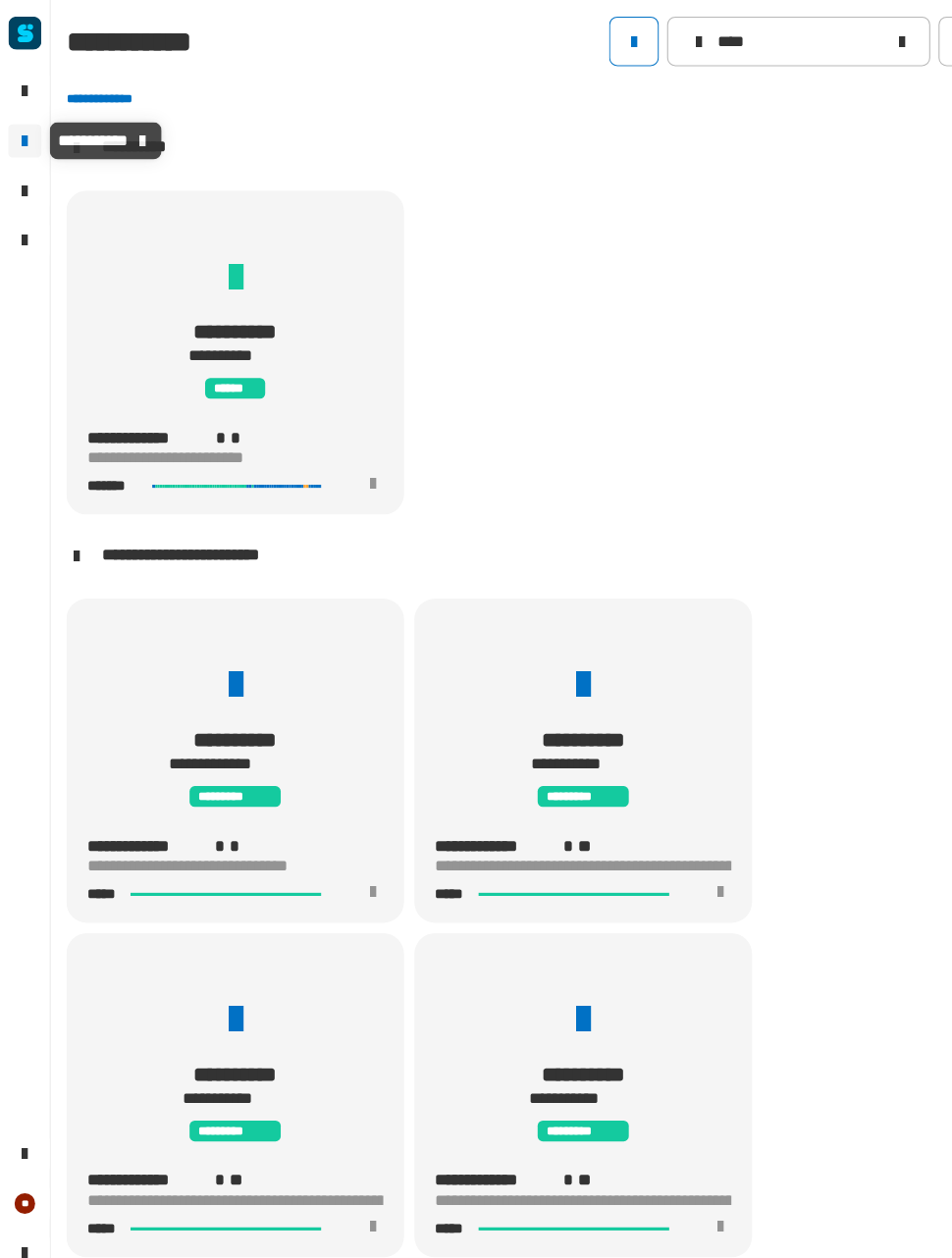 scroll, scrollTop: 0, scrollLeft: 0, axis: both 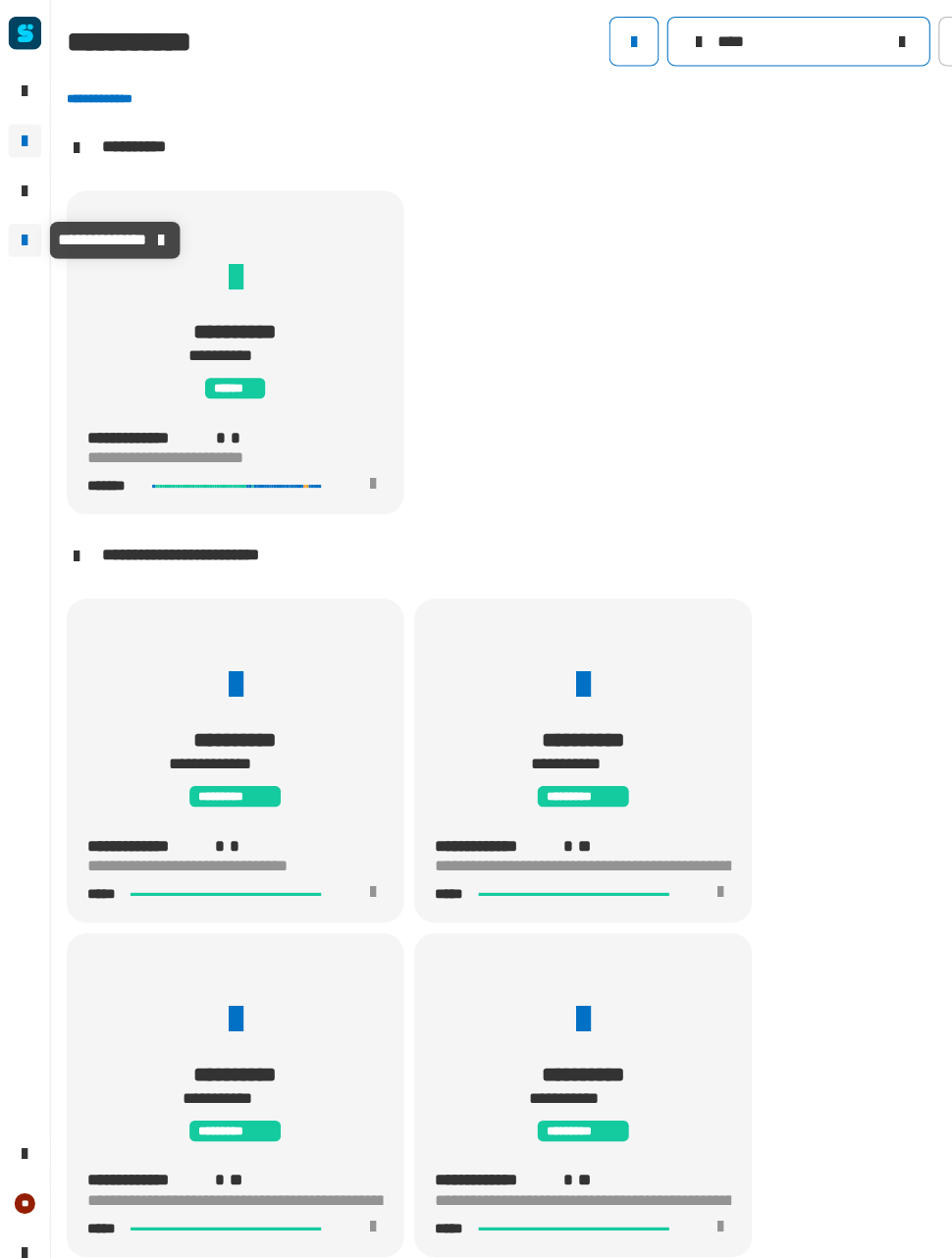 click on "****" 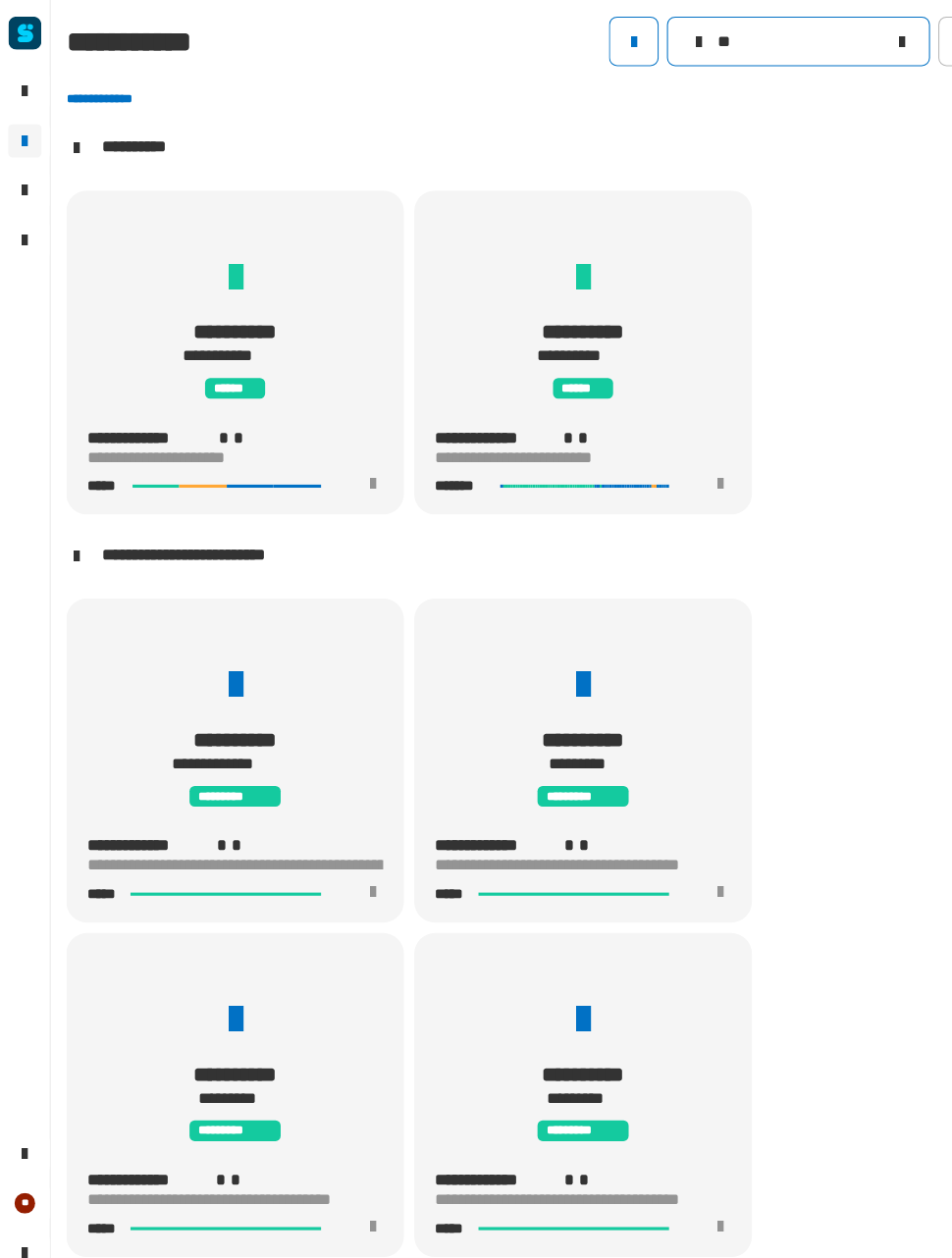 type on "*" 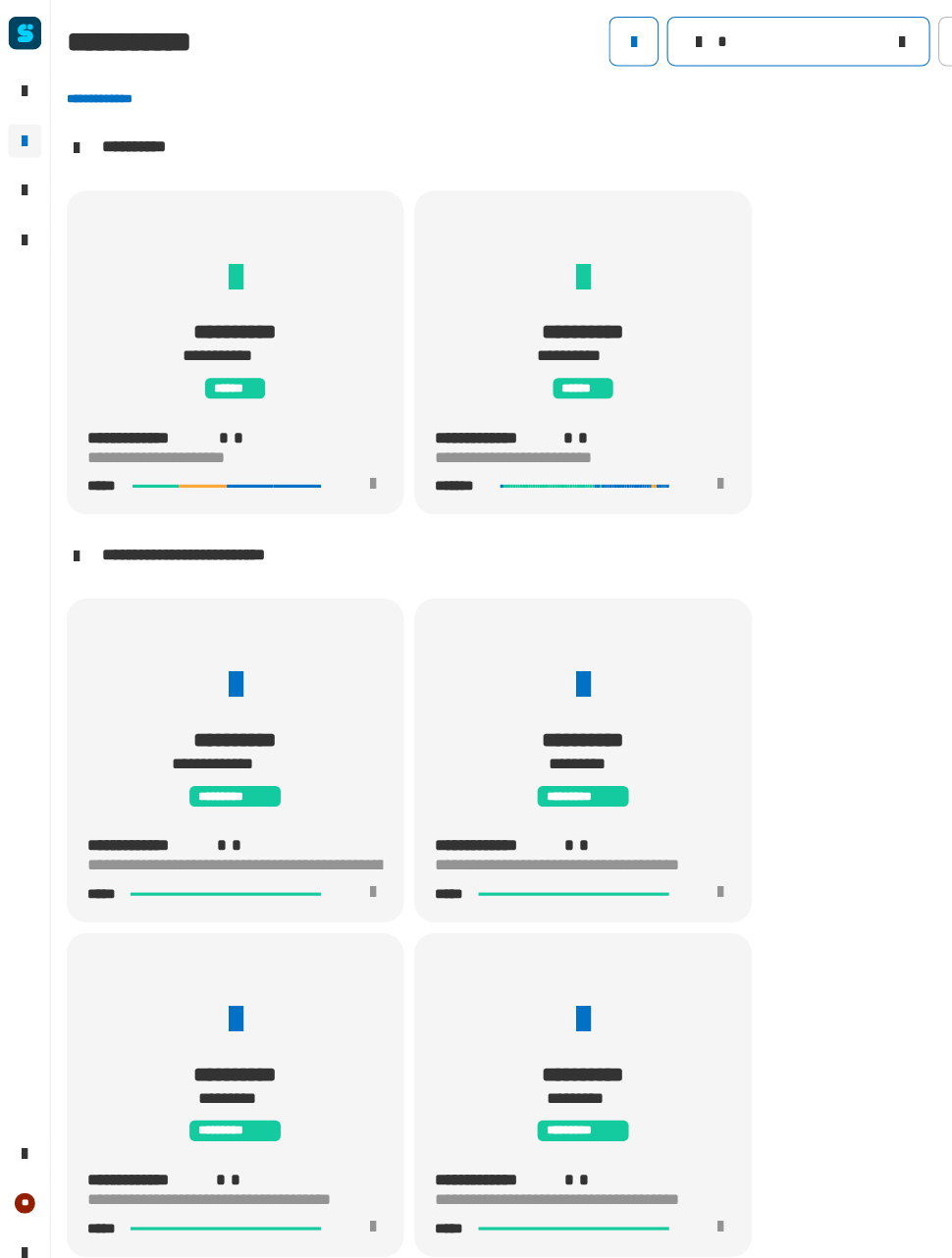 scroll, scrollTop: 0, scrollLeft: 0, axis: both 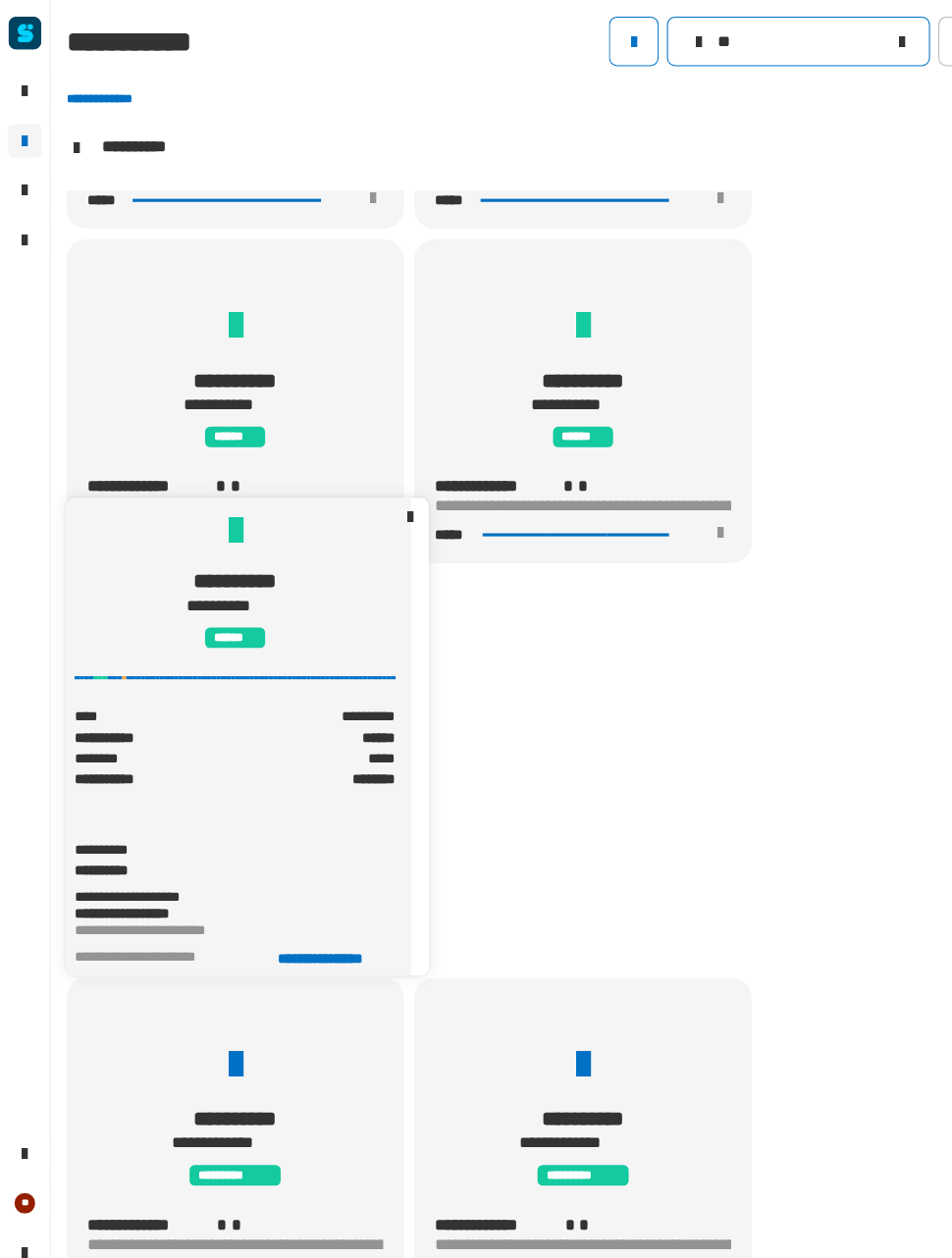 type on "**" 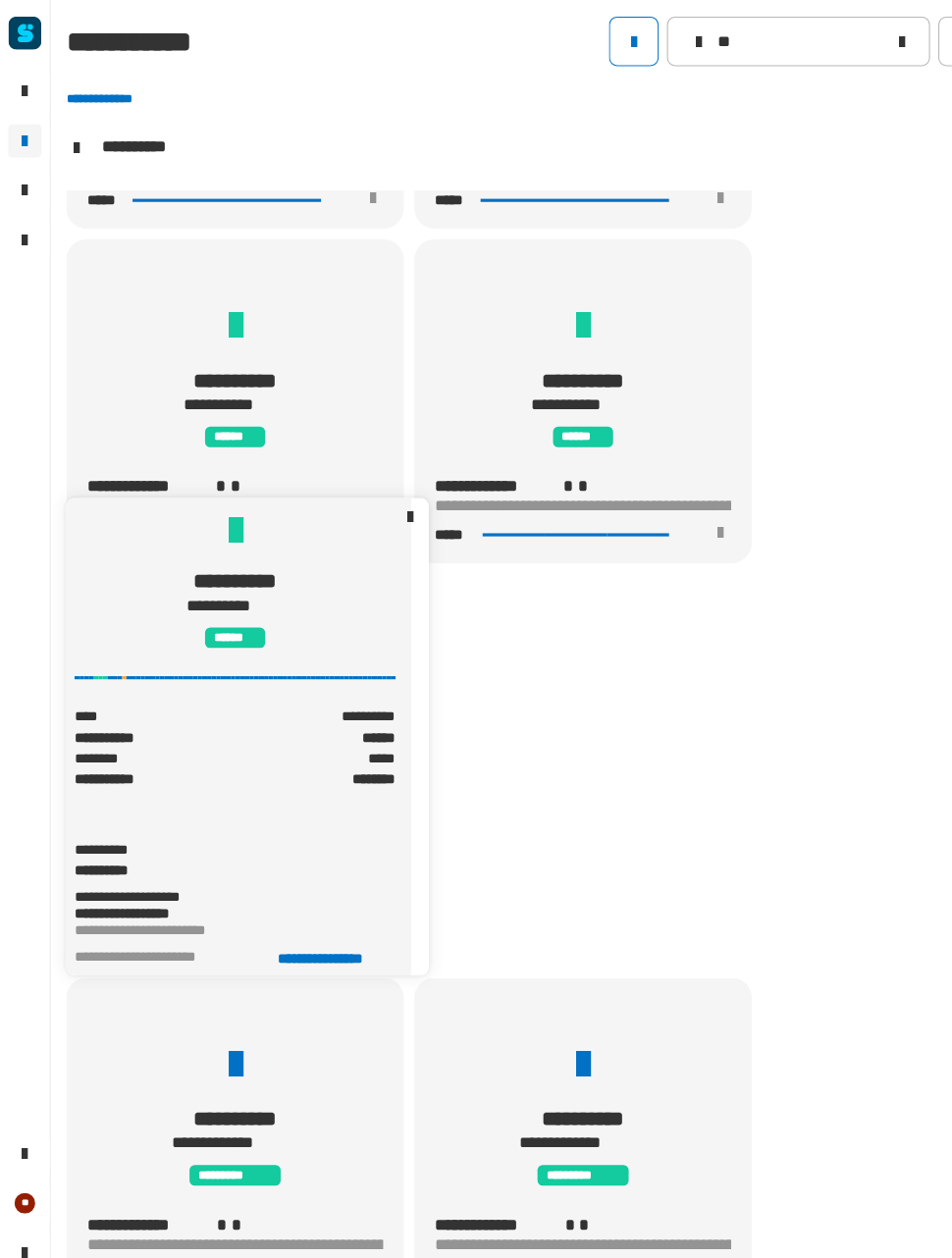 click 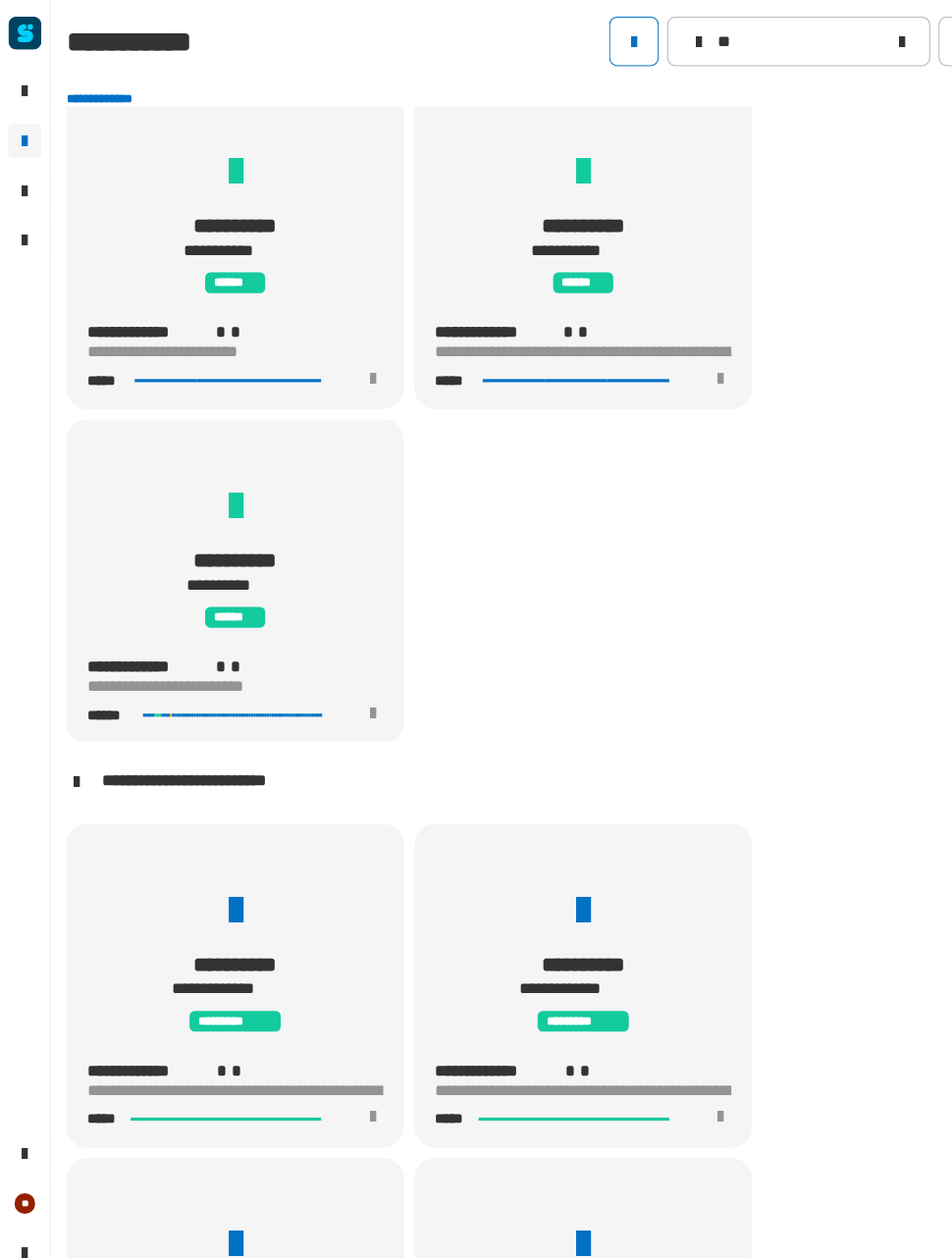 scroll, scrollTop: 151, scrollLeft: 0, axis: vertical 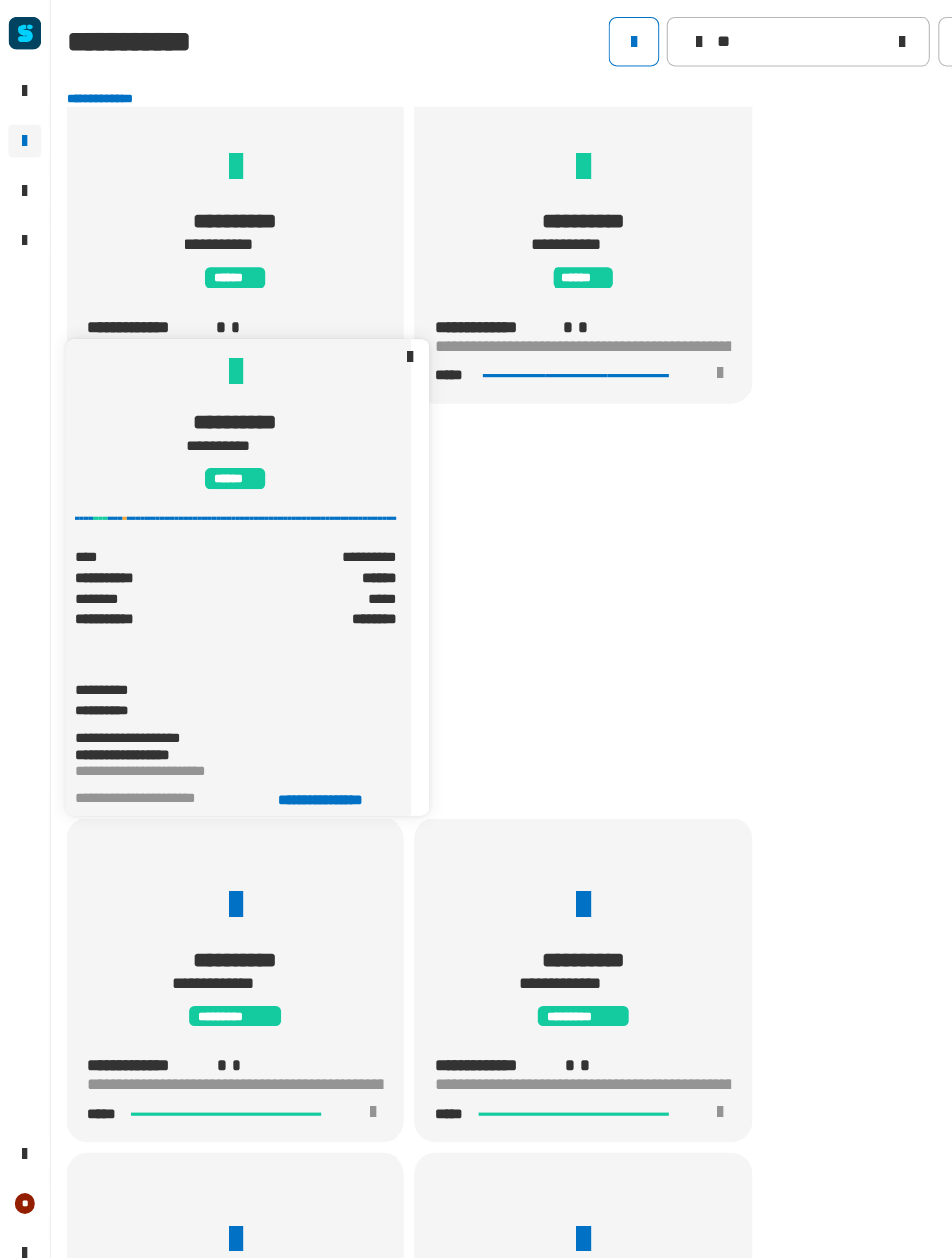 click on "**********" 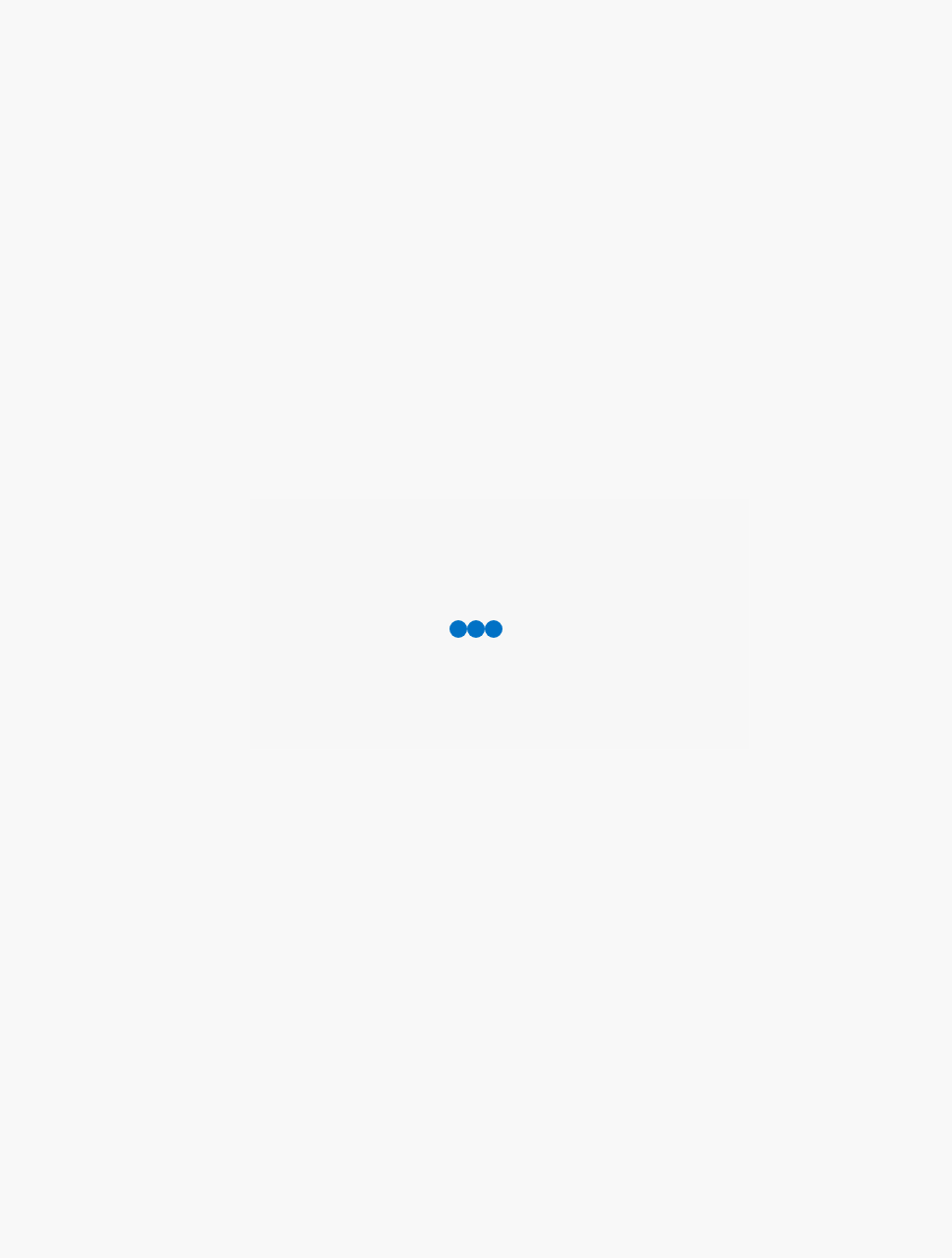 scroll, scrollTop: 0, scrollLeft: 0, axis: both 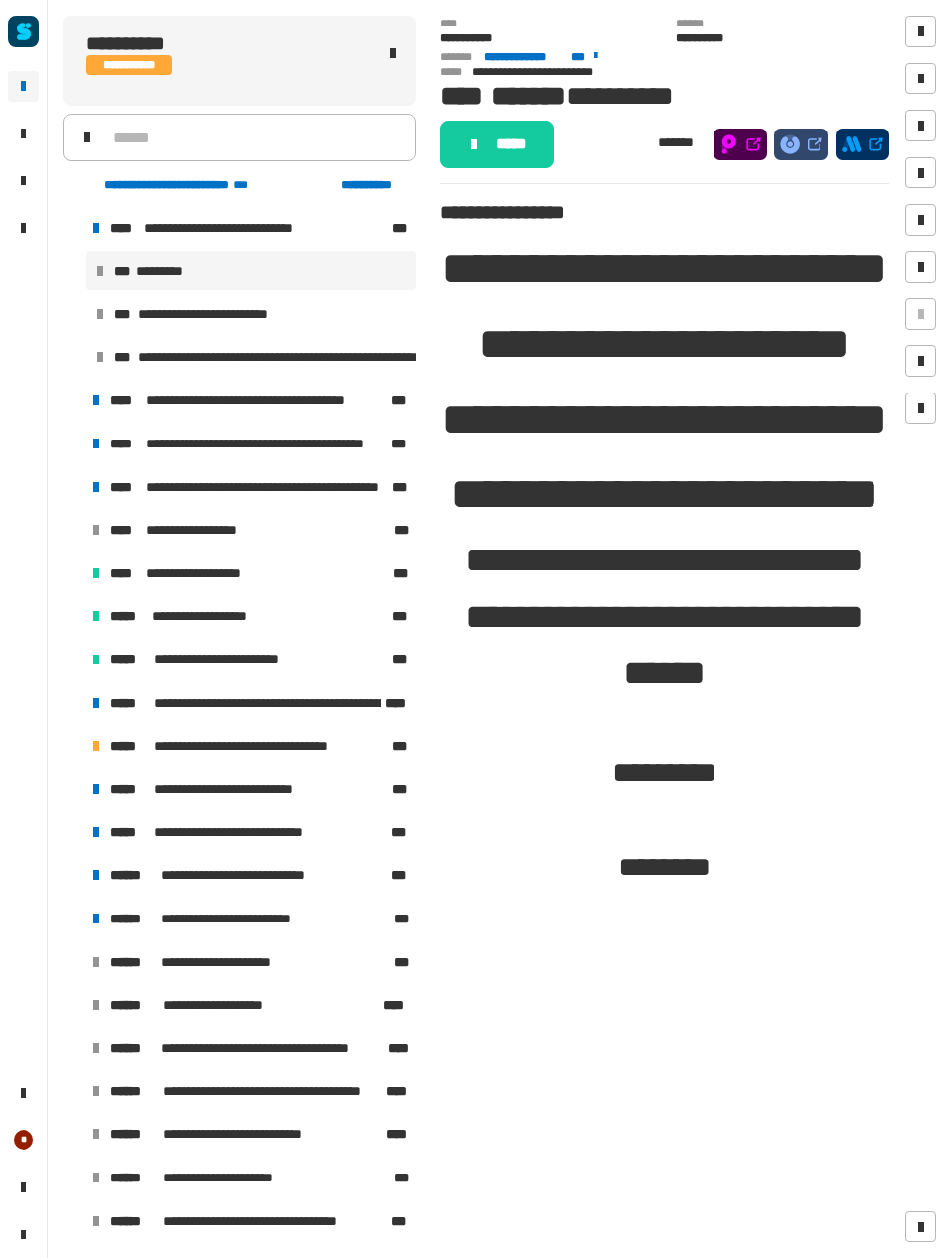 click on "**********" 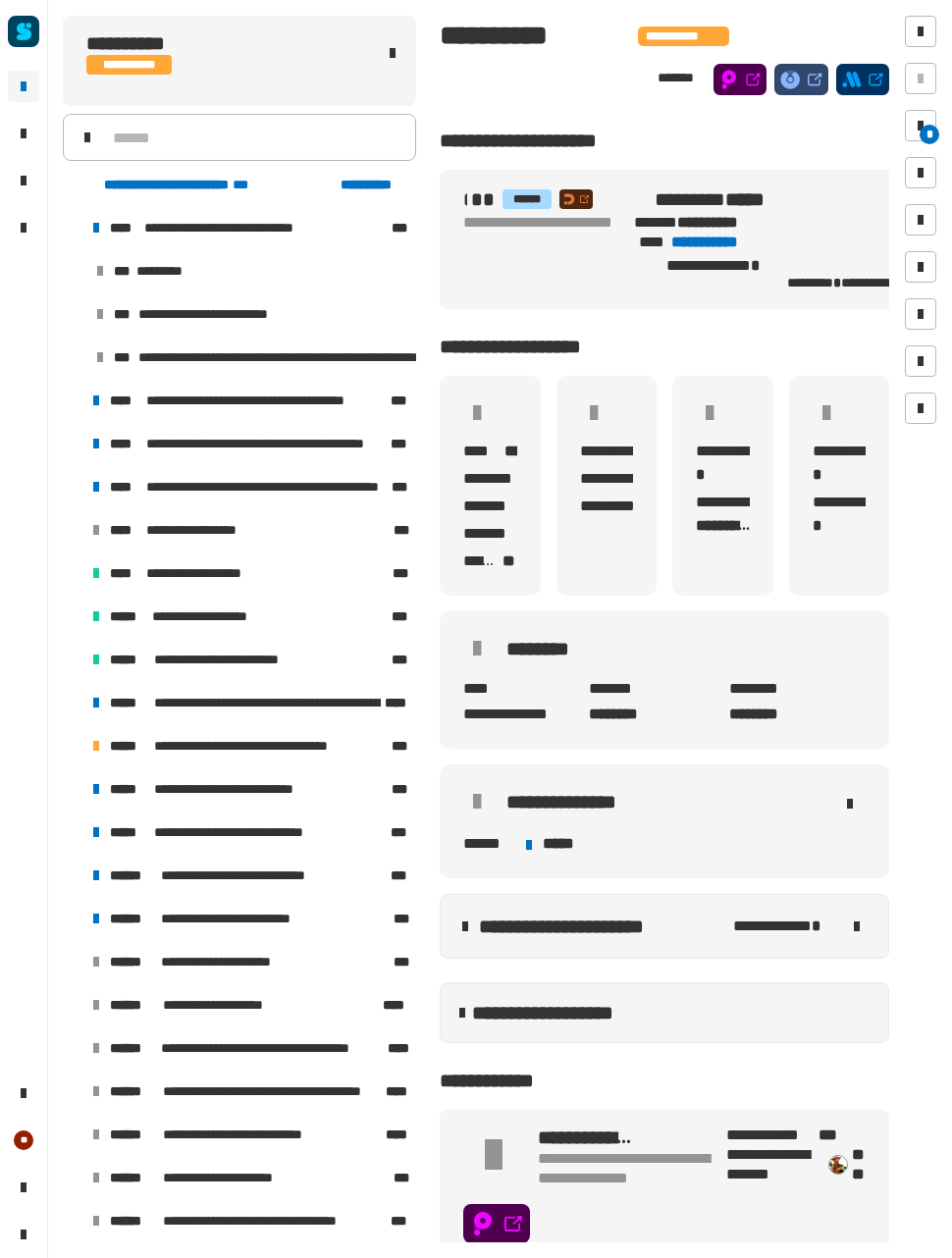 click on "**********" 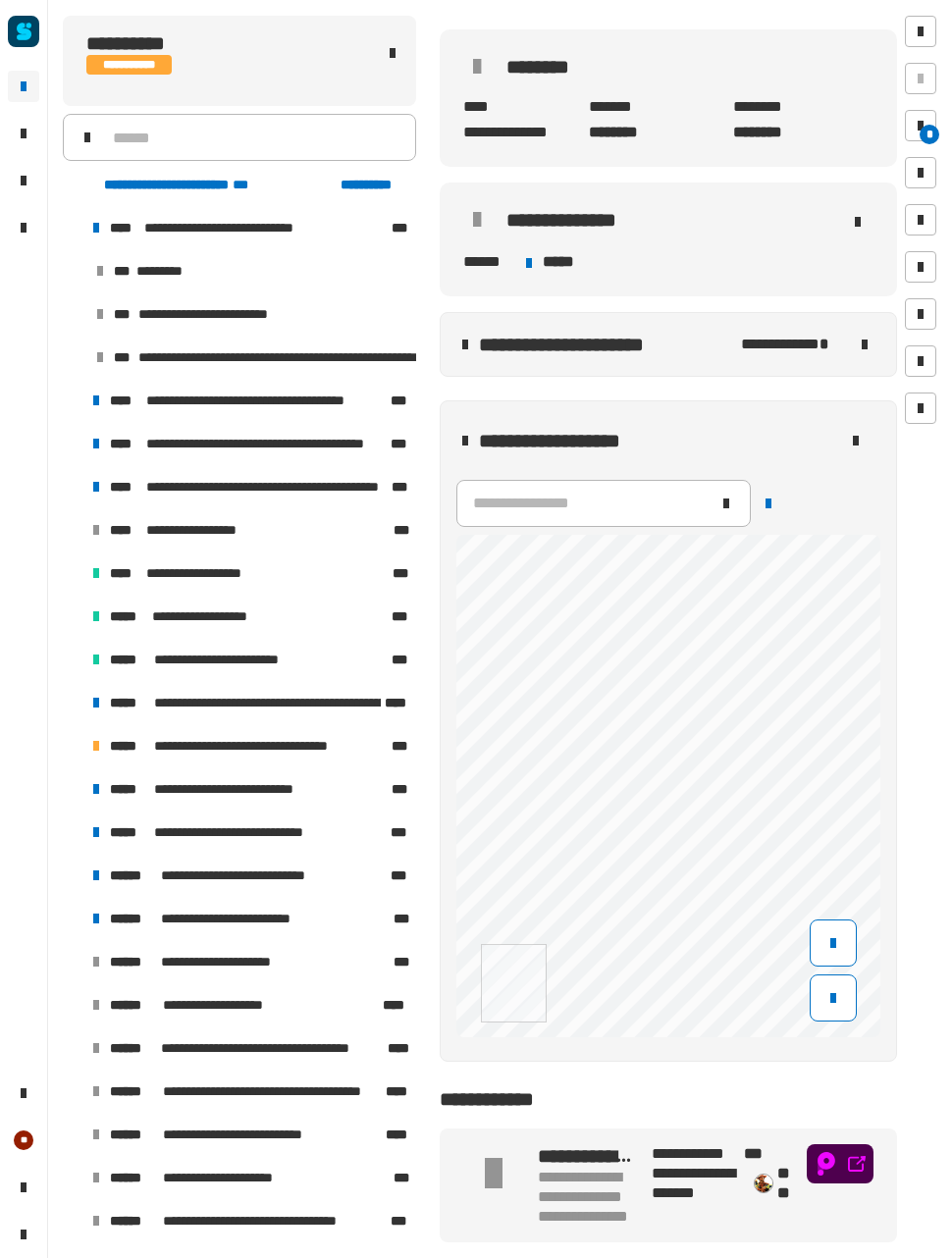 click 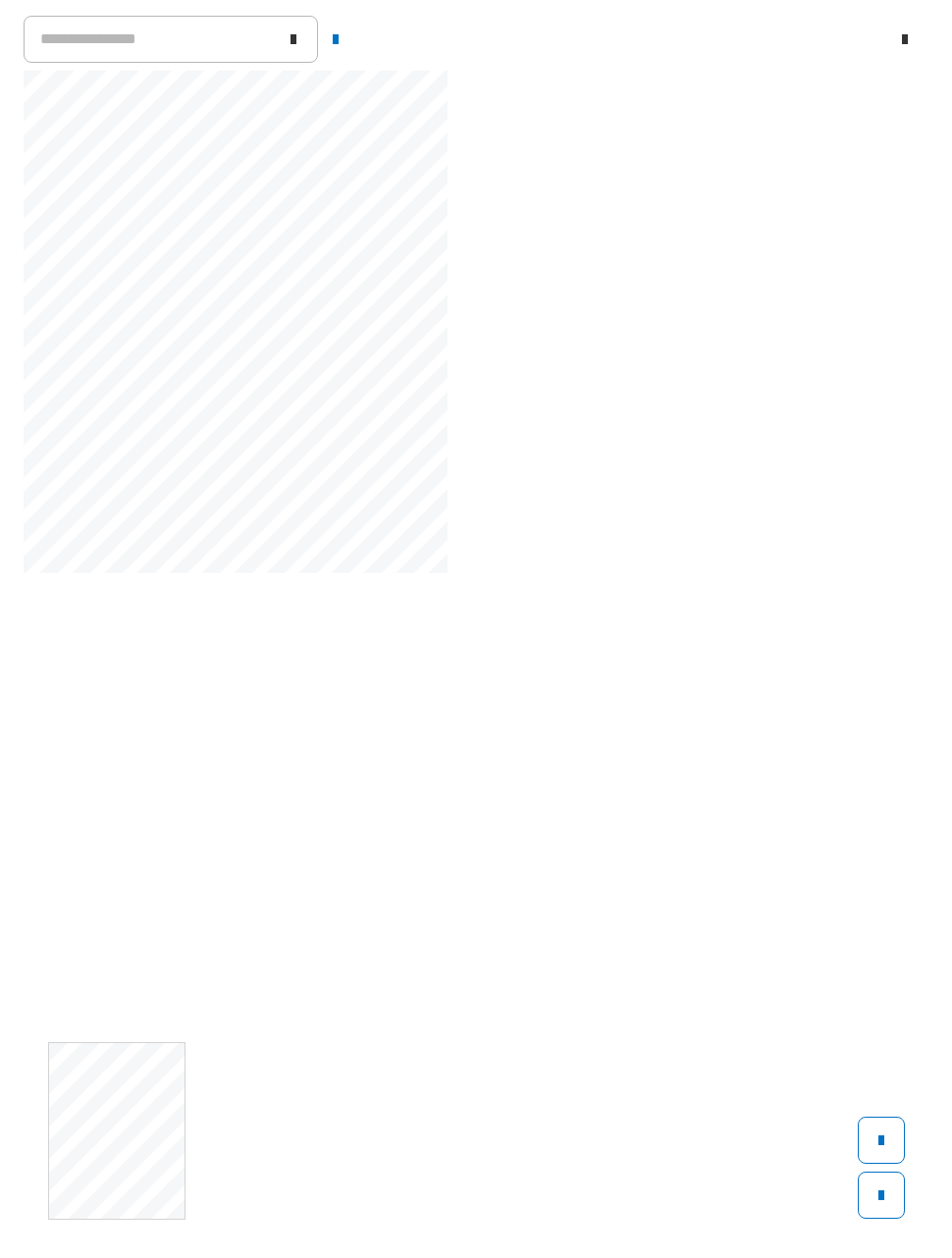 scroll, scrollTop: 578, scrollLeft: 0, axis: vertical 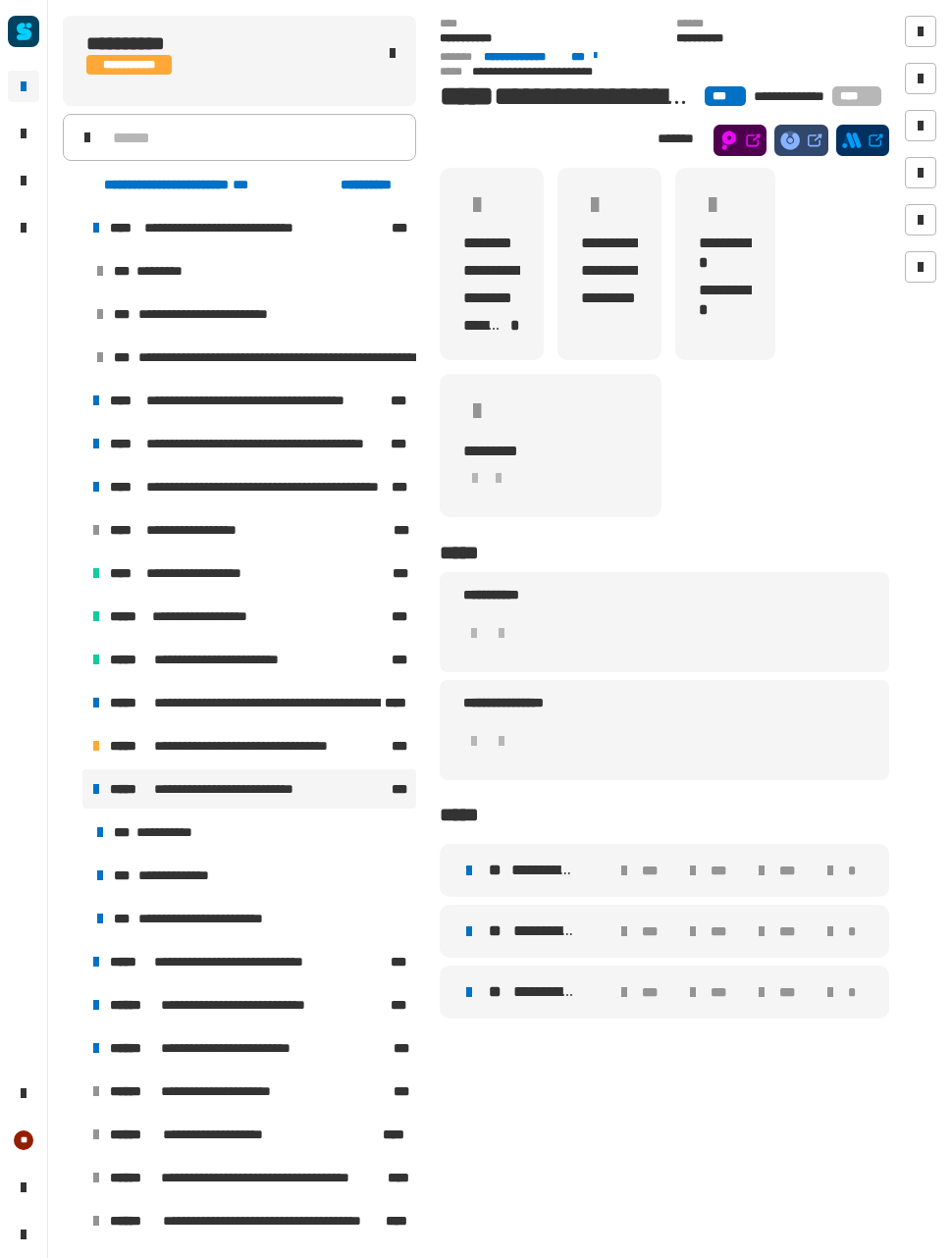 click on "**********" at bounding box center [544, 931] 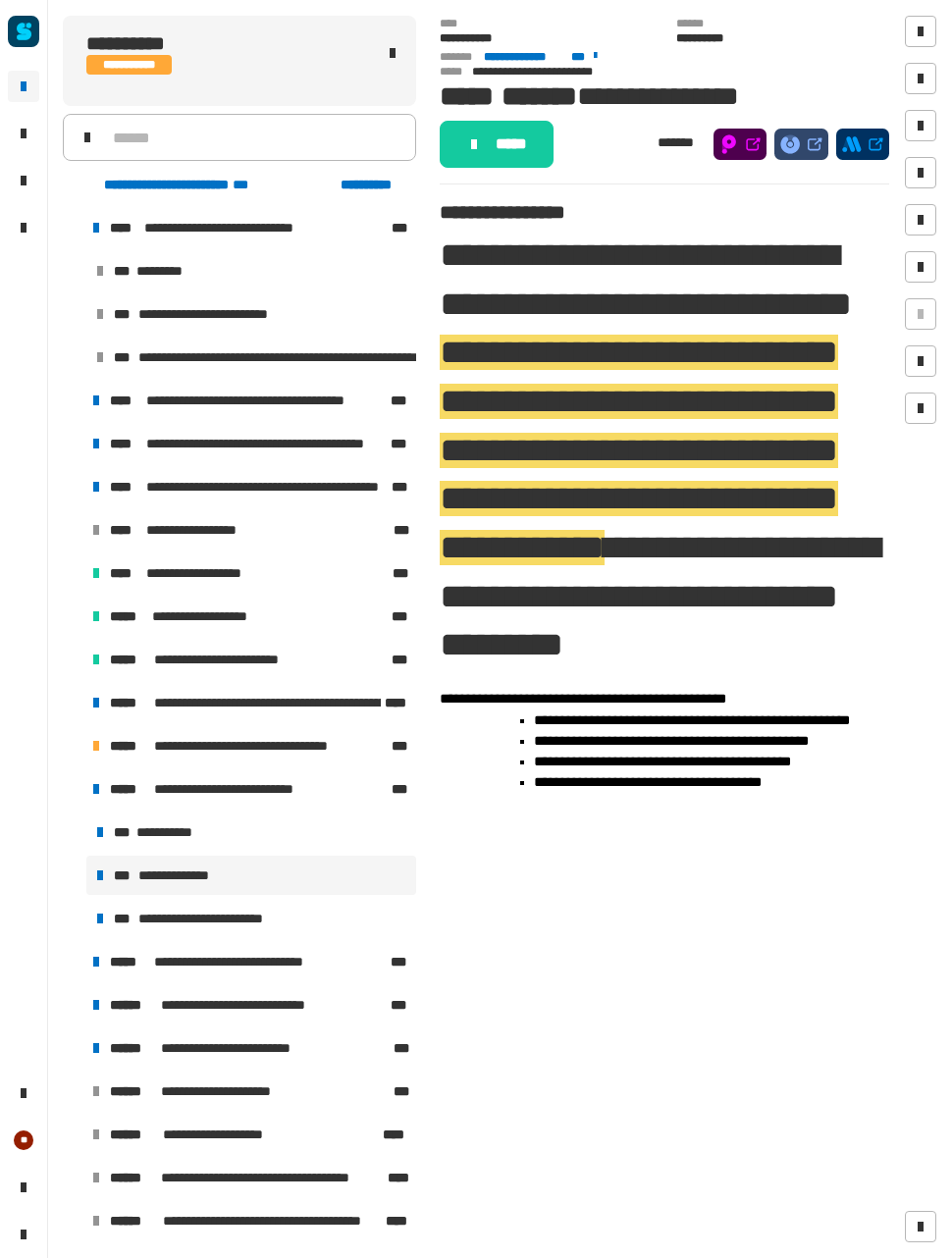 click on "**********" at bounding box center [215, 918] 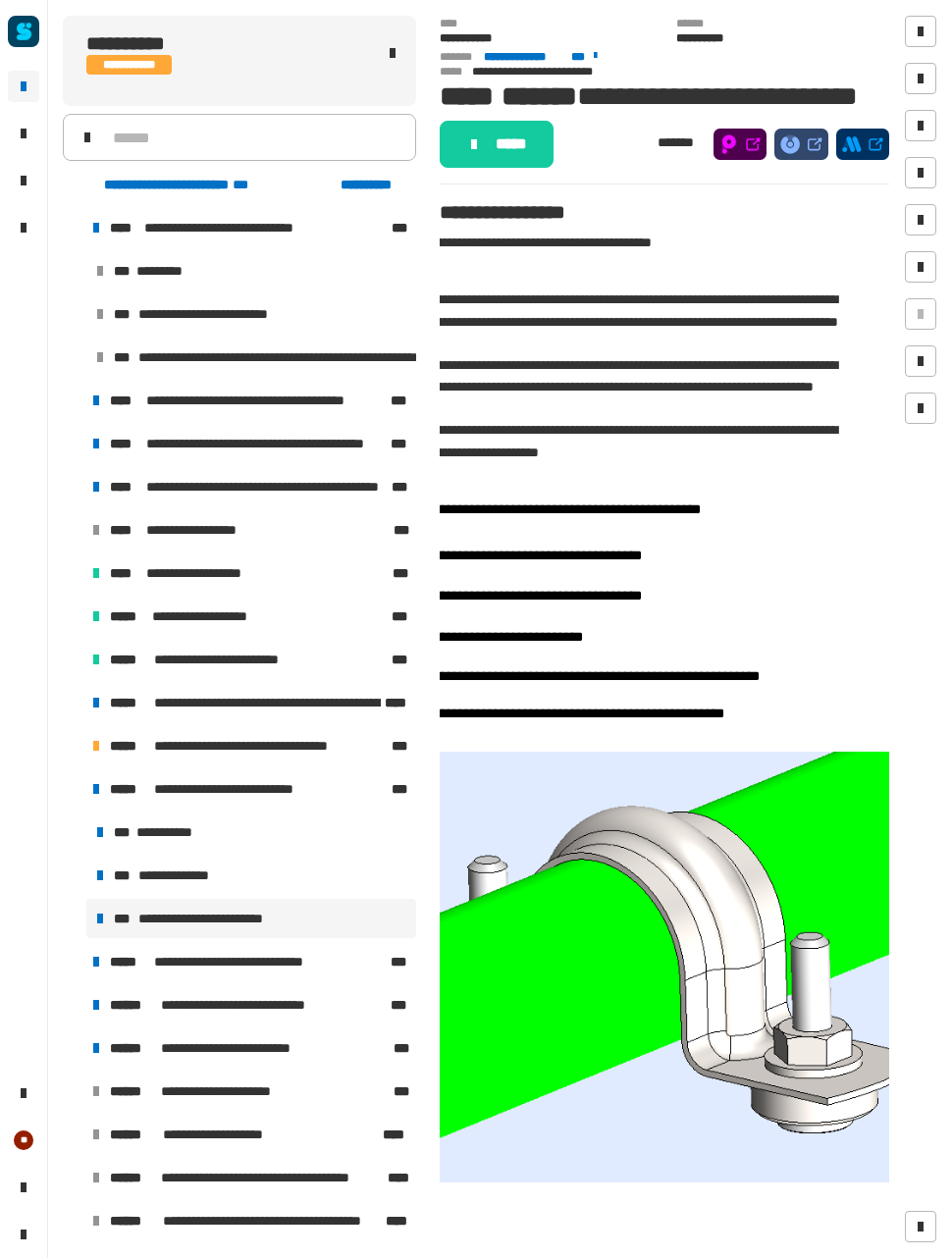 scroll, scrollTop: 0, scrollLeft: 58, axis: horizontal 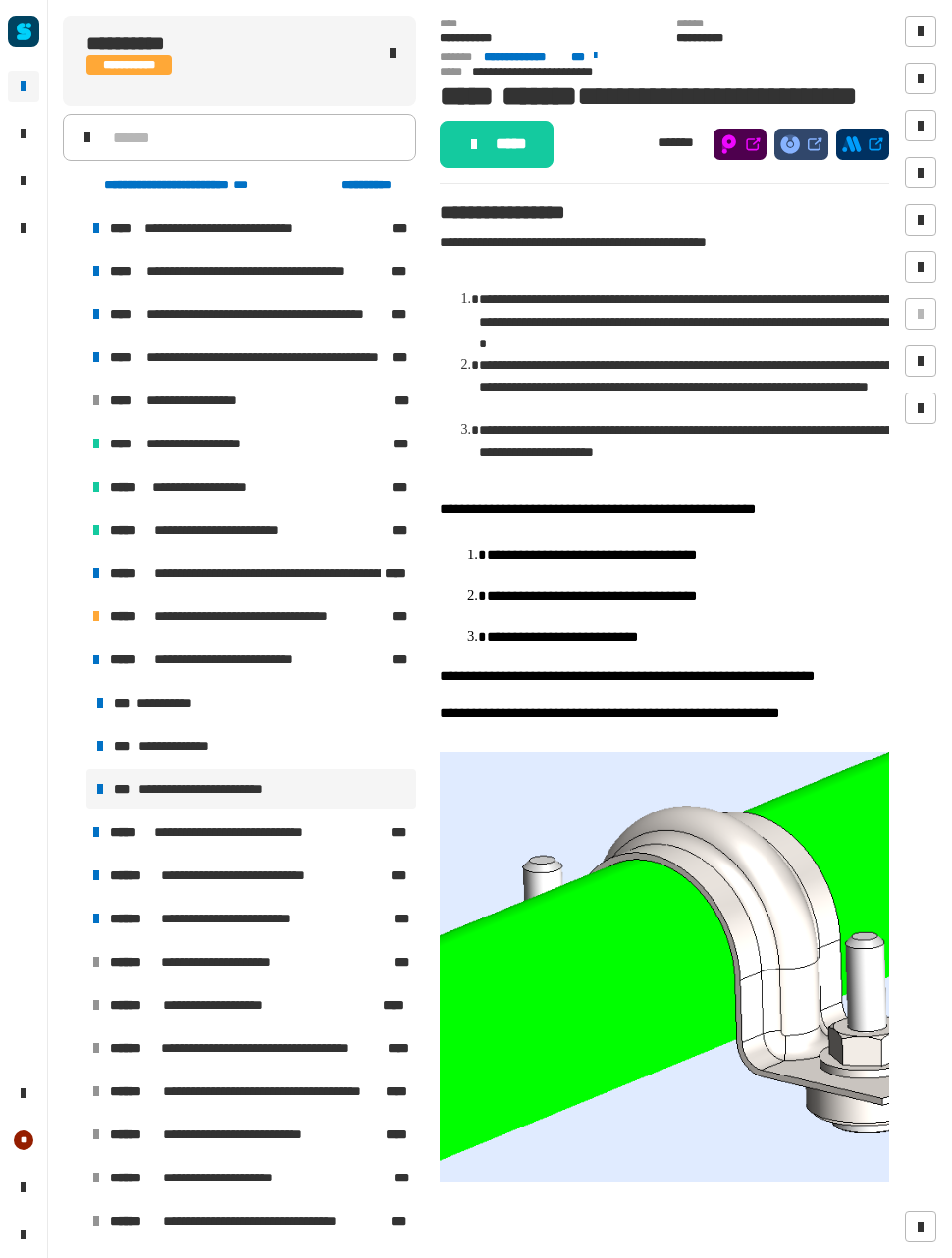click 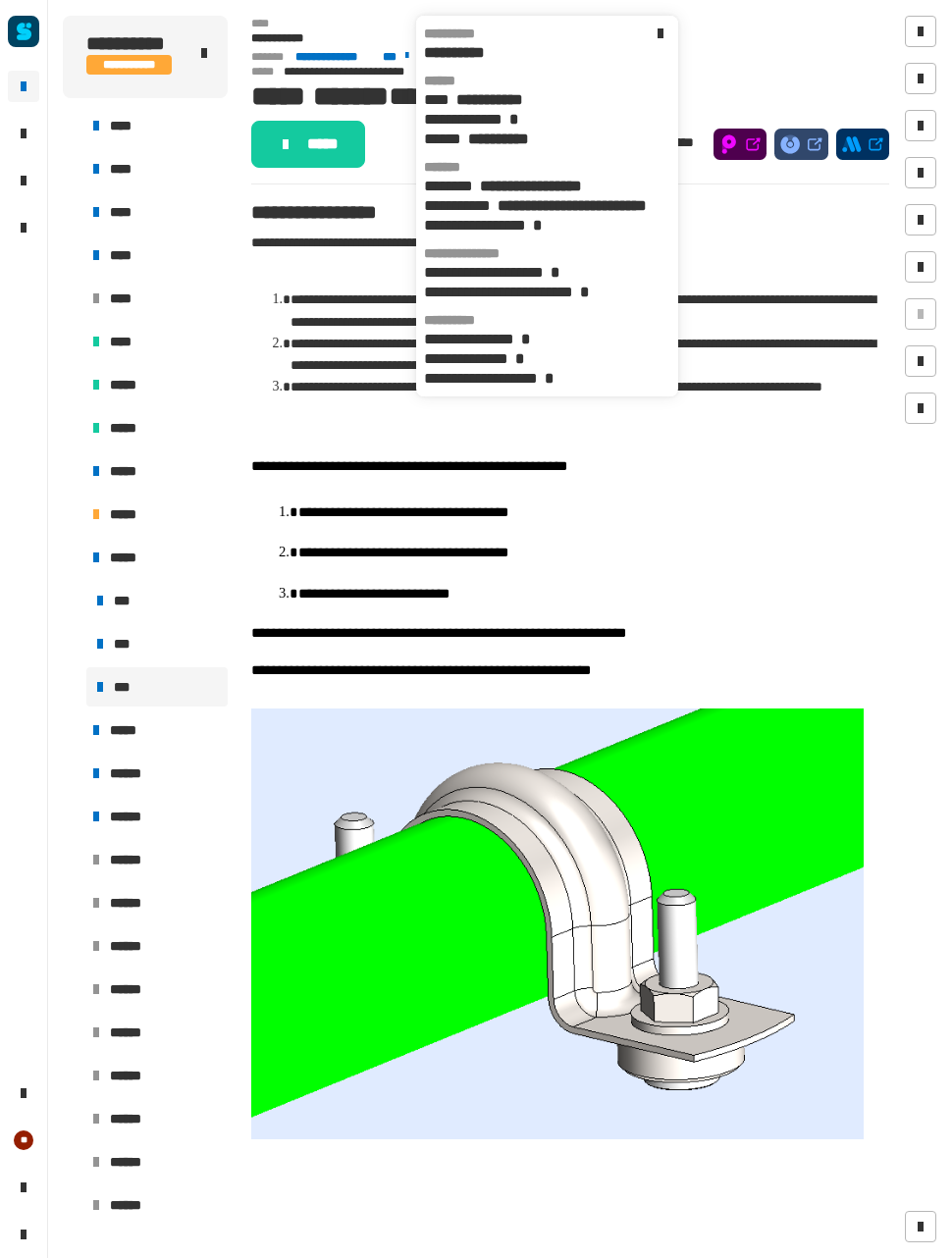 click on "**********" 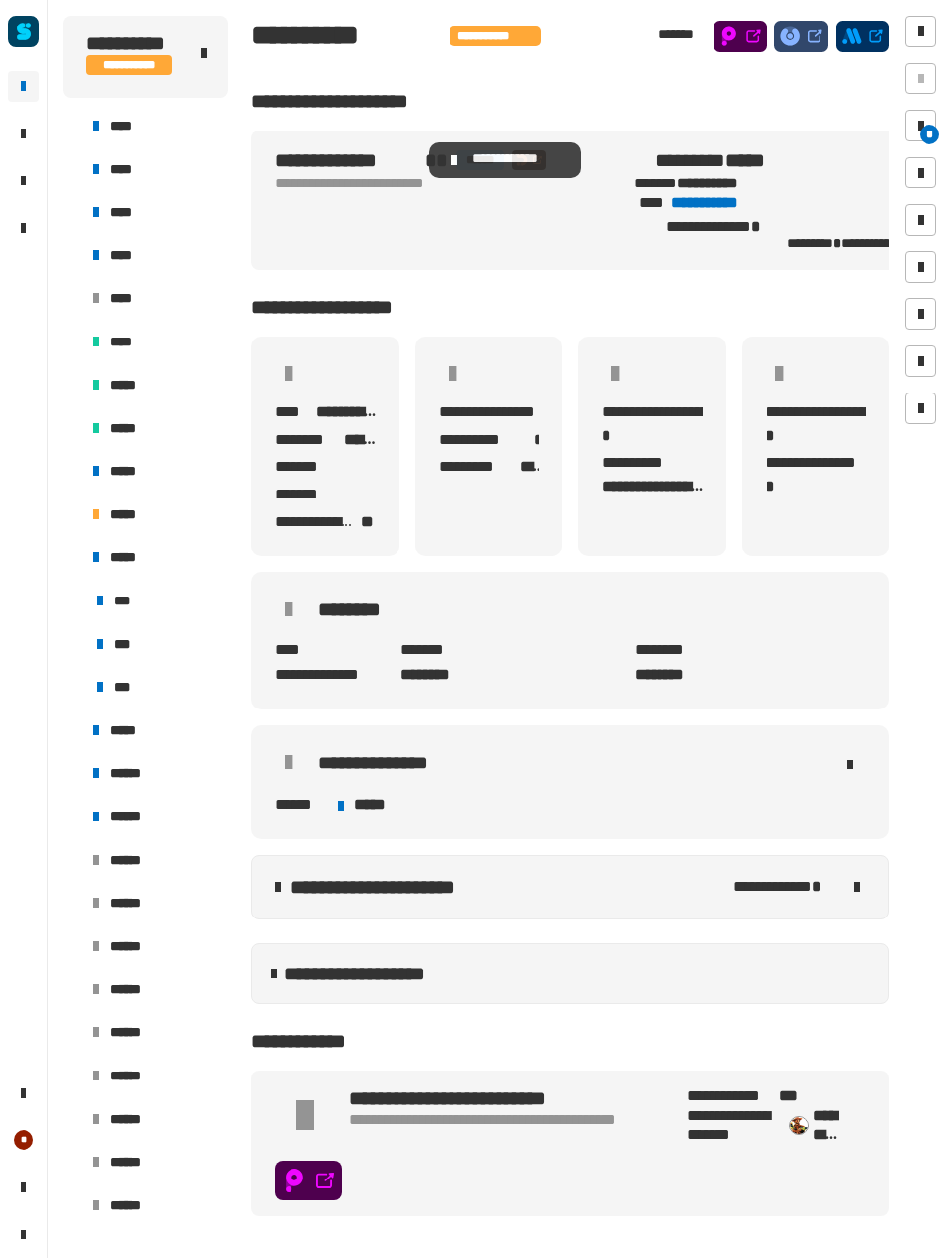 click 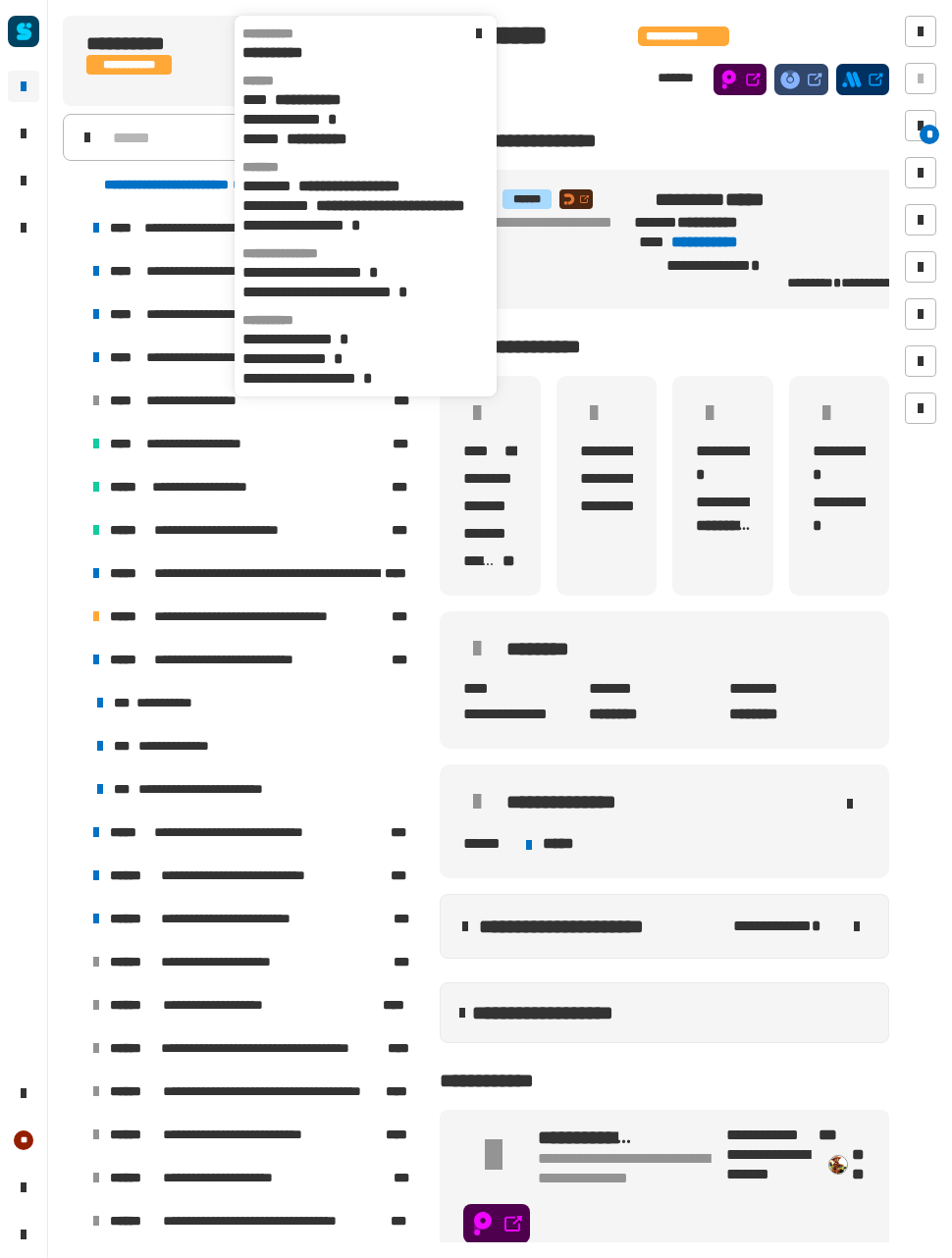 click 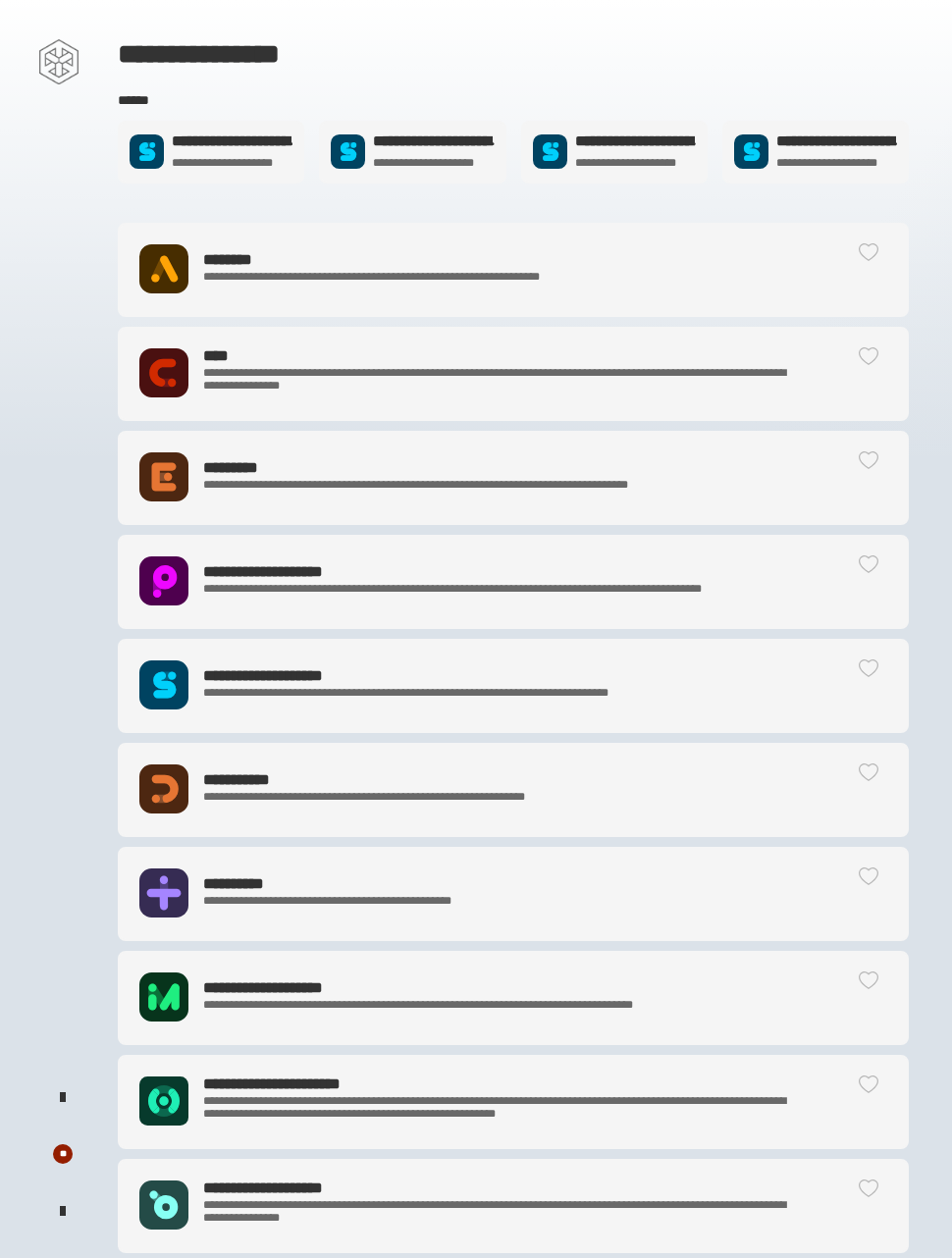 scroll, scrollTop: 0, scrollLeft: 0, axis: both 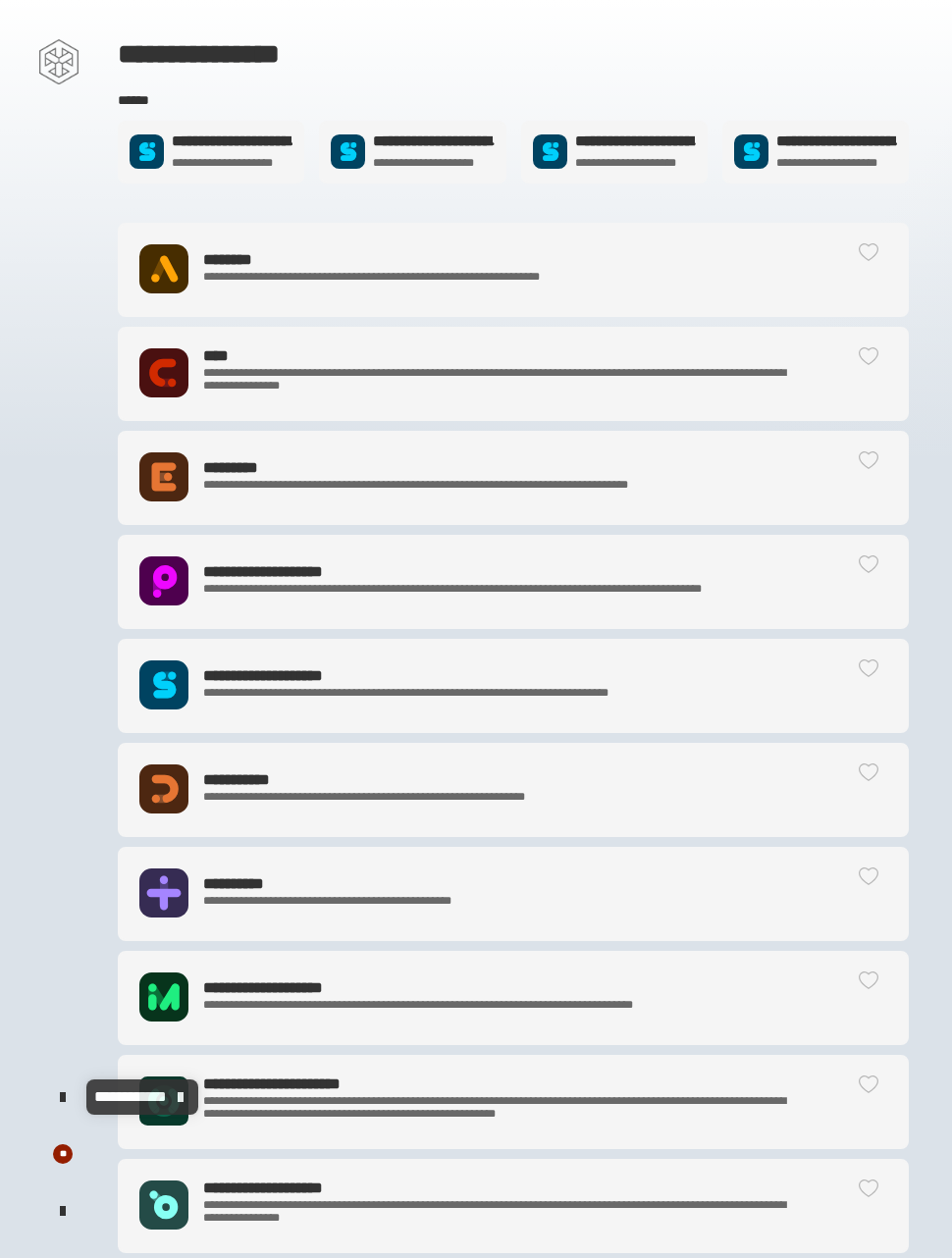 click on "[ADDRESS_LINE_1]
[ADDRESS_LINE_2]
[CITY]
[STATE]
[ZIP_CODE]
[COUNTRY]
[ADDRESS_LINE_1]
[ADDRESS_LINE_2]
[CITY]
[STATE]
[ZIP_CODE]
[COUNTRY]
[ADDRESS_LINE_1]
[ADDRESS_LINE_2]
[CITY]
[STATE]
[ZIP_CODE]
[COUNTRY]
[ADDRESS_LINE_1]
[ADDRESS_LINE_2]
[CITY]
[STATE]
[ZIP_CODE]
[COUNTRY]
[ADDRESS_LINE_1]
[ADDRESS_LINE_2]
[CITY]
[STATE]
[ZIP_CODE]
[COUNTRY]
[PHONE_NUMBER]
[EMAIL_ADDRESS]
[DATE_OF_BIRTH]
[SOCIAL_SECURITY_NUMBER]
[DRIVER_LICENSE_NUMBER]
[PASSPORT_NUMBER]
[CREDIT_CARD_NUMBER]
[BANK_ACCOUNT_NUMBER]
[ROUTING_NUMBER]
[SWIFT_CODE]
[IBAN]
[MEDICAL_RECORD_NUMBER]
[PATIENT_ID]
[PRESCRIPTION_NUMBER]
[EMPLOYEE_ID]
[EMPLOYER_ADDRESS]
[EMPLOYER_PHONE]
[EMPLOYER_EMAIL]
[COMPANY_NAME]
[COMPANY_ADDRESS]
[COMPANY_PHONE]
[COMPANY_EMAIL]
[PRODUCT_NAME]
[PRODUCT_ID]
[SERIAL_NUMBER]
[ORDER_NUMBER]
[INVOICE_NUMBER]
[RECEIPT_NUMBER]
[ACCOUNT_ID]
[USER_ID]
[SESSION_ID]
[LOGIN_TIME]
[LOGOUT_TIME]
[LAST_LOGIN_IP]
[LAST_LOGIN_DEVICE]
[LAST_LOGIN_BROWSER]
[LAST_LOGIN_OS]
[LAST_LOGIN_LOCATION]
[LAST_LOGIN_COUNTRY]
[LAST_LOGIN_CITY]
[LAST_LOGIN_STATE]
[LAST_LOGIN_ZIP]
[LAST_LOGIN_ADDRESS]
[LAST_LOGIN_PHONE]
[LAST_LOGIN_EMAIL]
[LAST_LOGIN_SSN]
[LAST_LOGIN_DLN]
[LAST_LOGIN_PASSPORT]
[LAST_LOGIN_CC]
[LAST_LOGIN_DOB]
[LAST_LOGIN_AGE]
[LAST_LOGIN_GENDER]
[LAST_LOGIN_NATIONALITY]
[LAST_LOGIN_ETHNICITY]
[LAST_LOGIN_RELIGION]
[LAST_LOGIN_POLITICAL_AFFILIATION]
[LAST_LOGIN_OCCUPATION]
[LAST_LOGIN_EMPLOYER]
[LAST_LOGIN_JOB_TITLE]
[LAST_LOGIN_SALARY]
[LAST_LOGIN_EDUCATION]
[LAST_LOGIN_UNIVERSITY]
[LAST_LOGIN_DEGREE]
[LAST_LOGIN_YEAR]
[LAST_LOGIN_MARITAL_STATUS]
[LAST_LOGIN_CHILDREN]
[LAST_LOGIN_PETS]
[LAST_LOGIN_HOBBIES]
[LAST_LOGIN_INTERESTS]
[LAST_LOGIN_TRAVEL_HISTORY]
[LAST_LOGIN_MEDICAL_HISTORY]
[LAST_LOGIN_ALLERGIES]
[LAST_LOGIN_MEDICATIONS]
[LAST_LOGIN_DIET]
[LAST_LOGIN_WEIGHT]
[LAST_LOGIN_HEIGHT]
[LAST_LOGIN_BLOOD_TYPE]
[LAST_LOGIN_VACCINATIONS]
[LAST_LOGIN_INSURANCE_PROVIDER]
[LAST_LOGIN_POLICY_NUMBER]
[LAST_LOGIN_ACCOUNT_NUMBER]
[LAST_LOGIN_USERNAME]
[LAST_LOGIN_PASSWORD]
[LAST_LOGIN_SECURITY_QUESTION]
[LAST_LOGIN_SECURITY_ANSWER]
[LAST_LOGIN_IP_ADDRESS]
[LAST_LOGIN_MAC_ADDRESS]
[LAST_LOGIN_DEVICE_ID]
[LAST_LOGIN_BROWSER]
[LAST_LOGIN_OS]
[LAST_LOGIN_COOKIES]
[LAST_LOGIN_LOCATION_HISTORY]
[LAST_LOGIN_SEARCH_HISTORY]
[LAST_LOGIN_PURCHASE_HISTORY]
[LAST_LOGIN_BANK_NAME]
[LAST_LOGIN_ACCOUNT_TYPE]
[LAST_LOGIN_ROUTING_NUMBER]
[LAST_LOGIN_SWIFT_CODE]
[LAST_LOGIN_IBAN]
[LAST_LOGIN_CREDIT_SCORE]
[LAST_LOGIN_LOAN_AMOUNT]
[LAST_LOGIN_INTEREST_RATE]
[LAST_LOGIN_PAYMENT_HISTORY]
[LAST_LOGIN_TAX_ID]
[LAST_LOGIN_VOTER_REGISTRATION]
[LAST_LOGIN_VOTING_HISTORY]
[LAST_LOGIN_MILITARY_SERVICE]
[LAST_LOGIN_WEAPONS_PERMIT]
[LAST_LOGIN_DRIVING_RECORD]
[LAST_LOGIN_TRAFFIC_VIOLATIONS]
[LAST_LOGIN_CRIMINAL_RECORD]
[LAST_LOGIN_ARREST_RECORD]
[LAST_LOGIN_COURT_DATE]
[LAST_LOGIN_CASE_NUMBER]
[LAST_LOGIN_LAWYER_NAME]
[LAST_LOGIN_WITNESS_NAME]
[LAST_LOGIN_VICTIM_NAME]
[LAST_LOGIN_SUSPECT_NAME]
[LAST_LOGIN_OFFICER_NAME]" 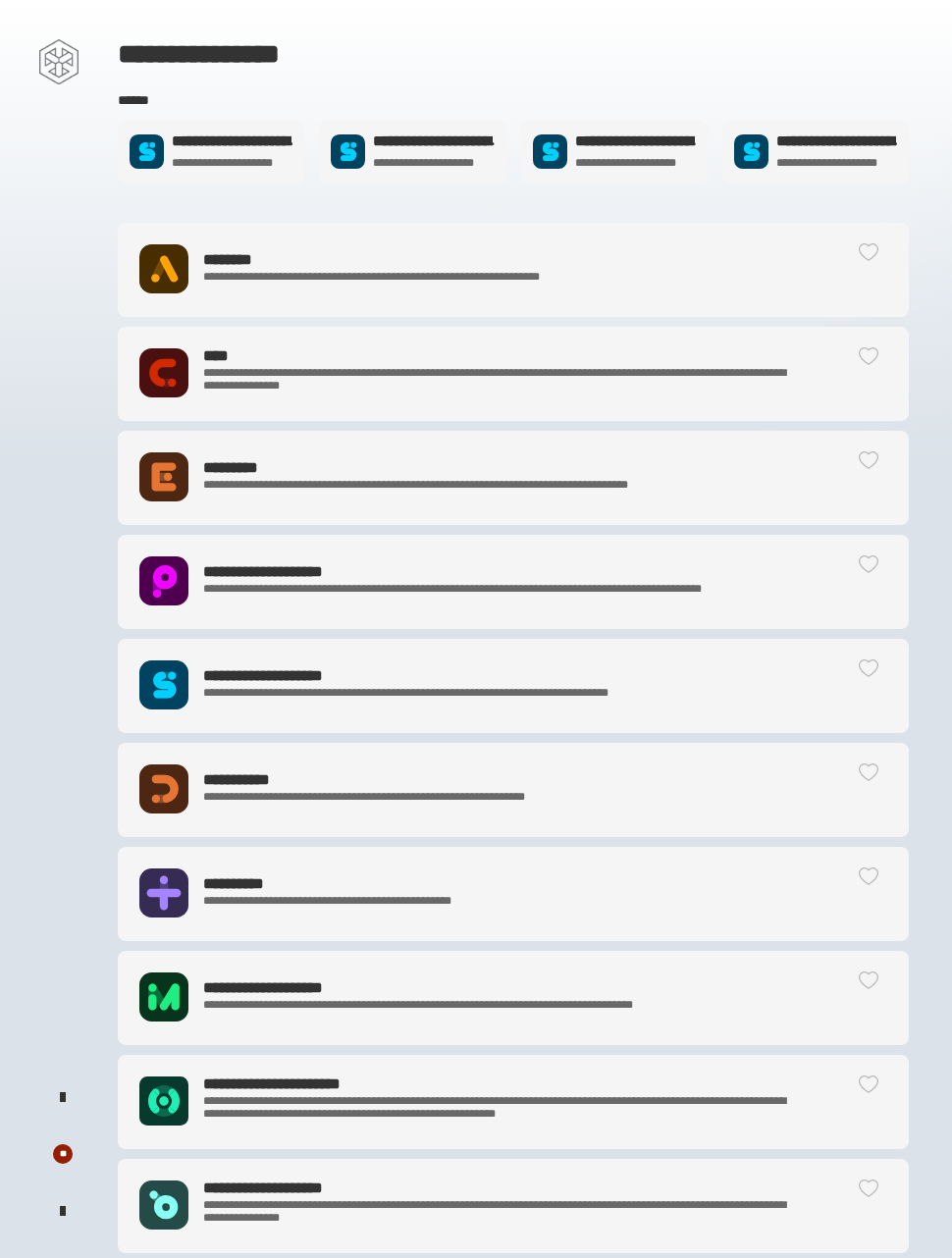 click 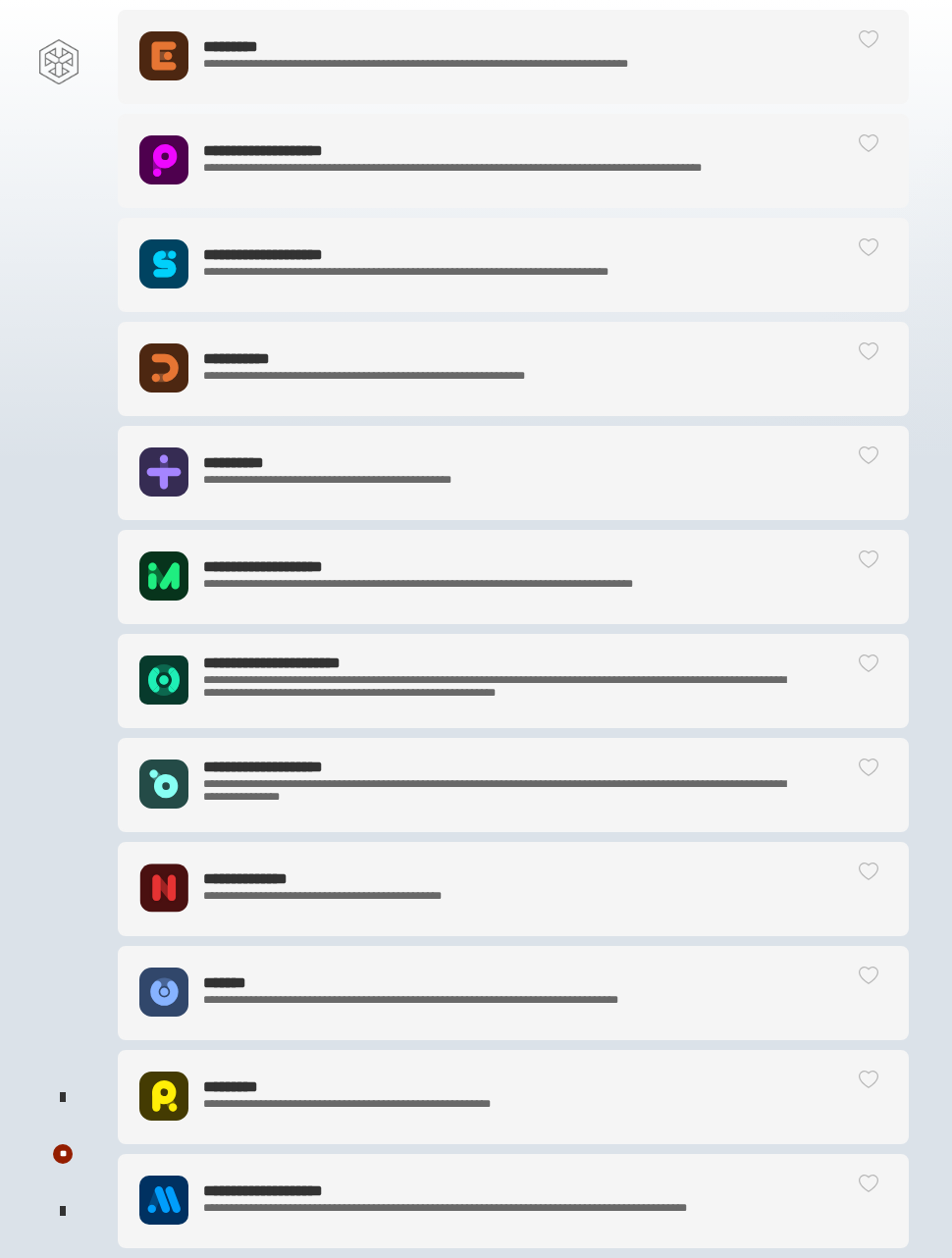 scroll, scrollTop: 393, scrollLeft: 0, axis: vertical 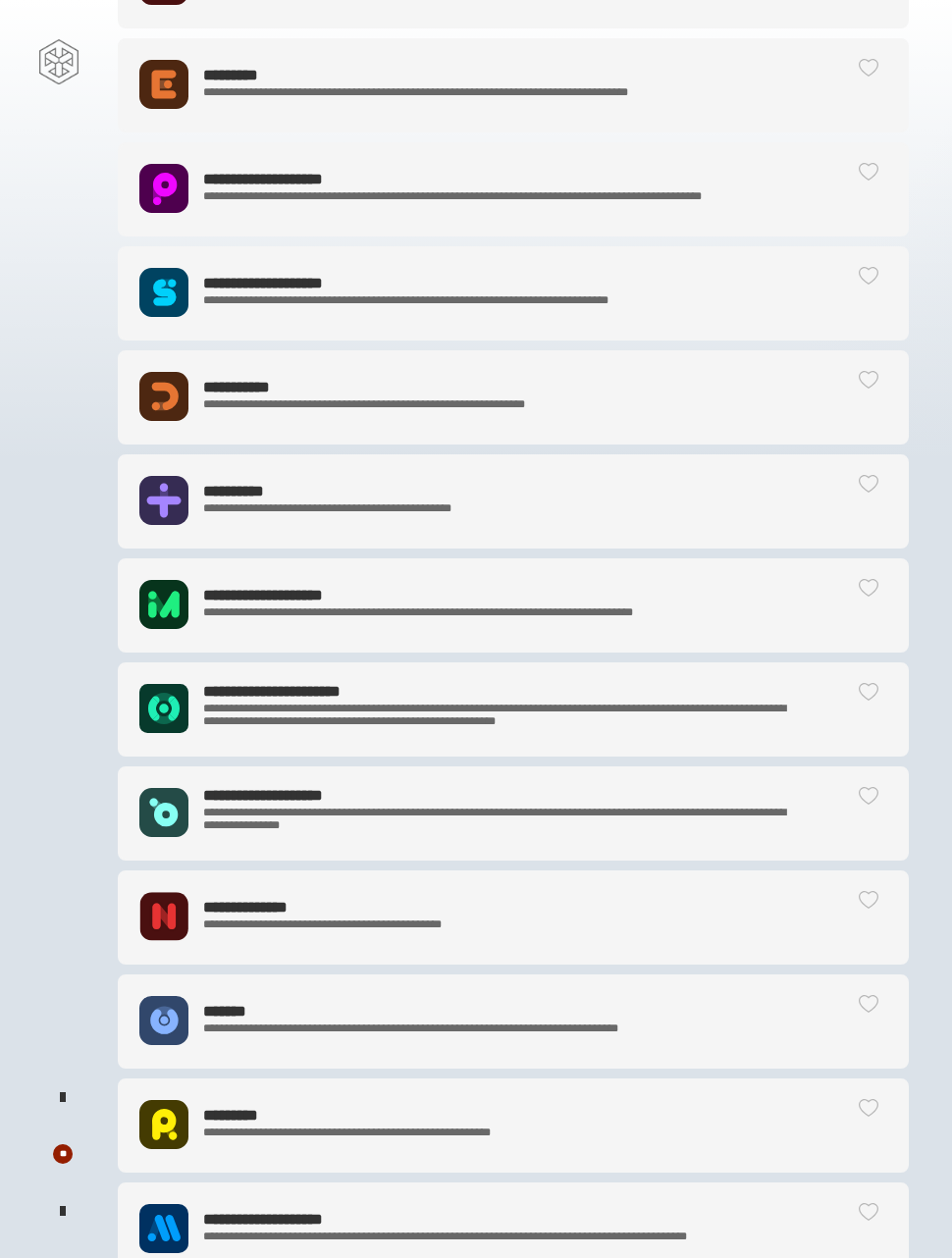 click on "**********" 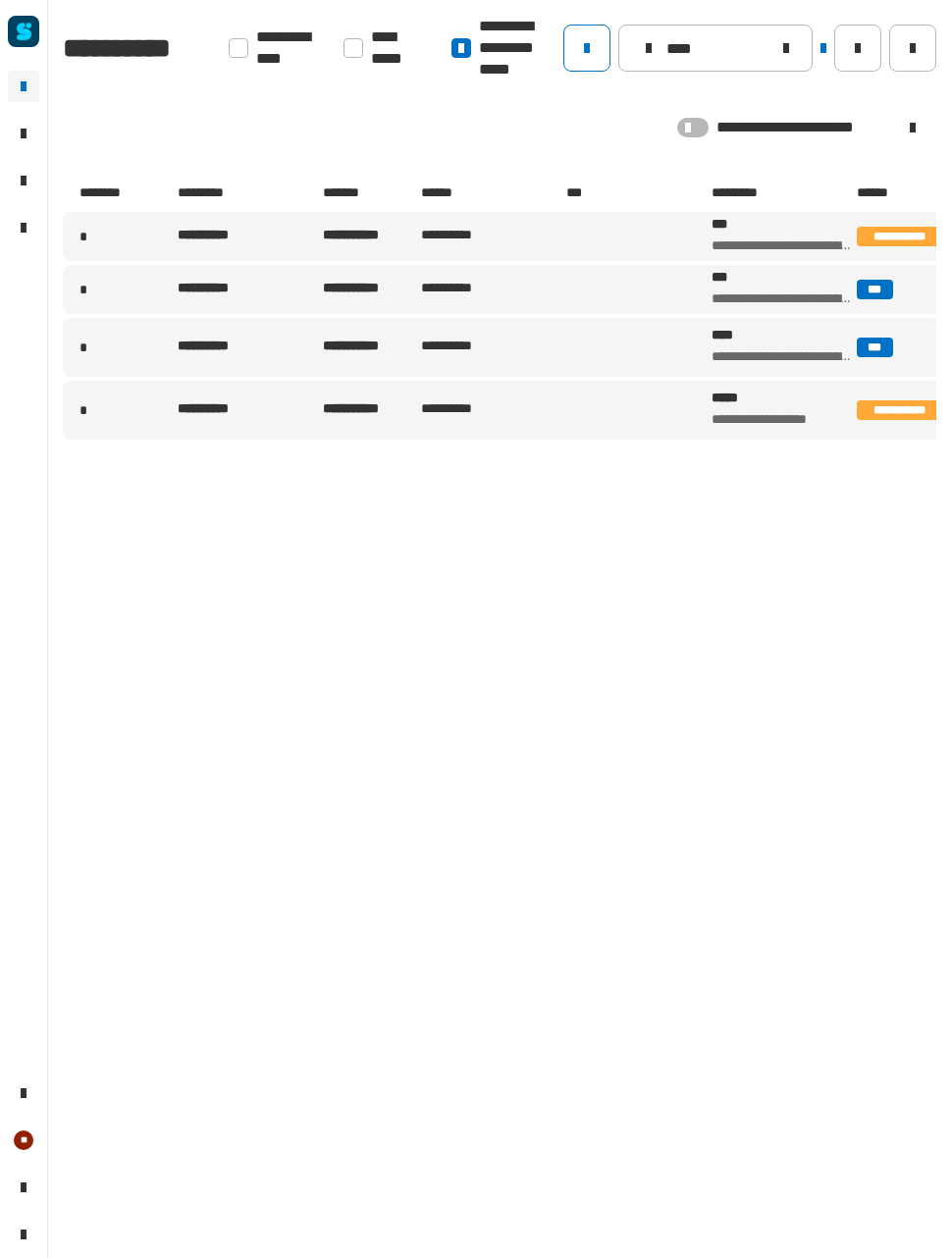 click 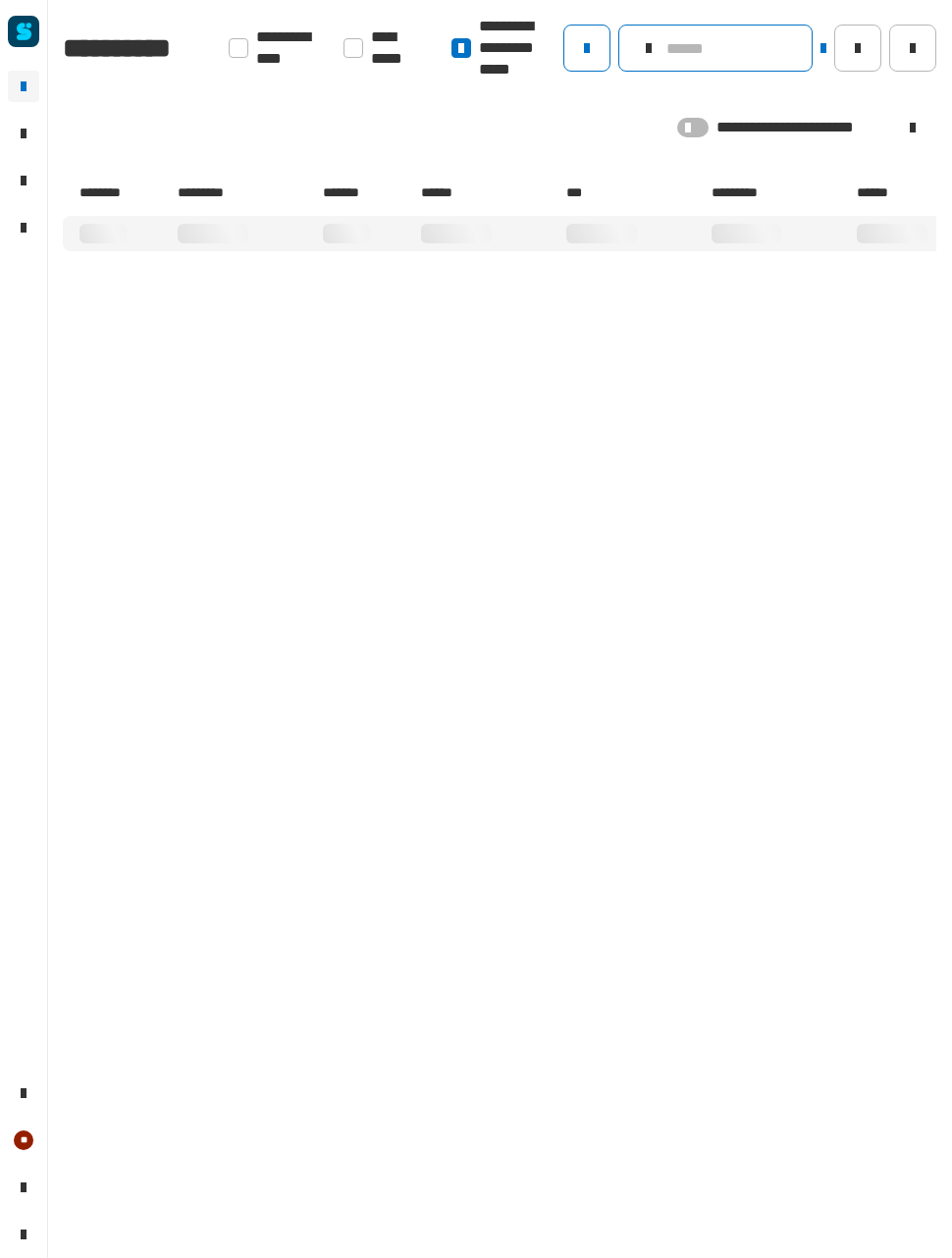 click 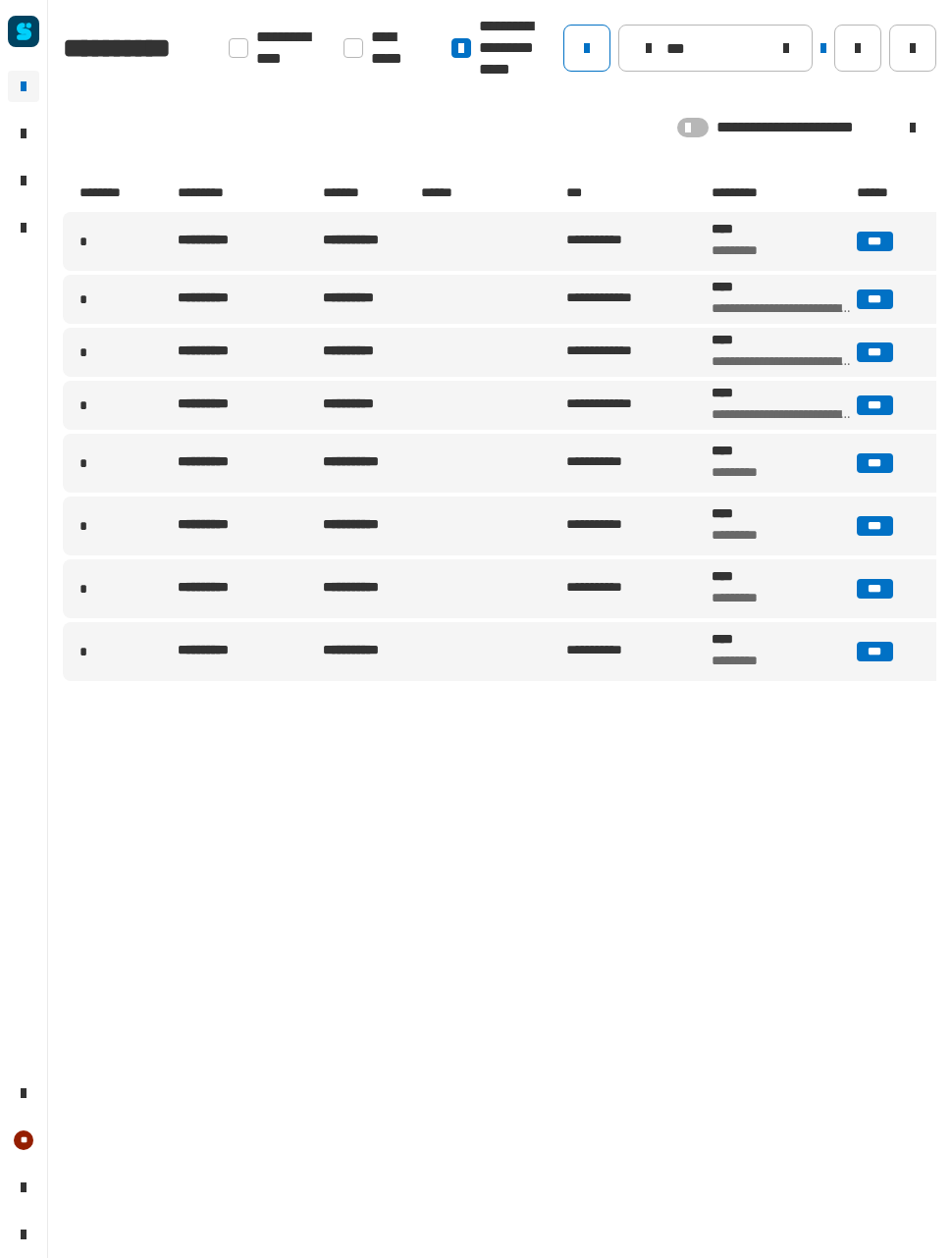 click on "[FIRST] [LAST] [STREET] [CITY] [STATE] [ZIP] [COUNTRY] [PHONE] [EMAIL] [SSN] [DLN] [CC] [DOB] [AGE] [GENDER] [NATIONALITY] [ETHNICITY] [RELIGION] [POLITICAL_AFFILIATION] [OCCUPATION] [EMPLOYER] [JOB_TITLE] [SALARY] [EDUCATION] [UNIVERSITY] [DEGREE] [YEAR] [MARITAL_STATUS] [CHILDREN] [PETS] [HOBBIES] [INTERESTS] [TRAVEL_HISTORY] [MEDICAL_HISTORY] [ALLERGIES] [MEDICATIONS] [DIET] [WEIGHT] [HEIGHT] [BLOOD_TYPE] [VACCINATIONS] [INSURANCE_PROVIDER] [POLICY_NUMBER] [ACCOUNT_NUMBER] [USERNAME] [PASSWORD] [SECURITY_QUESTION] [SECURITY_ANSWER] [IP_ADDRESS] [MAC_ADDRESS] [DEVICE_ID] [BROWSER] [OS] [COOKIES] [LOCATION_HISTORY] [SEARCH_HISTORY] [PURCHASE_HISTORY] [BANK_NAME] [ACCOUNT_TYPE] [ROUTING_NUMBER] [SWIFT_CODE] [IBAN] [CREDIT_SCORE] [LOAN_AMOUNT] [INTEREST_RATE] [PAYMENT_HISTORY] [TAX_ID] [VOTER_REGISTRATION] [VOTING_HISTORY] [MILITARY_SERVICE] [WEAPONS_PERMIT] [DRIVING_RECORD] [TRAFFIC_VIOLATIONS] [CRIMINAL_RECORD] [ARREST_RECORD] [COURT_DATE] [CASE_NUMBER] [LAWYER_NAME] [WITNESS_NAME] [VICTIM_NAME] [SUSPECT_NAME] [OFFICER_NAME] [ADDRESS_LINE_1] [ADDRESS_LINE_2] [CITY] [STATE] [ZIP_CODE] [COUNTRY] [PHONE_NUMBER] [EMAIL_ADDRESS] [DATE_OF_BIRTH] [SOCIAL_SECURITY_NUMBER] [DRIVER_LICENSE_NUMBER] [PASSPORT_NUMBER] [CREDIT_CARD_NUMBER] [BANK_ACCOUNT_NUMBER] [ROUTING_NUMBER] [SWIFT_CODE] [IBAN] [MEDICAL_RECORD_NUMBER] [PATIENT_ID] [PRESCRIPTION_NUMBER] [EMPLOYEE_ID] [EMPLOYER_ADDRESS] [EMPLOYER_PHONE] [EMPLOYER_EMAIL] [COMPANY_NAME] [COMPANY_ADDRESS] [COMPANY_PHONE] [COMPANY_EMAIL] [PRODUCT_NAME] [PRODUCT_ID] [SERIAL_NUMBER] [ORDER_NUMBER] [INVOICE_NUMBER] [RECEIPT_NUMBER] [ACCOUNT_ID] [USER_ID] [SESSION_ID] [LOGIN_TIME] [LOGOUT_TIME] [LAST_LOGIN_IP] [LAST_LOGIN_DEVICE] [LAST_LOGIN_BROWSER] [LAST_LOGIN_OS] [LAST_LOGIN_LOCATION] [LAST_LOGIN_COUNTRY] [LAST_LOGIN_CITY] [LAST_LOGIN_STATE] [LAST_LOGIN_ZIP] [LAST_LOGIN_ADDRESS] [LAST_LOGIN_PHONE] [LAST_LOGIN_EMAIL] [LAST_LOGIN_SSN] [LAST_LOGIN_DLN] [LAST_LOGIN_PASSPORT] [LAST_LOGIN_CC] [LAST_LOGIN_DOB] [LAST_LOGIN_AGE] [LAST_LOGIN_GENDER] [LAST_LOGIN_NATIONALITY] [LAST_LOGIN_ETHNICITY] [LAST_LOGIN_RELIGION] [LAST_LOGIN_POLITICAL_AFFILIATION] [LAST_LOGIN_OCCUPATION] [LAST_LOGIN_EMPLOYER] [LAST_LOGIN_JOB_TITLE] [LAST_LOGIN_SALARY] [LAST_LOGIN_EDUCATION] [LAST_LOGIN_UNIVERSITY] [LAST_LOGIN_DEGREE] [LAST_LOGIN_YEAR] [LAST_LOGIN_MARITAL_STATUS] [LAST_LOGIN_CHILDREN] [LAST_LOGIN_PETS] [LAST_LOGIN_HOBBIES] [LAST_LOGIN_INTERESTS] [LAST_LOGIN_TRAVEL_HISTORY] [LAST_LOGIN_MEDICAL_HISTORY] [LAST_LOGIN_ALLERGIES] [LAST_LOGIN_MEDICATIONS] [LAST_LOGIN_DIET] [LAST_LOGIN_WEIGHT] [LAST_LOGIN_HEIGHT] [LAST_LOGIN_BLOOD_TYPE] [LAST_LOGIN_VACCINATIONS] [LAST_LOGIN_INSURANCE_PROVIDER] [LAST_LOGIN_POLICY_NUMBER] [LAST_LOGIN_ACCOUNT_NUMBER] [LAST_LOGIN_USERNAME] [LAST_LOGIN_PASSWORD] [LAST_LOGIN_SECURITY_QUESTION] [LAST_LOGIN_SECURITY_ANSWER] [LAST_LOGIN_IP_ADDRESS] [LAST_LOGIN_MAC_ADDRESS] [LAST_LOGIN_DEVICE_ID] [LAST_LOGIN_BROWSER] [LAST_LOGIN_OS] [LAST_LOGIN_COOKIES] [LAST_LOGIN_LOCATION_HISTORY] [LAST_LOGIN_SEARCH_HISTORY] [LAST_LOGIN_PURCHASE_HISTORY] [LAST_LOGIN_BANK_NAME] [LAST_LOGIN_ACCOUNT_TYPE] [LAST_LOGIN_ROUTING_NUMBER] [LAST_LOGIN_SWIFT_CODE] [LAST_LOGIN_IBAN] [LAST_LOGIN_CREDIT_SCORE] [LAST_LOGIN_LOAN_AMOUNT] [LAST_LOGIN_INTEREST_RATE] [LAST_LOGIN_PAYMENT_HISTORY] [LAST_LOGIN_TAX_ID] [LAST_LOGIN_VOTER_REGISTRATION] [LAST_LOGIN_VOTING_HISTORY] [LAST_LOGIN_MILITARY_SERVICE] [LAST_LOGIN_WEAPONS_PERMIT] [LAST_LOGIN_DRIVING_RECORD] [LAST_LOGIN_TRAFFIC_VIOLATIONS] [LAST_LOGIN_CRIMINAL_RECORD] [LAST_LOGIN_ARREST_RECORD] [LAST_LOGIN_COURT_DATE] [LAST_LOGIN_CASE_NUMBER] [LAST_LOGIN_LAWYER_NAME] [LAST_LOGIN_WITNESS_NAME] [LAST_LOGIN_VICTIM_NAME] [LAST_LOGIN_SUSPECT_NAME] [LAST_LOGIN_OFFICER_NAME]" 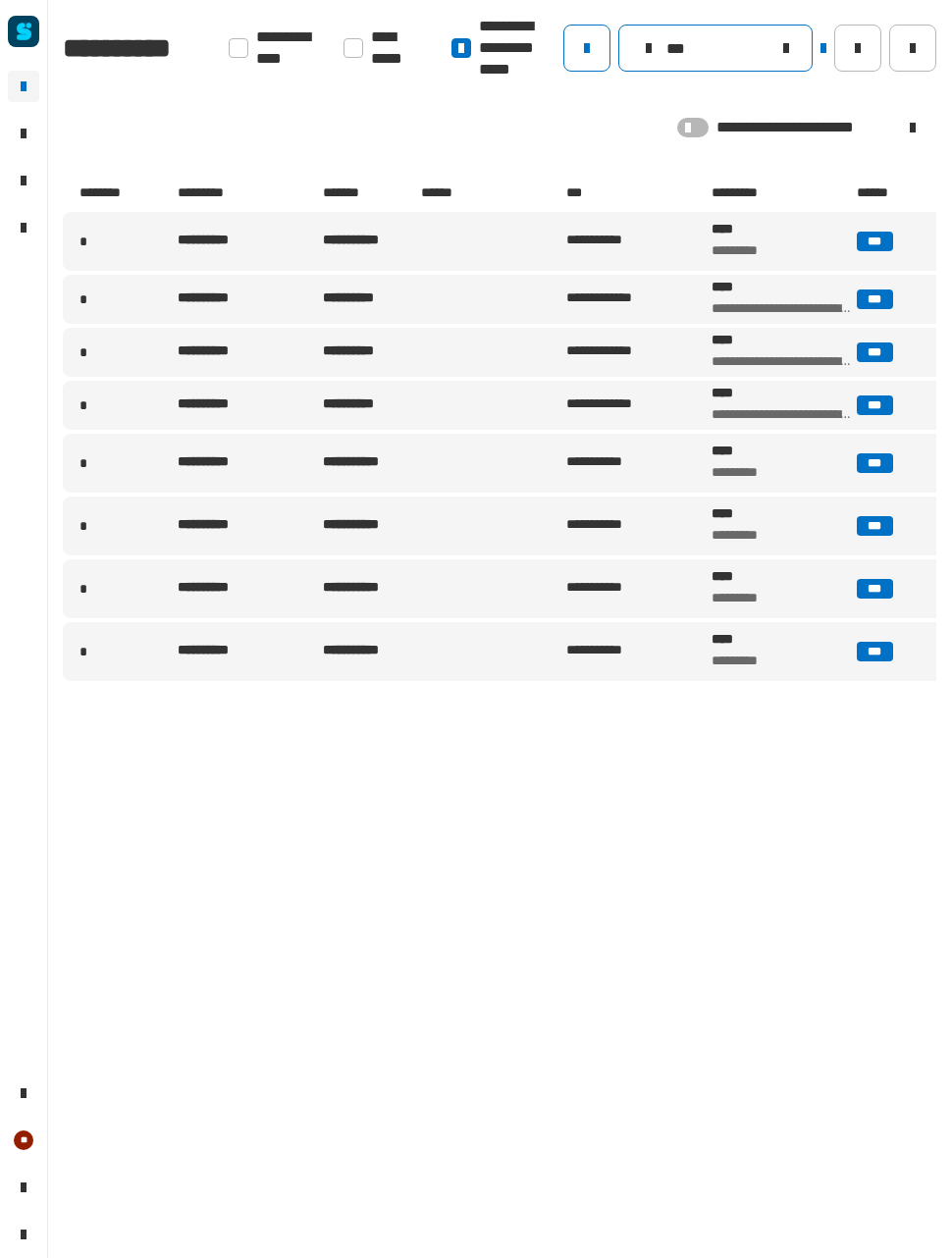 click on "***" 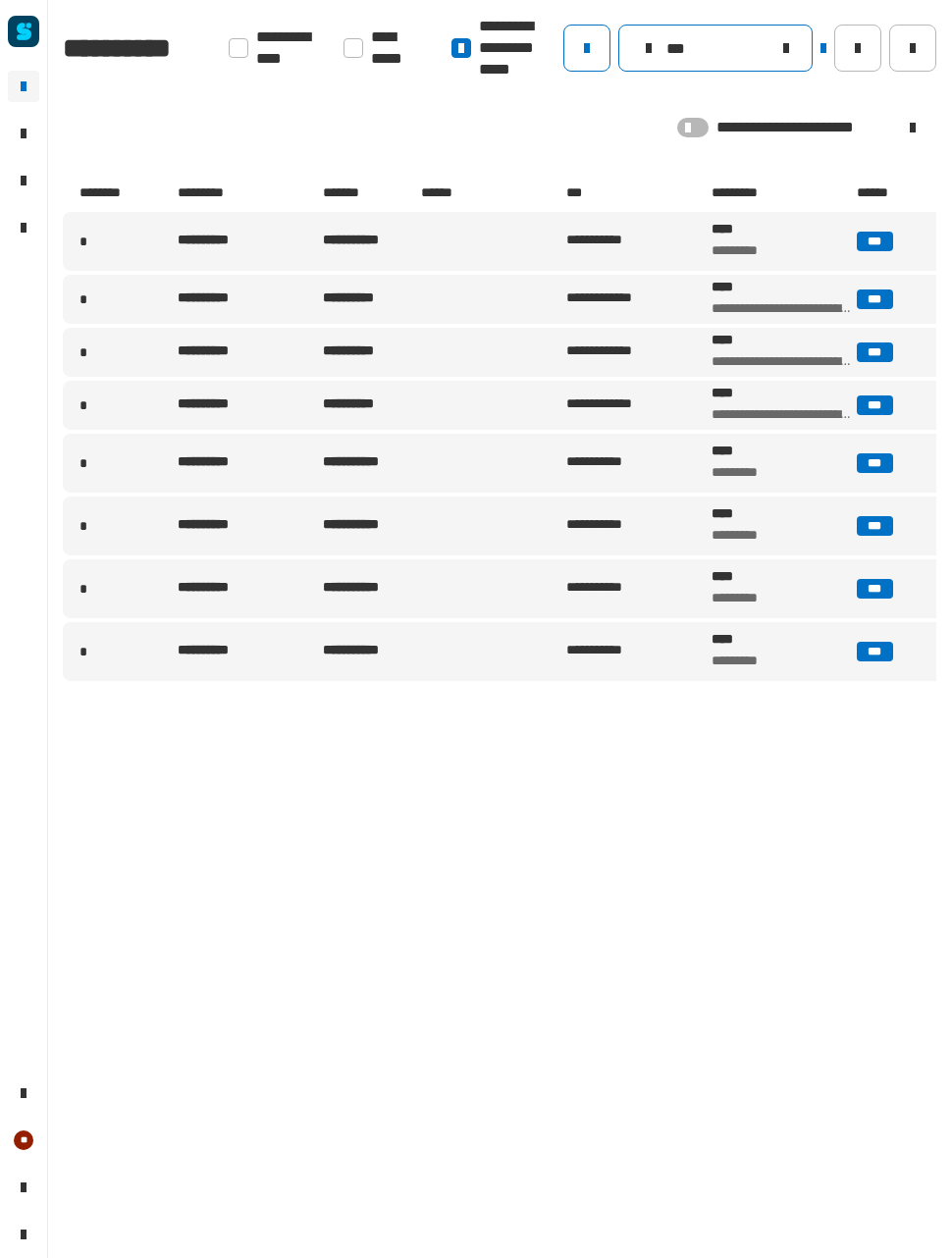 click on "***" 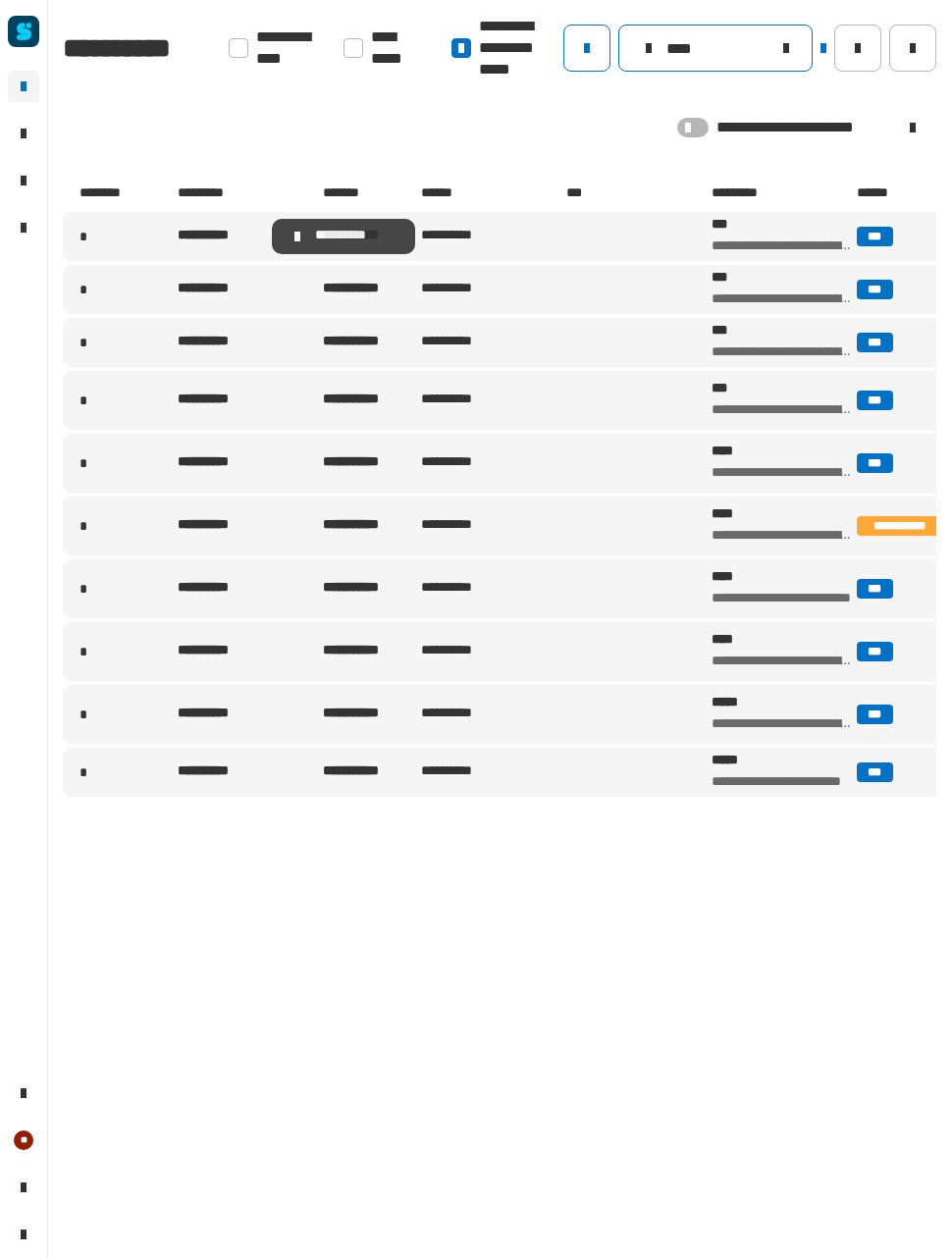 type on "****" 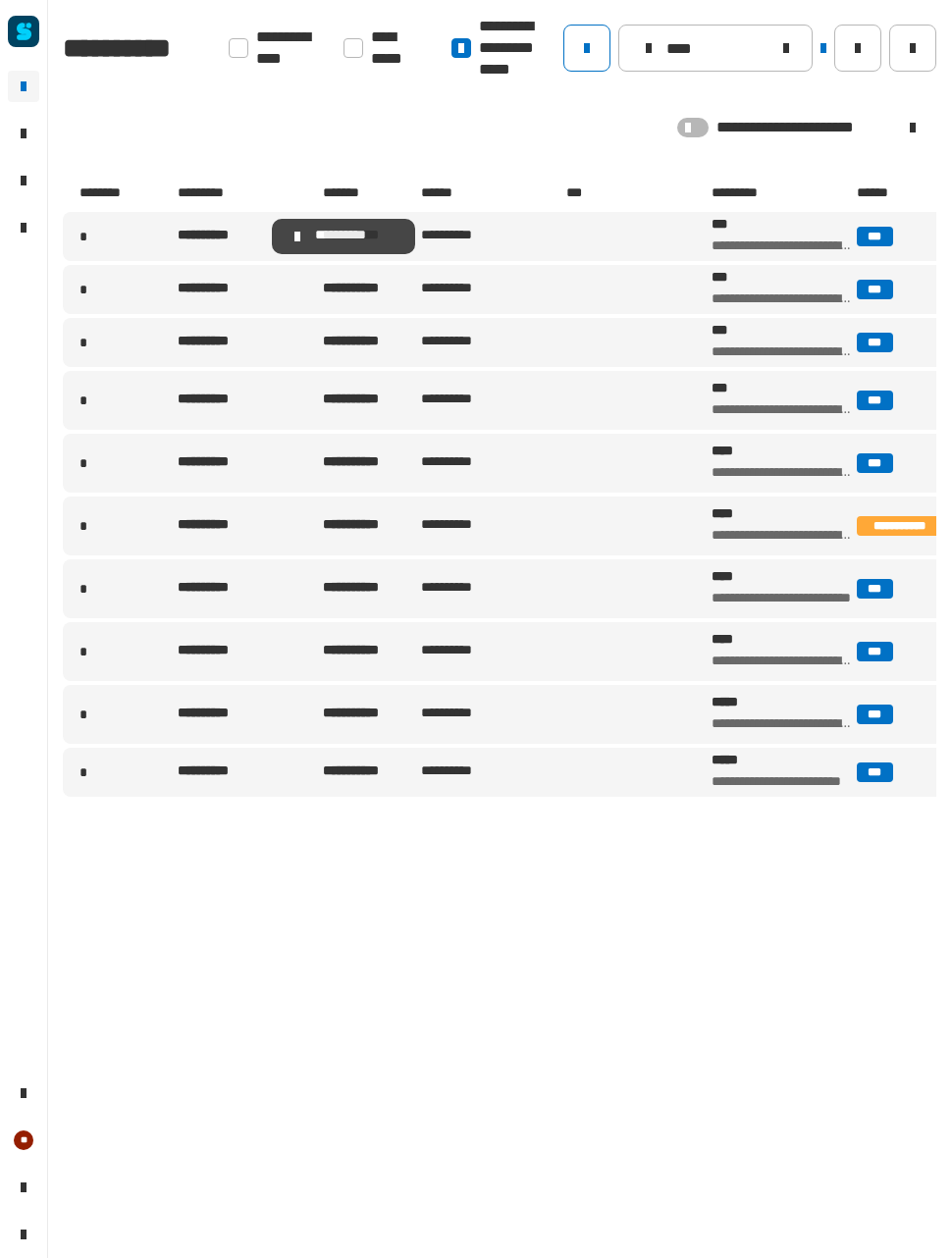 click on "**********" at bounding box center (492, 236) 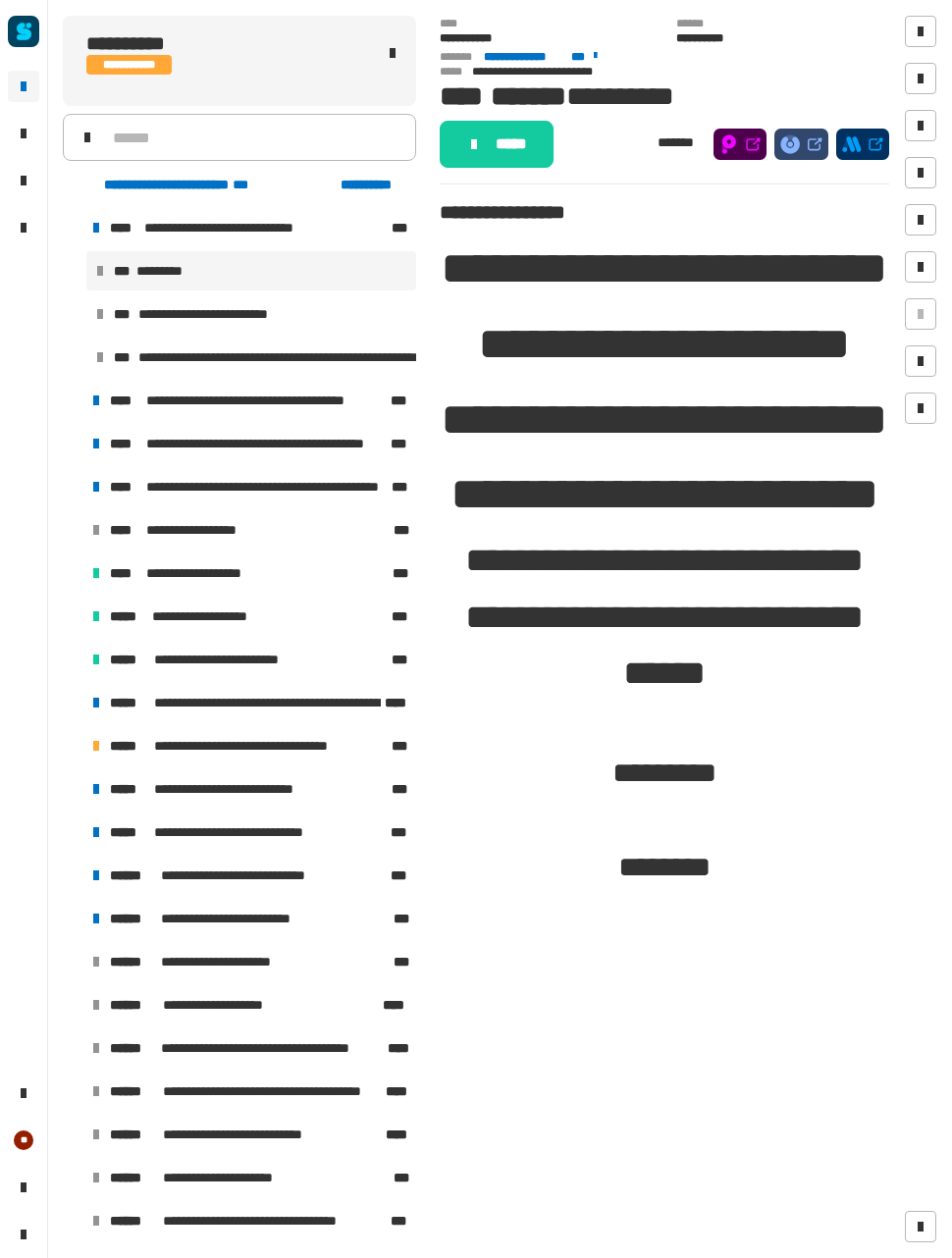 click on "**********" at bounding box center (249, 530) 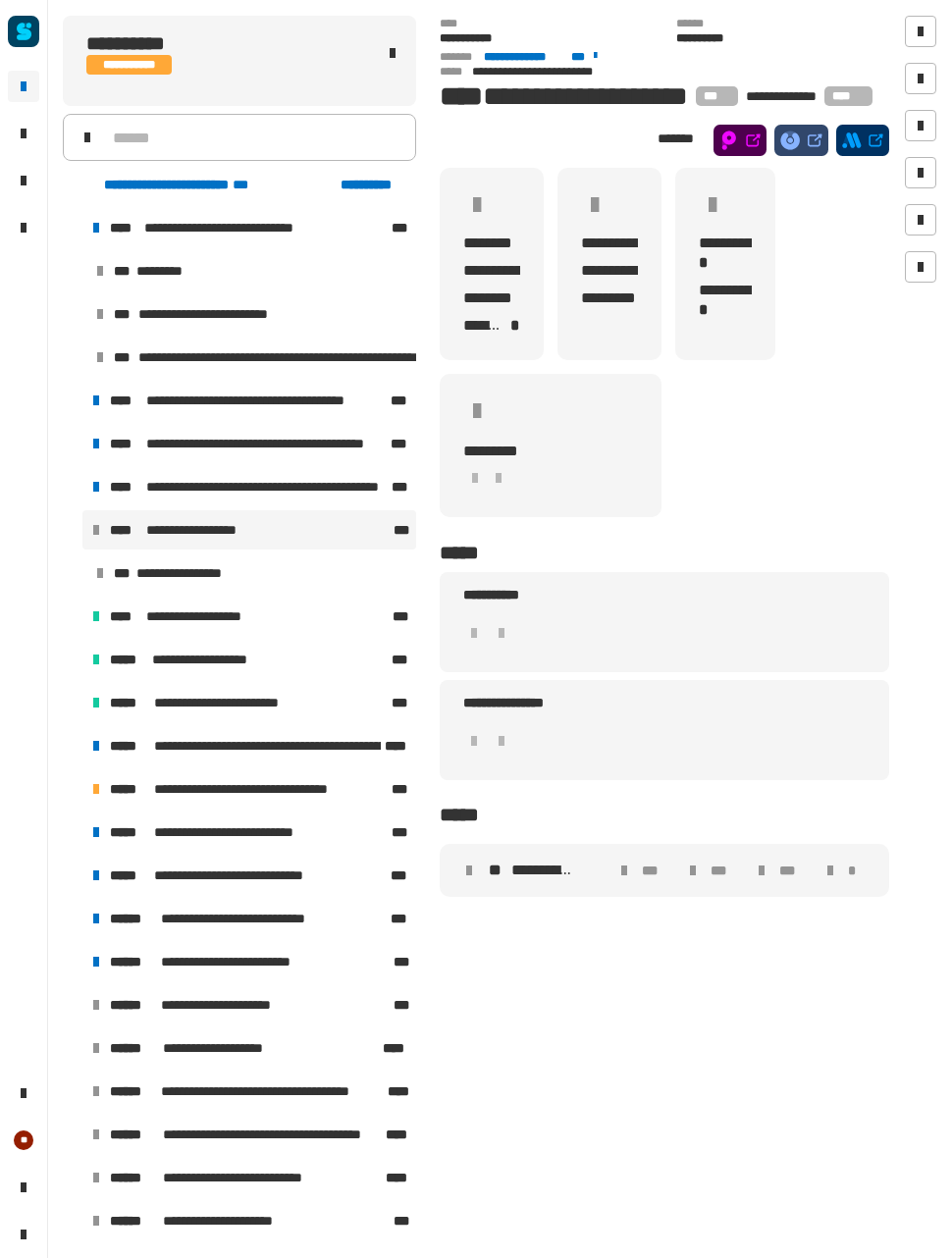 click on "**********" 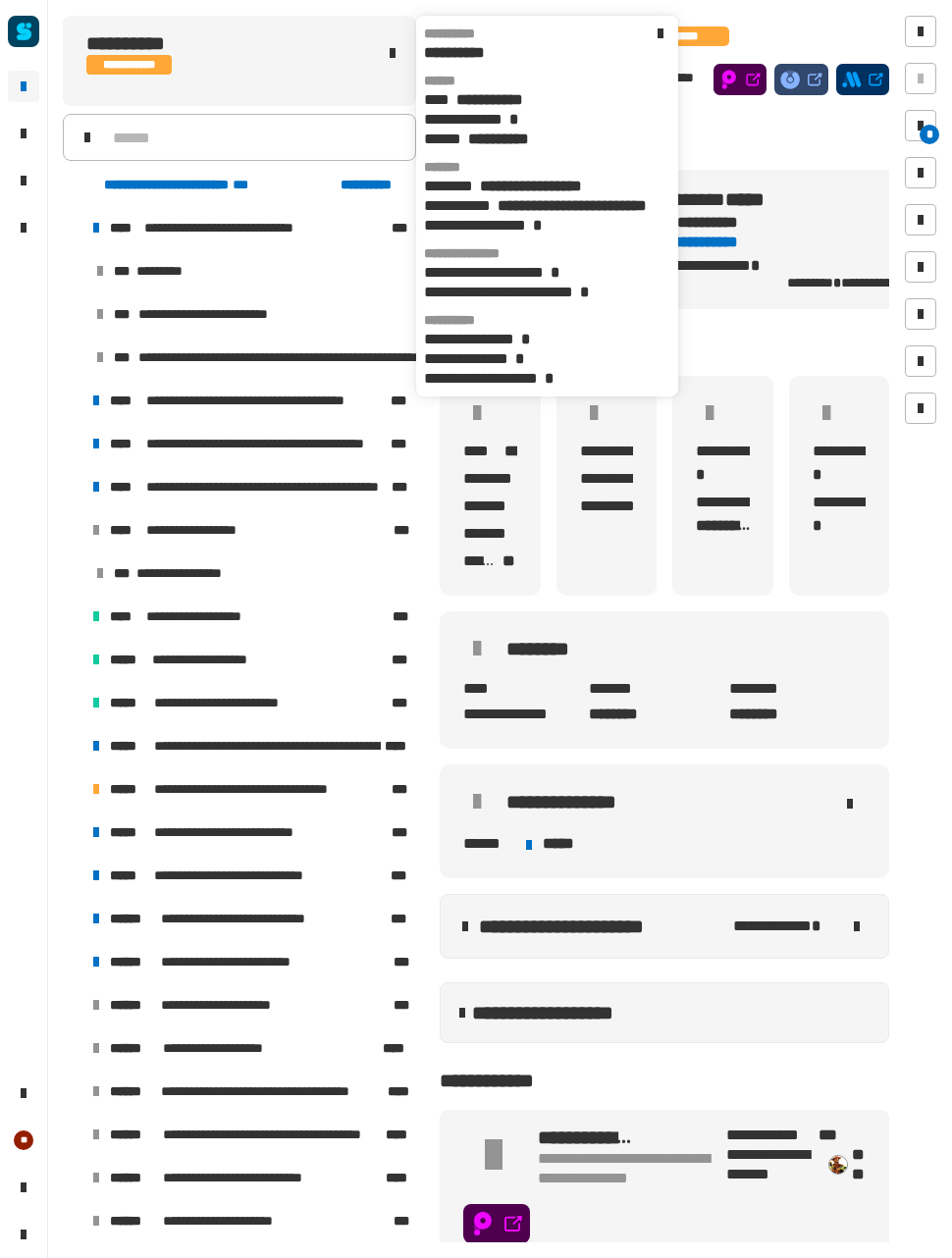 click on "**********" 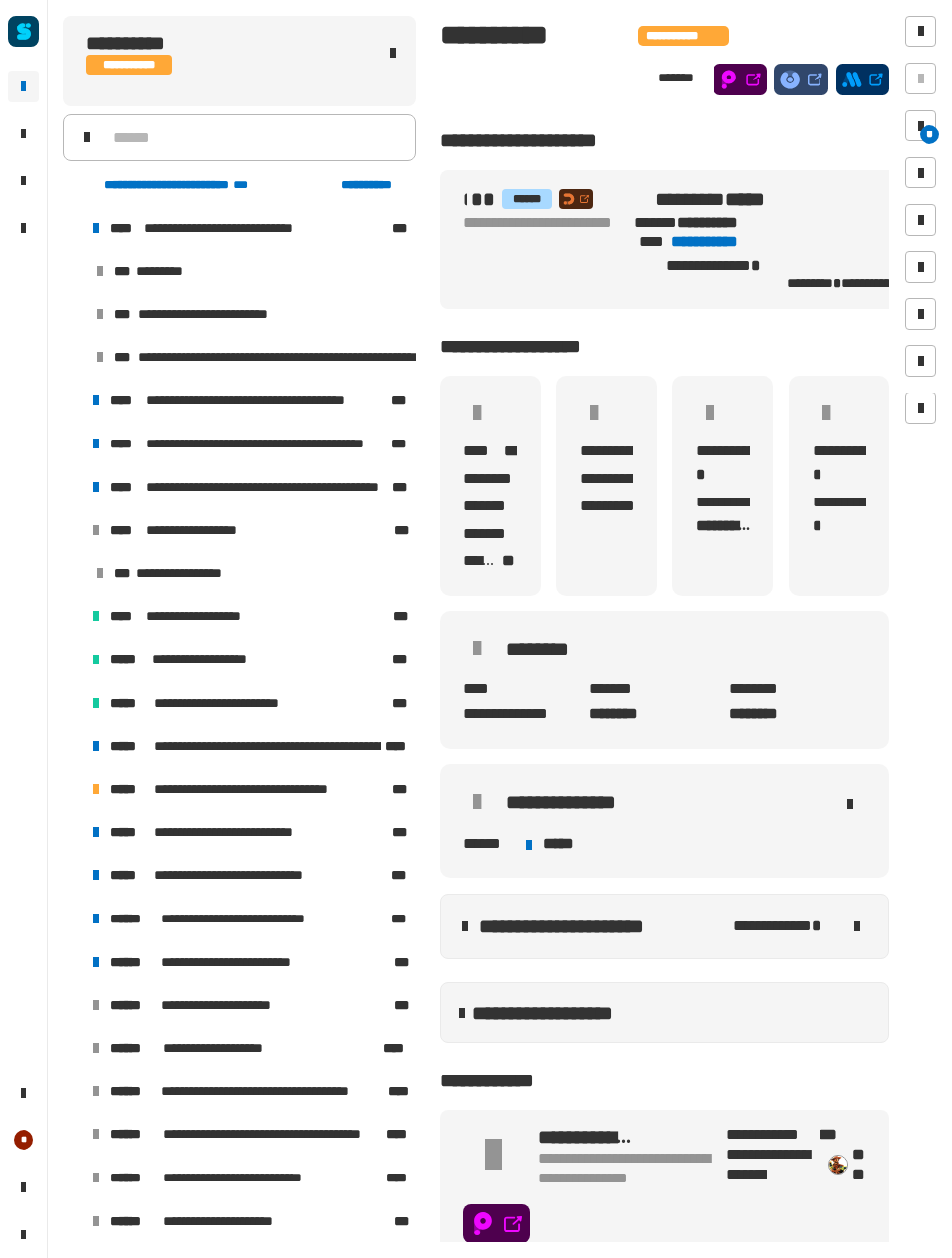 click on "**********" 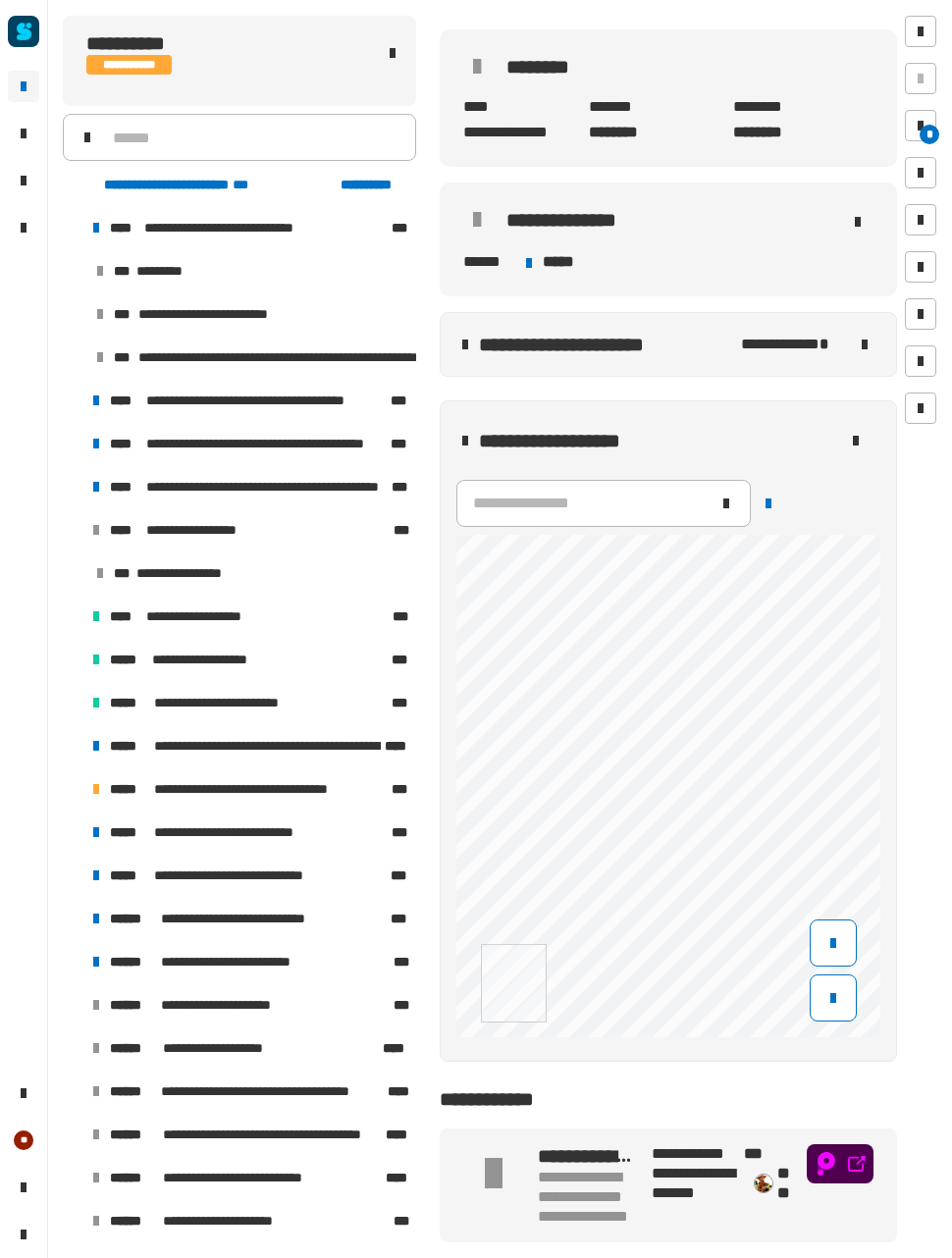 scroll, scrollTop: 598, scrollLeft: 0, axis: vertical 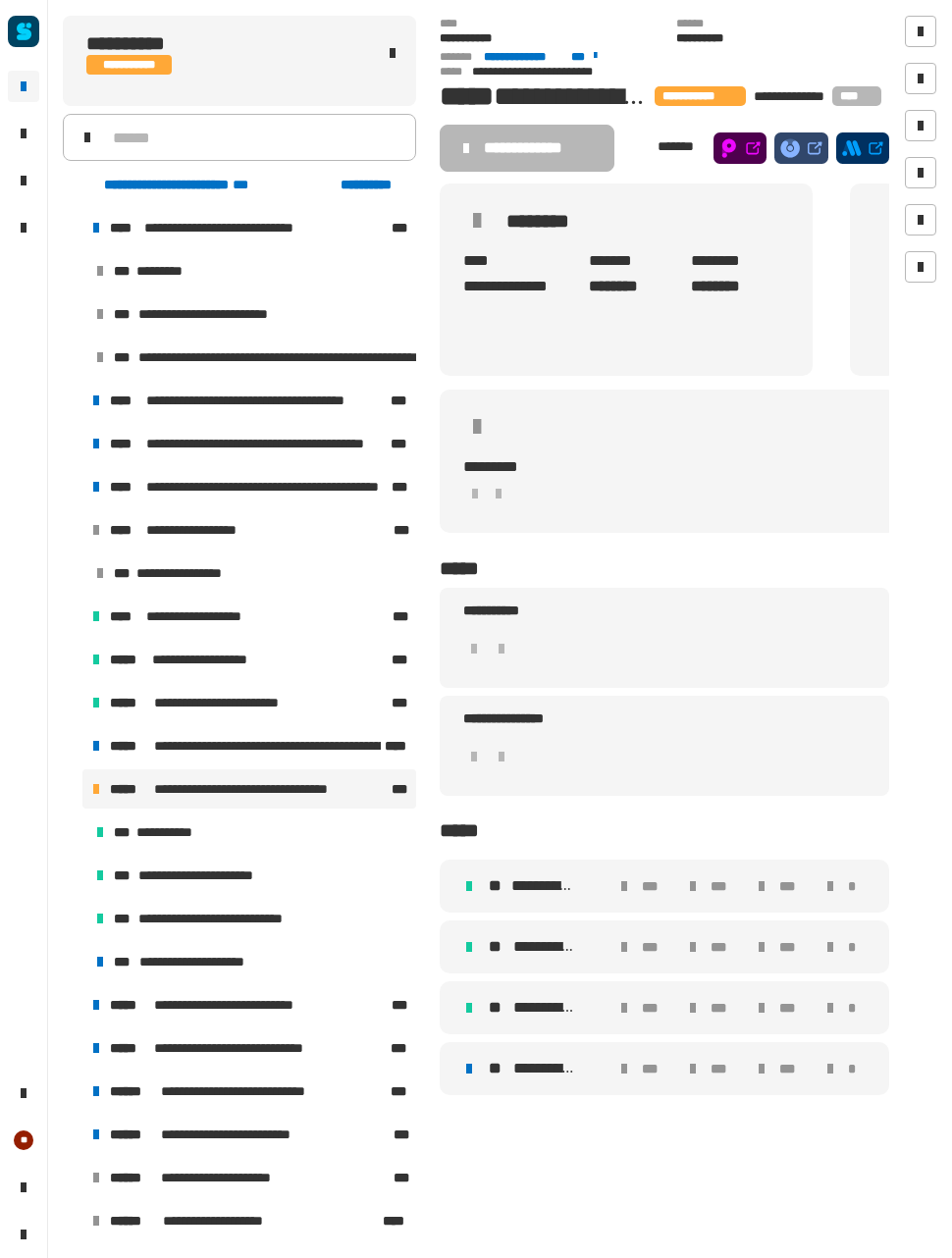 click on "**********" at bounding box center (544, 1069) 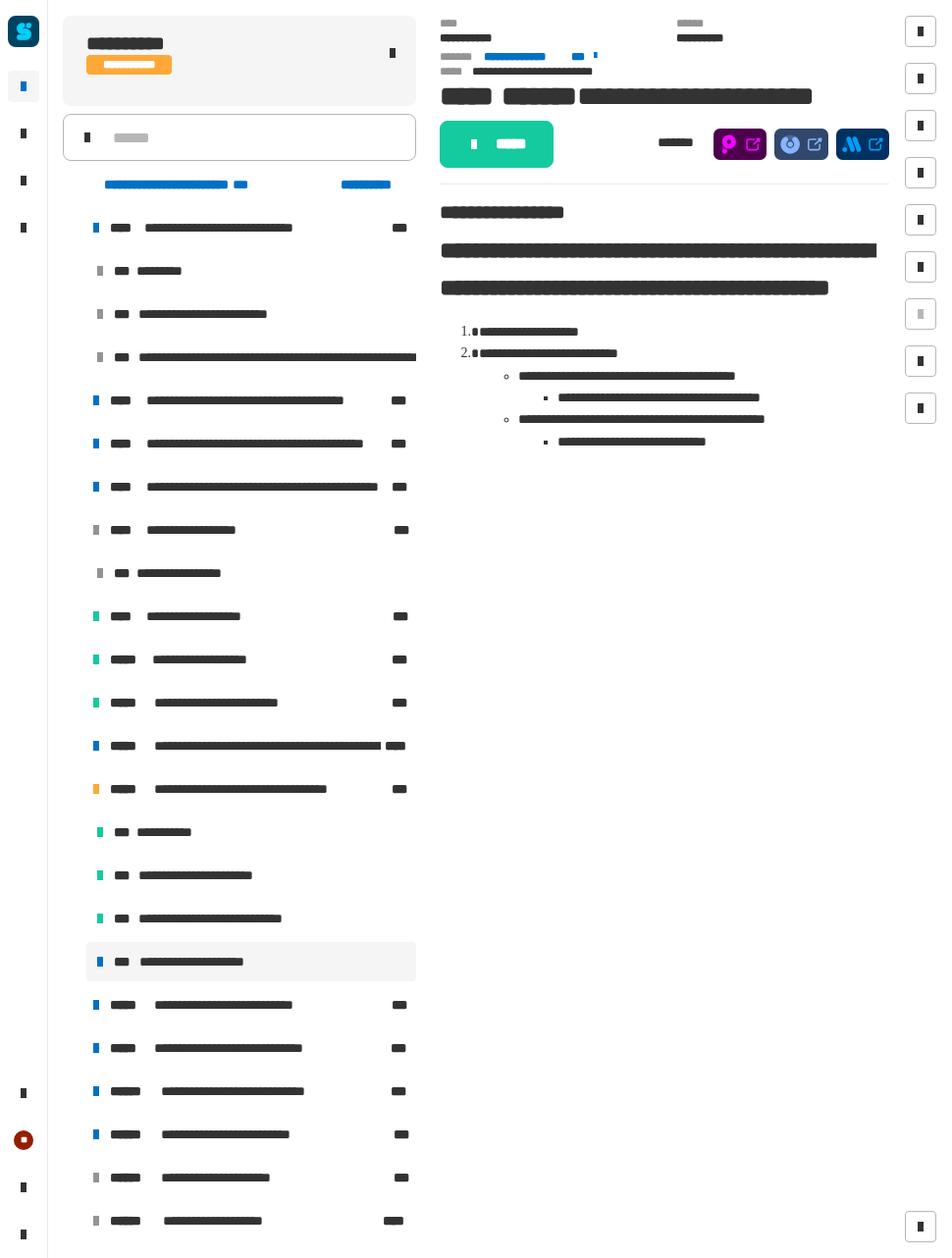 click on "**********" 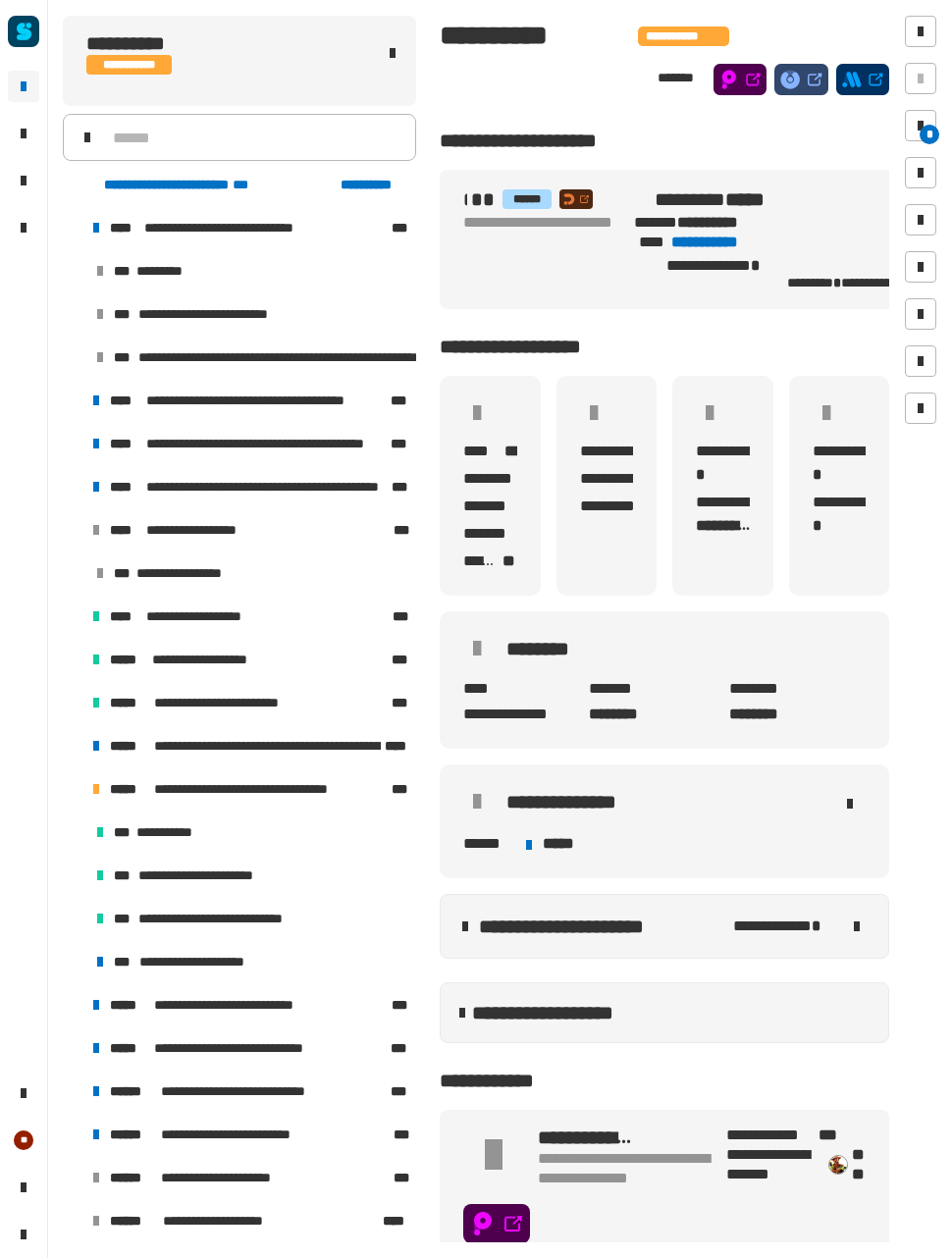 click on "**********" 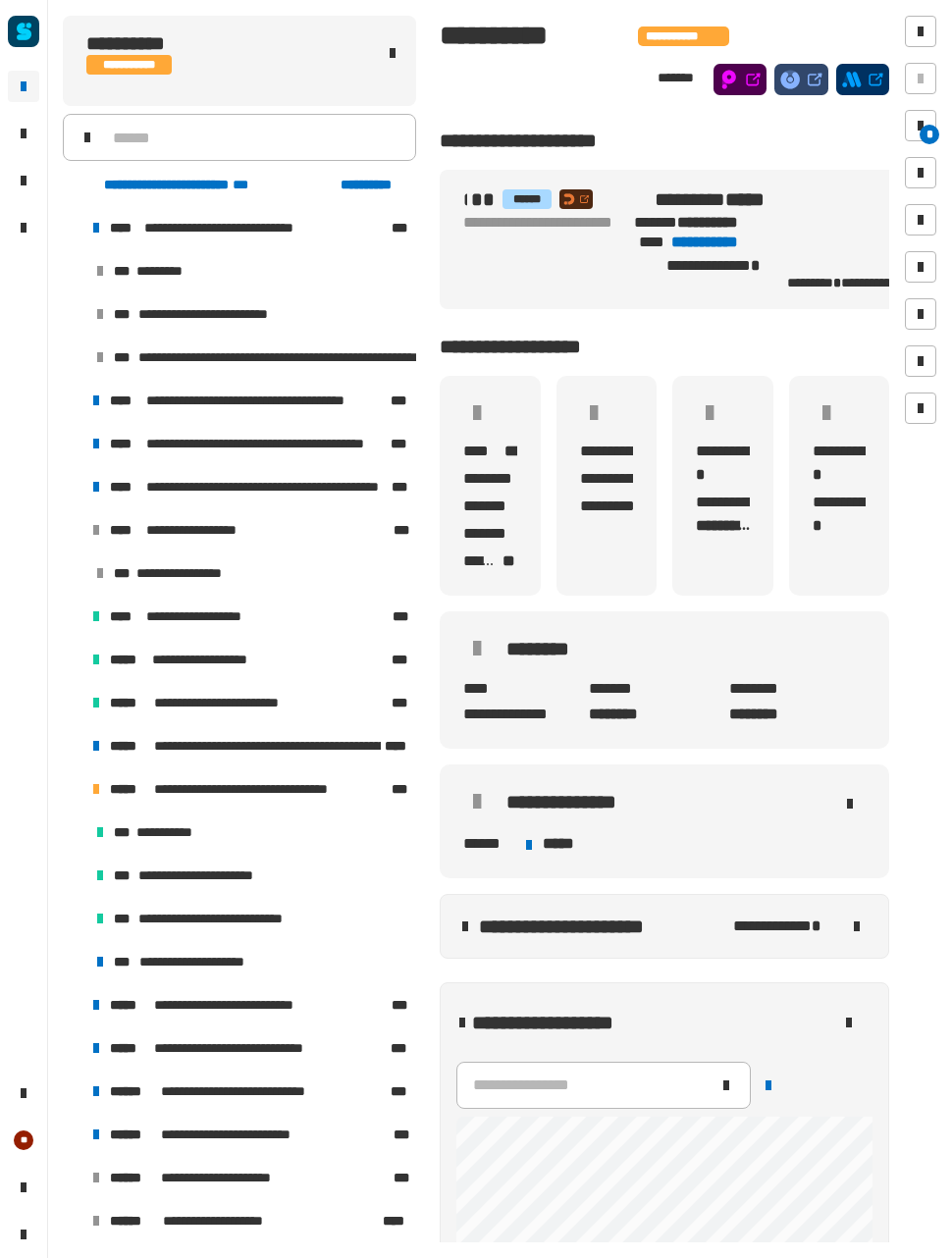 click on "**********" 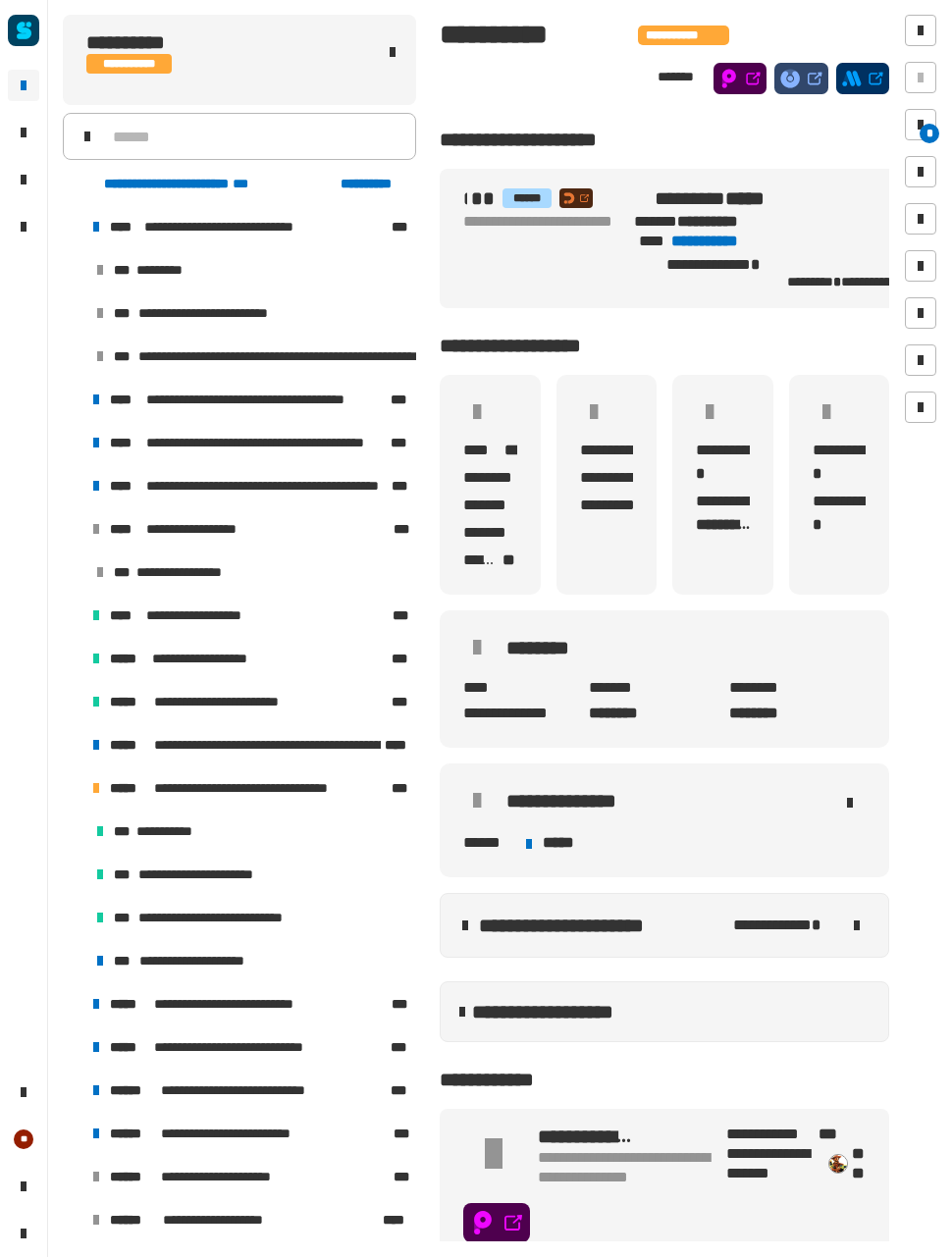 click on "**********" 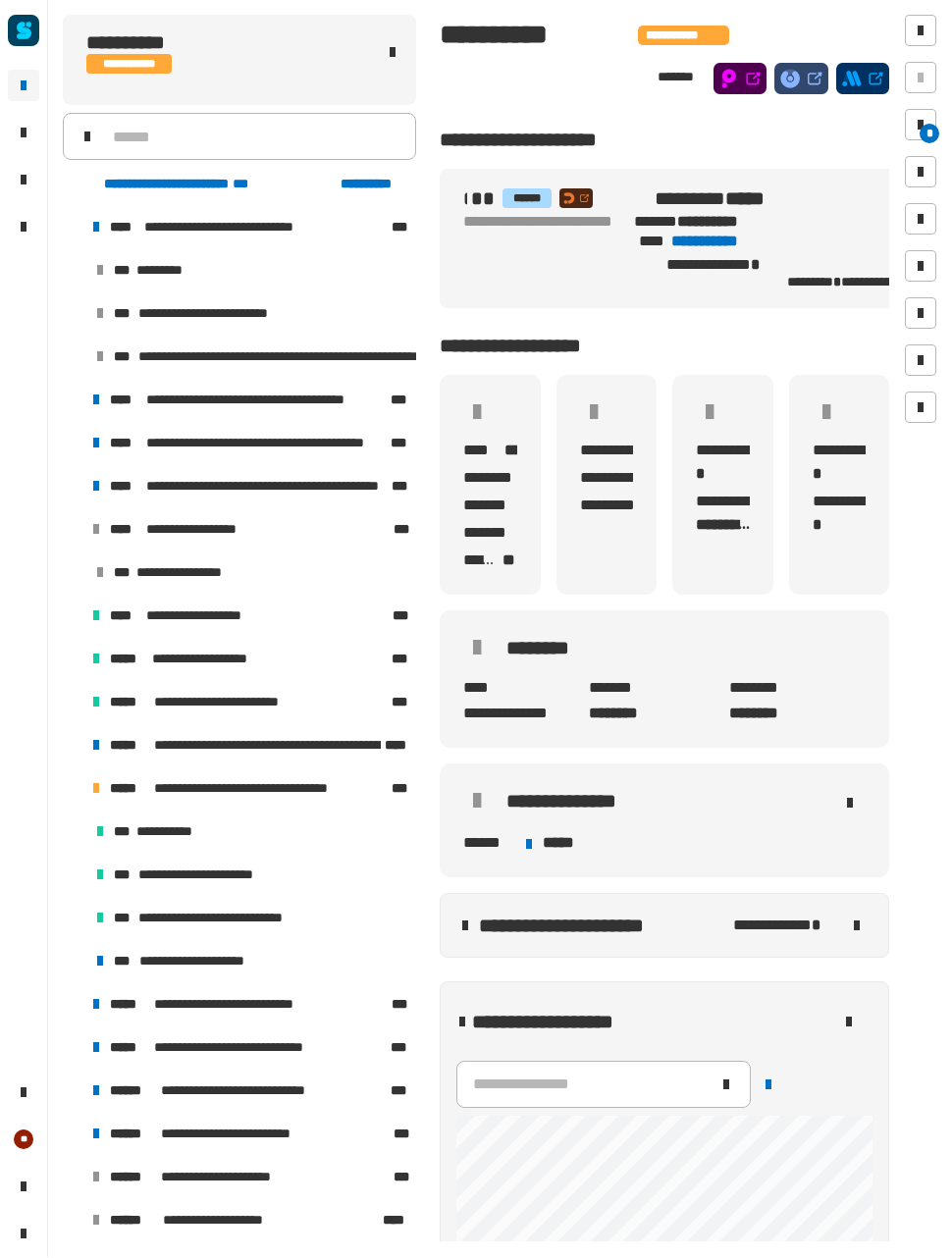 click on "**********" 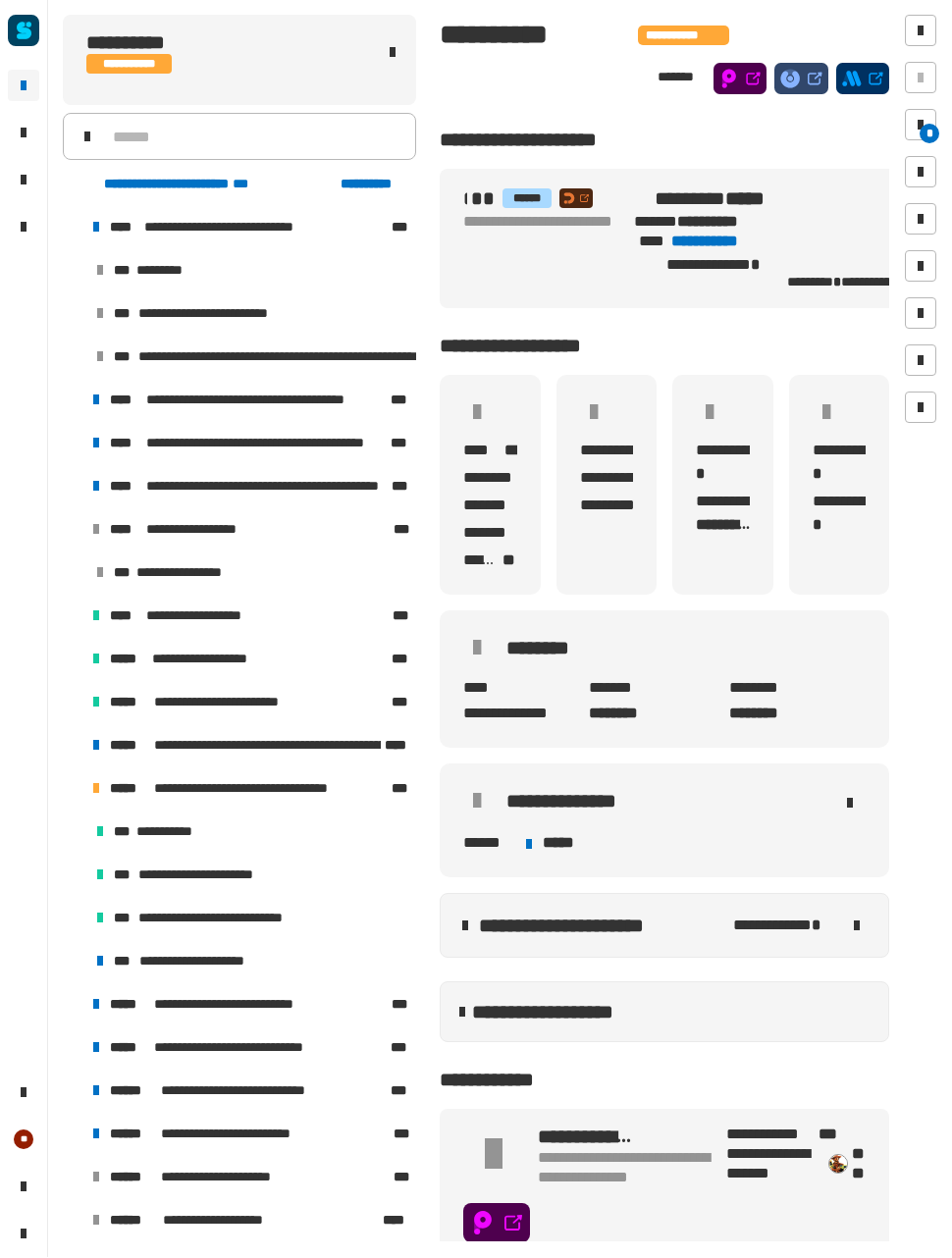 click on "**********" 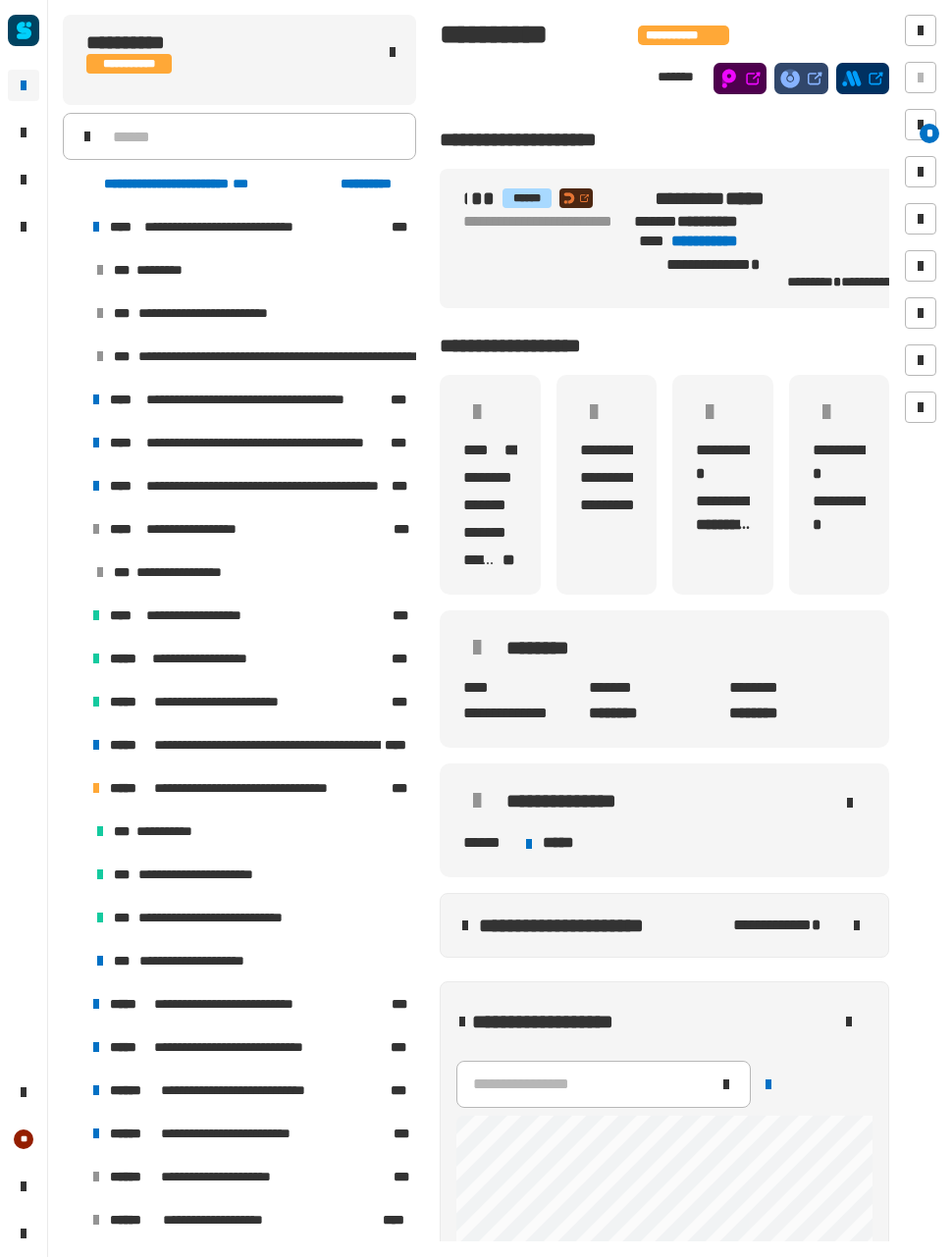 click 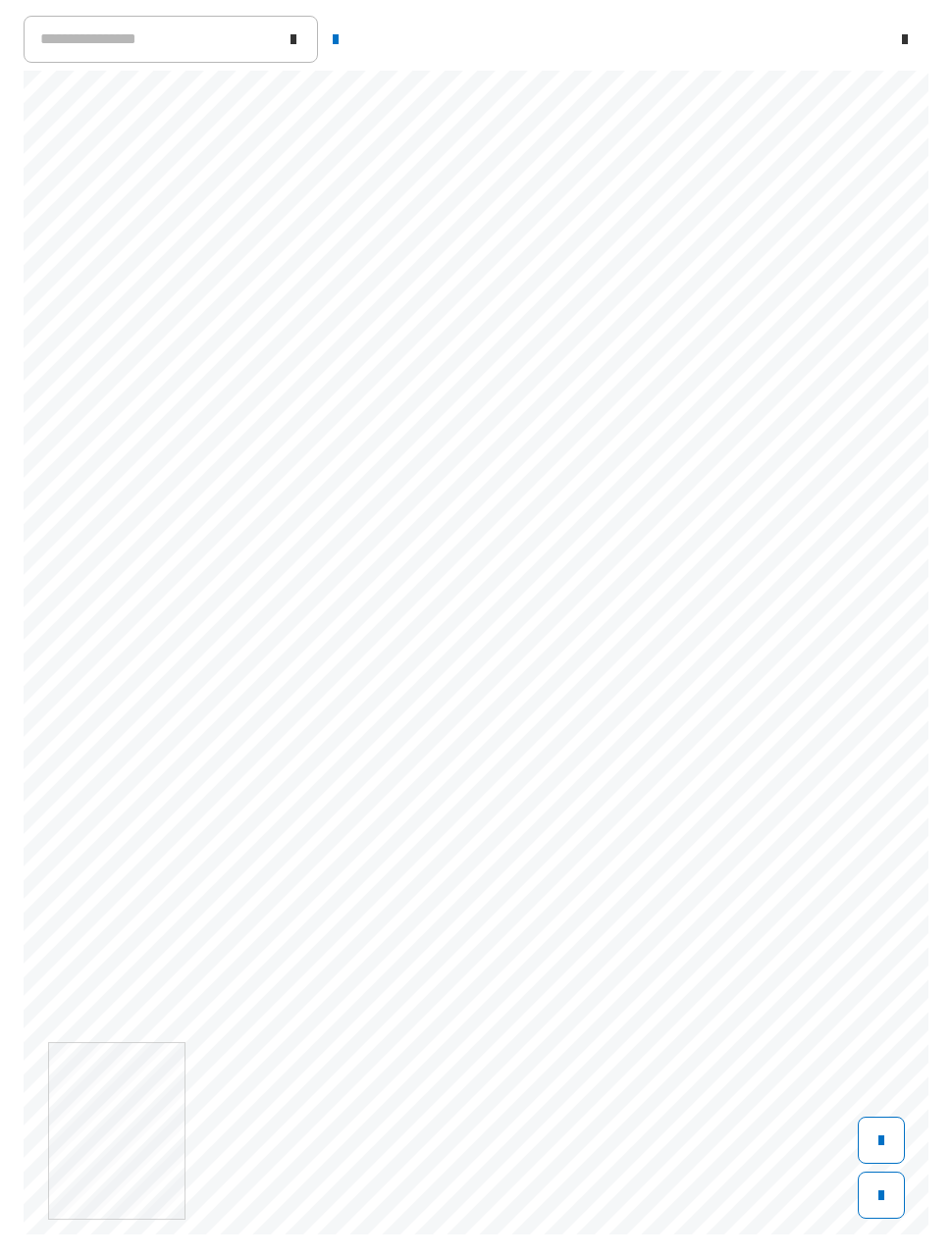 scroll, scrollTop: 117, scrollLeft: 0, axis: vertical 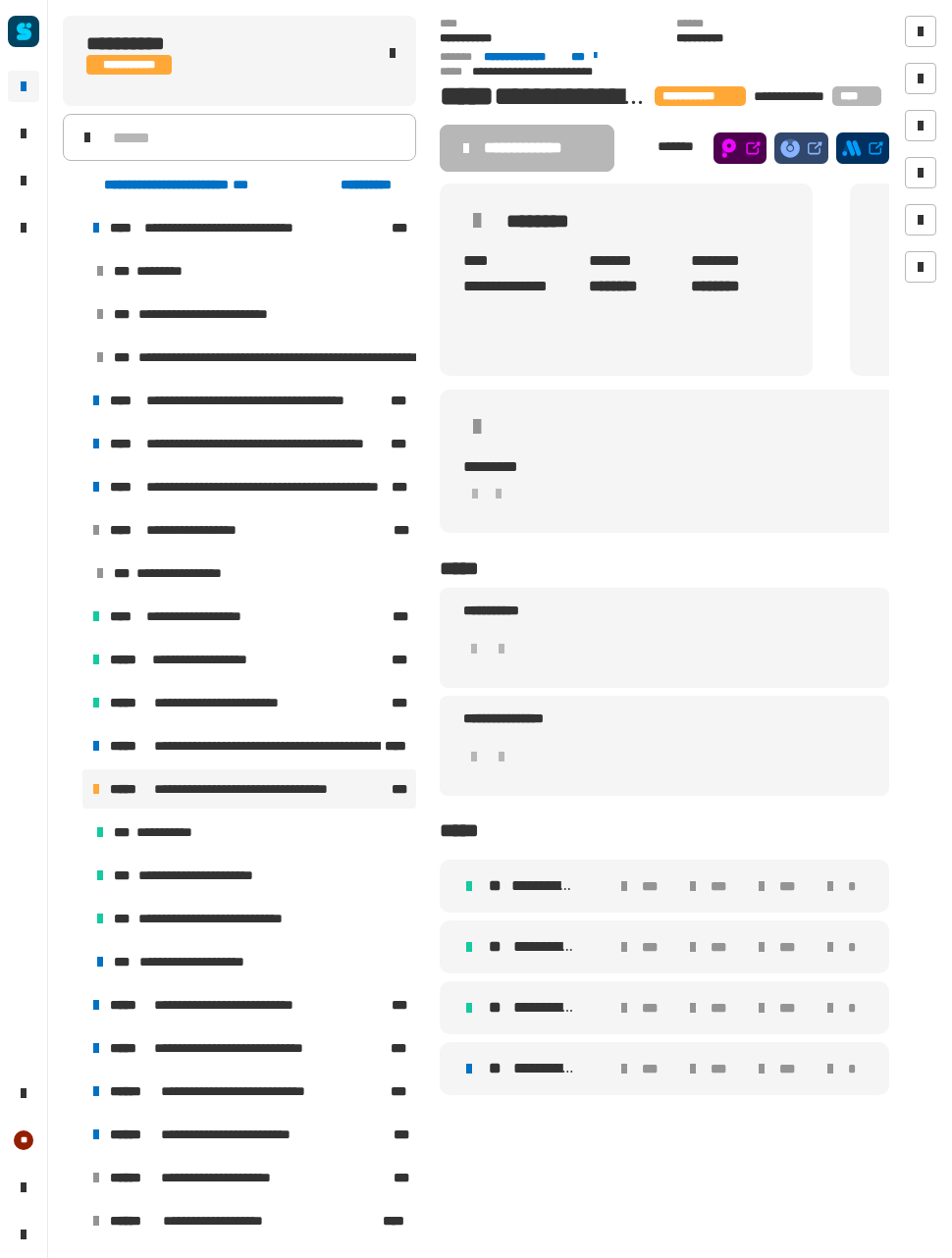 click on "**********" at bounding box center (544, 947) 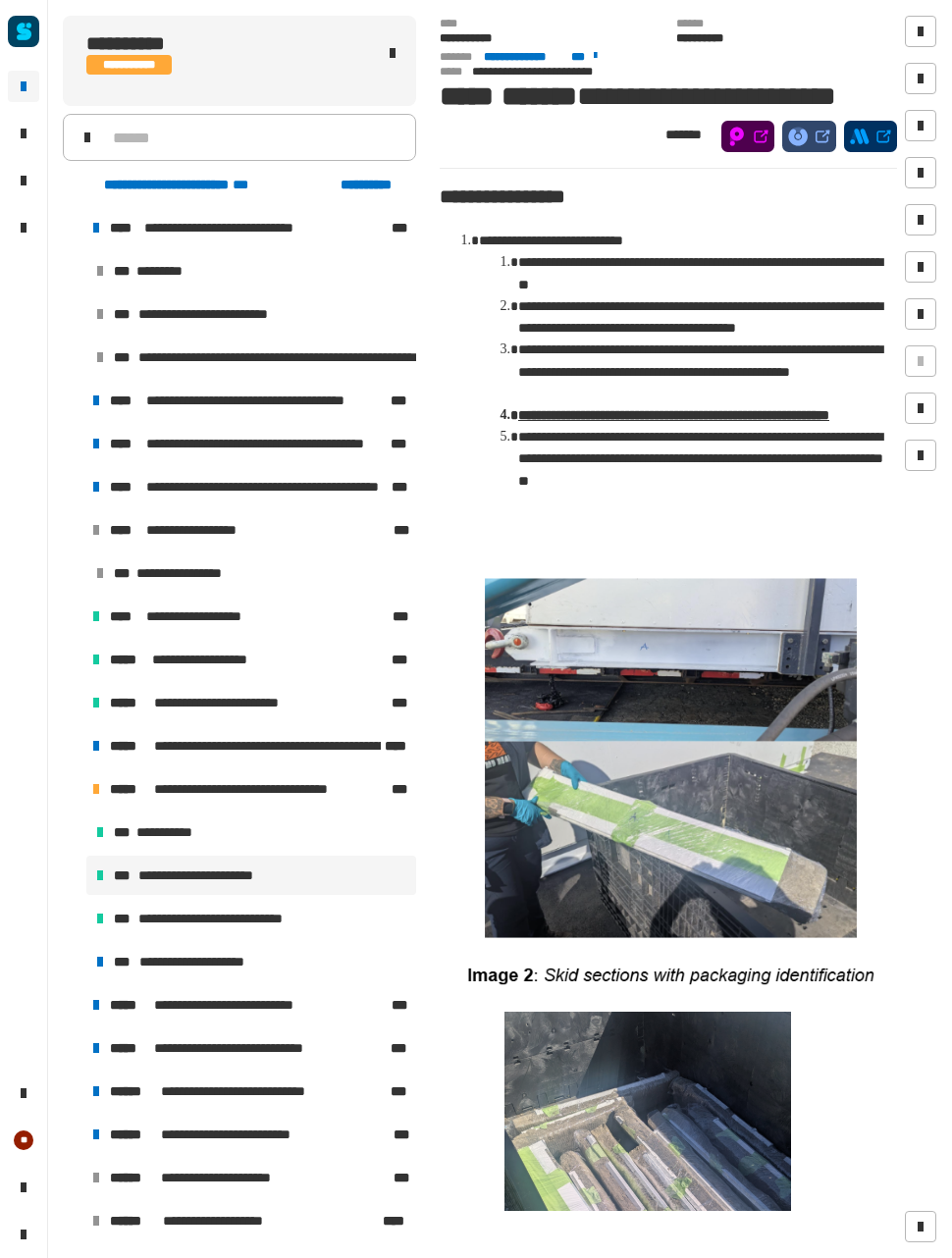 scroll, scrollTop: -1, scrollLeft: 0, axis: vertical 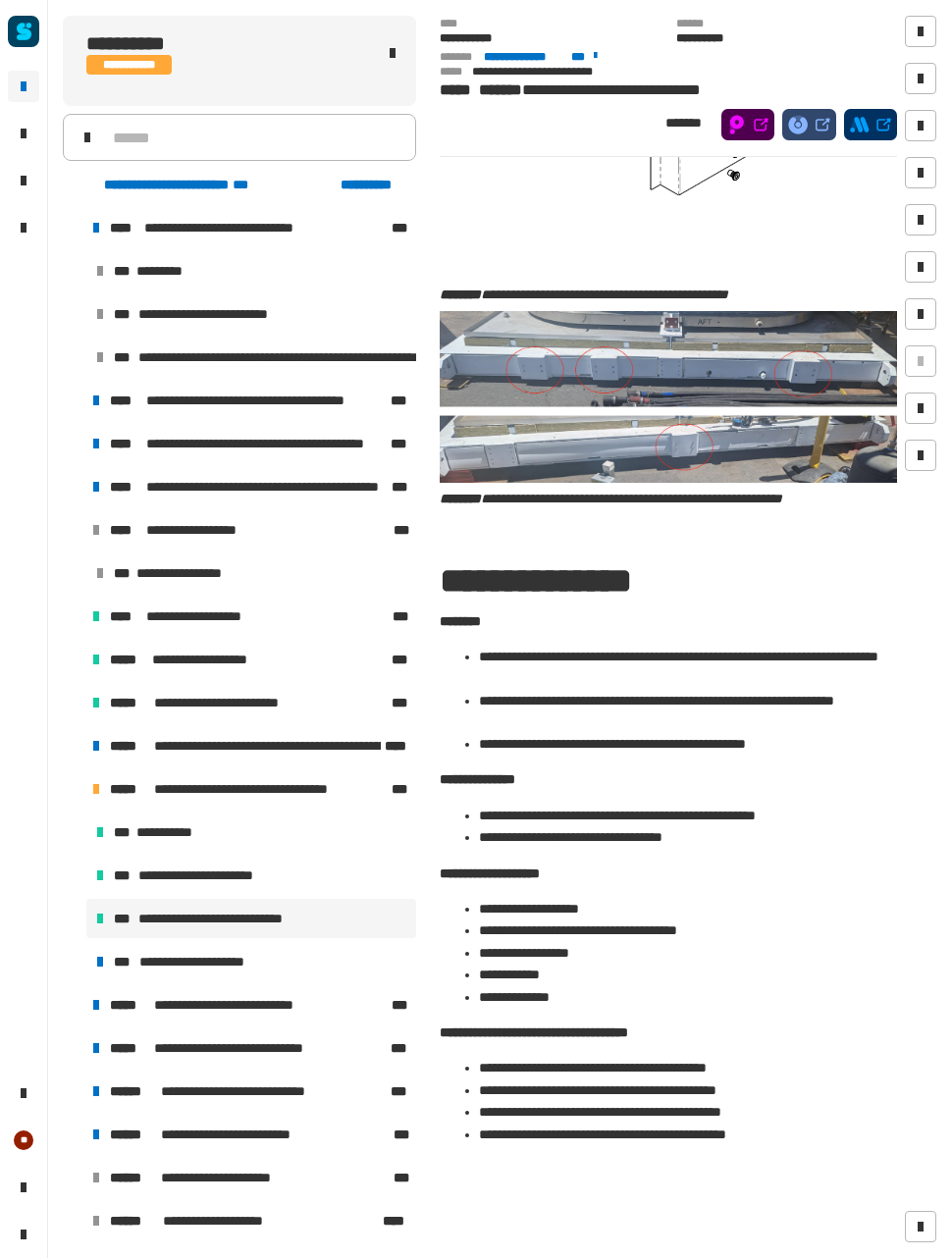 click on "**********" at bounding box center (204, 962) 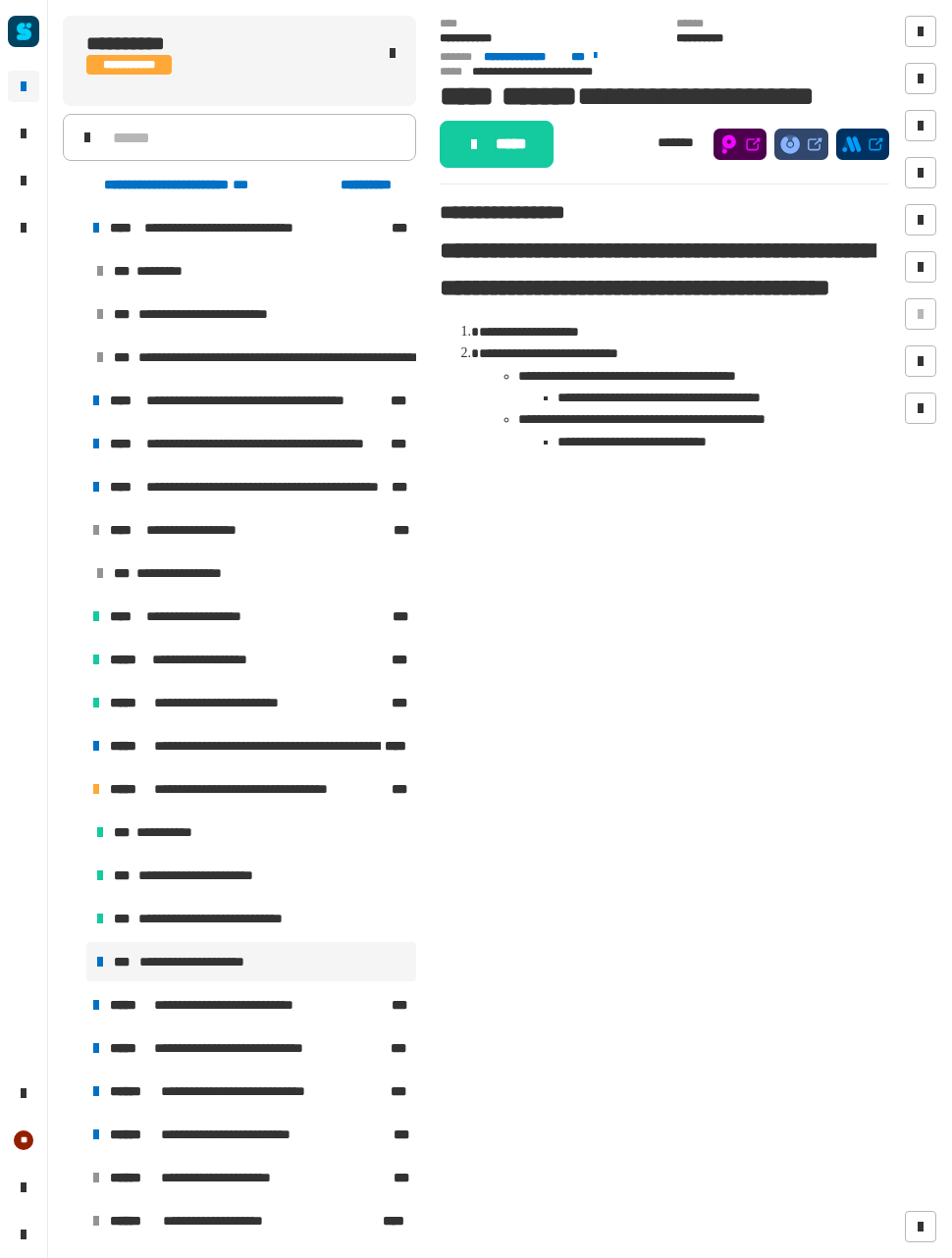 click on "**********" at bounding box center [249, 1005] 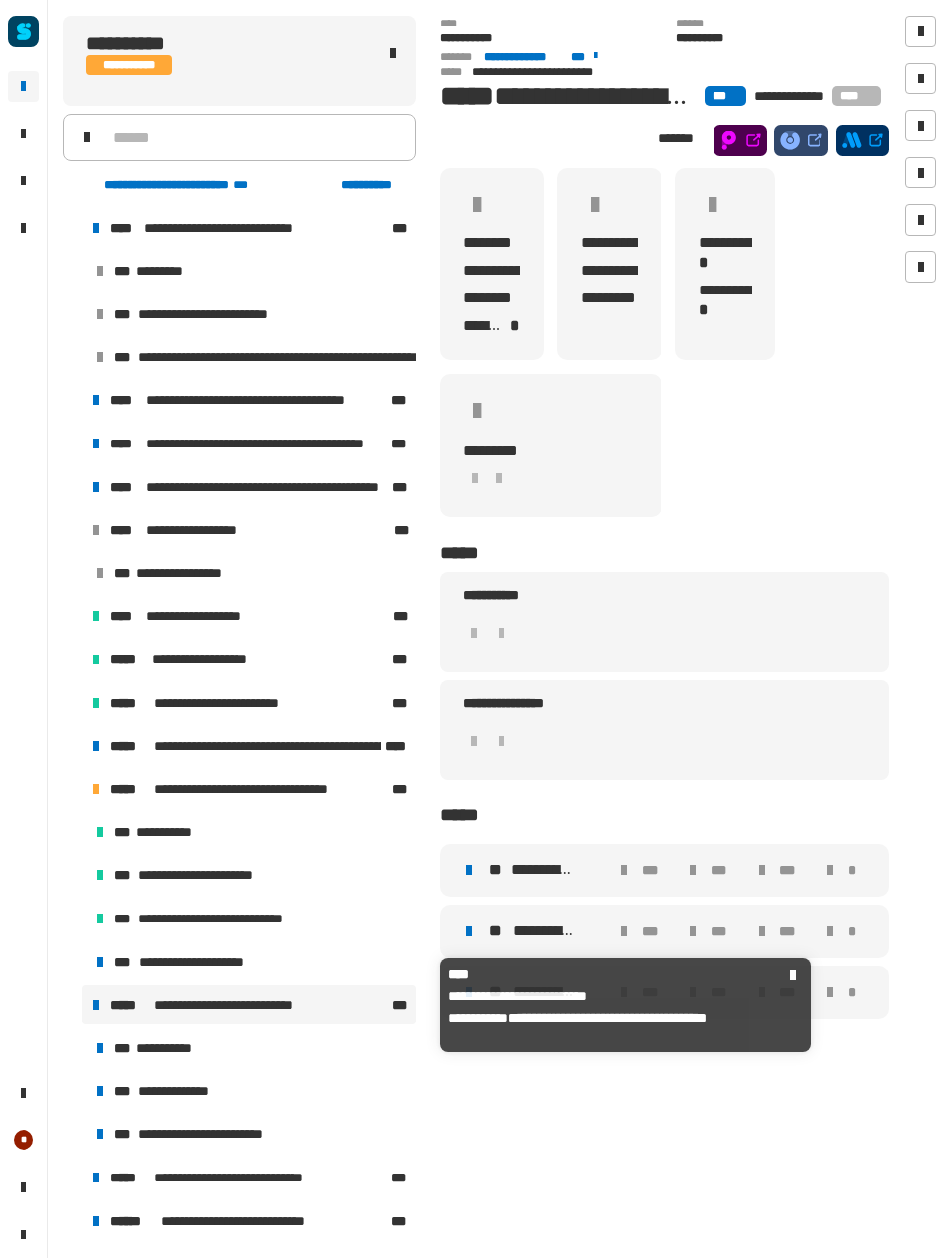 click on "**********" at bounding box center (249, 1005) 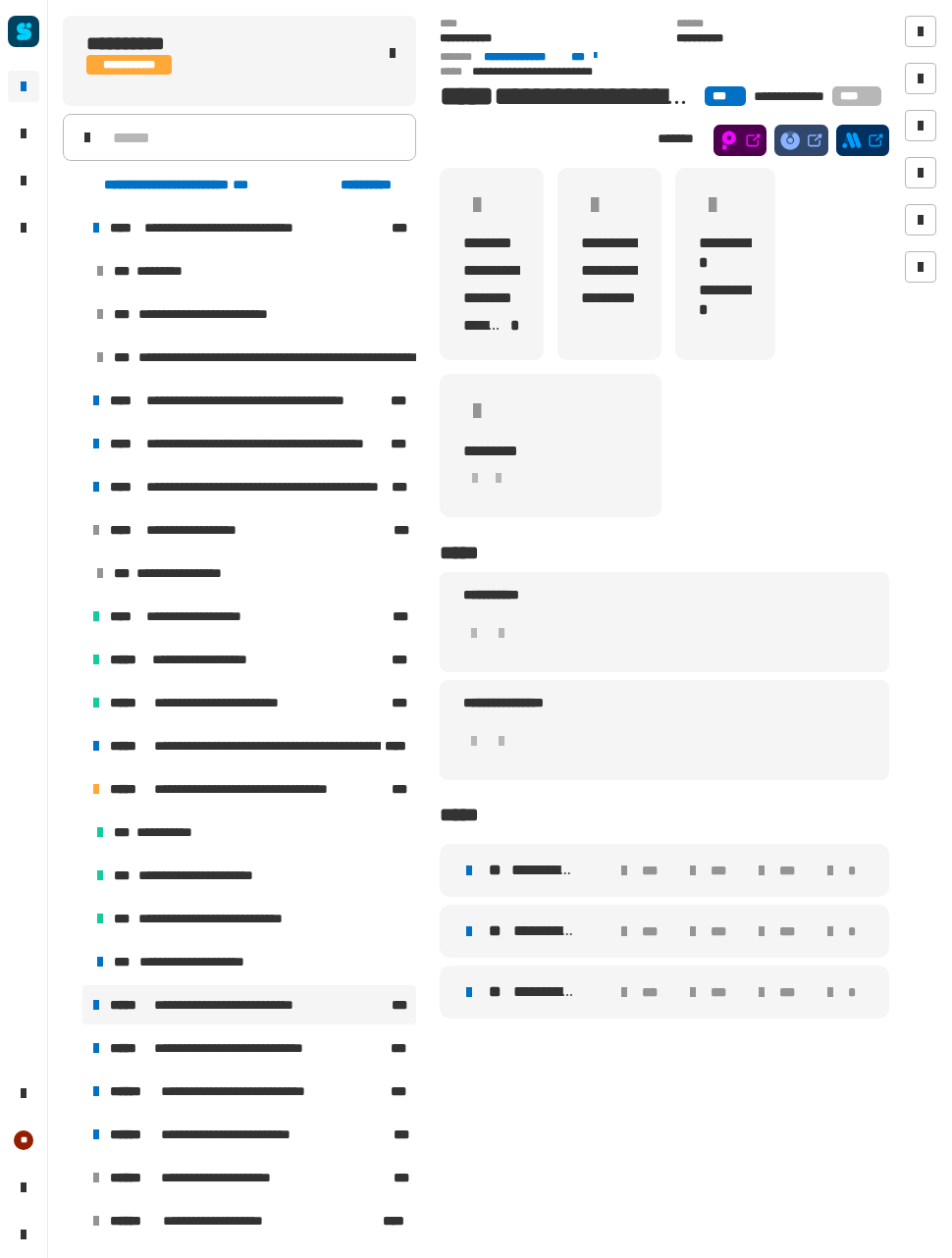 click on "**********" at bounding box center (251, 962) 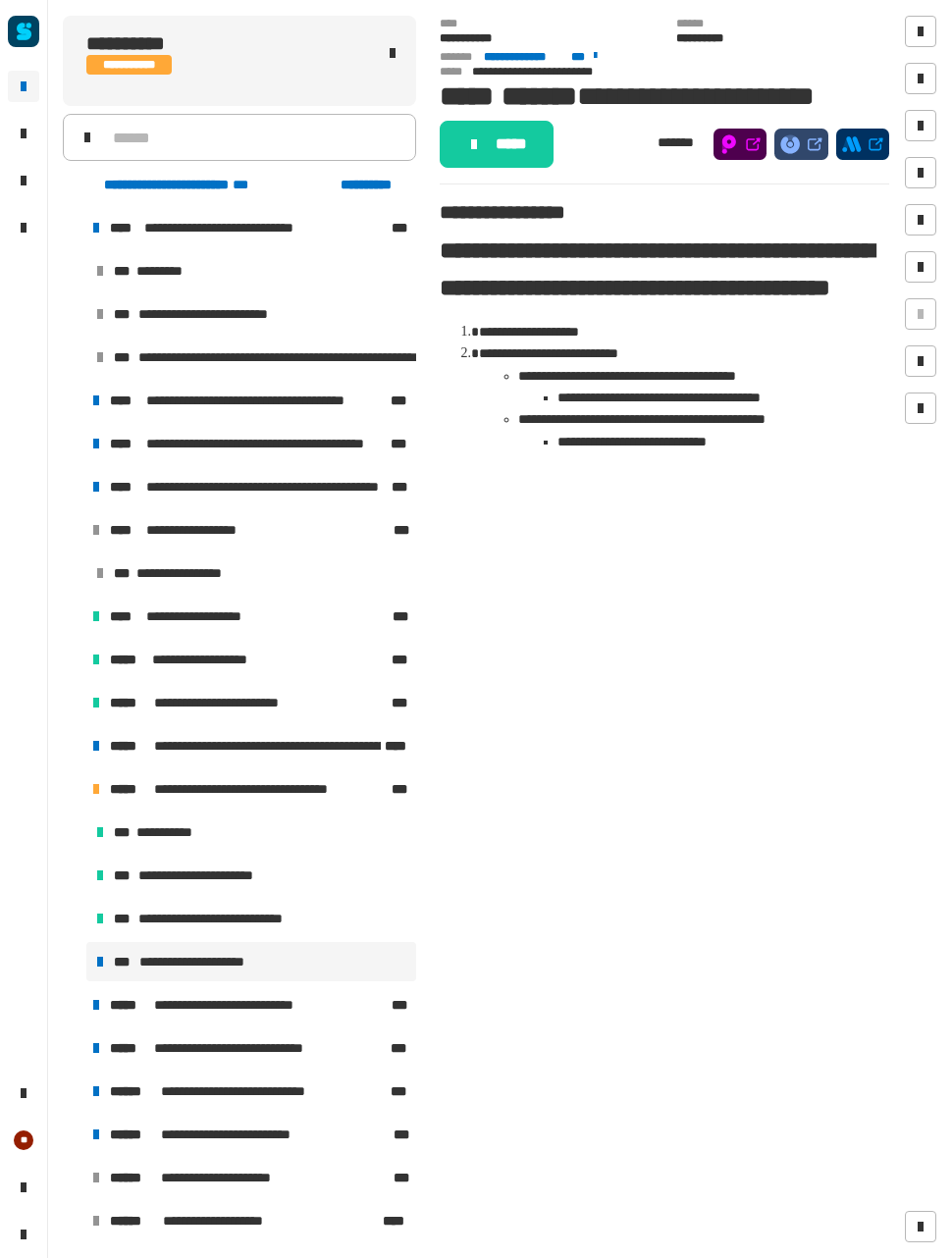 click on "**********" at bounding box center (251, 918) 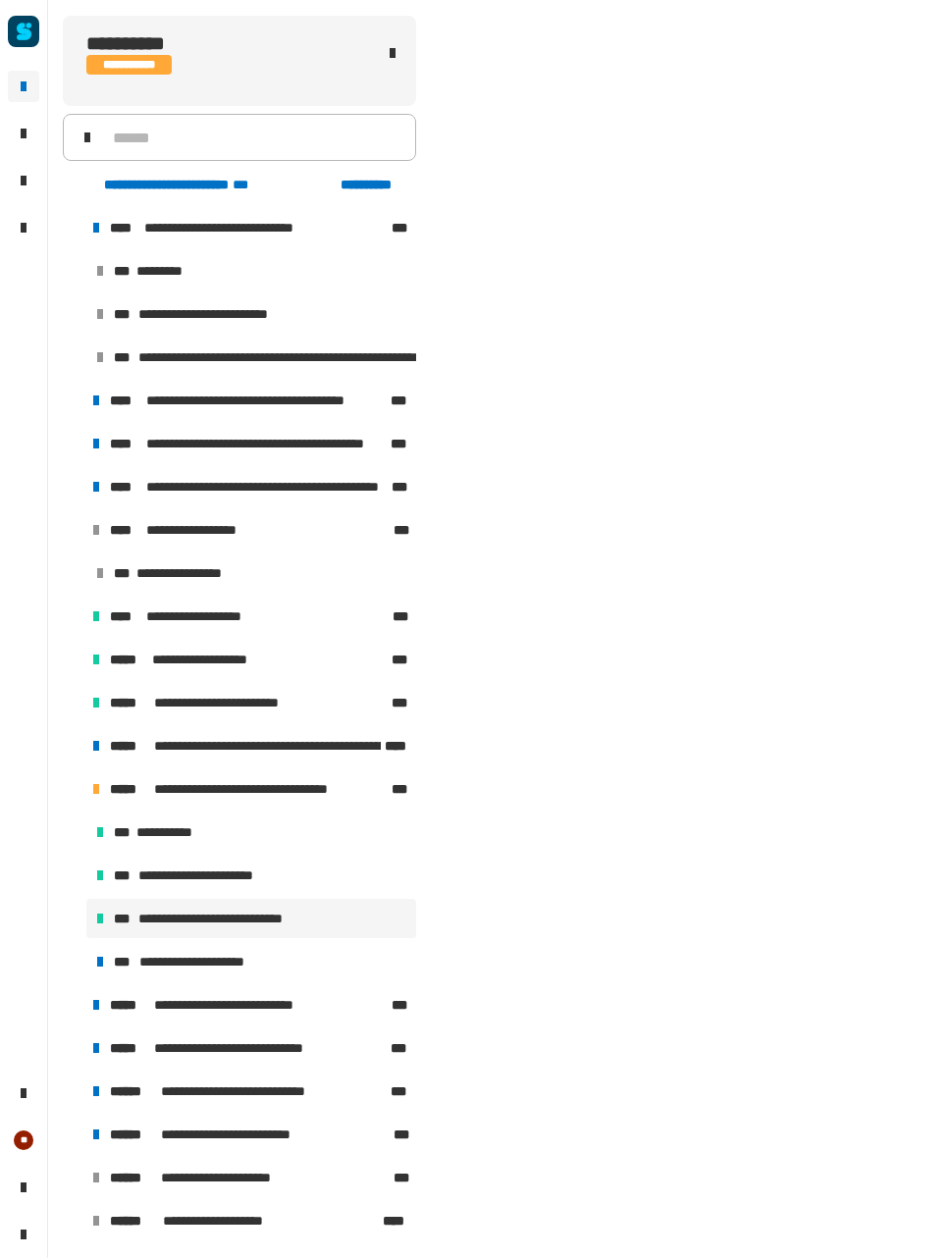 click on "**********" at bounding box center (229, 918) 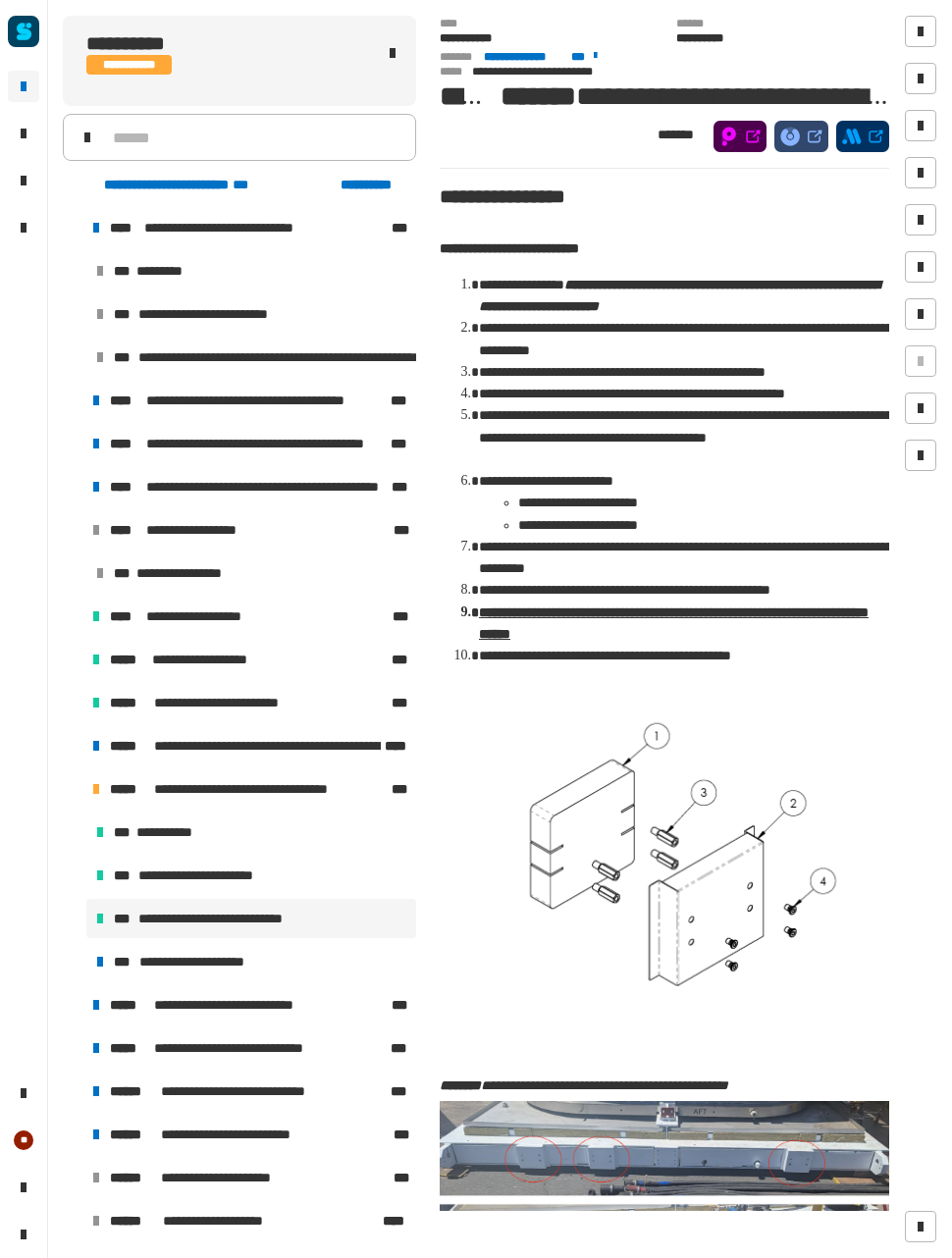 click on "**********" at bounding box center [251, 918] 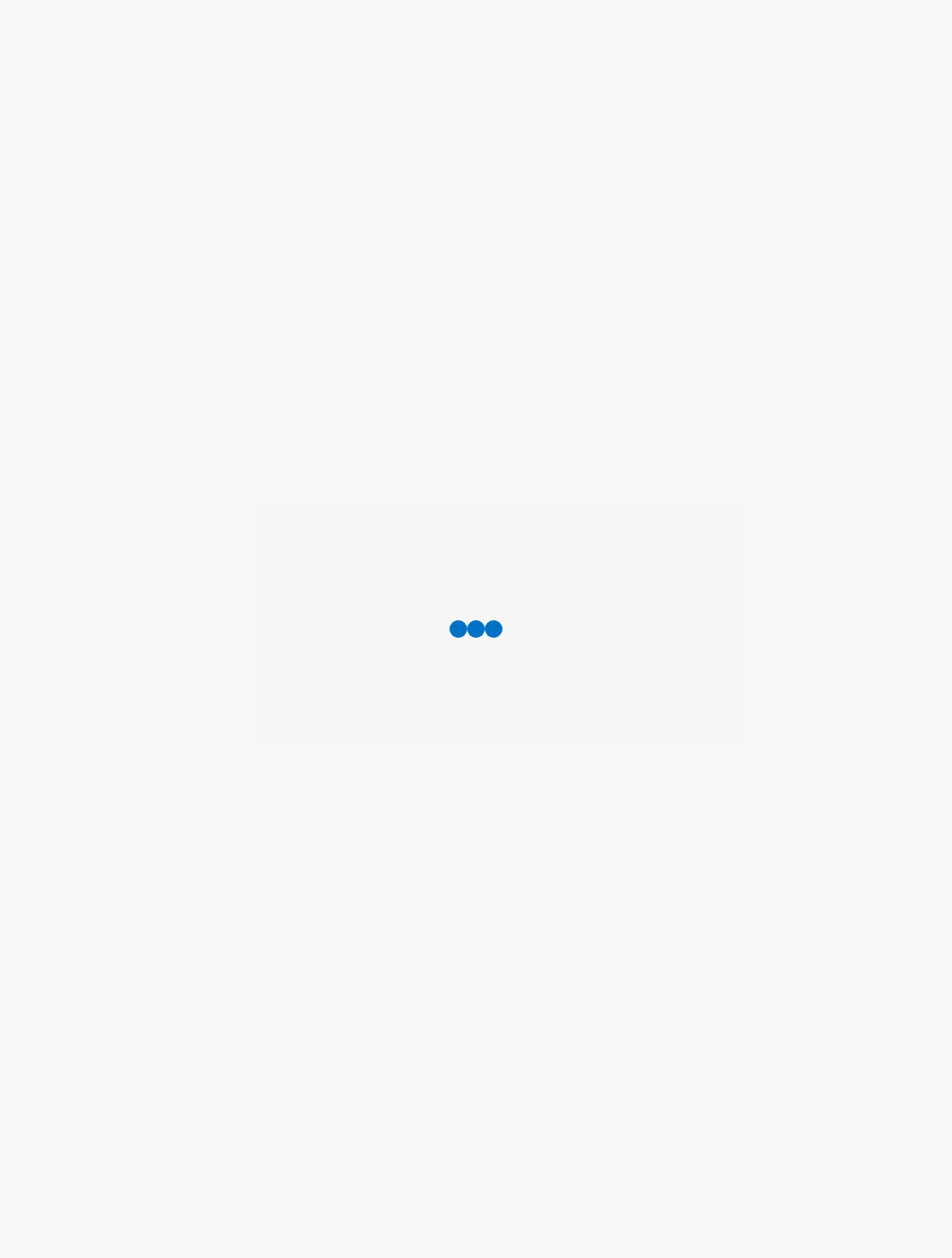 scroll, scrollTop: 0, scrollLeft: 0, axis: both 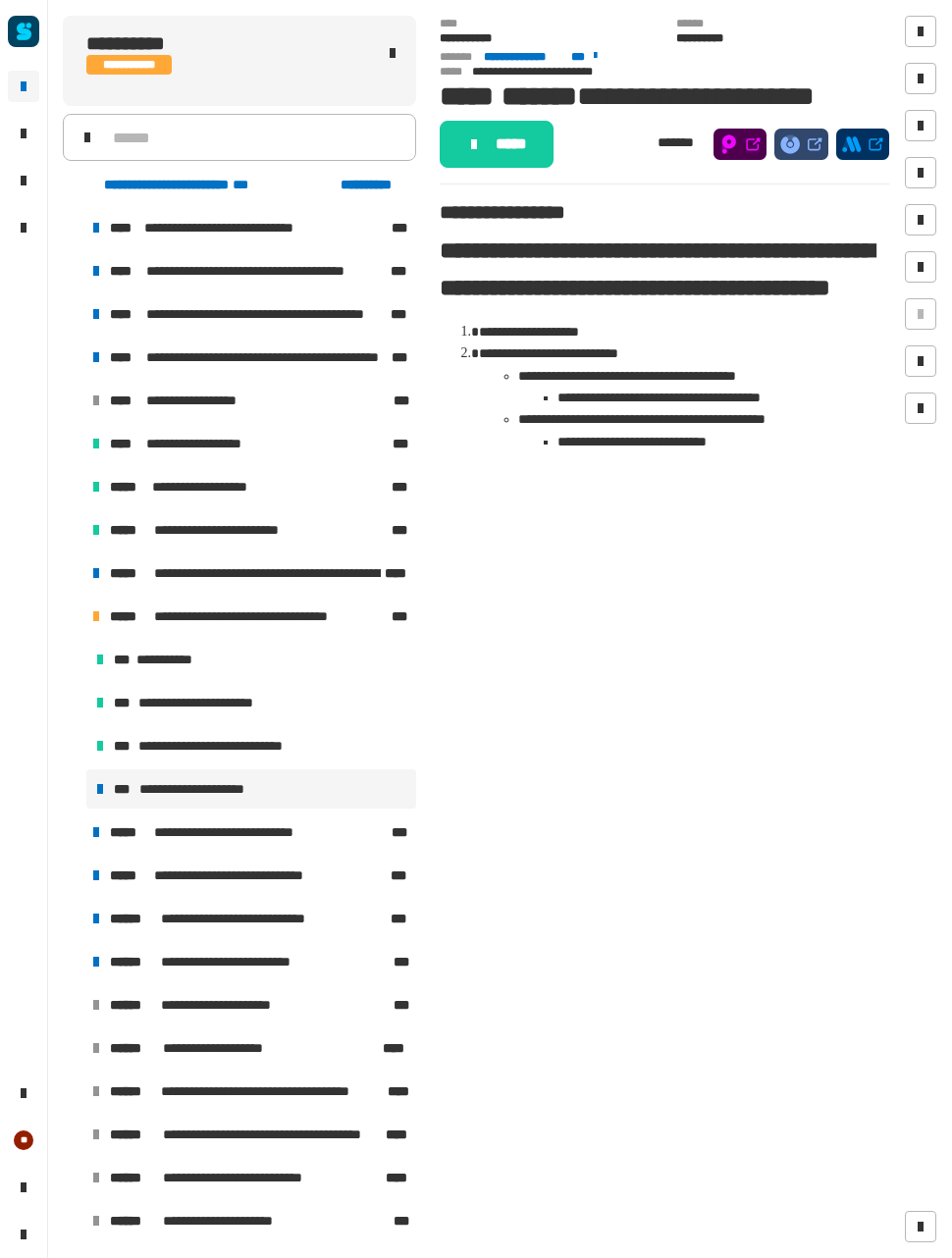 click on "*****" 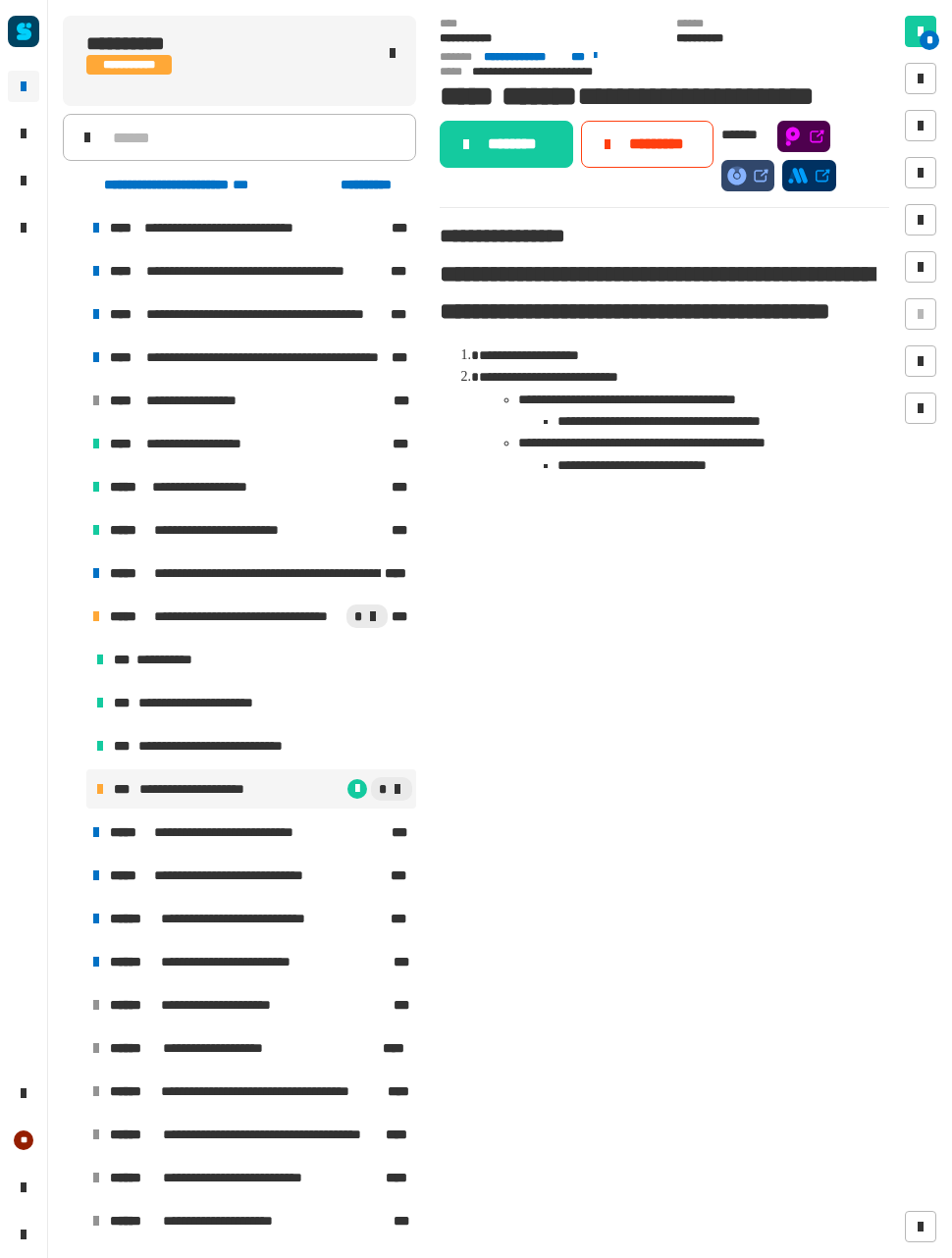 click on "********" 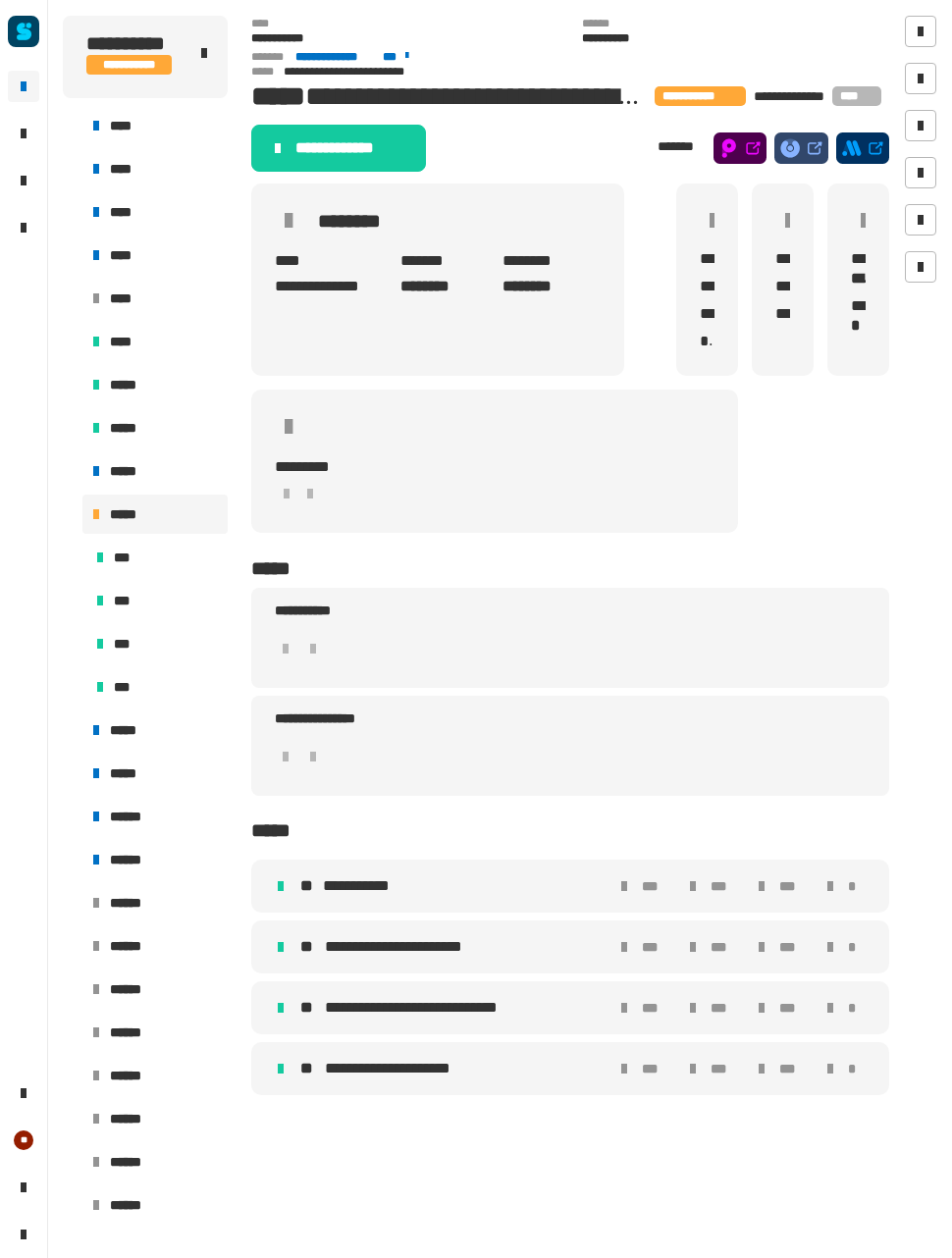 click on "**********" 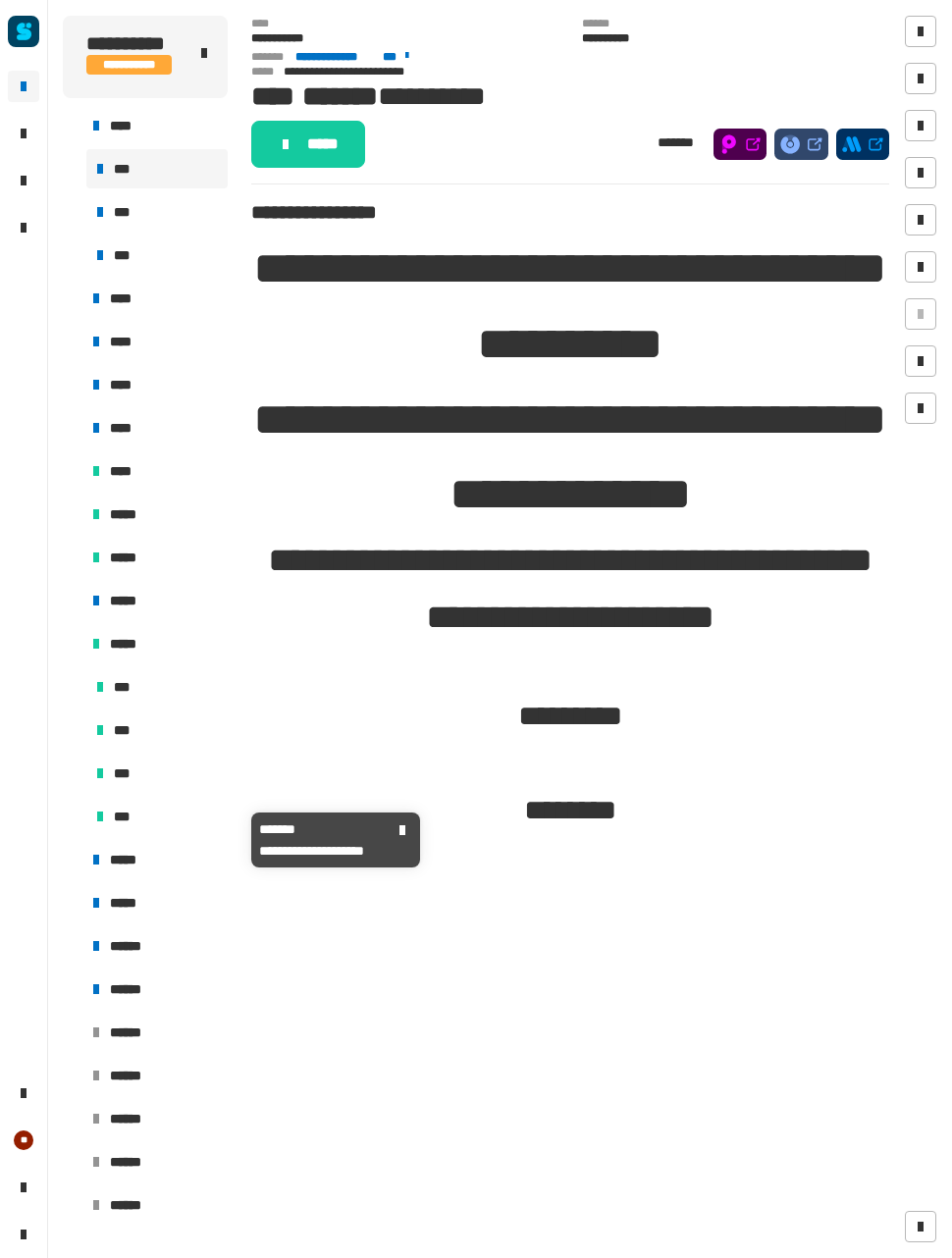click on "***" at bounding box center [157, 816] 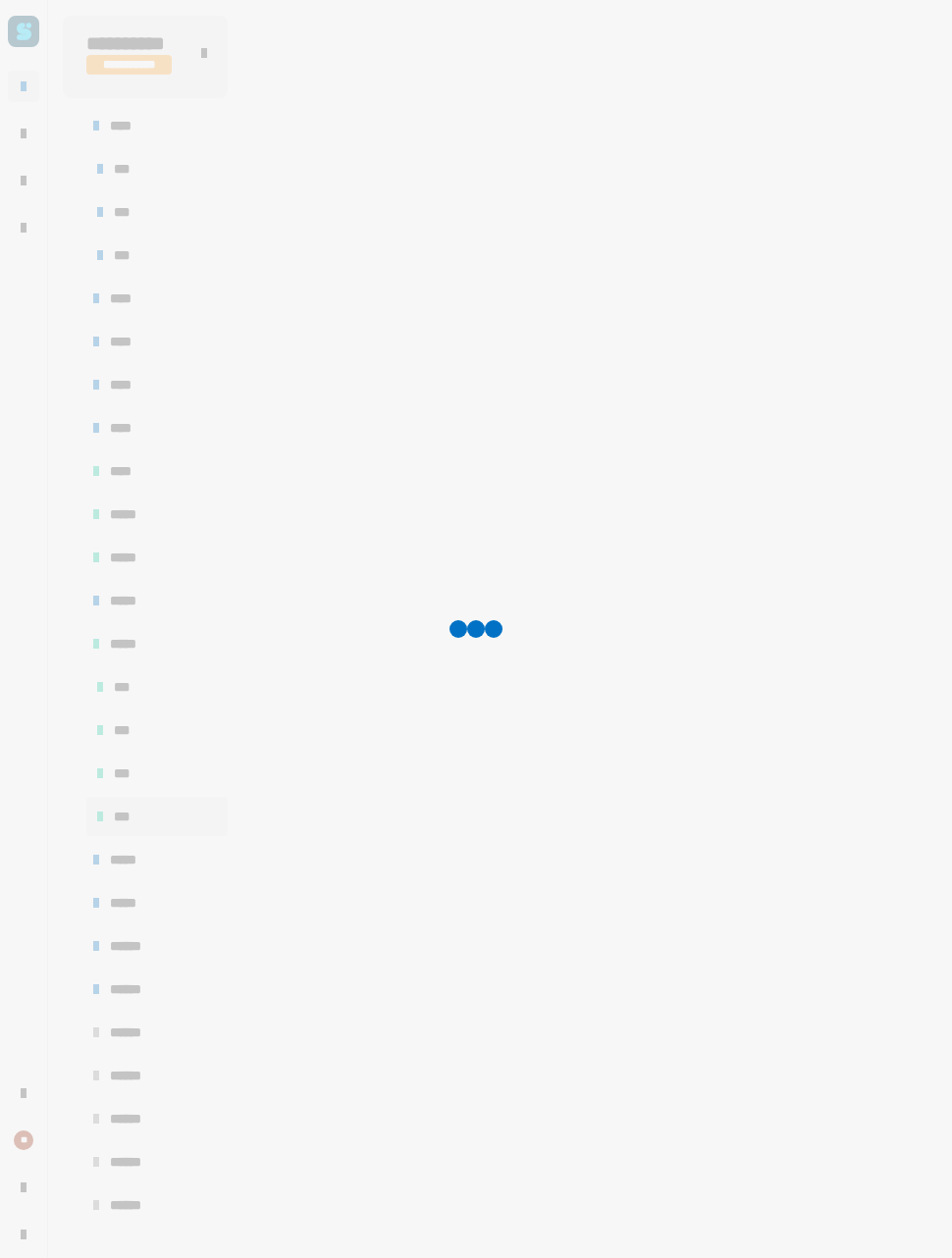 click on "***" at bounding box center [157, 816] 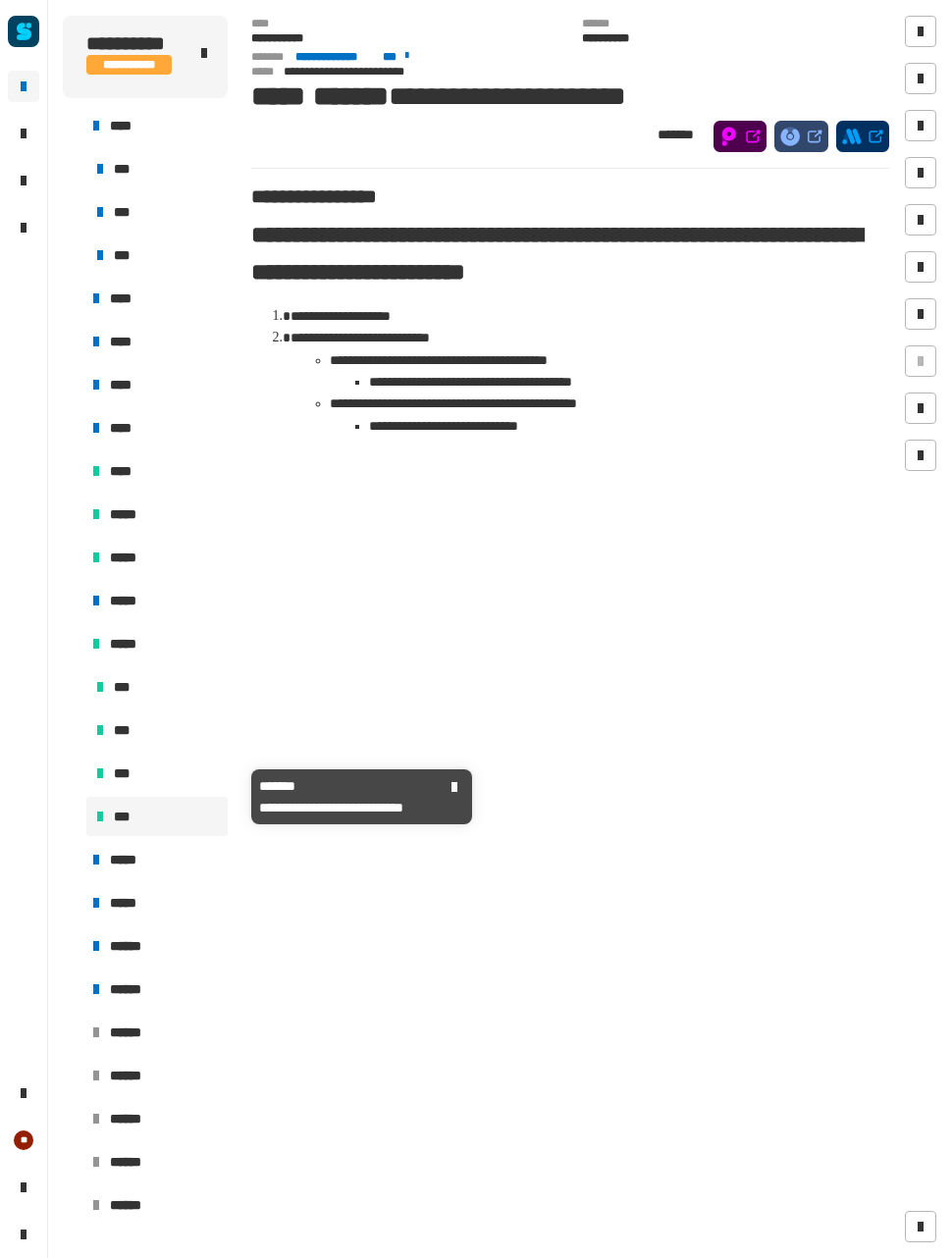 click on "***" at bounding box center [124, 773] 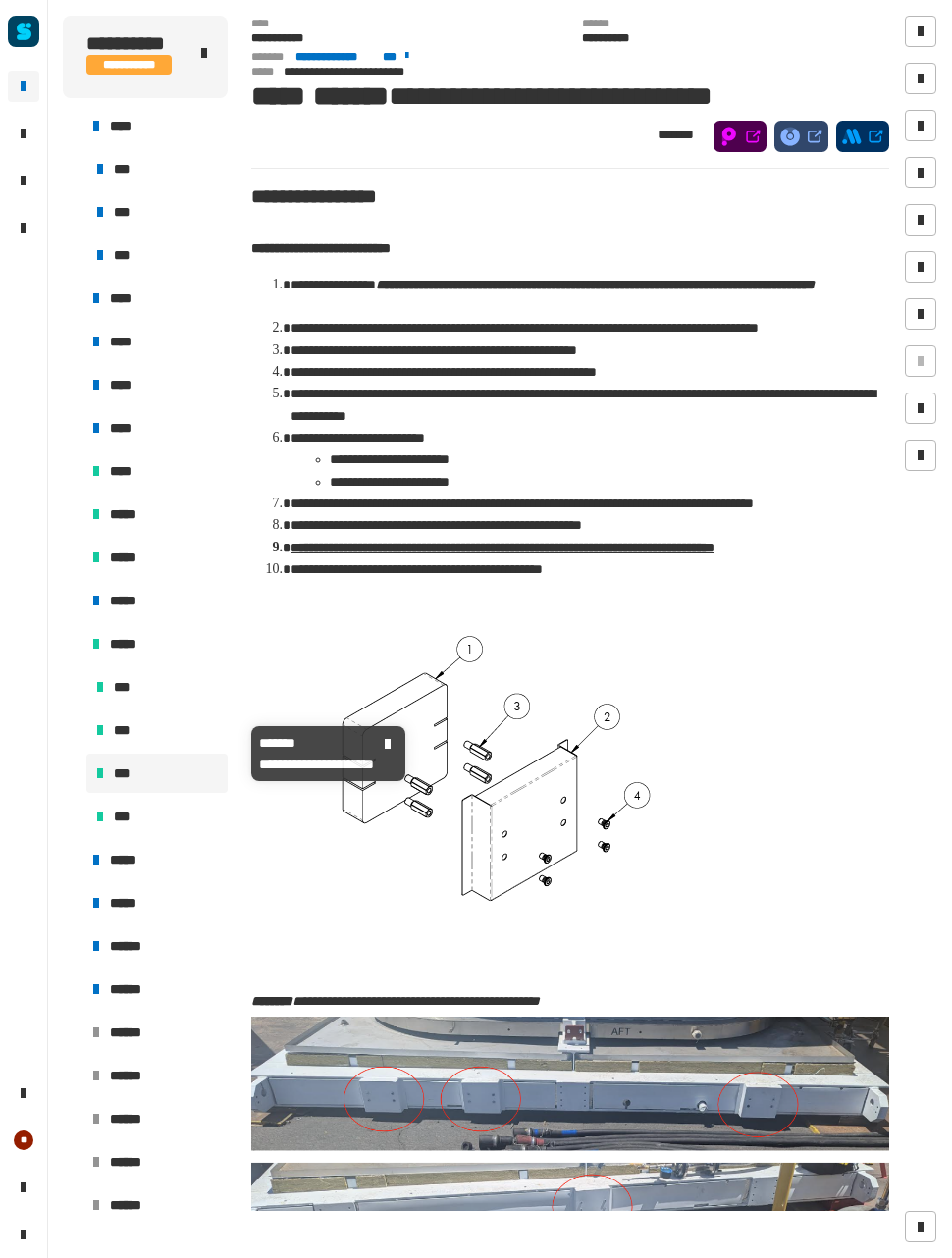 click on "***" at bounding box center (157, 730) 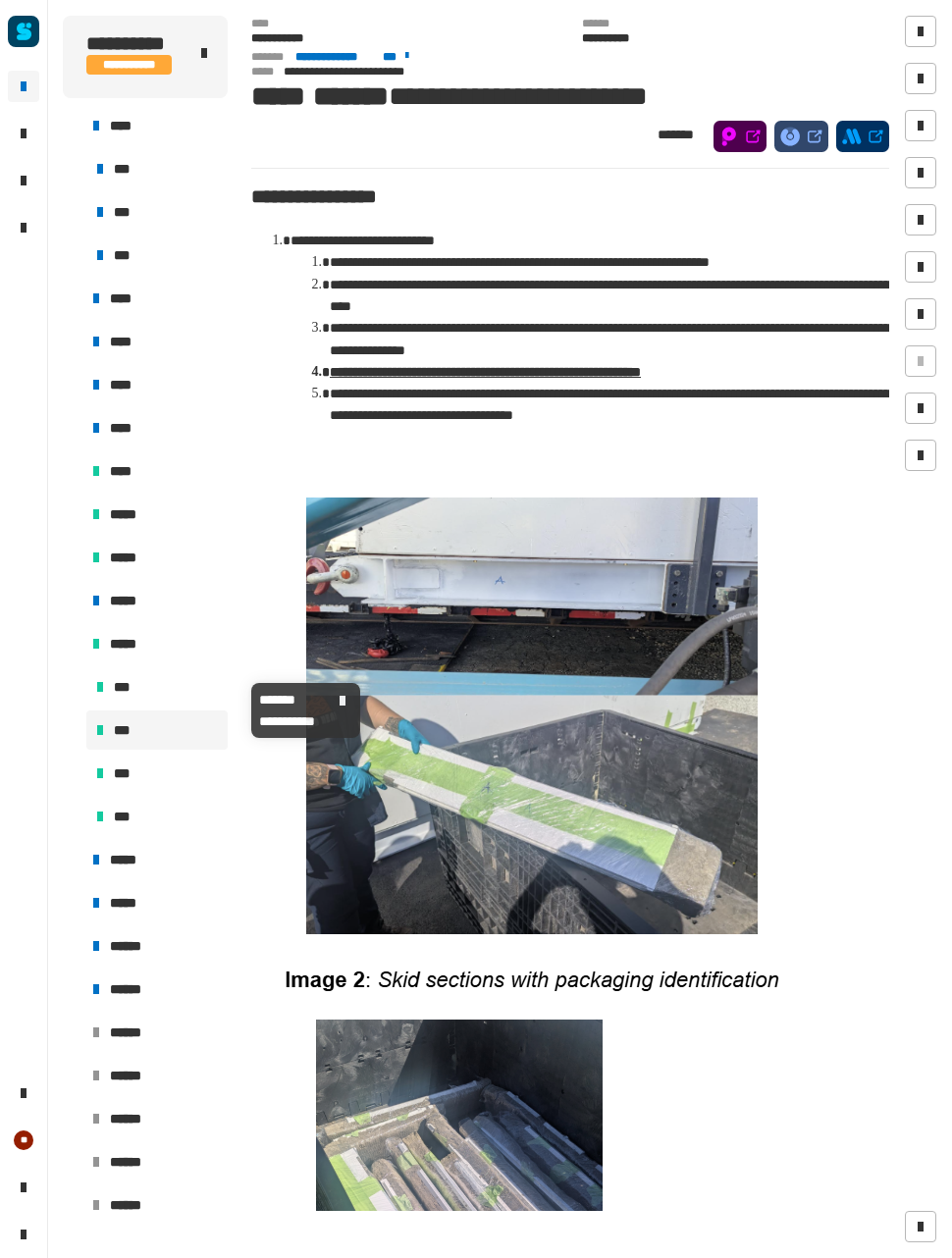 click on "***" at bounding box center (157, 687) 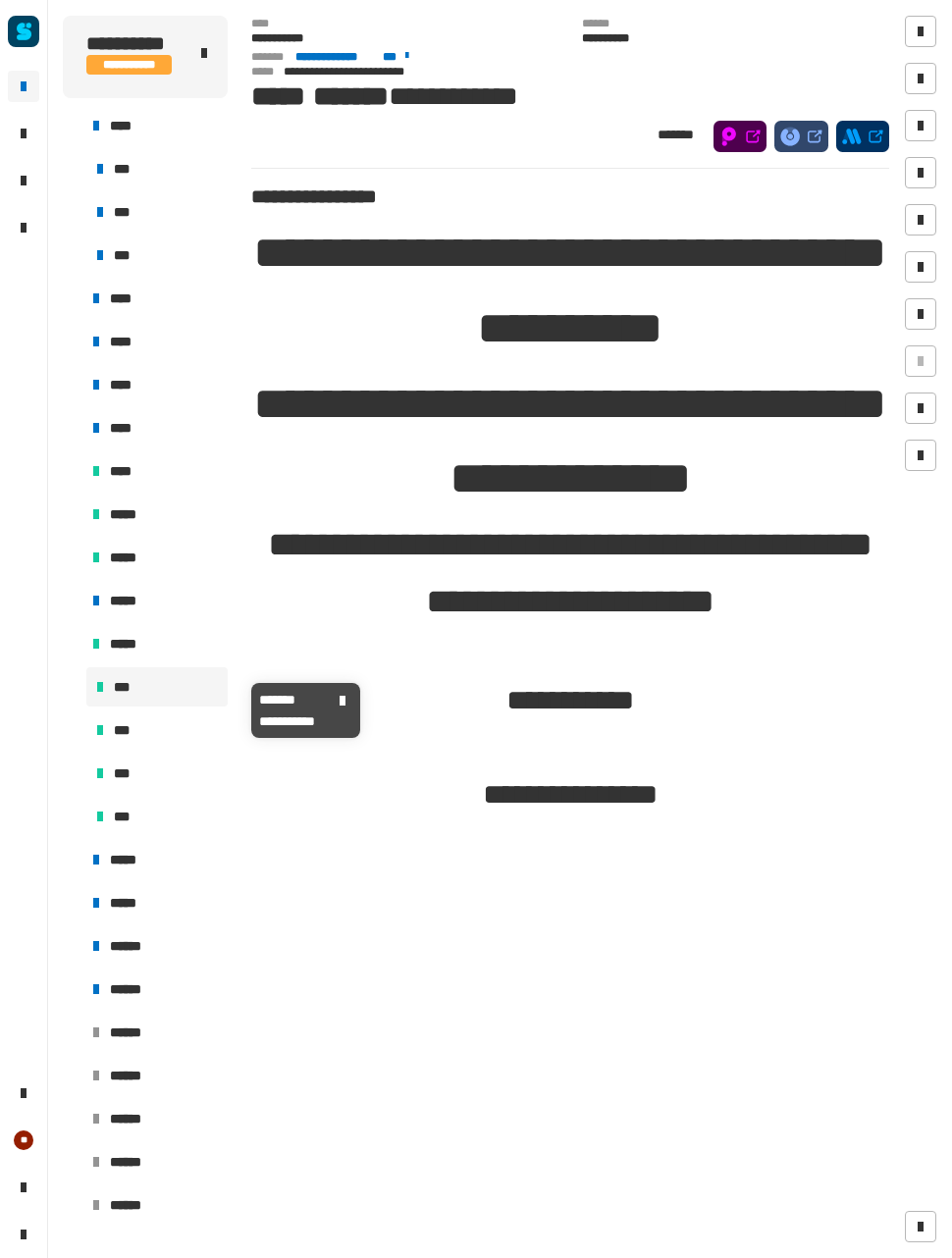 click on "*****" at bounding box center [155, 860] 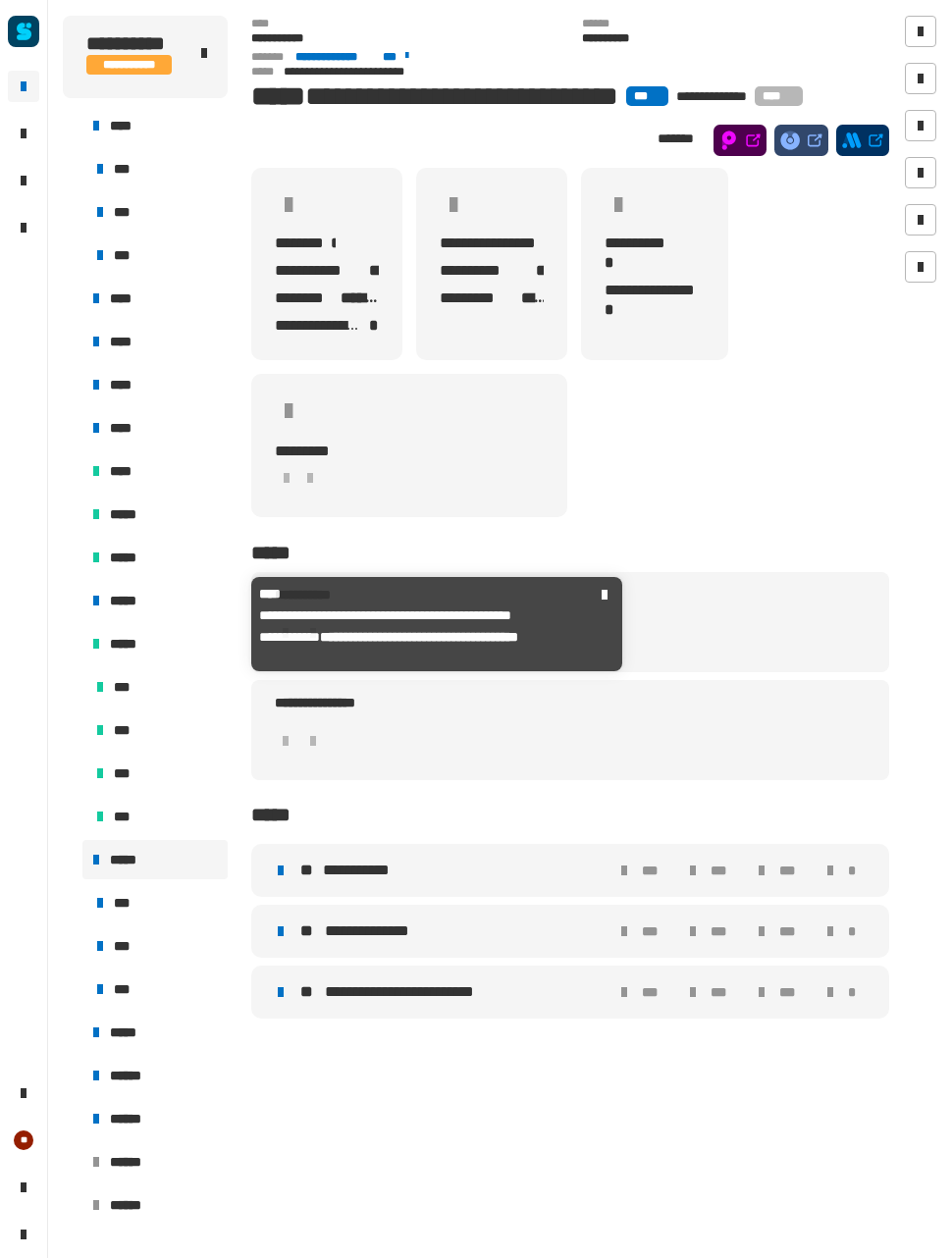 click on "*****" at bounding box center [155, 601] 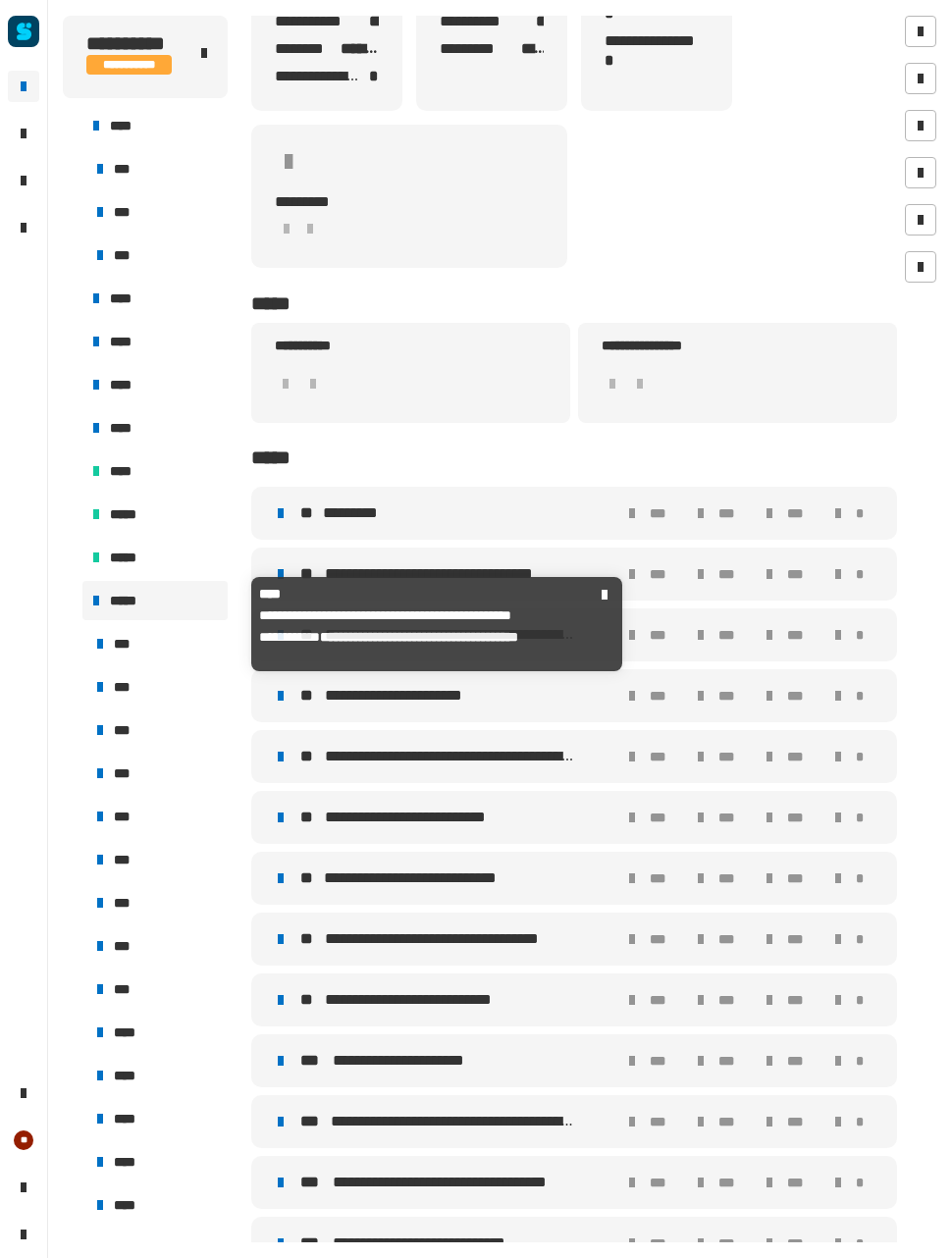 scroll, scrollTop: 288, scrollLeft: 0, axis: vertical 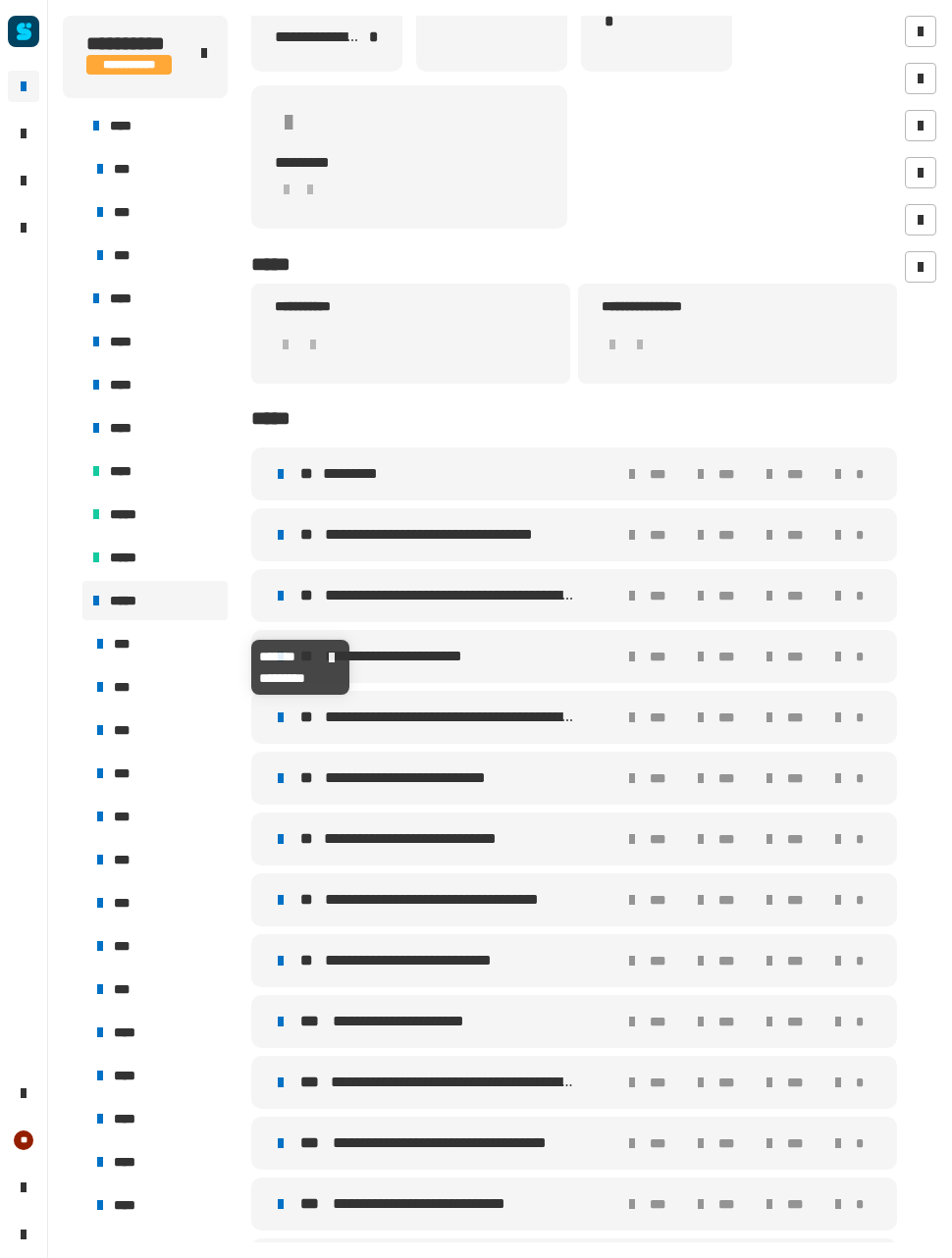 click on "***" at bounding box center (157, 644) 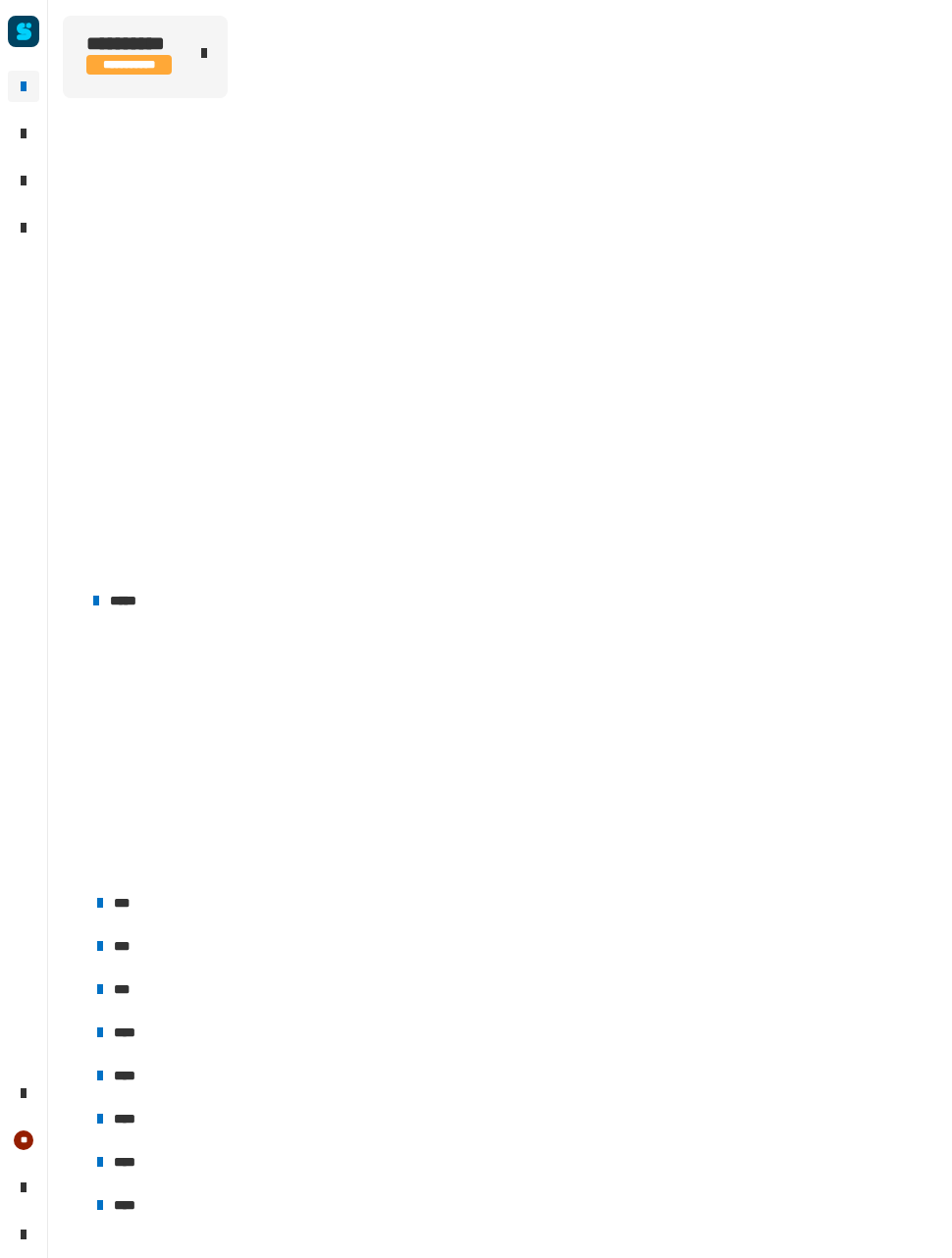 scroll, scrollTop: 350, scrollLeft: 0, axis: vertical 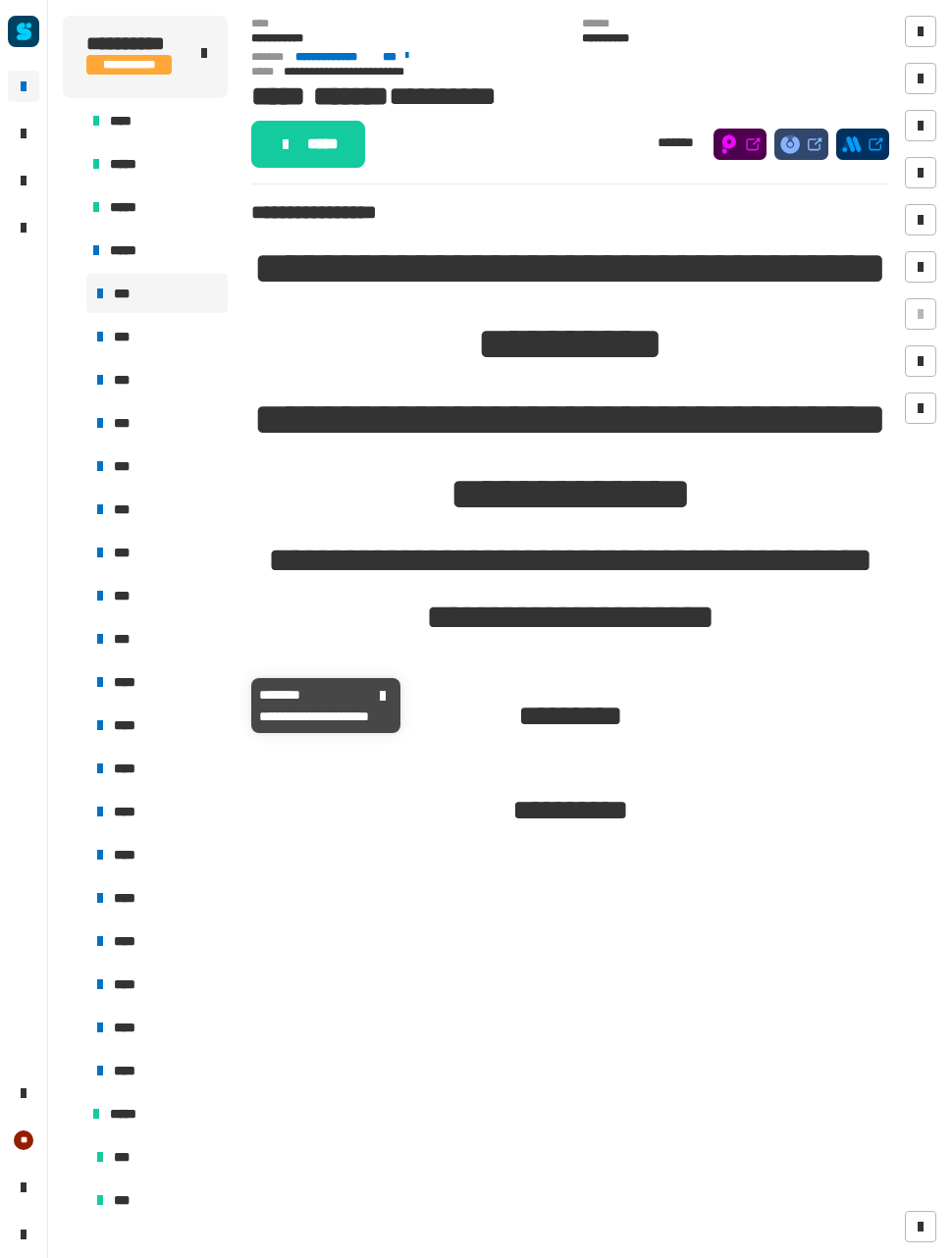 click on "****" at bounding box center (157, 682) 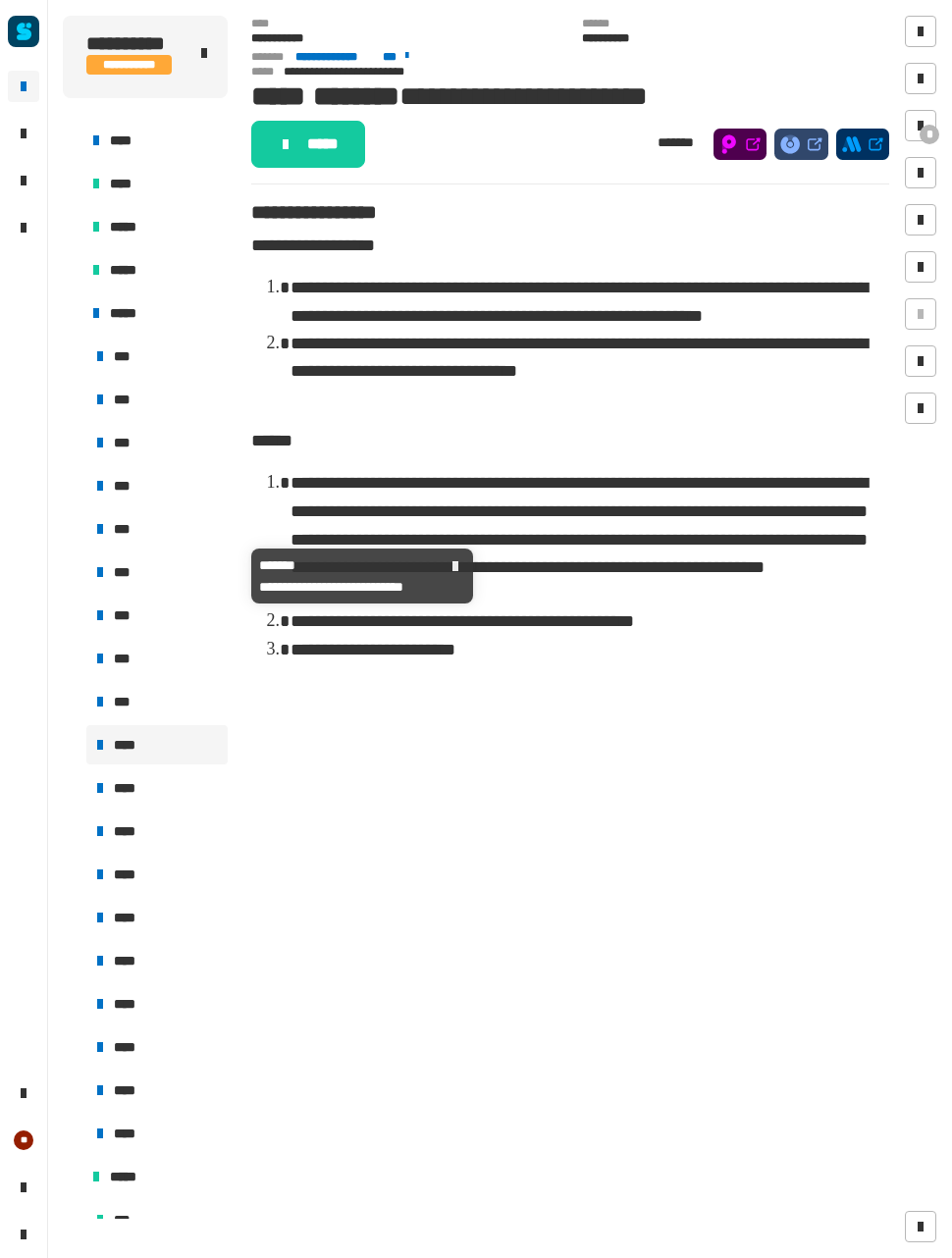 scroll, scrollTop: 281, scrollLeft: 0, axis: vertical 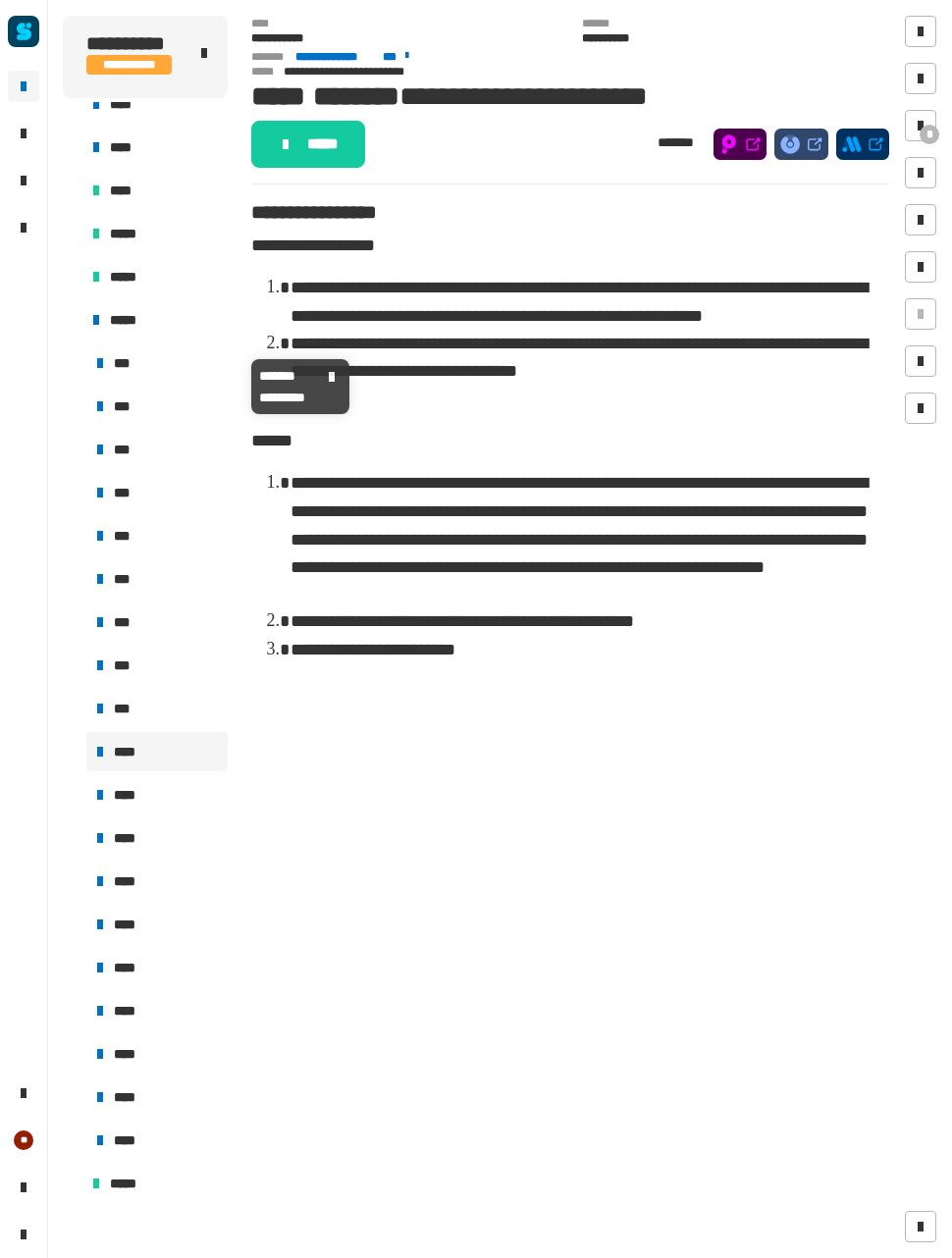 click on "***" at bounding box center [157, 363] 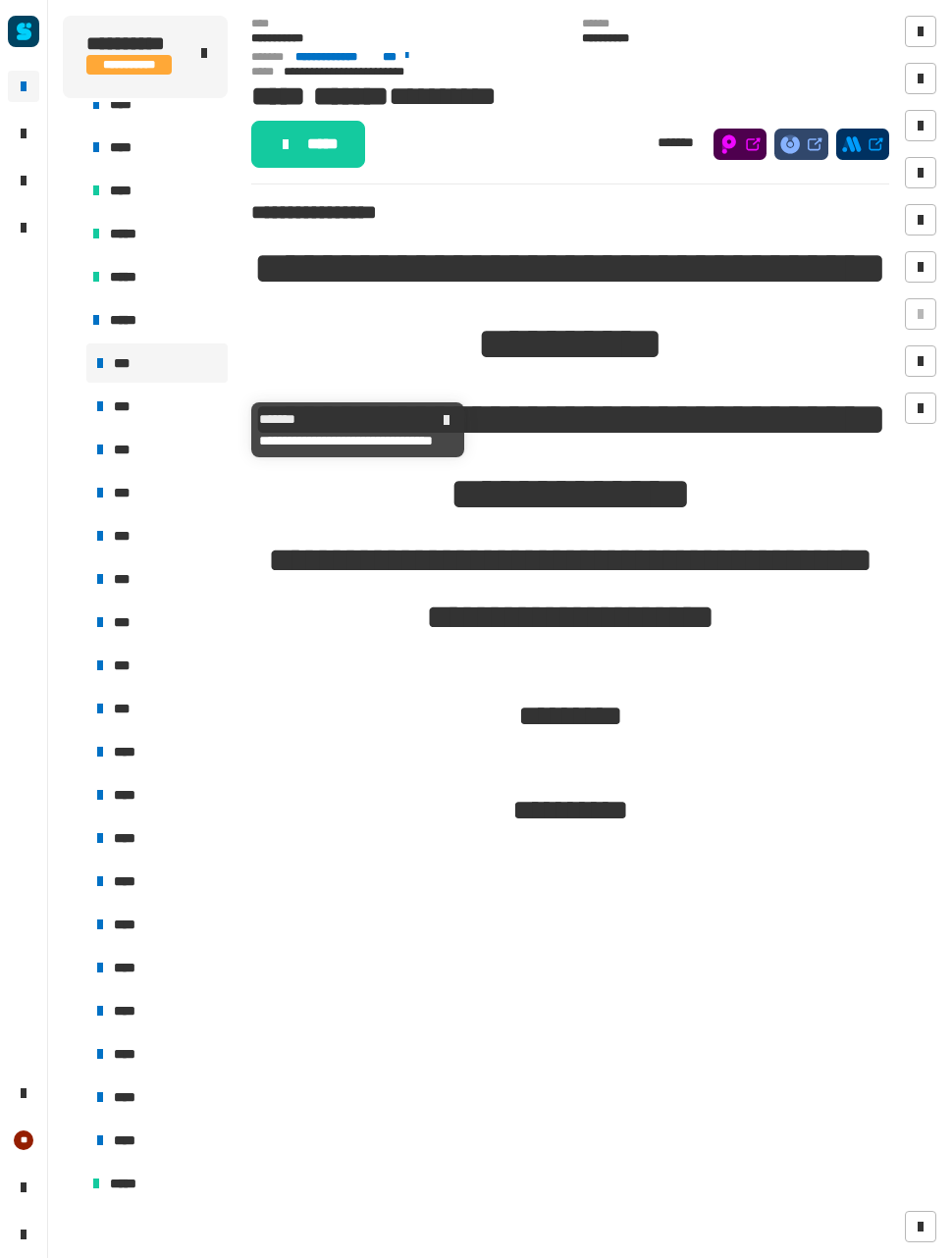 click on "***" at bounding box center [157, 406] 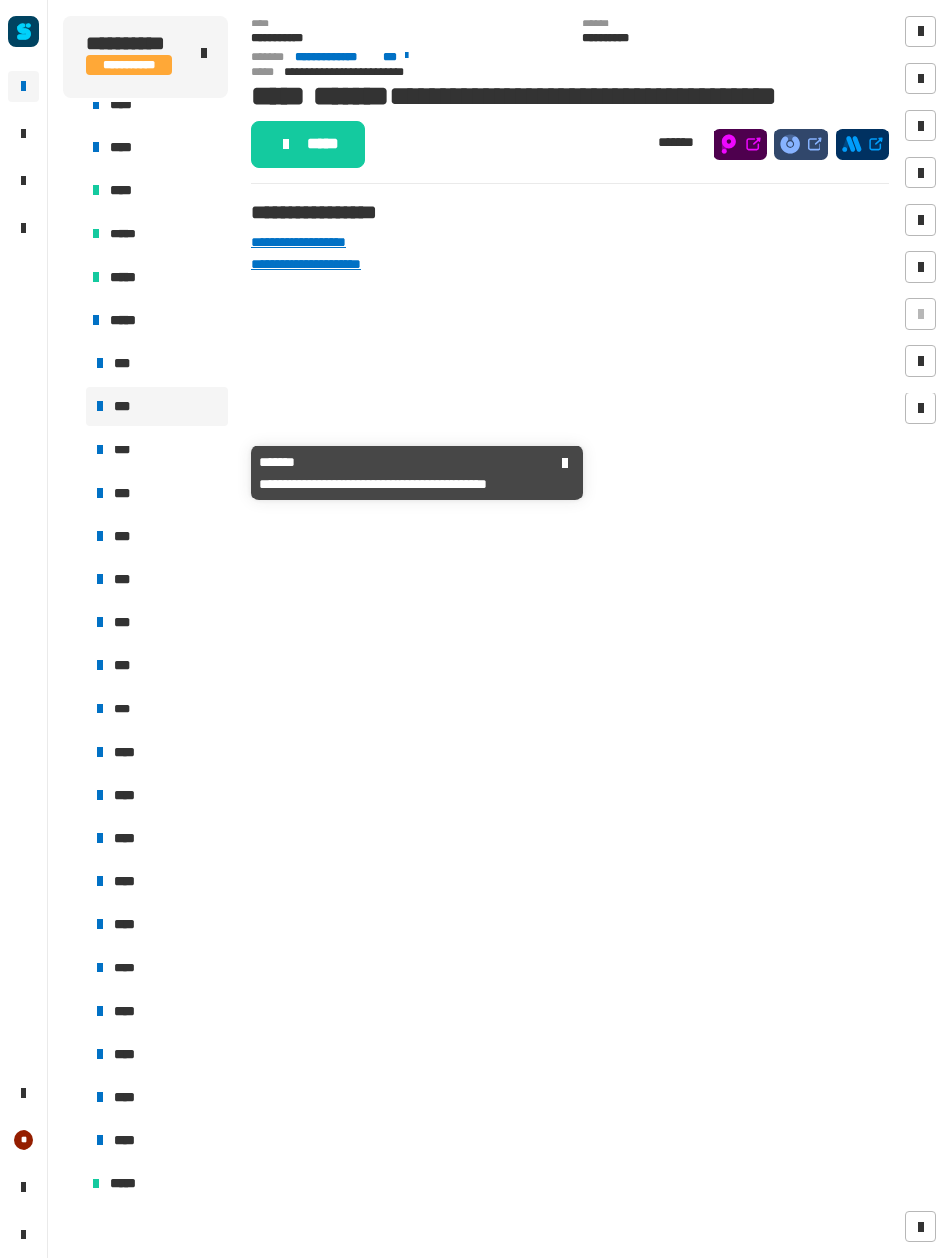 click on "***" at bounding box center (157, 449) 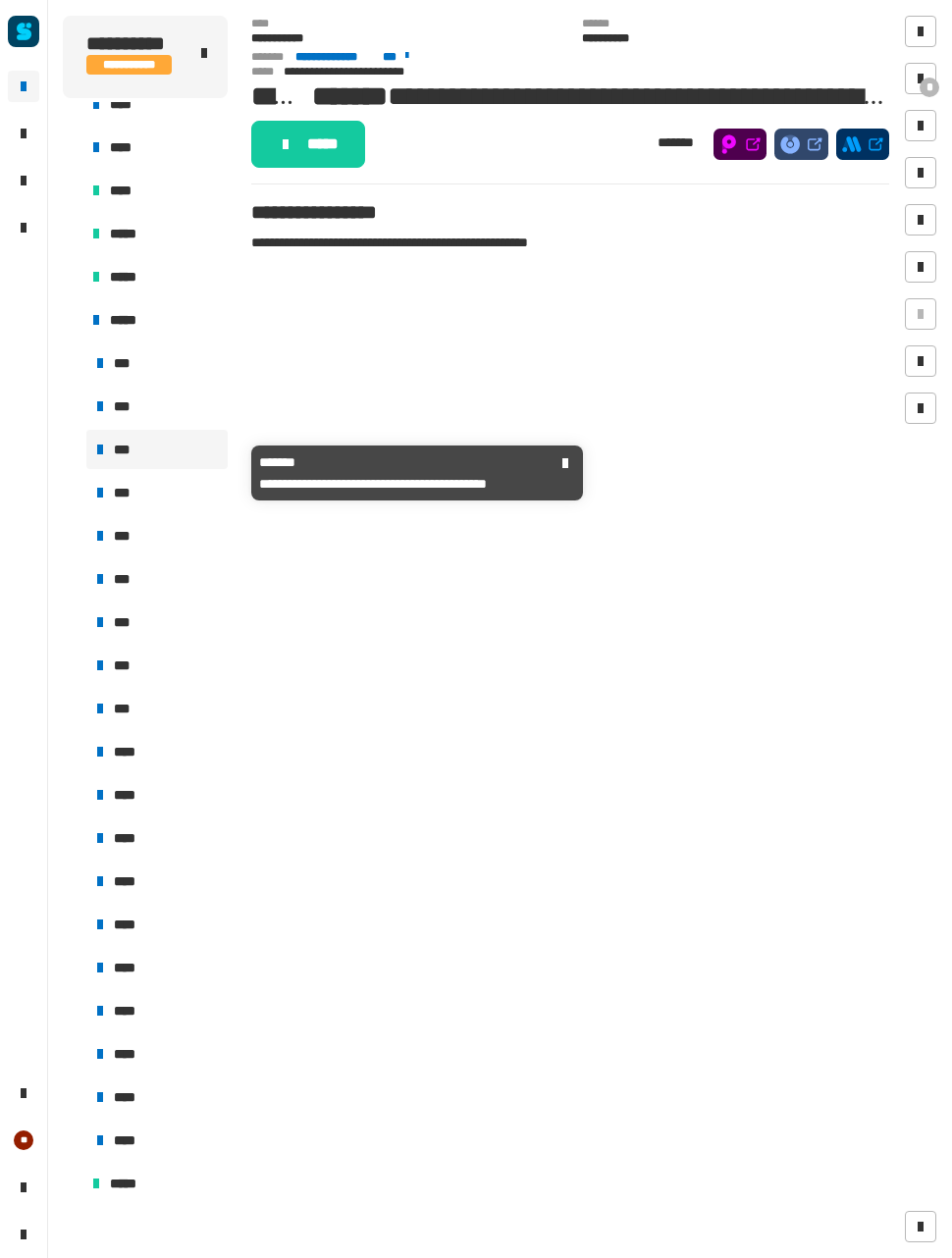 click at bounding box center [921, 79] 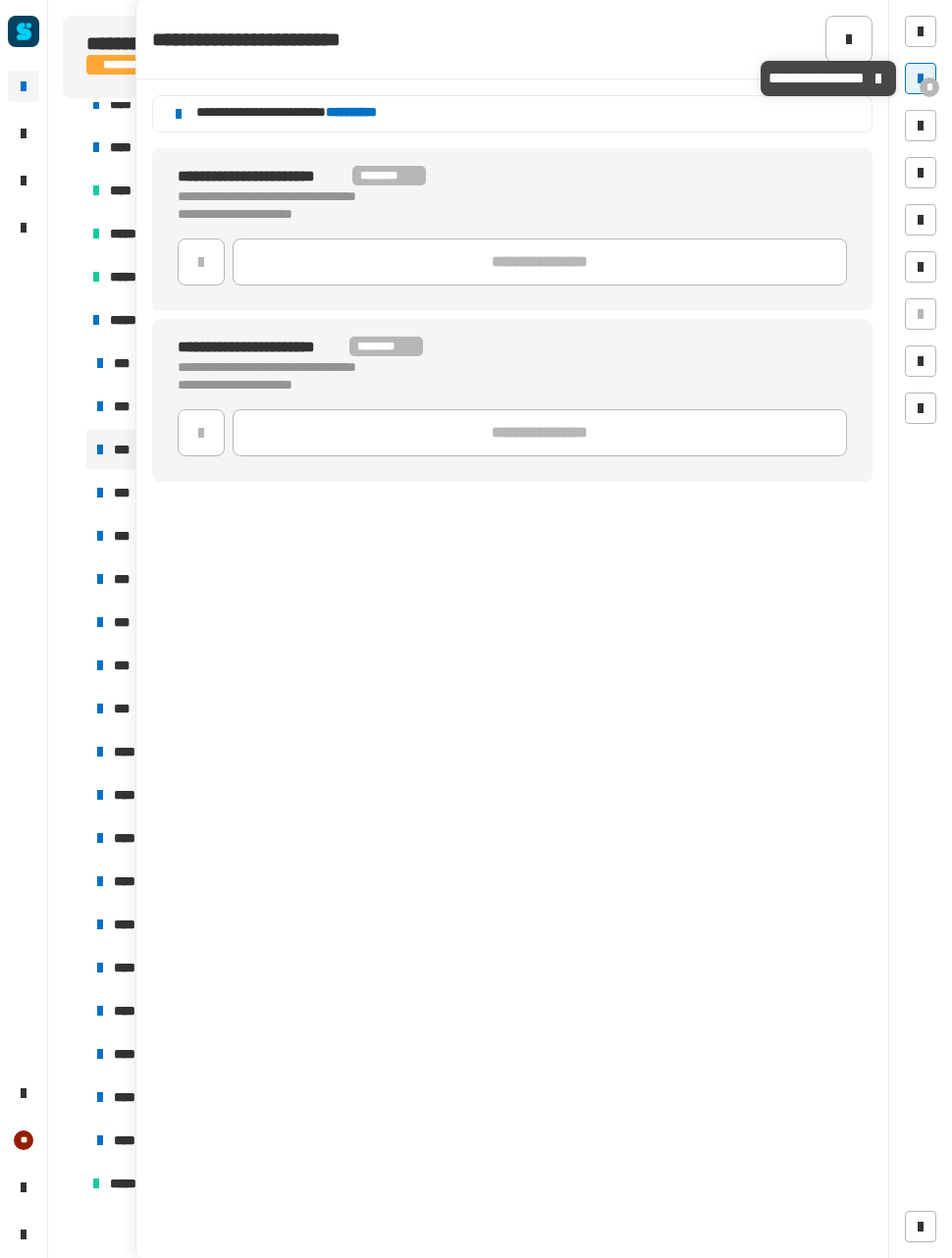 click 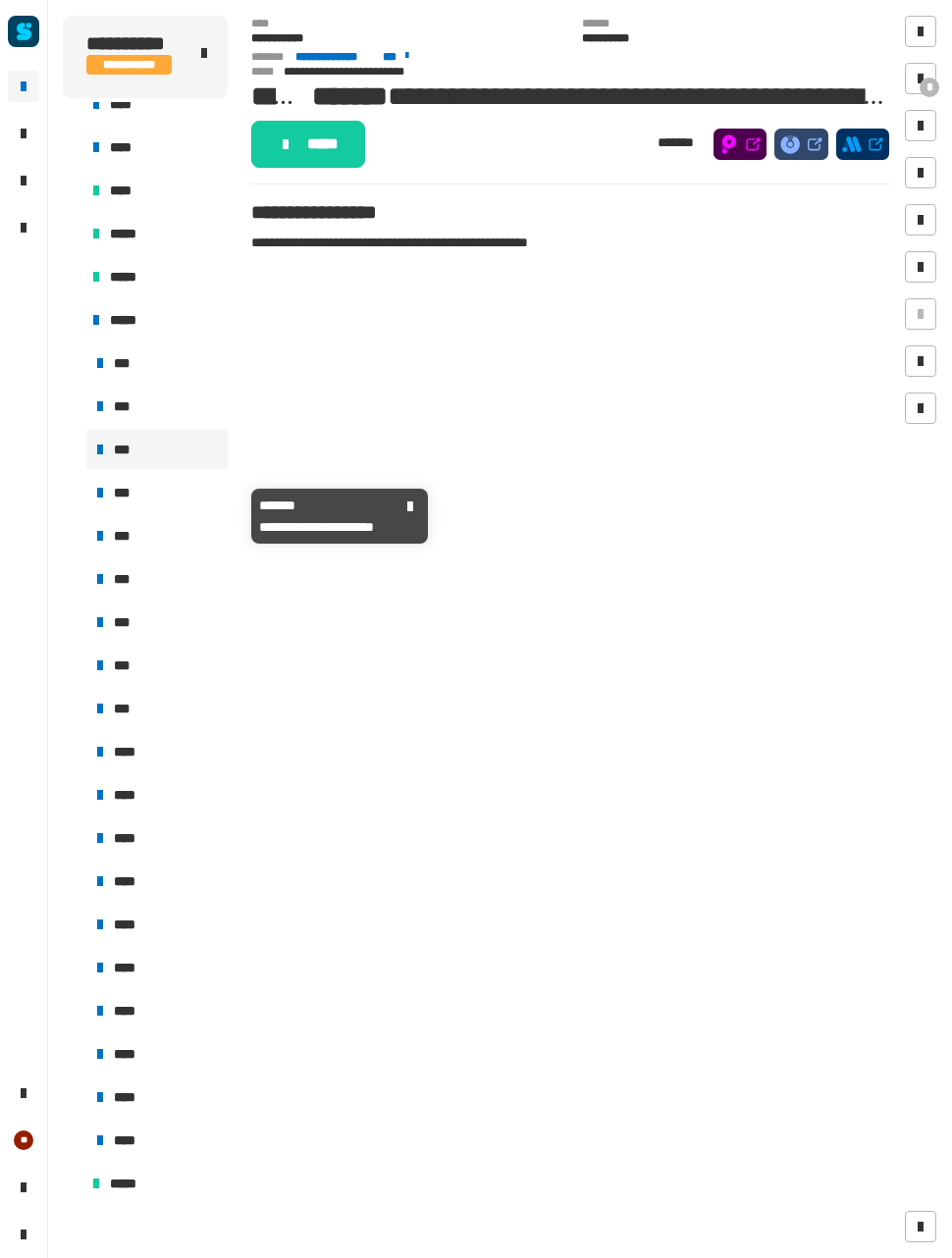 click on "***" at bounding box center [157, 493] 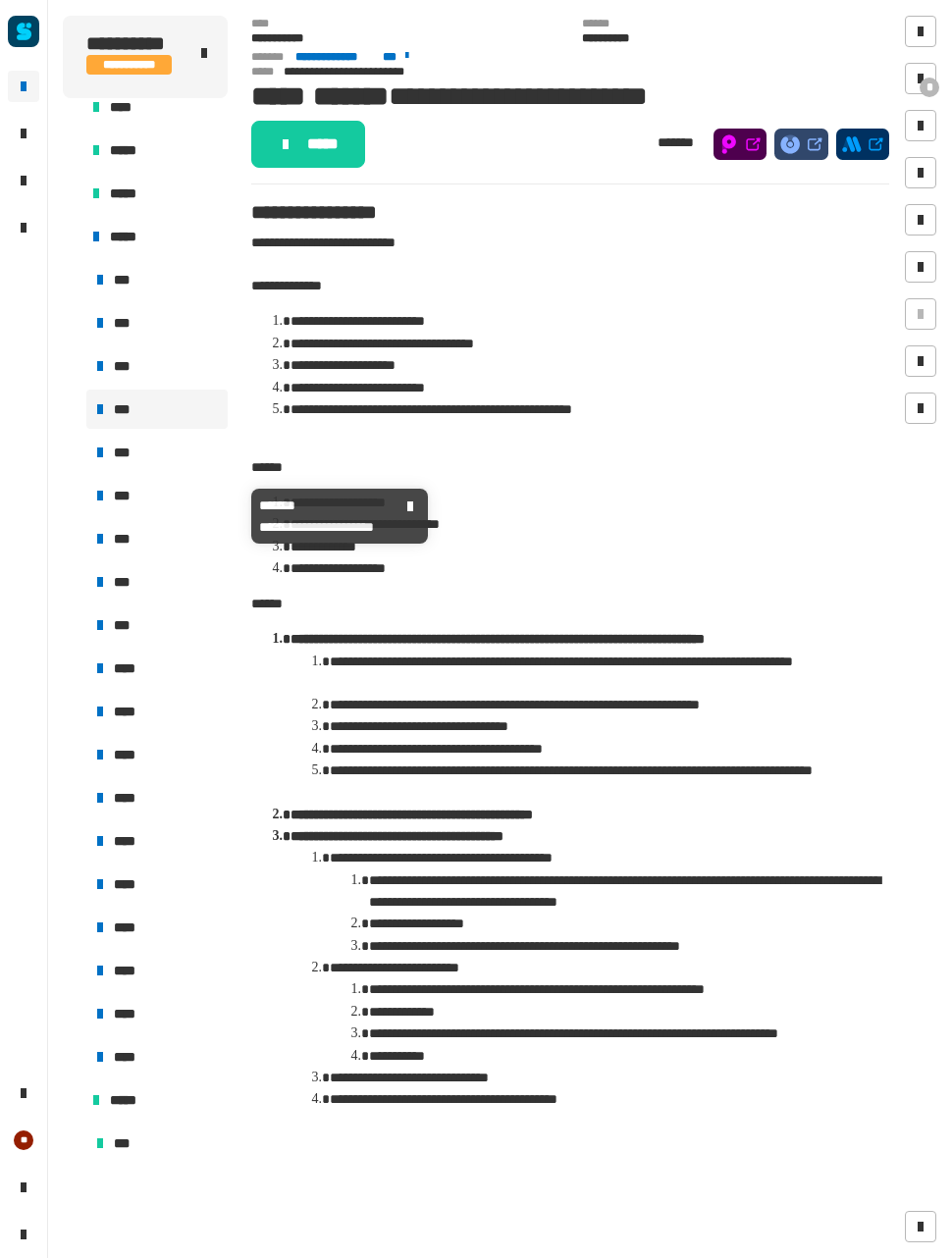 scroll, scrollTop: 390, scrollLeft: 0, axis: vertical 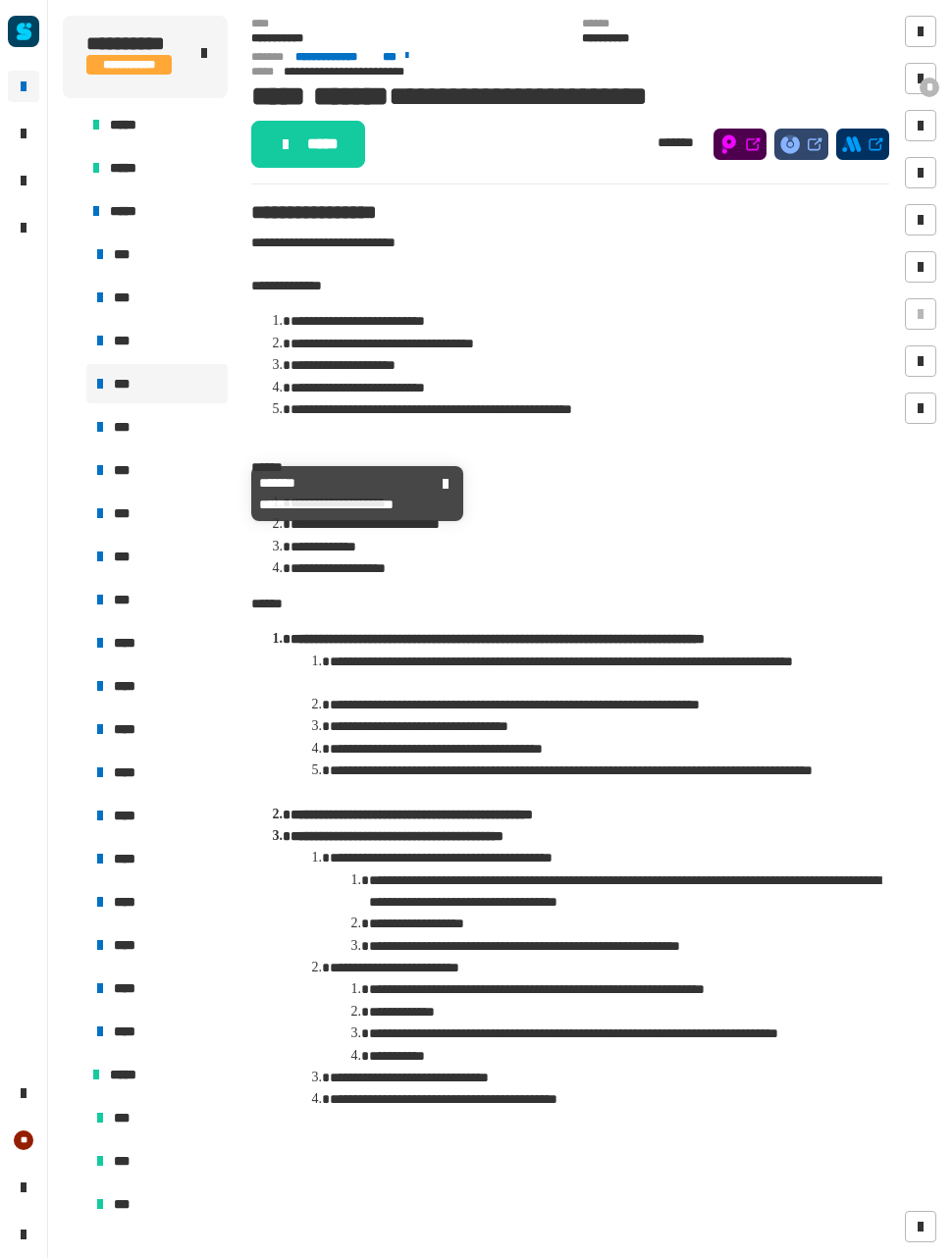 click on "***" at bounding box center (157, 470) 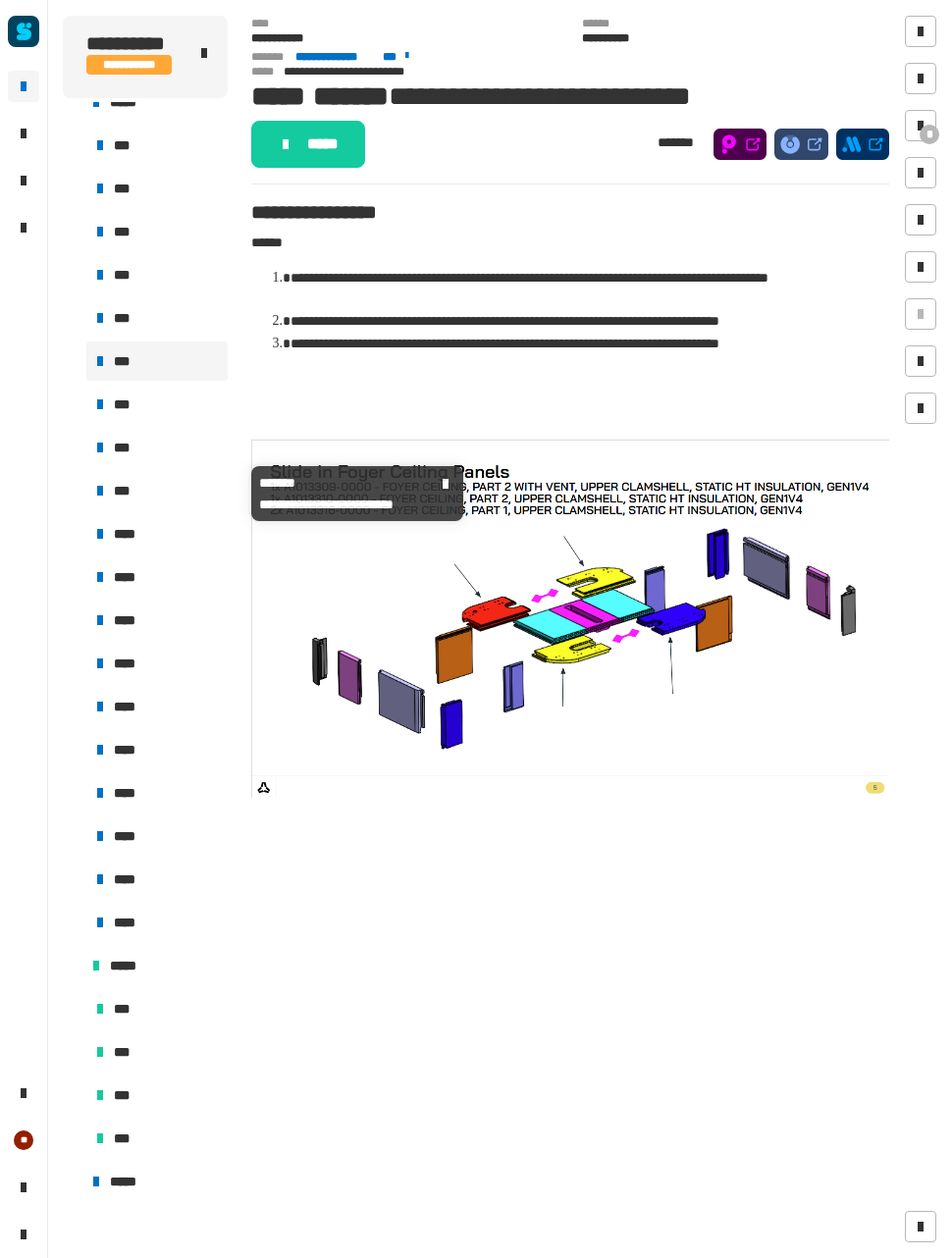 scroll, scrollTop: 506, scrollLeft: 0, axis: vertical 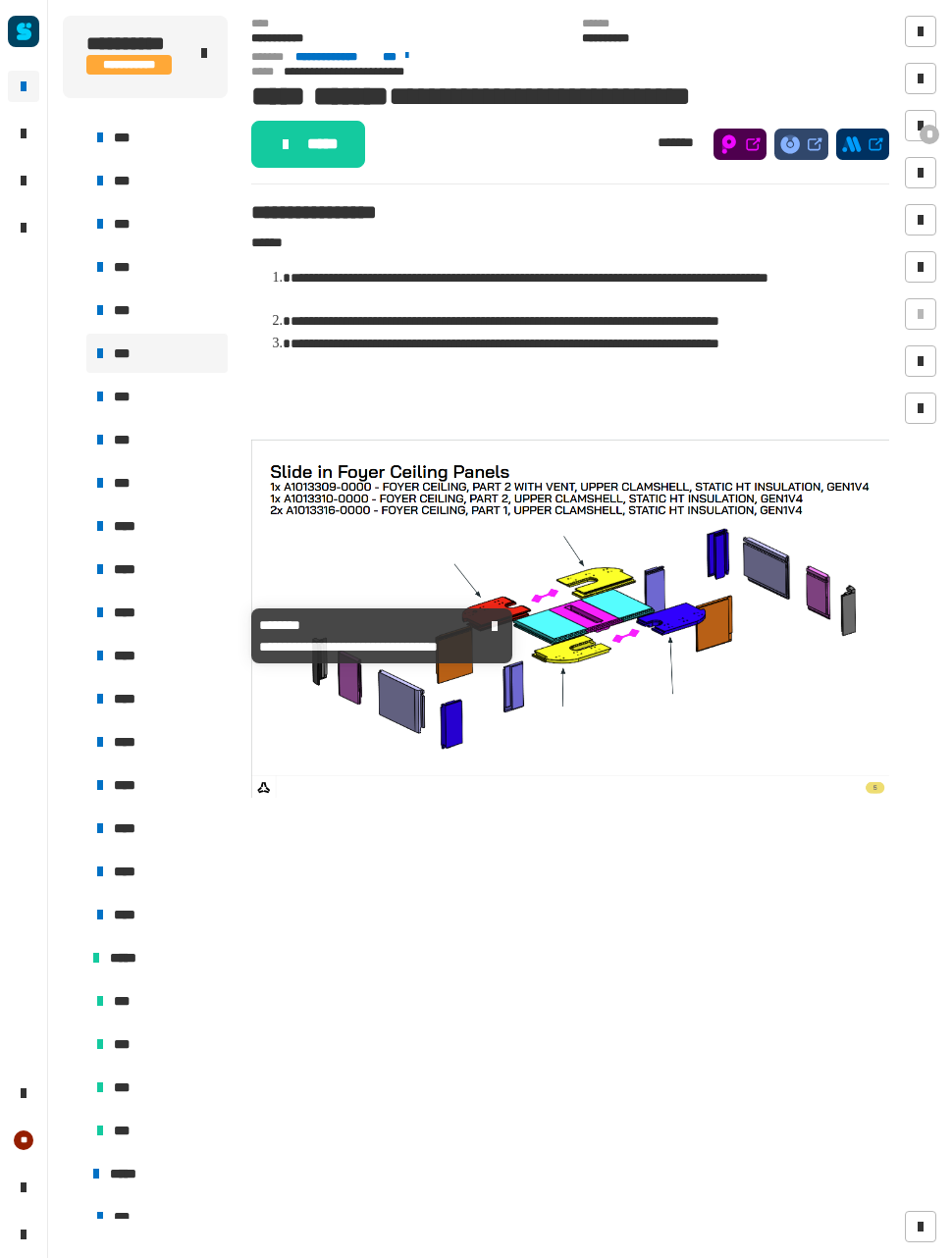 click on "****" at bounding box center (157, 612) 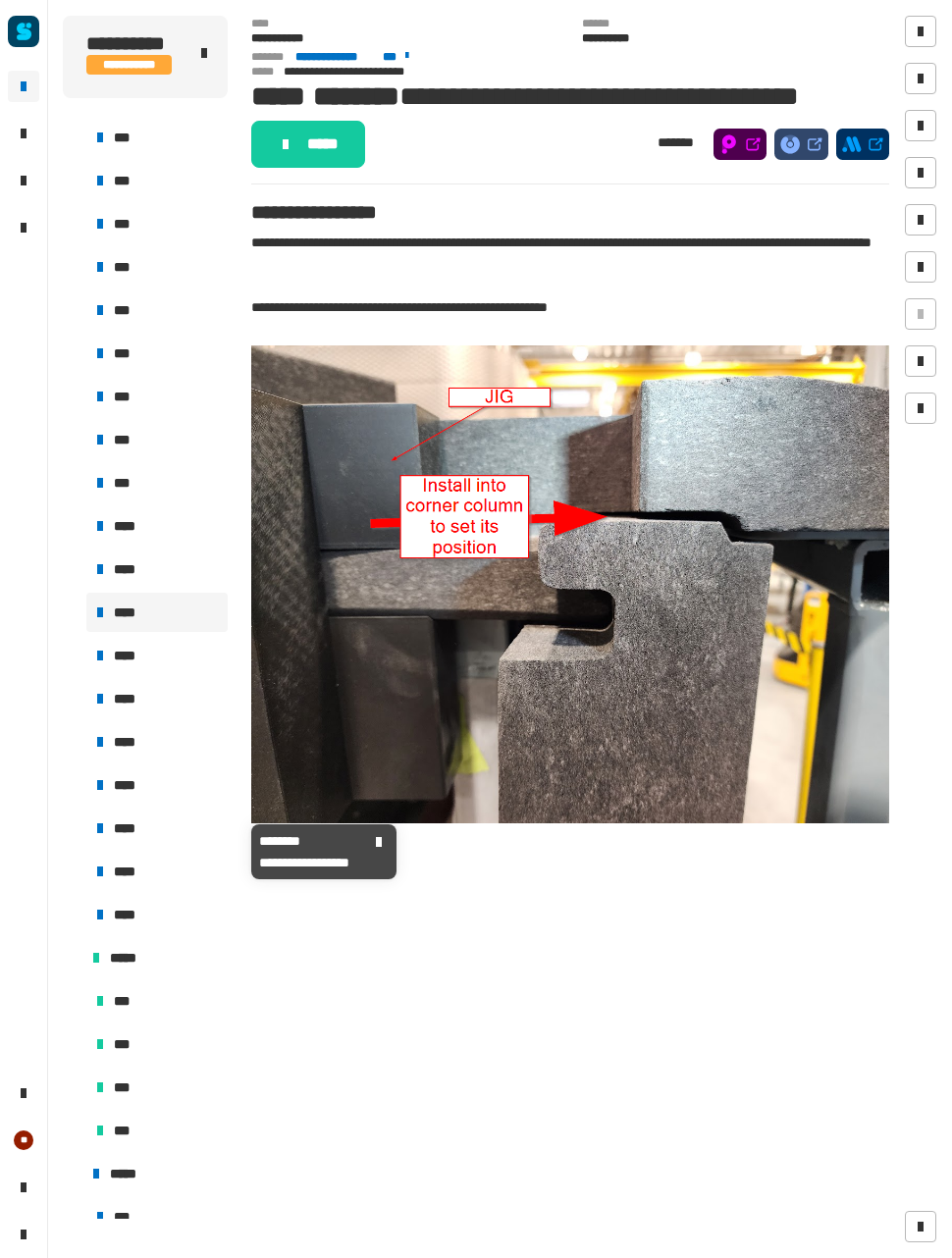 click on "****" at bounding box center (157, 828) 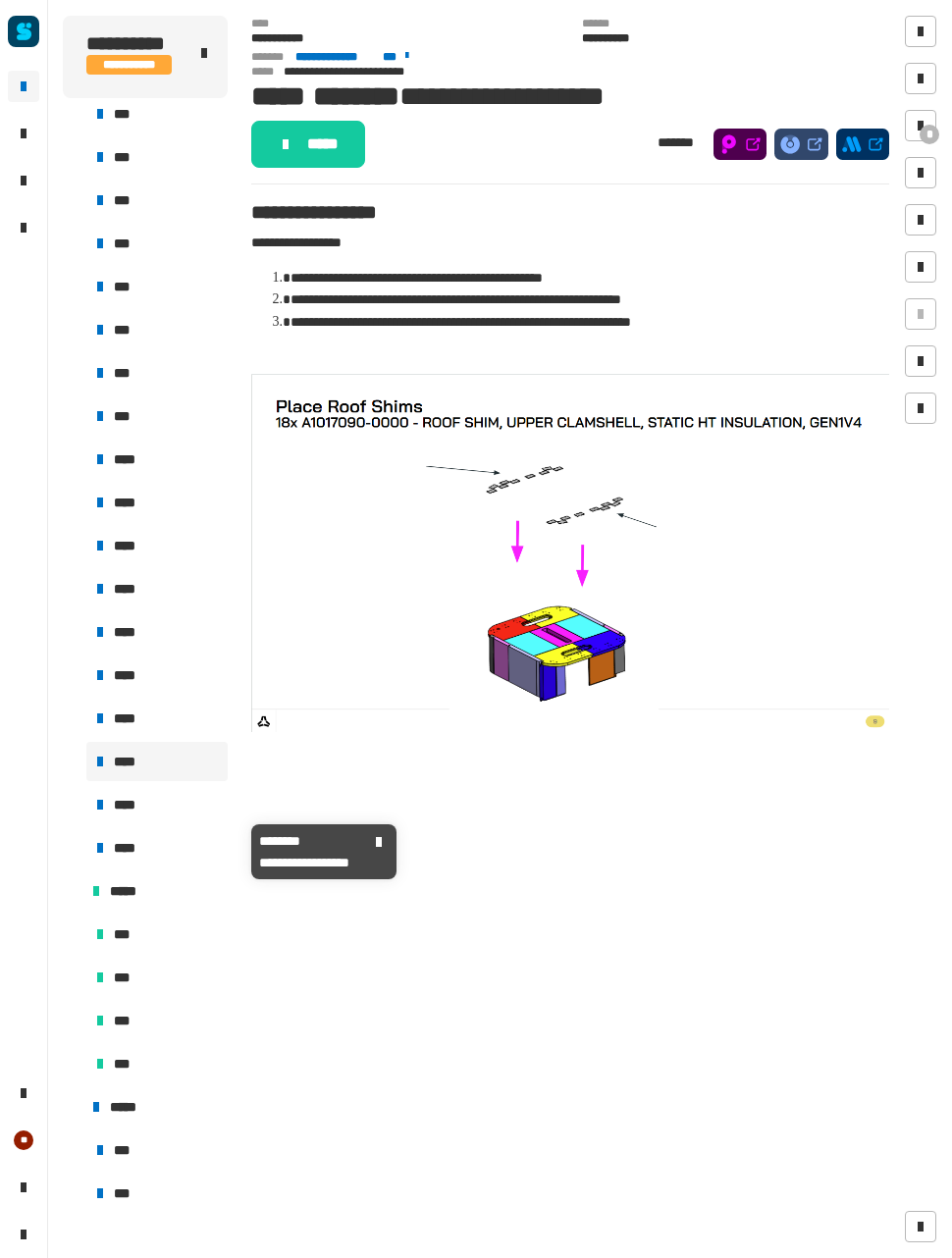 scroll, scrollTop: 575, scrollLeft: 0, axis: vertical 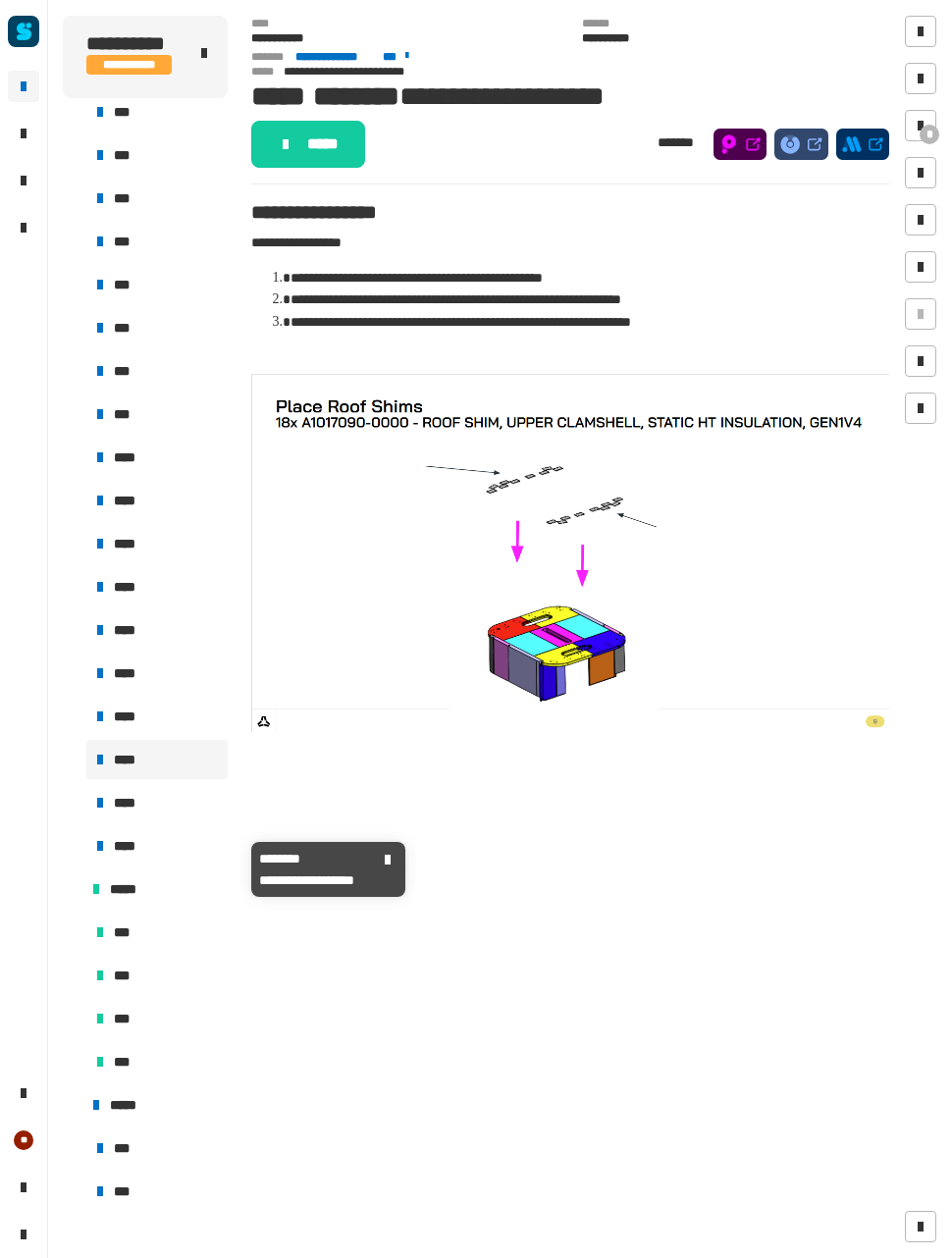 click on "****" at bounding box center (157, 846) 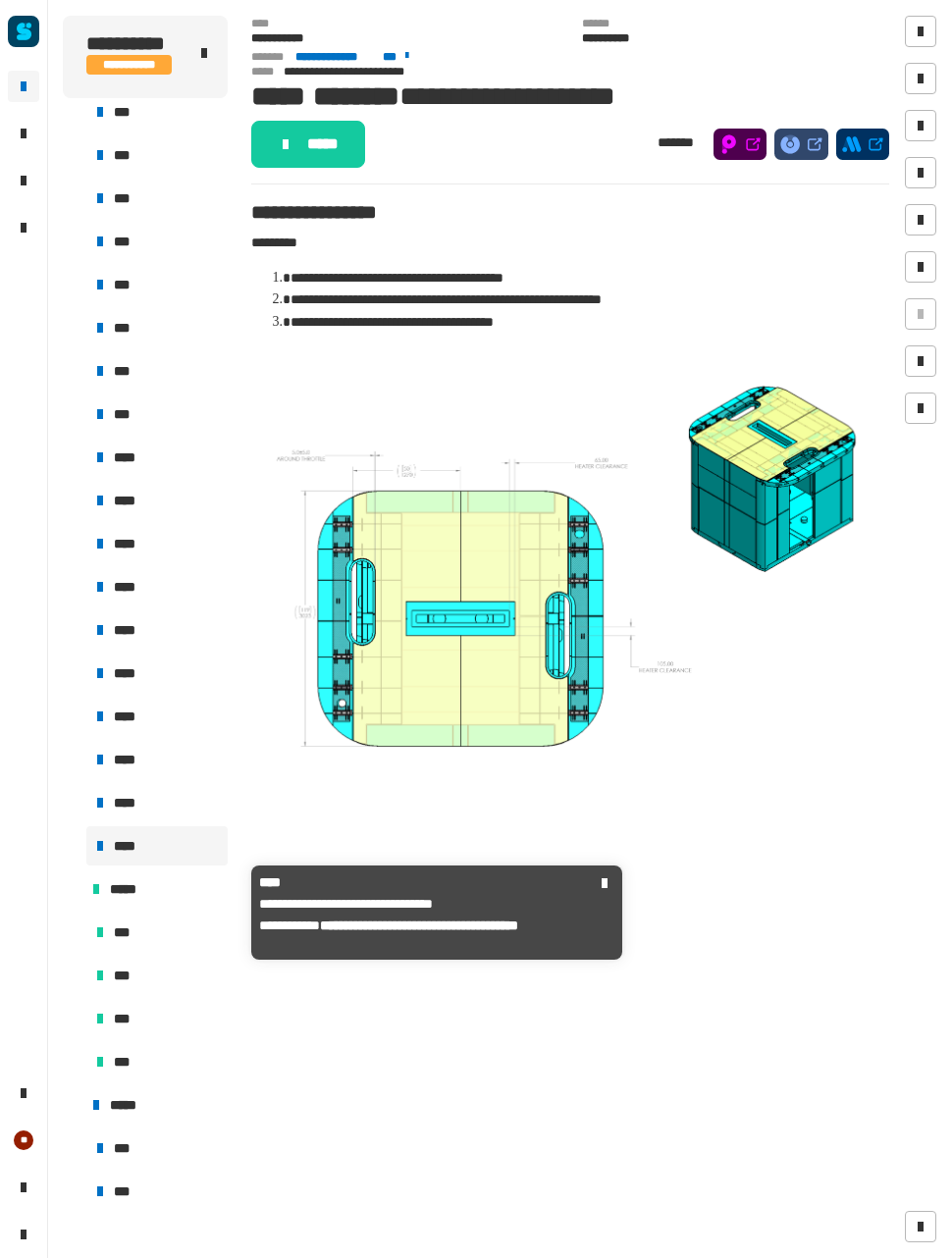 click on "*****" at bounding box center (165, 889) 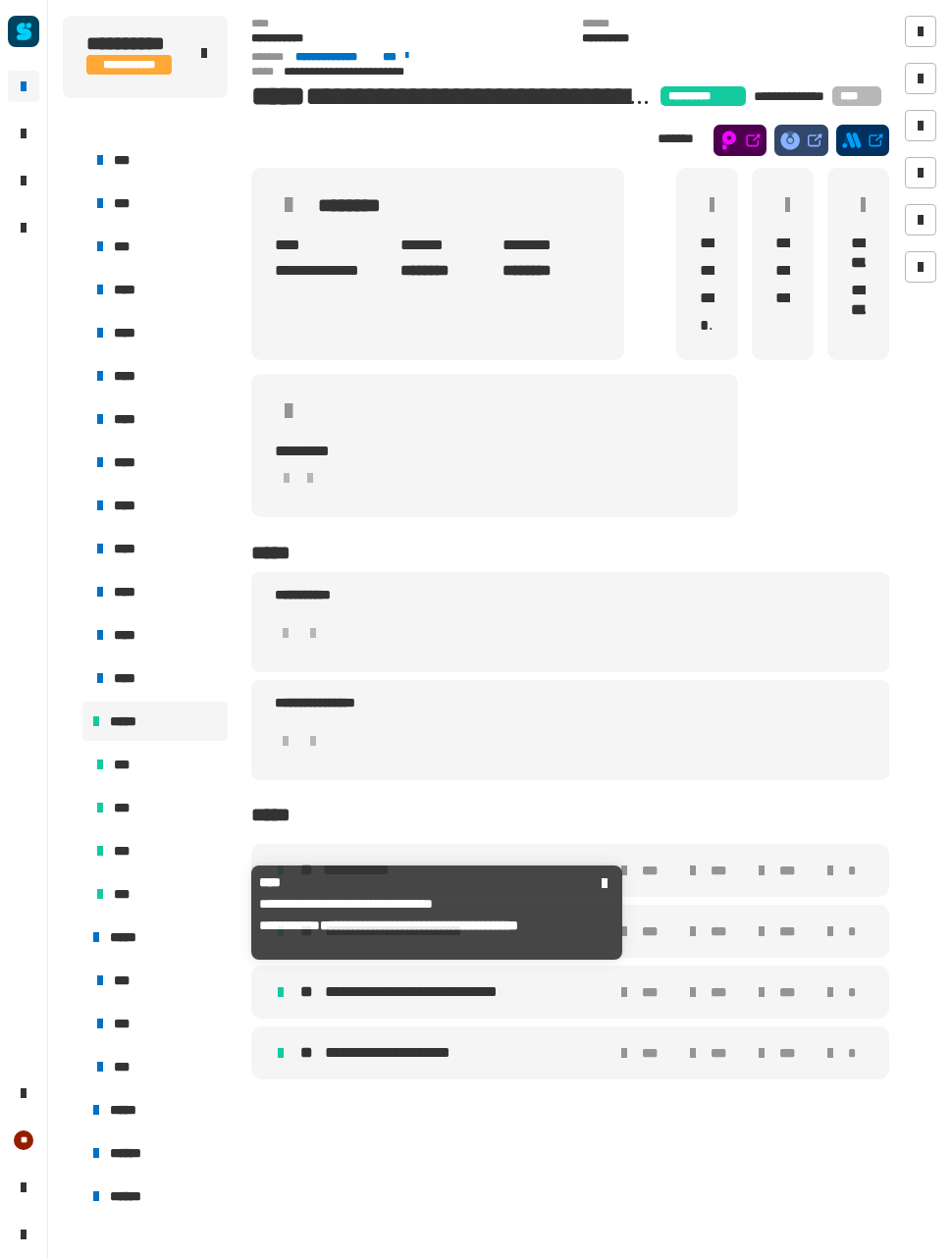 scroll, scrollTop: 784, scrollLeft: 0, axis: vertical 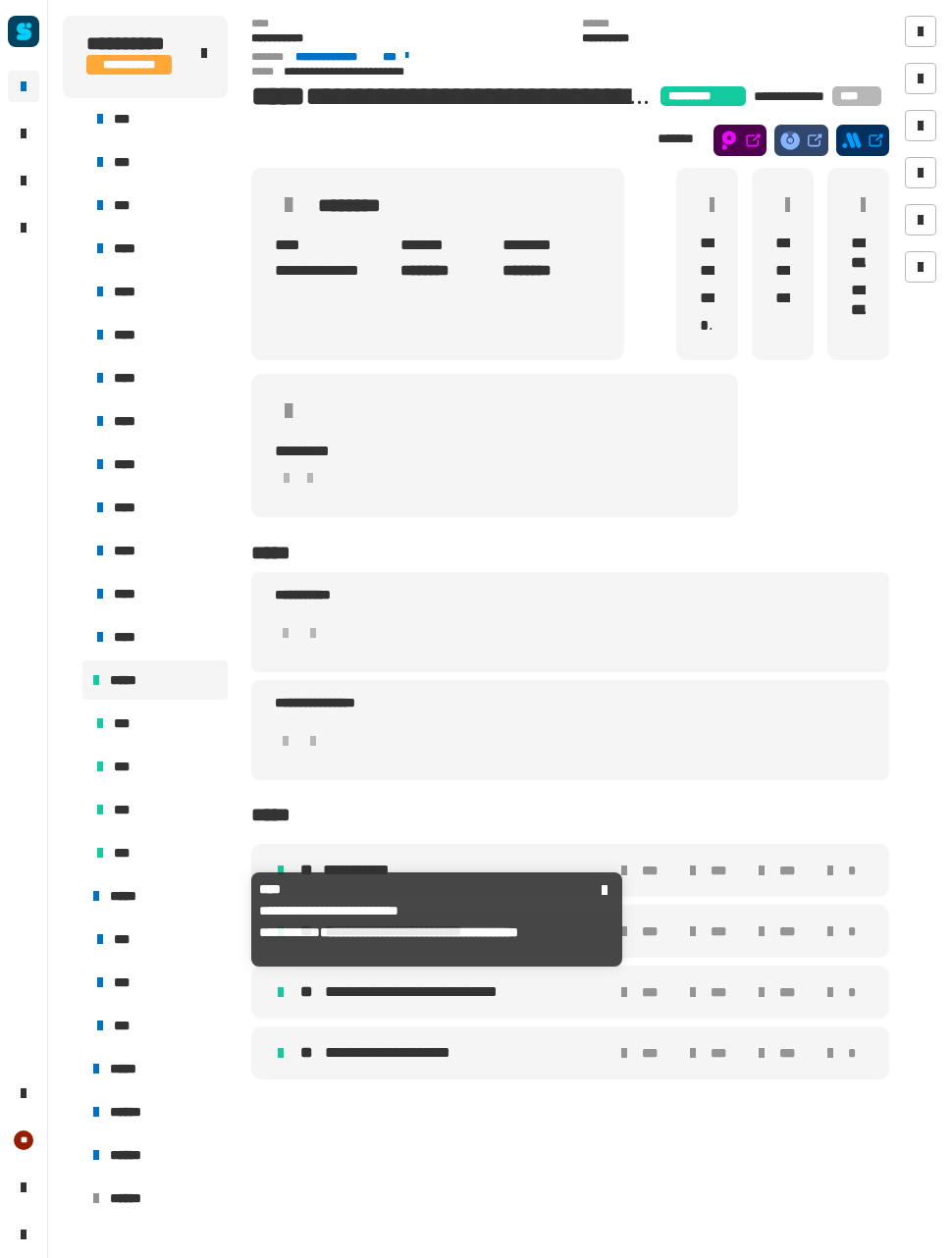 click on "*****" at bounding box center [165, 896] 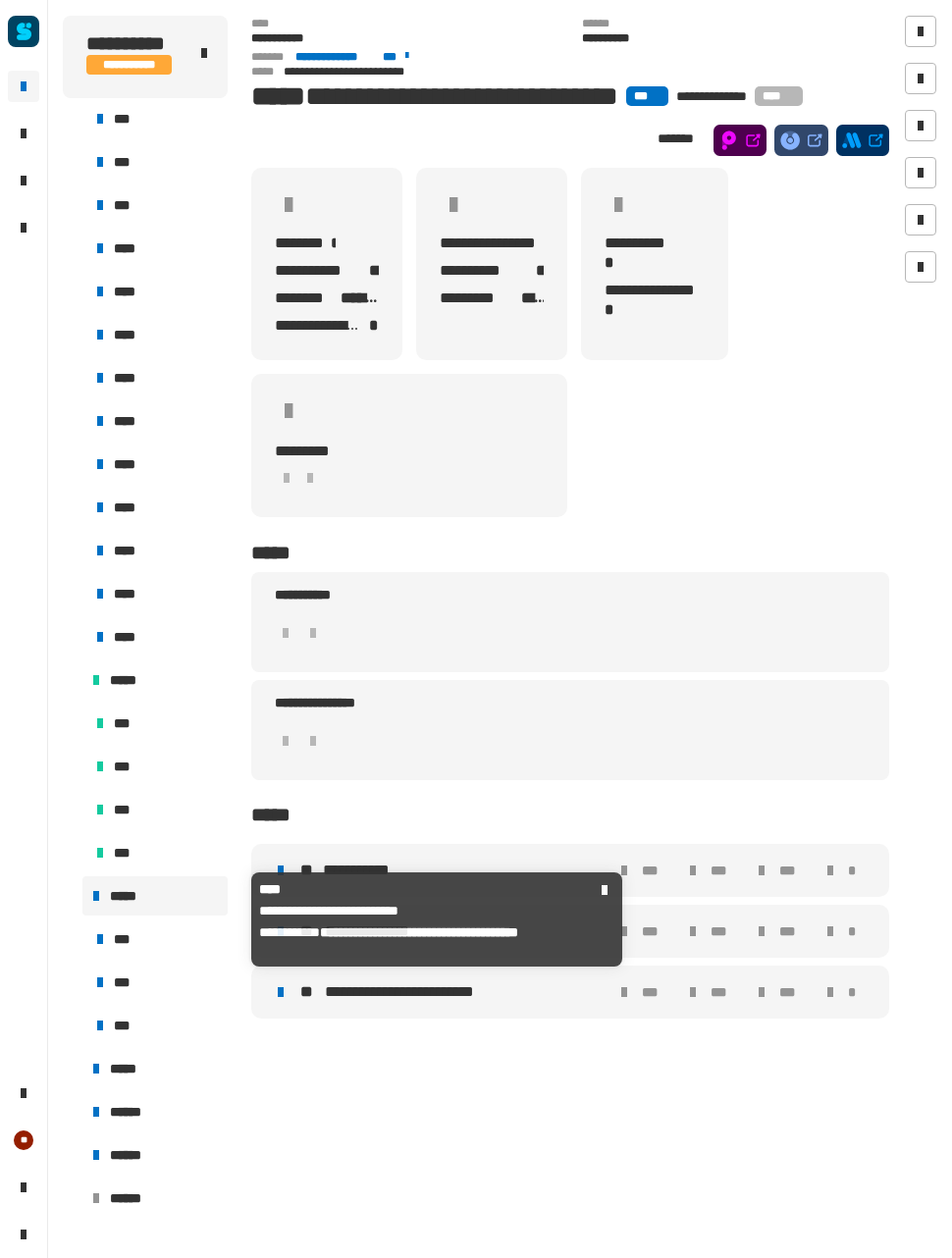 click on "*****" at bounding box center [155, 896] 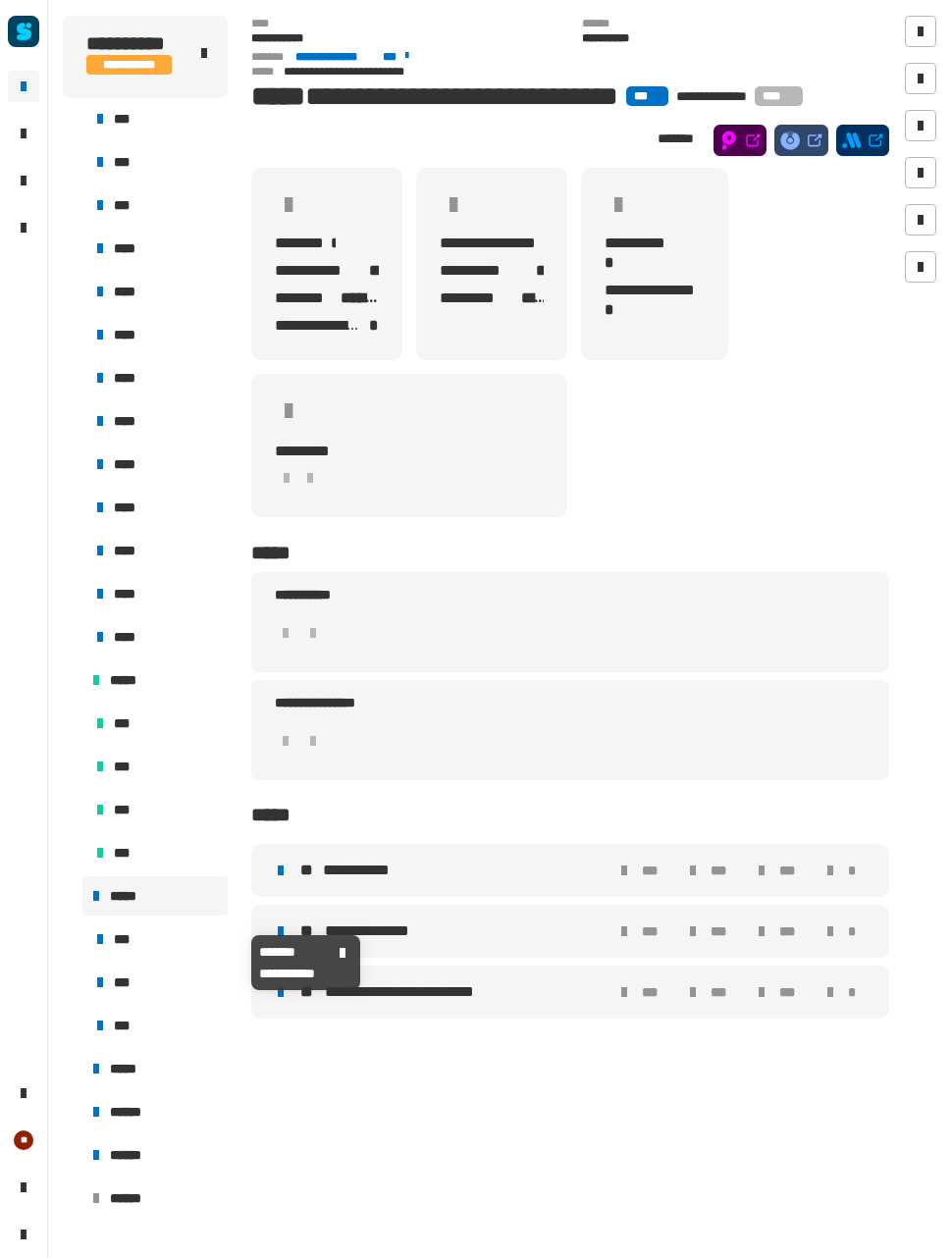click on "***" at bounding box center (157, 939) 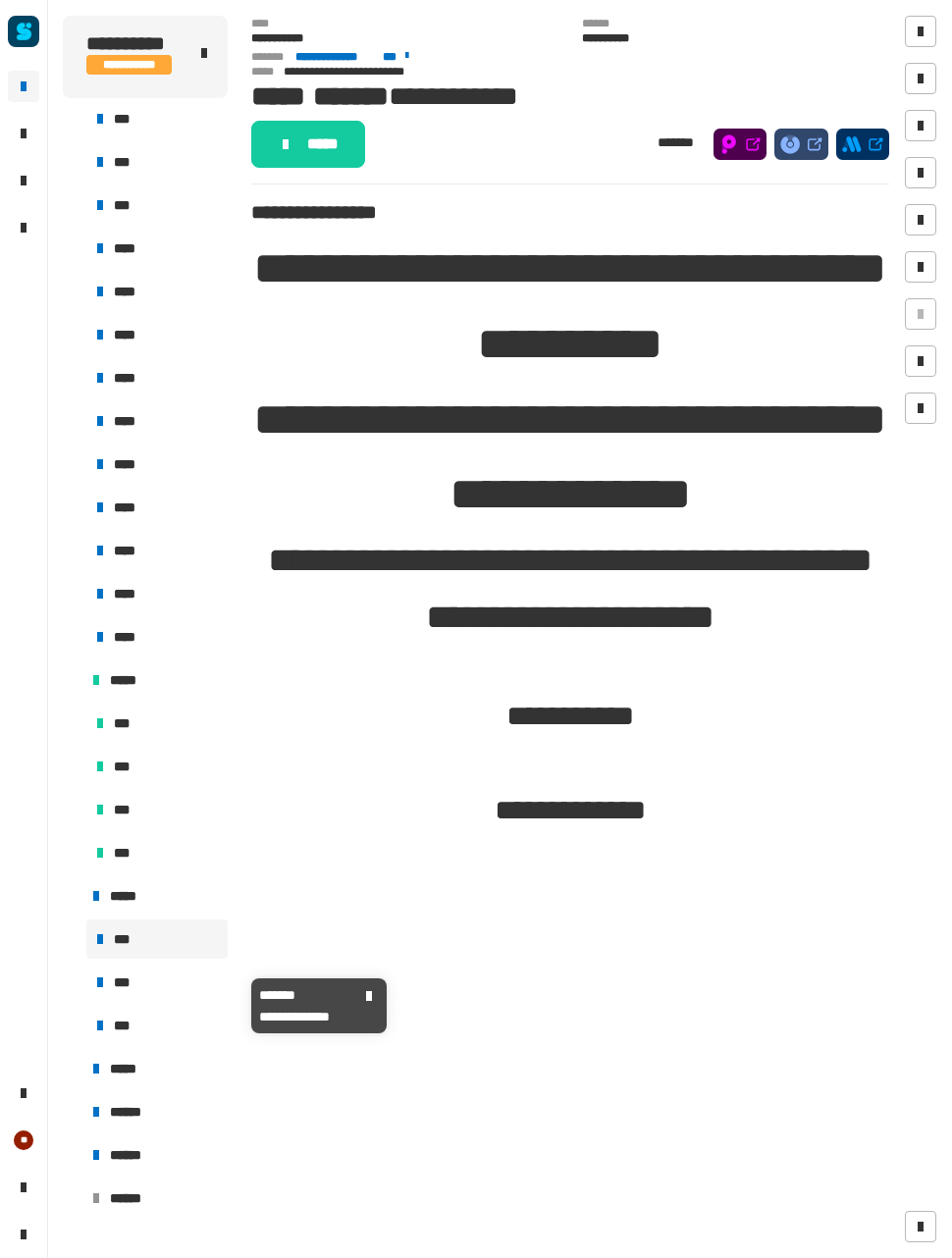 click on "***" at bounding box center [157, 982] 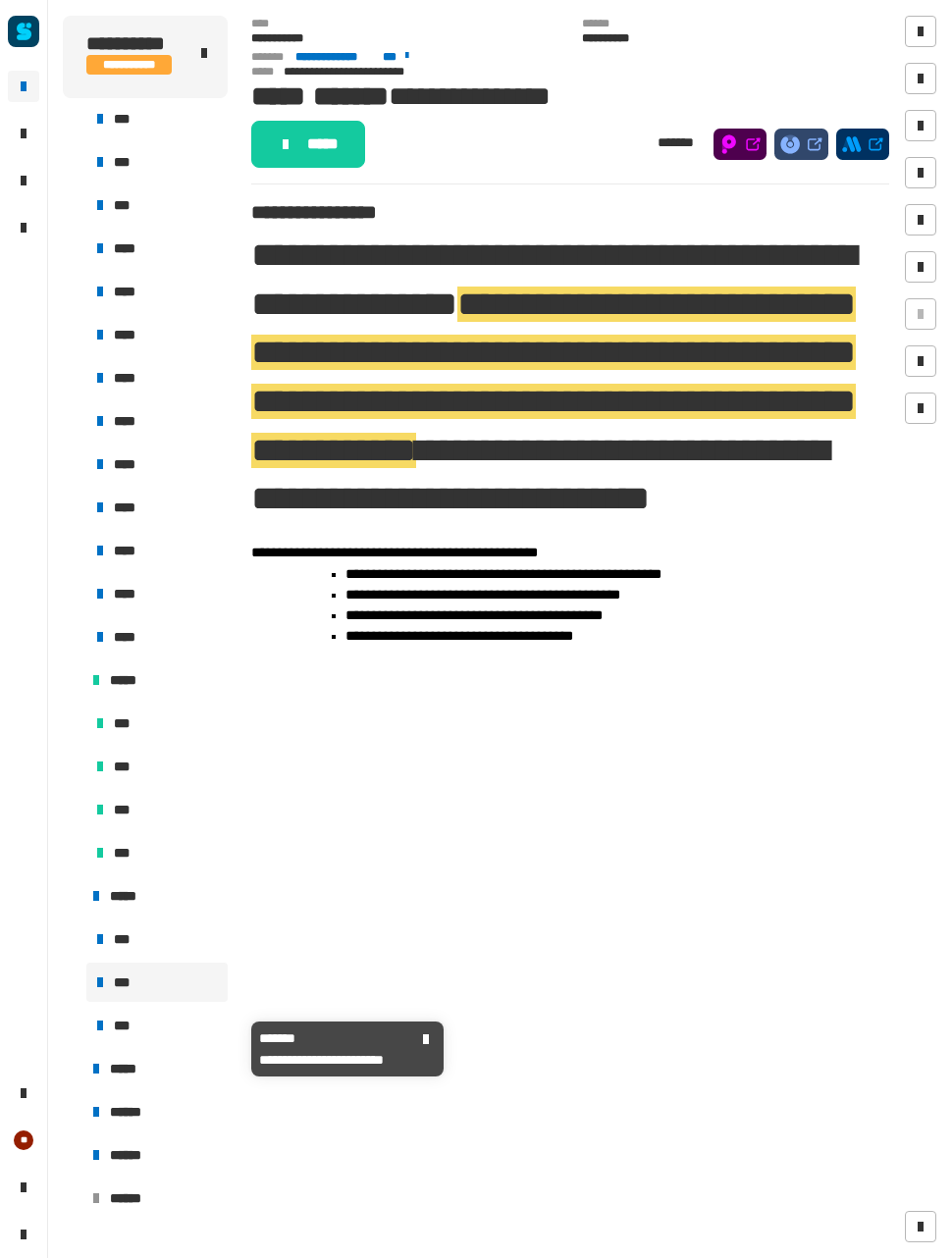 click on "***" at bounding box center [157, 1025] 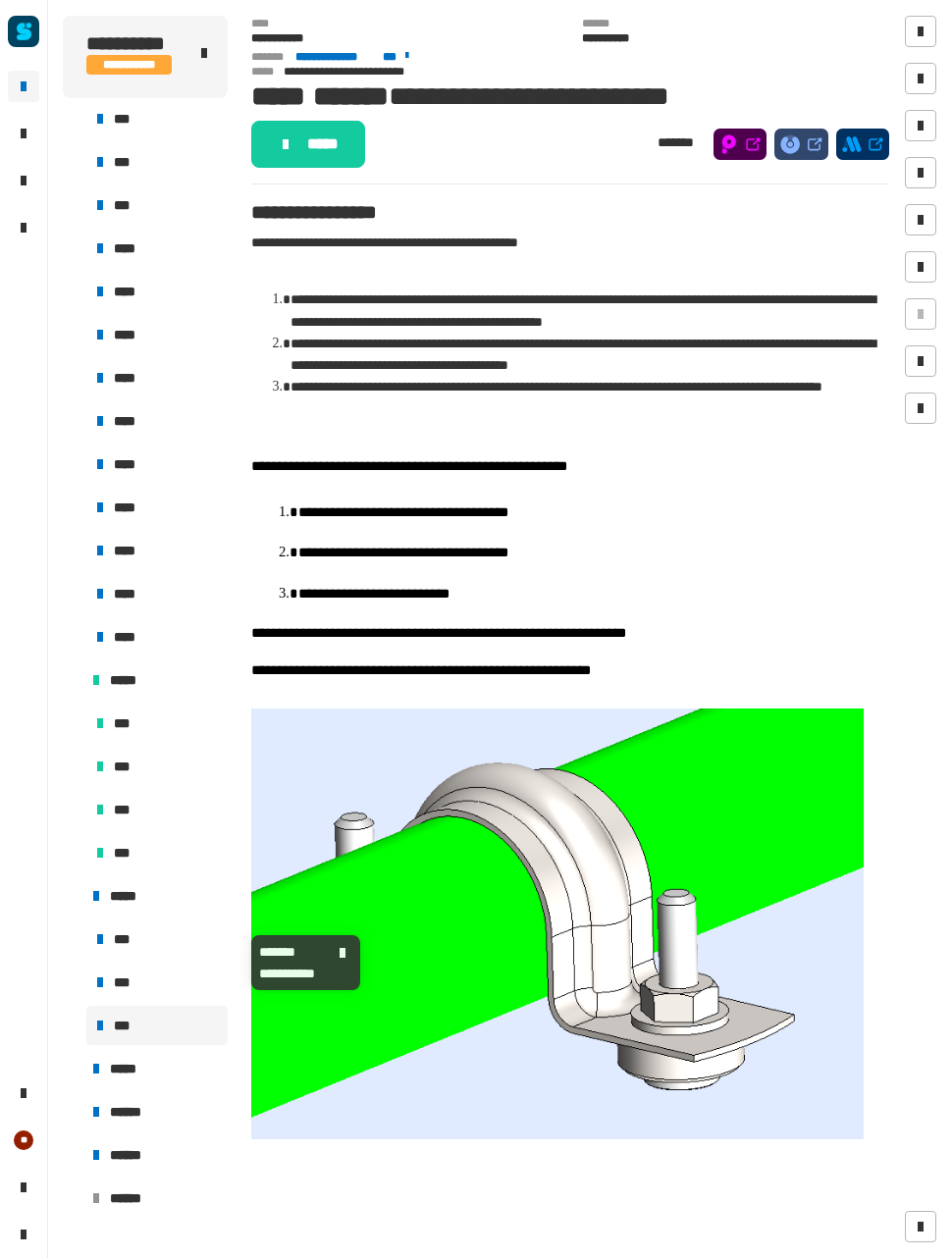 click on "***" at bounding box center [157, 939] 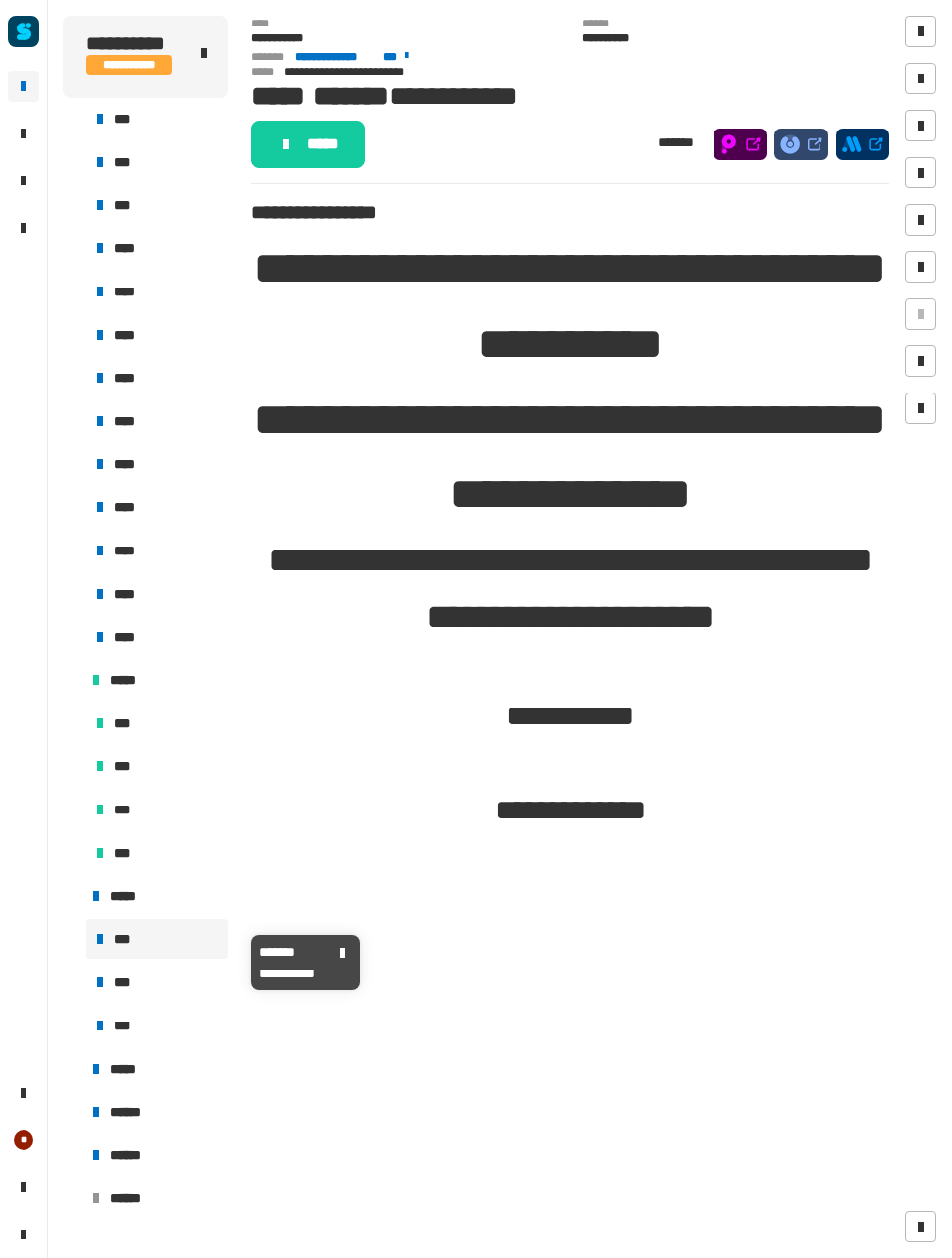 click on "*****" 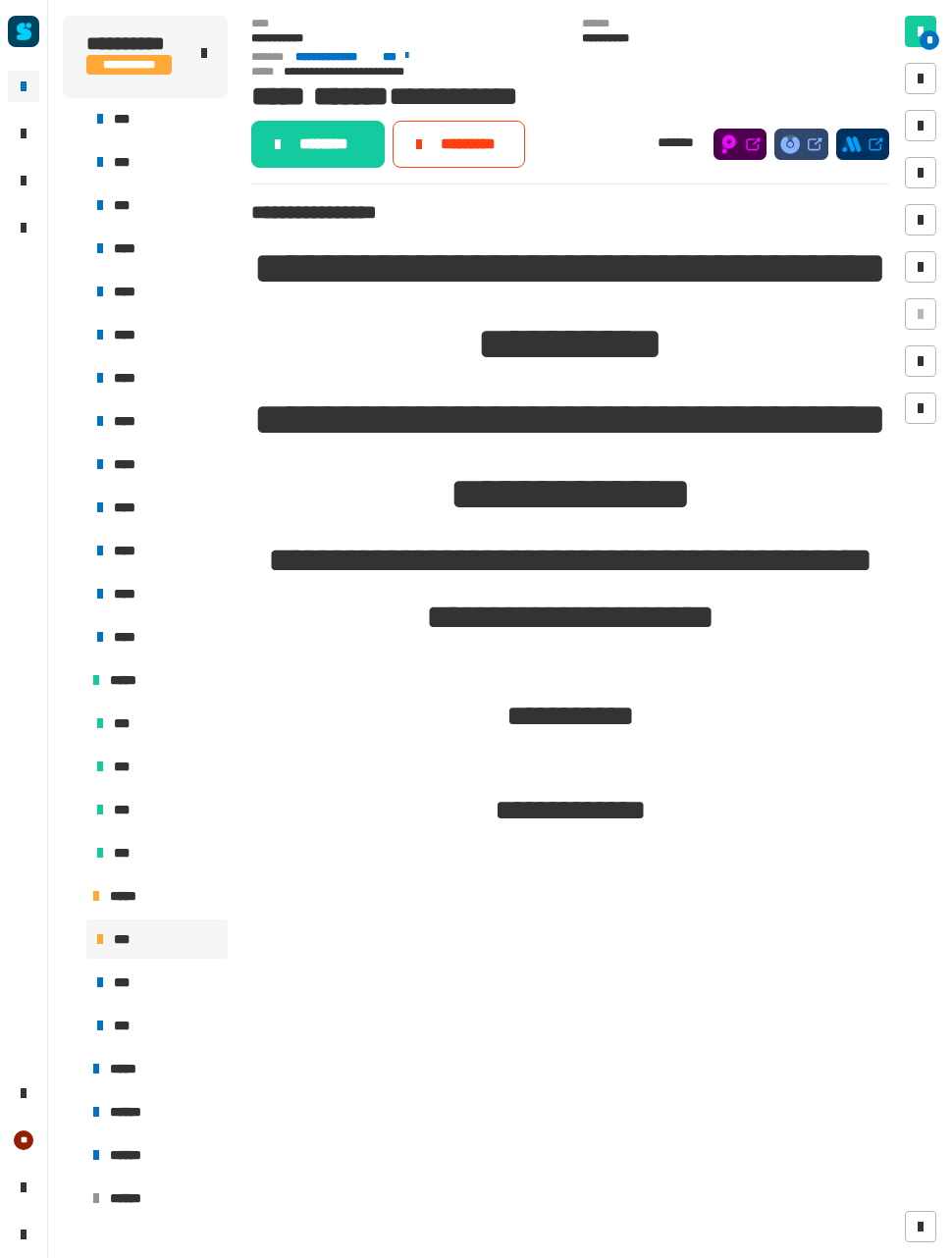 click on "********" 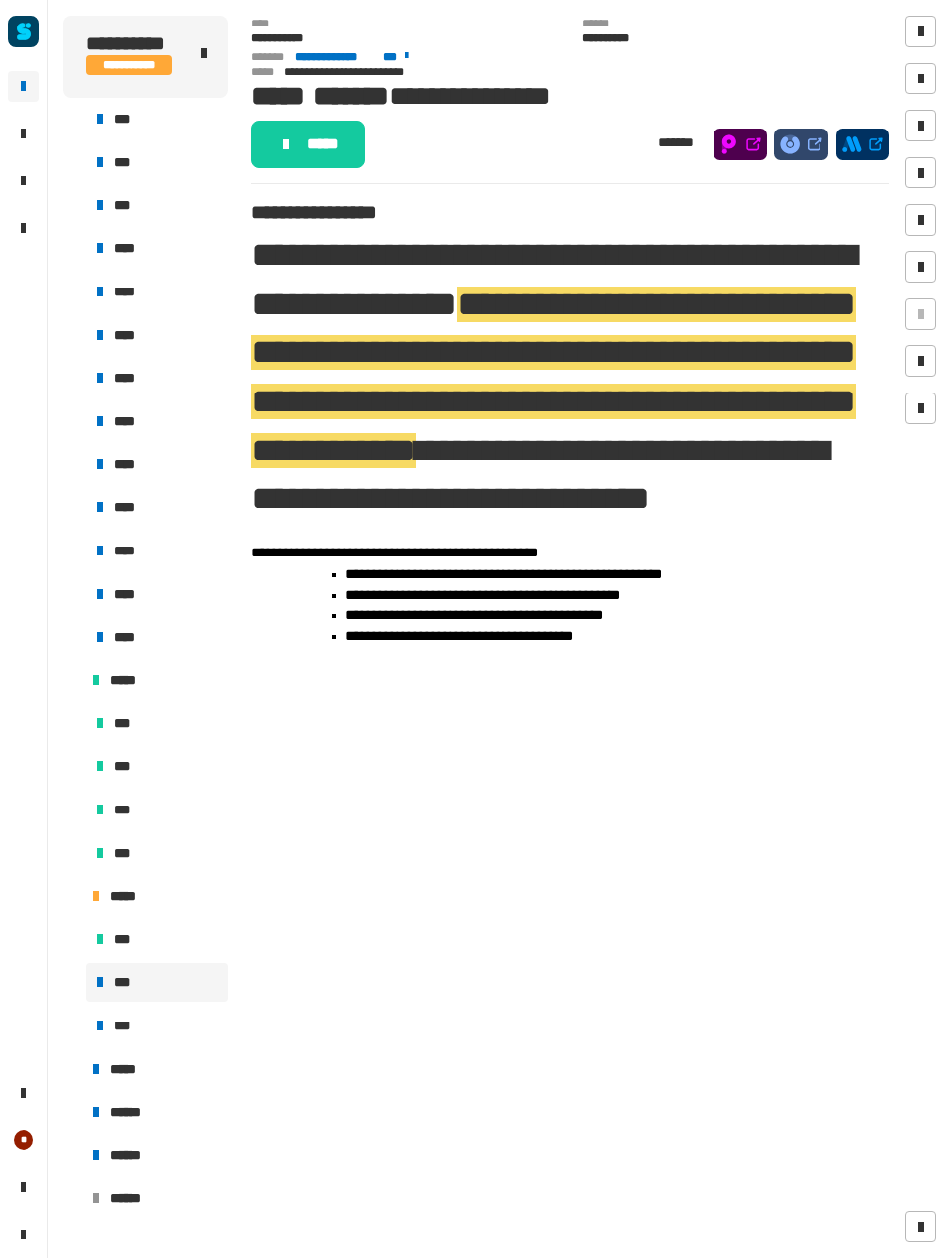 click on "*****" 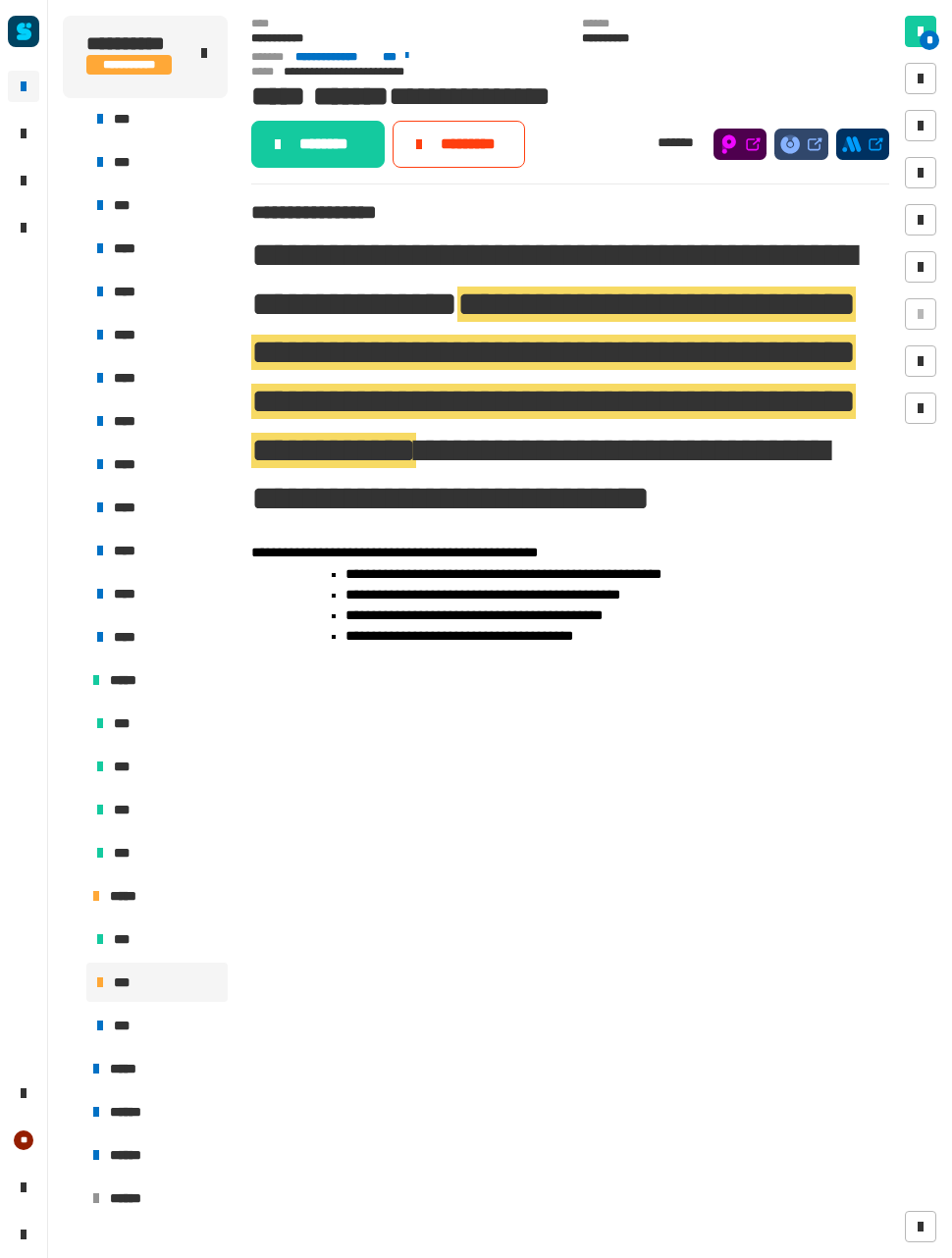 click on "*****" 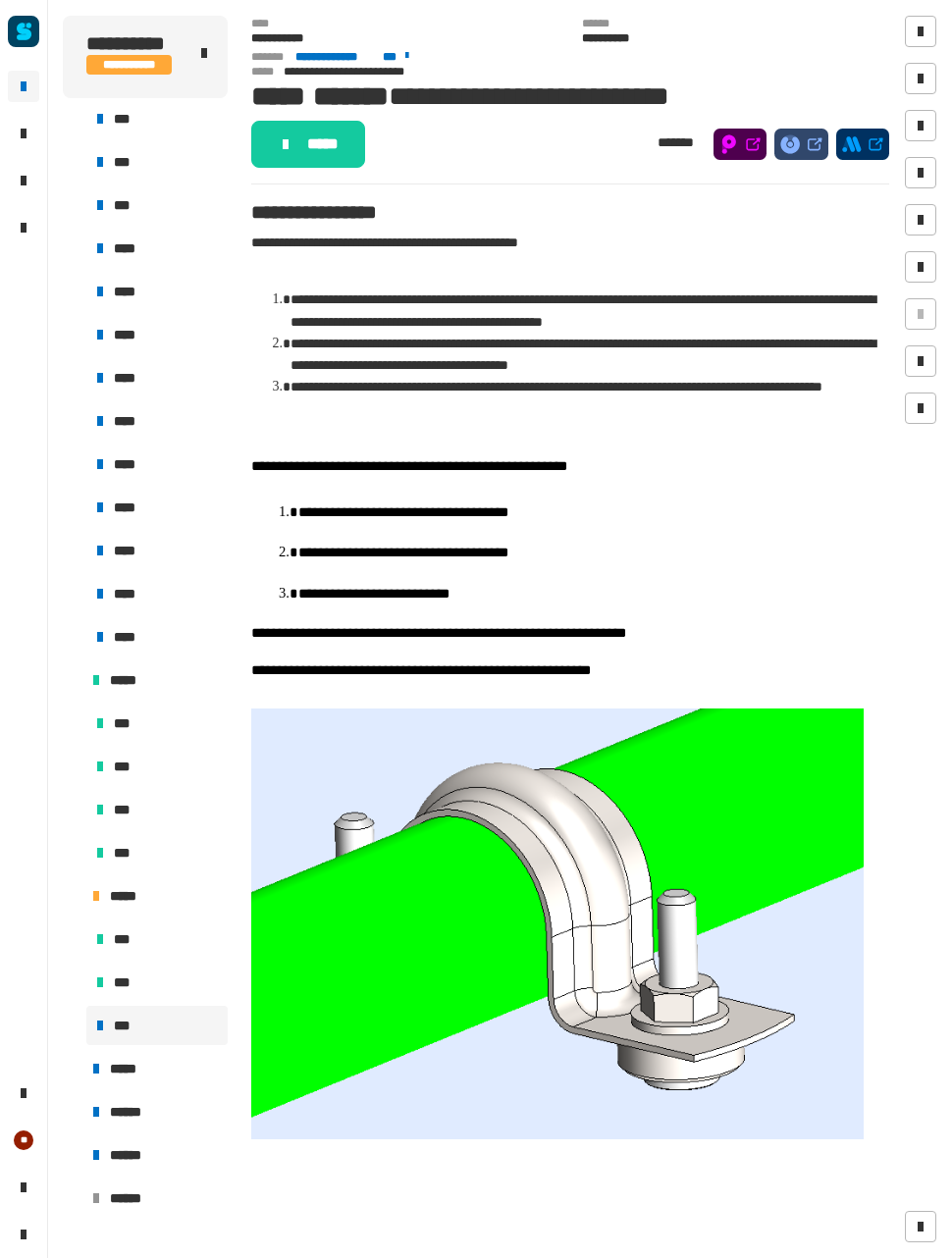 click on "*****" 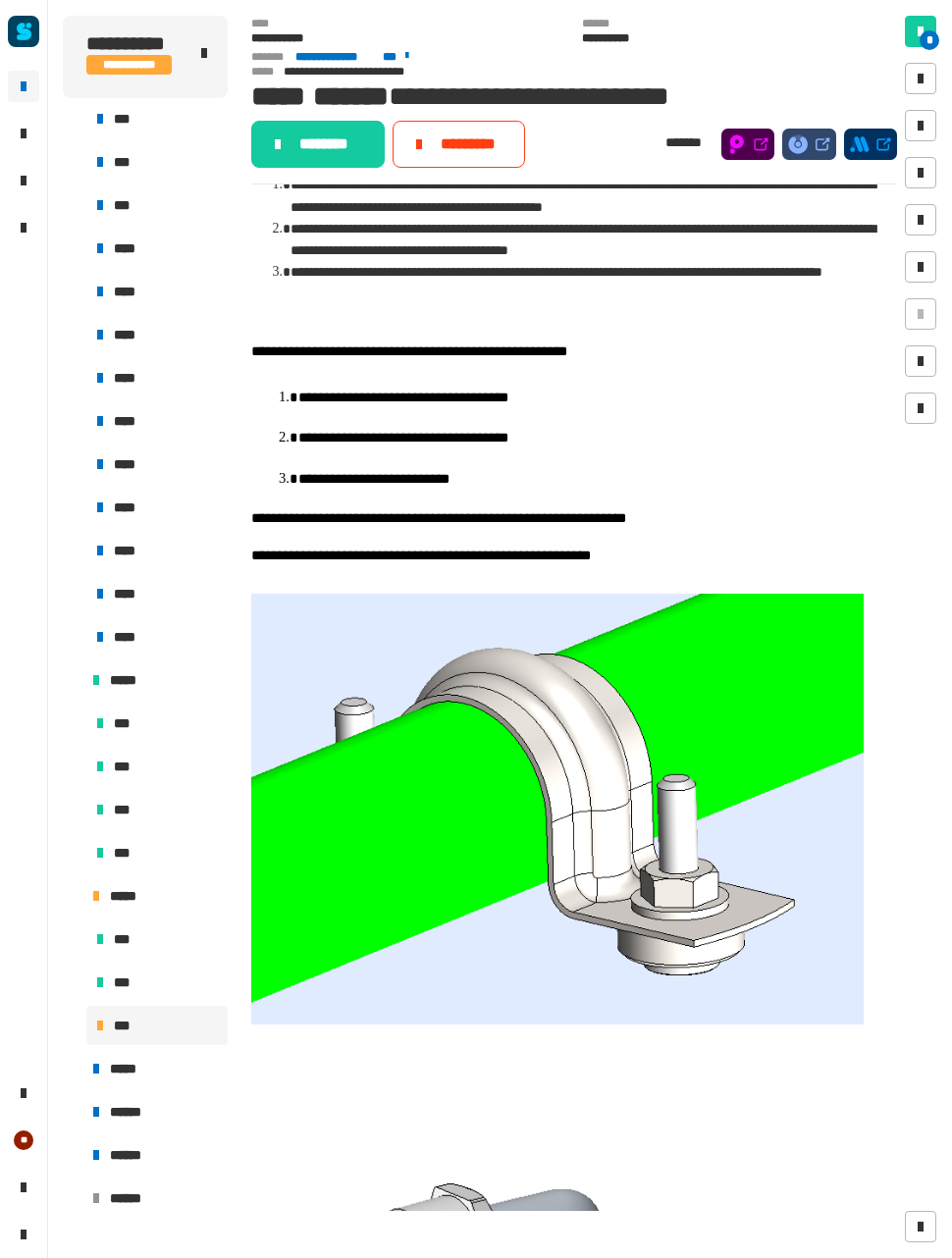 scroll, scrollTop: 210, scrollLeft: 0, axis: vertical 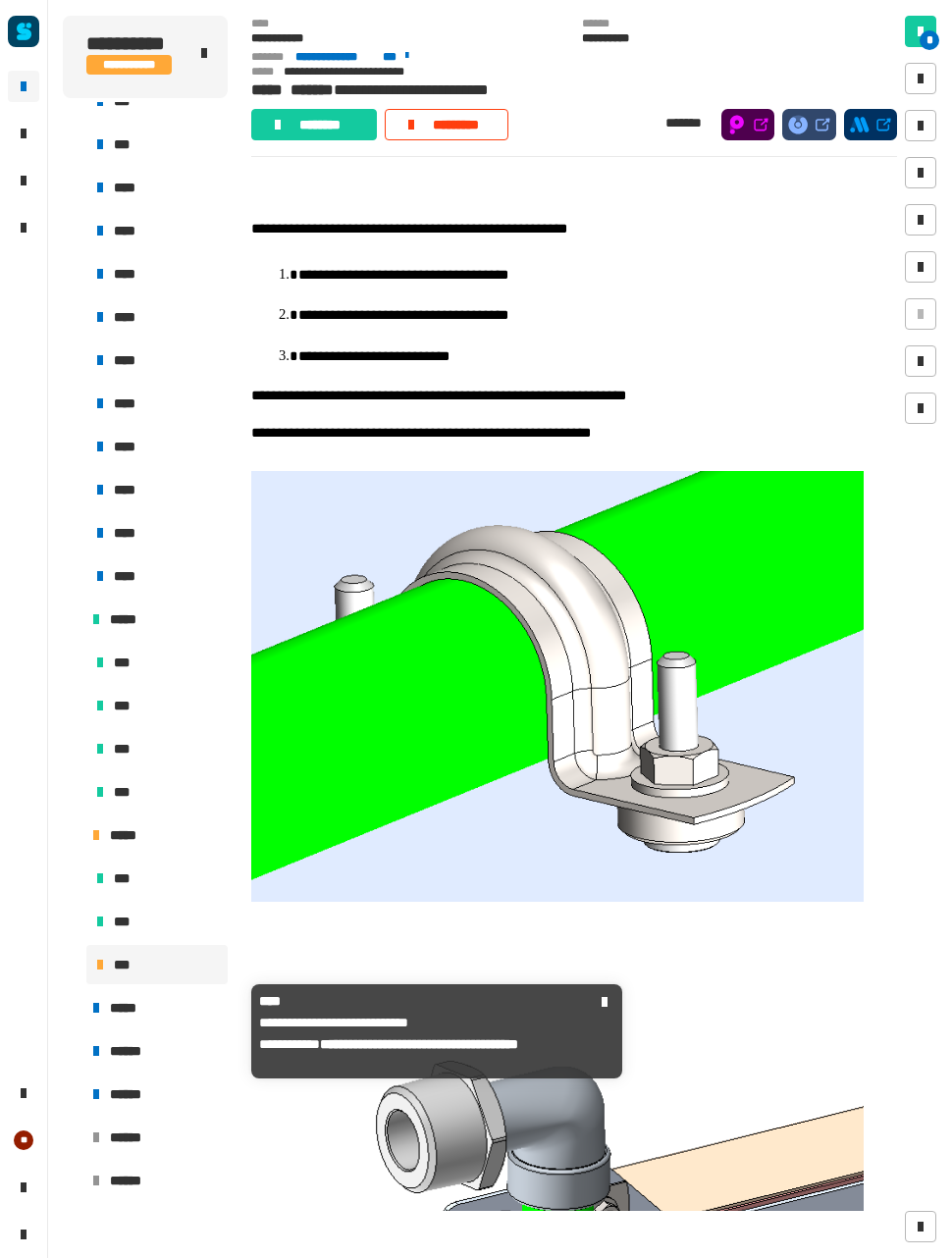 click on "*****" at bounding box center [165, 1008] 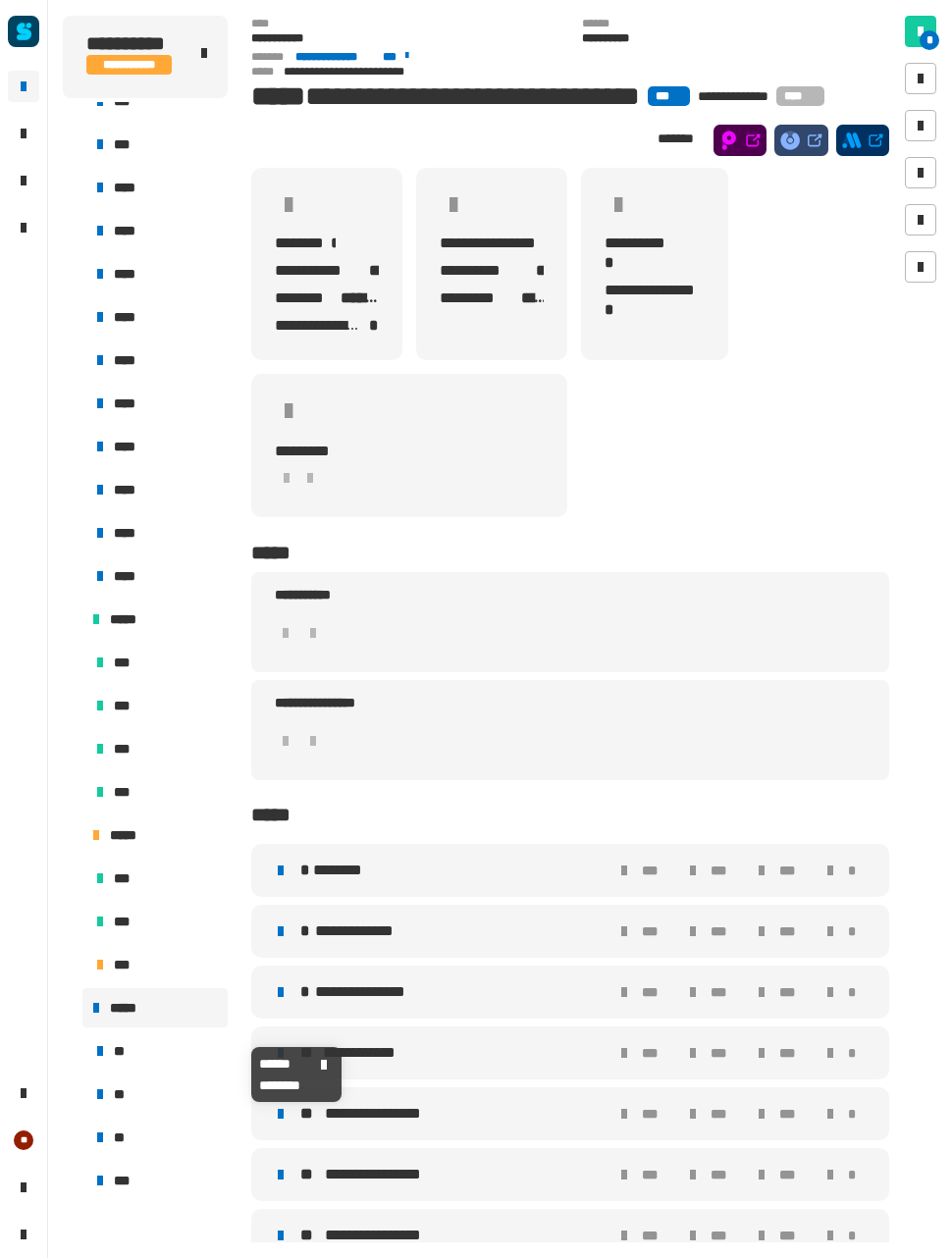 click on "**" at bounding box center [157, 1051] 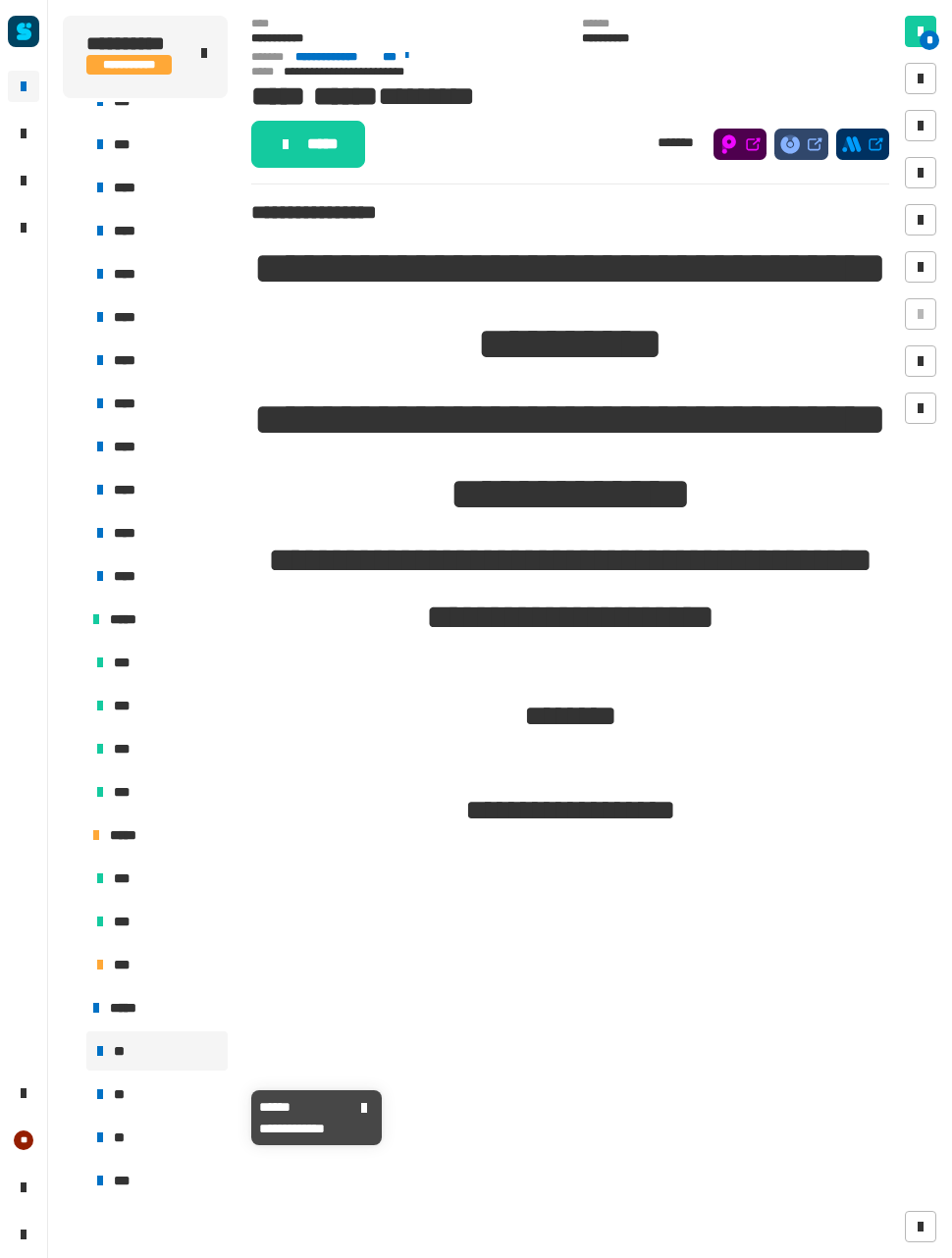 click on "**" at bounding box center [157, 1094] 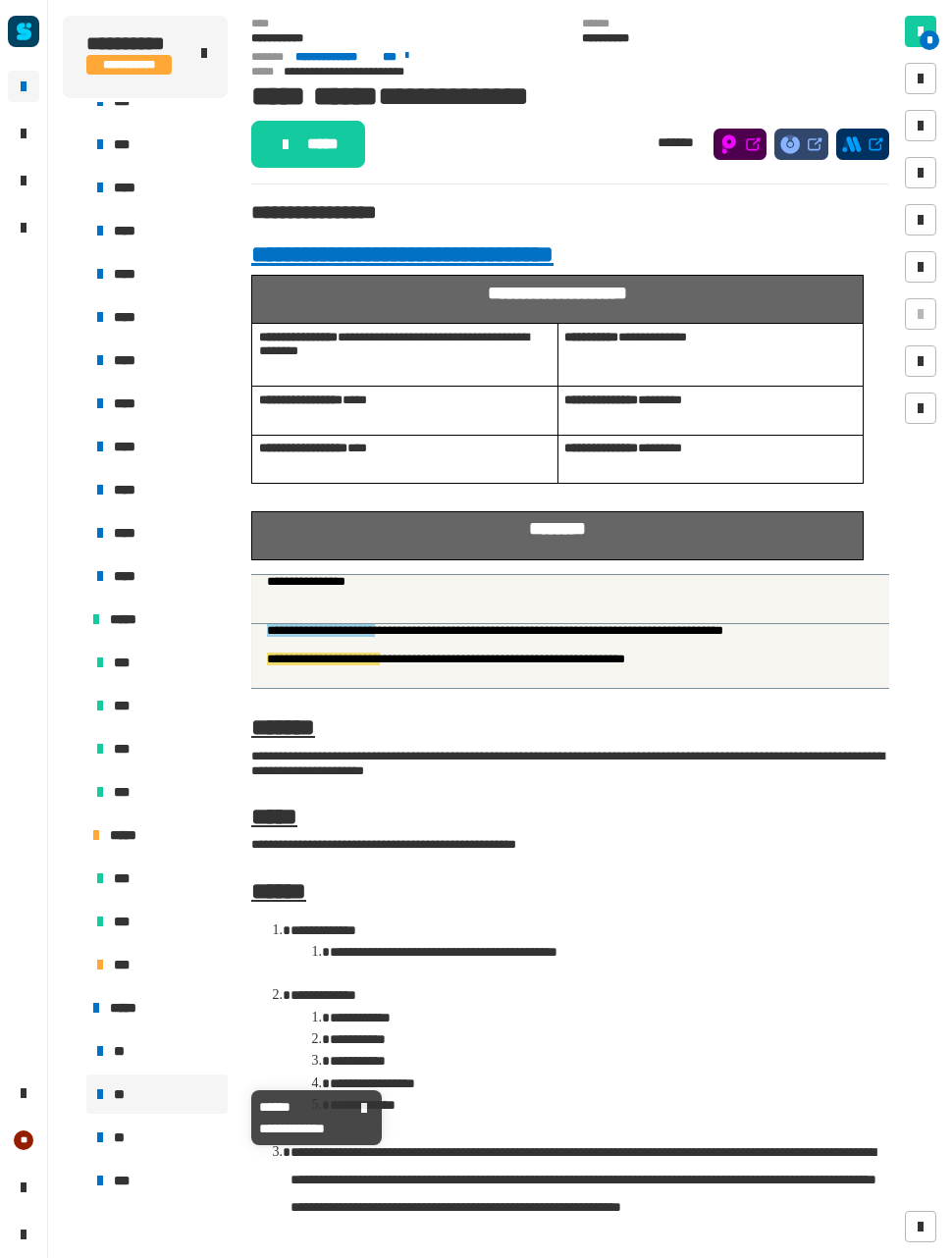 scroll, scrollTop: 955, scrollLeft: 0, axis: vertical 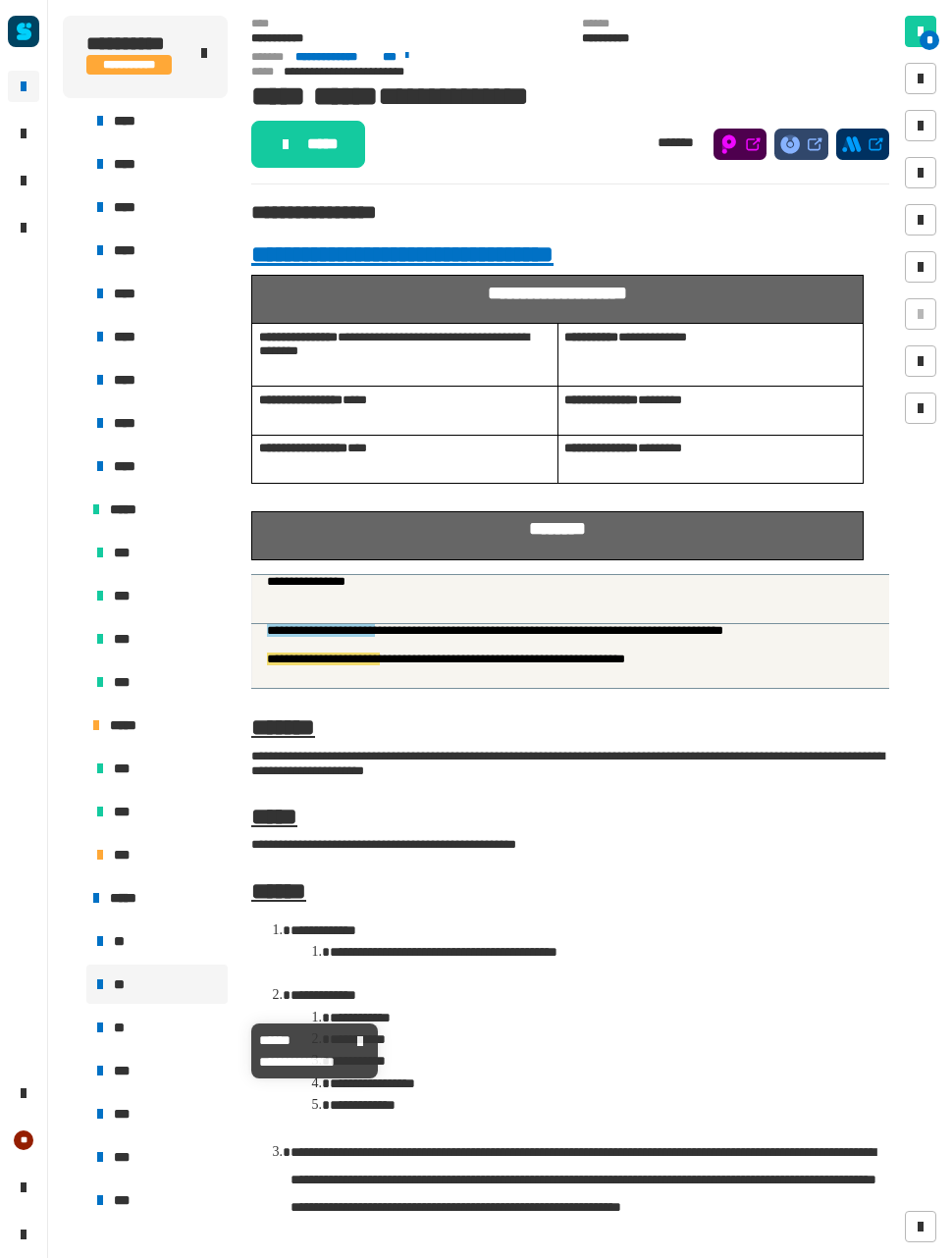 click on "**" at bounding box center (157, 1027) 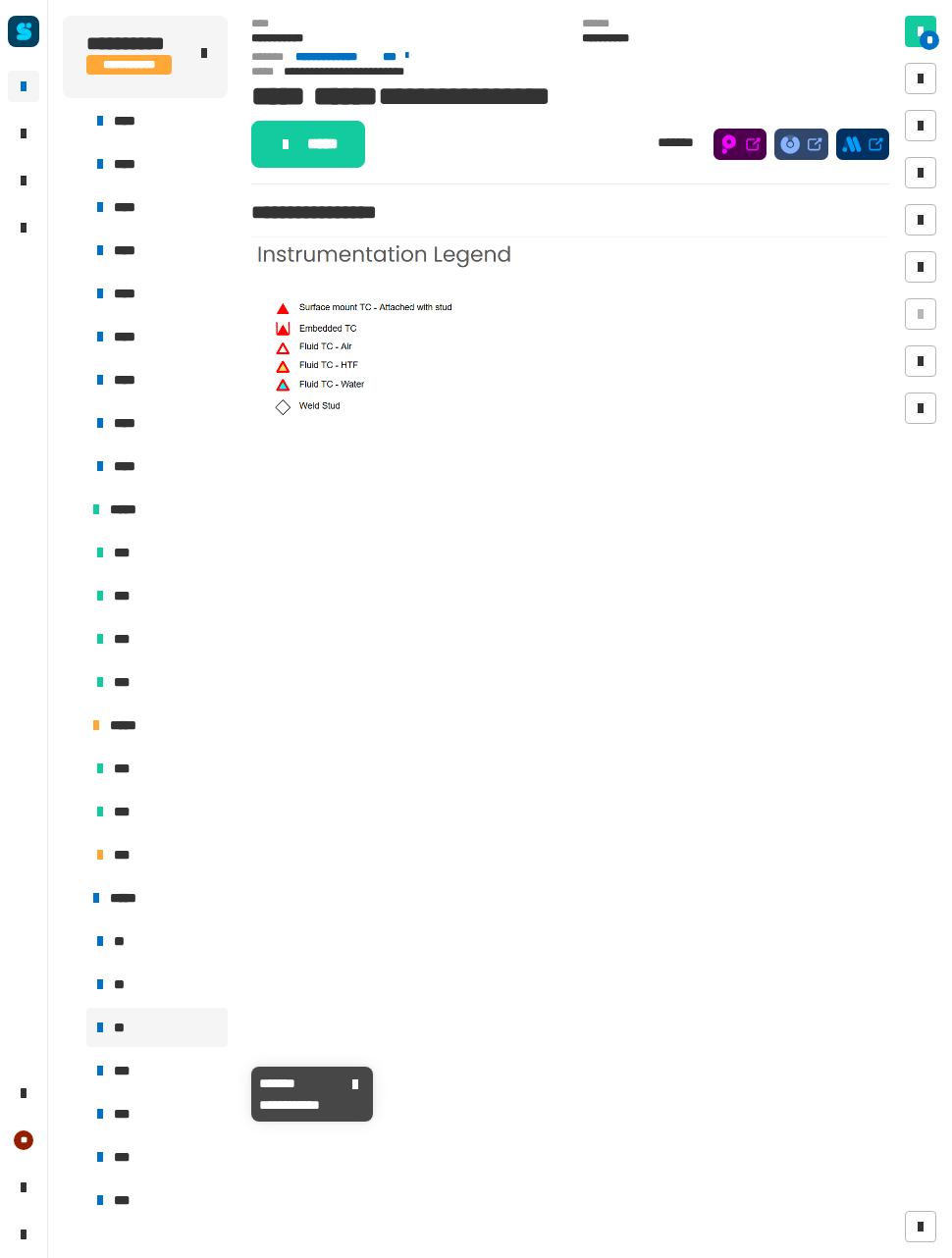 click on "***" at bounding box center [157, 1071] 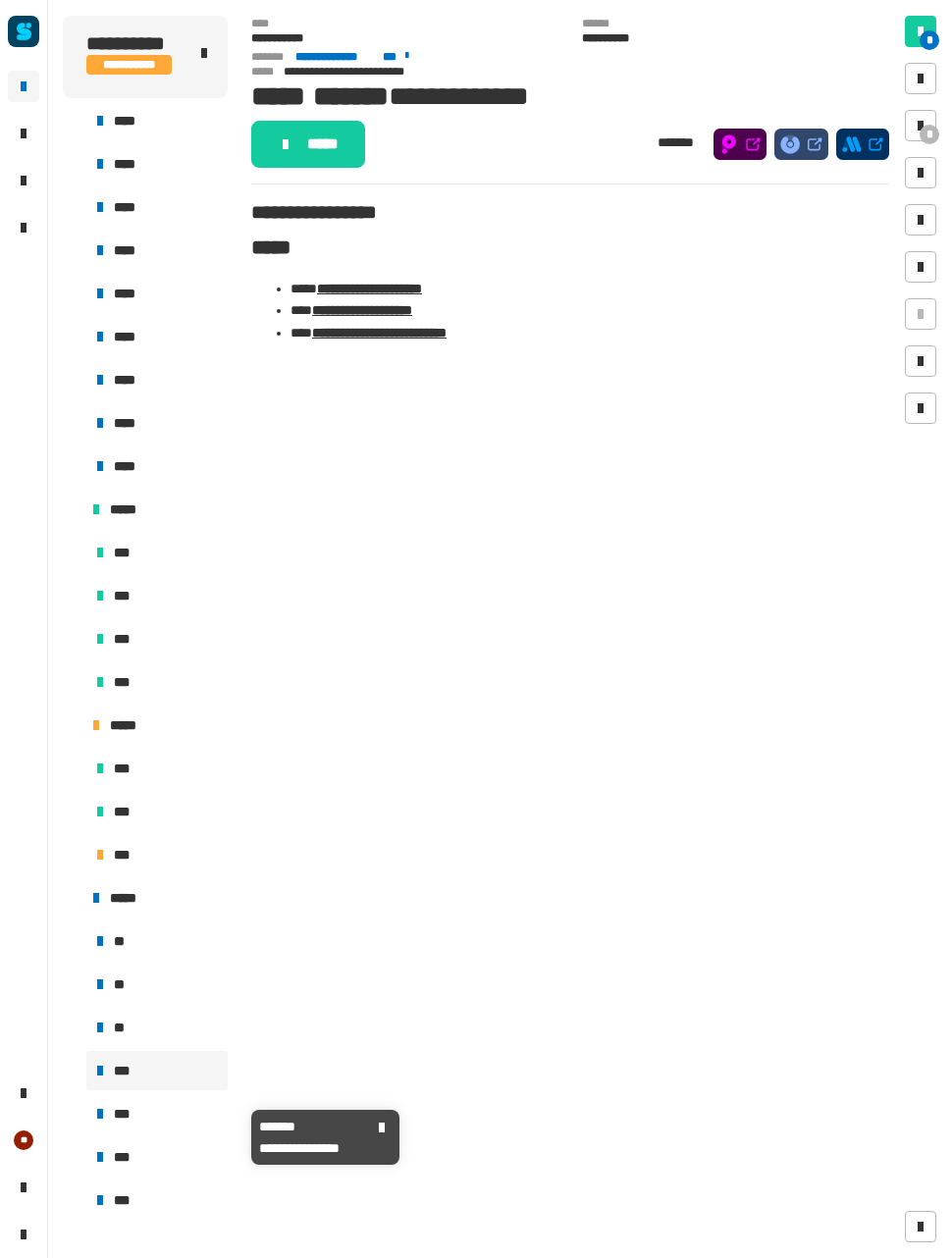 click on "***" at bounding box center (157, 1114) 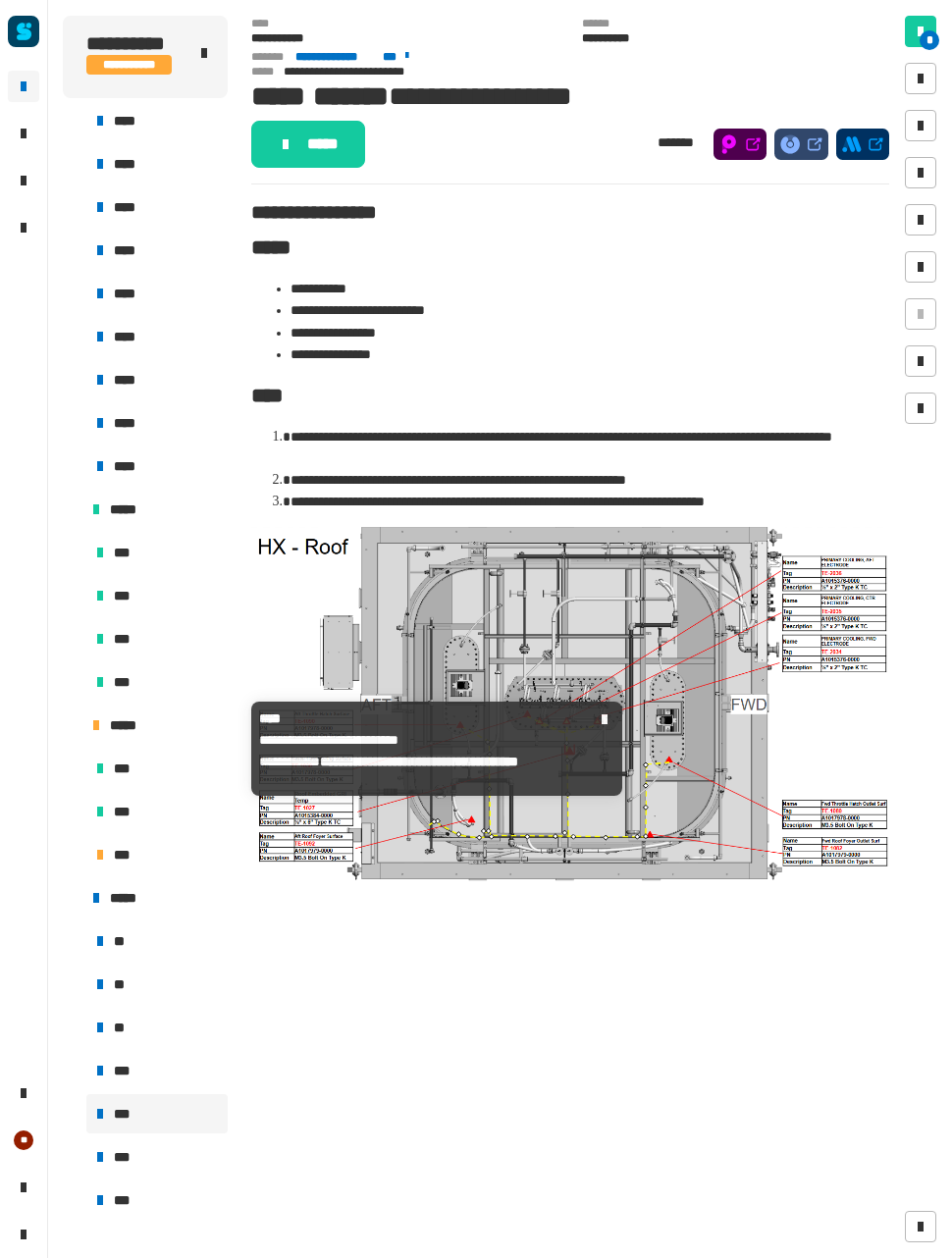 click on "*****" at bounding box center [165, 725] 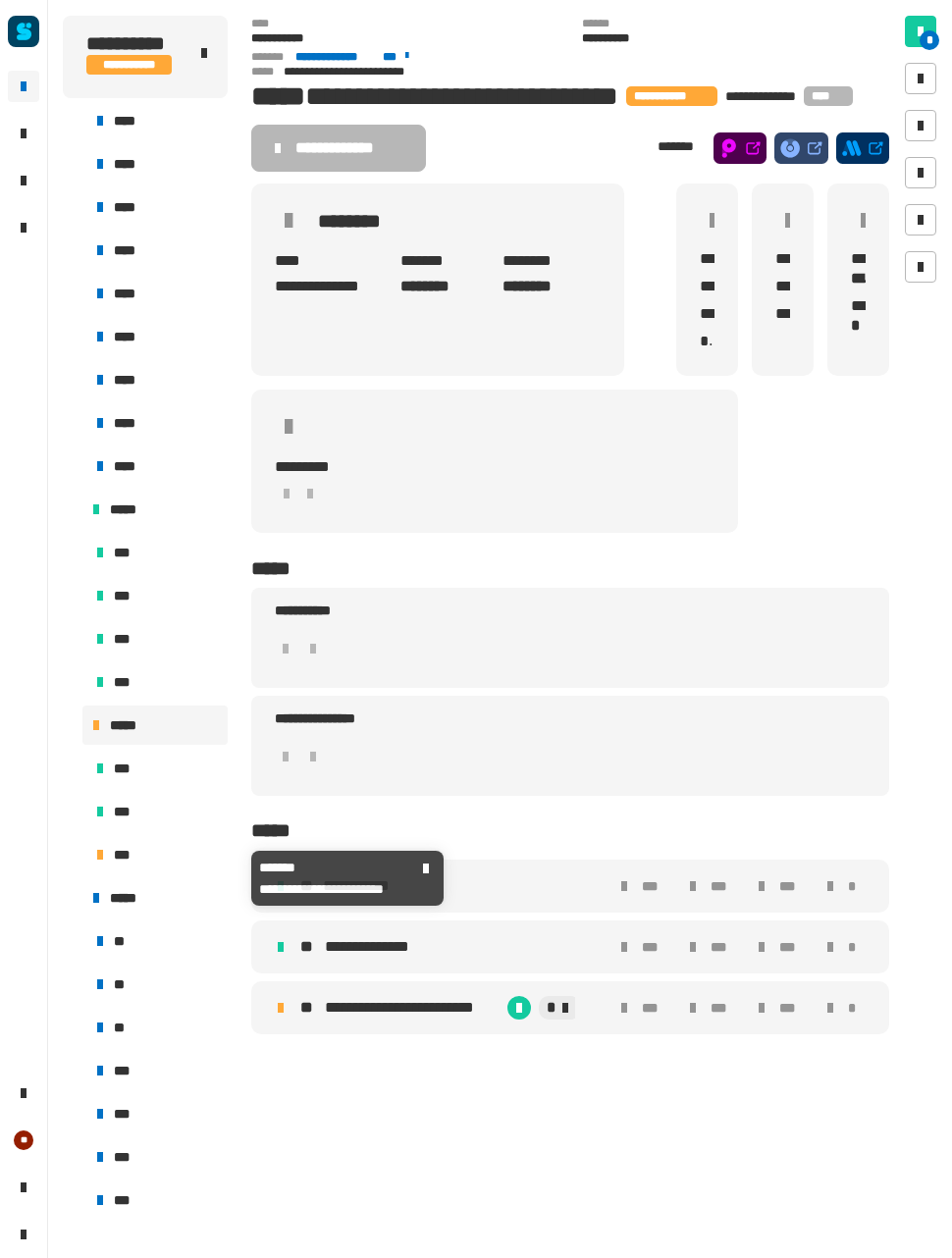 click on "***" at bounding box center [157, 855] 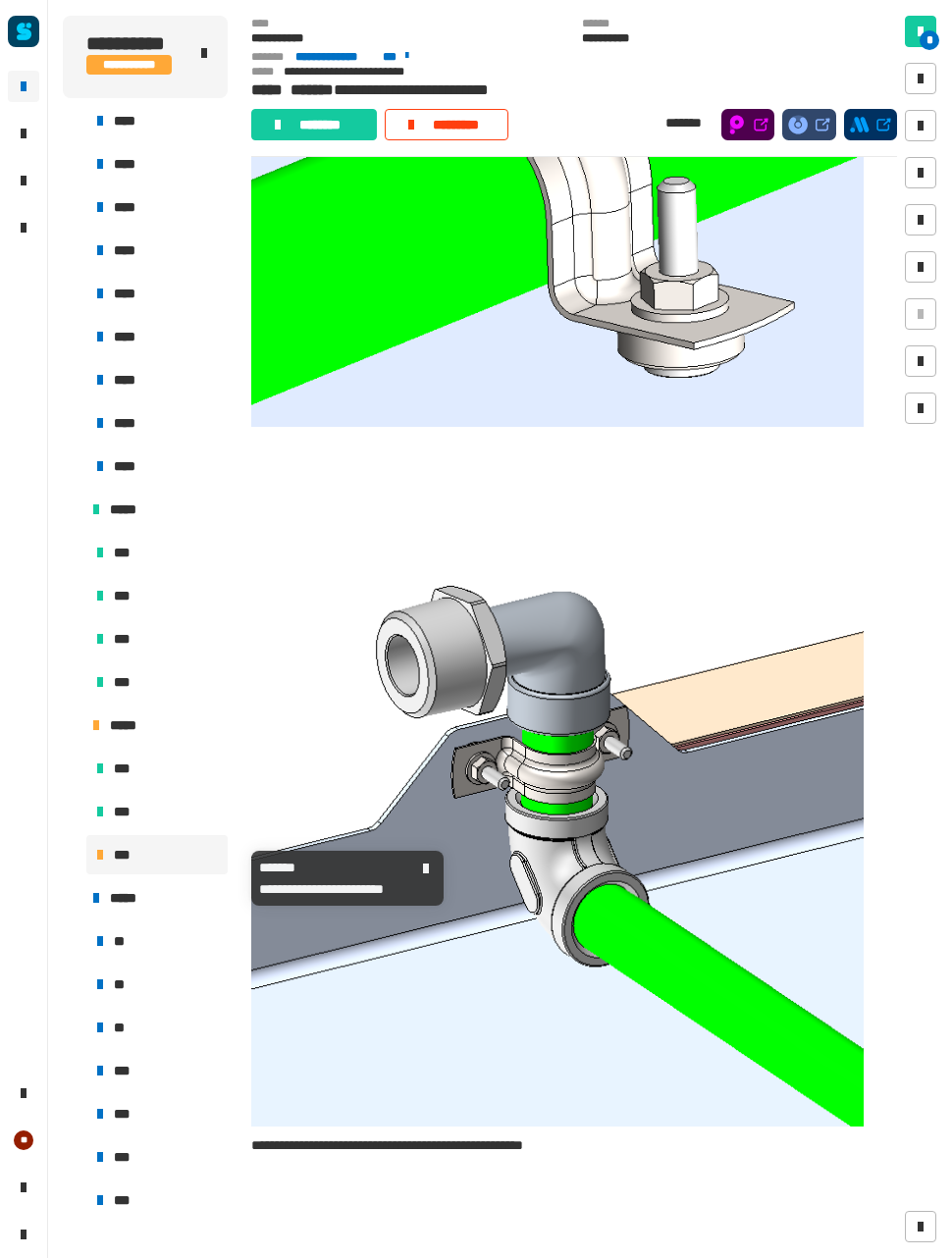 scroll, scrollTop: 687, scrollLeft: 0, axis: vertical 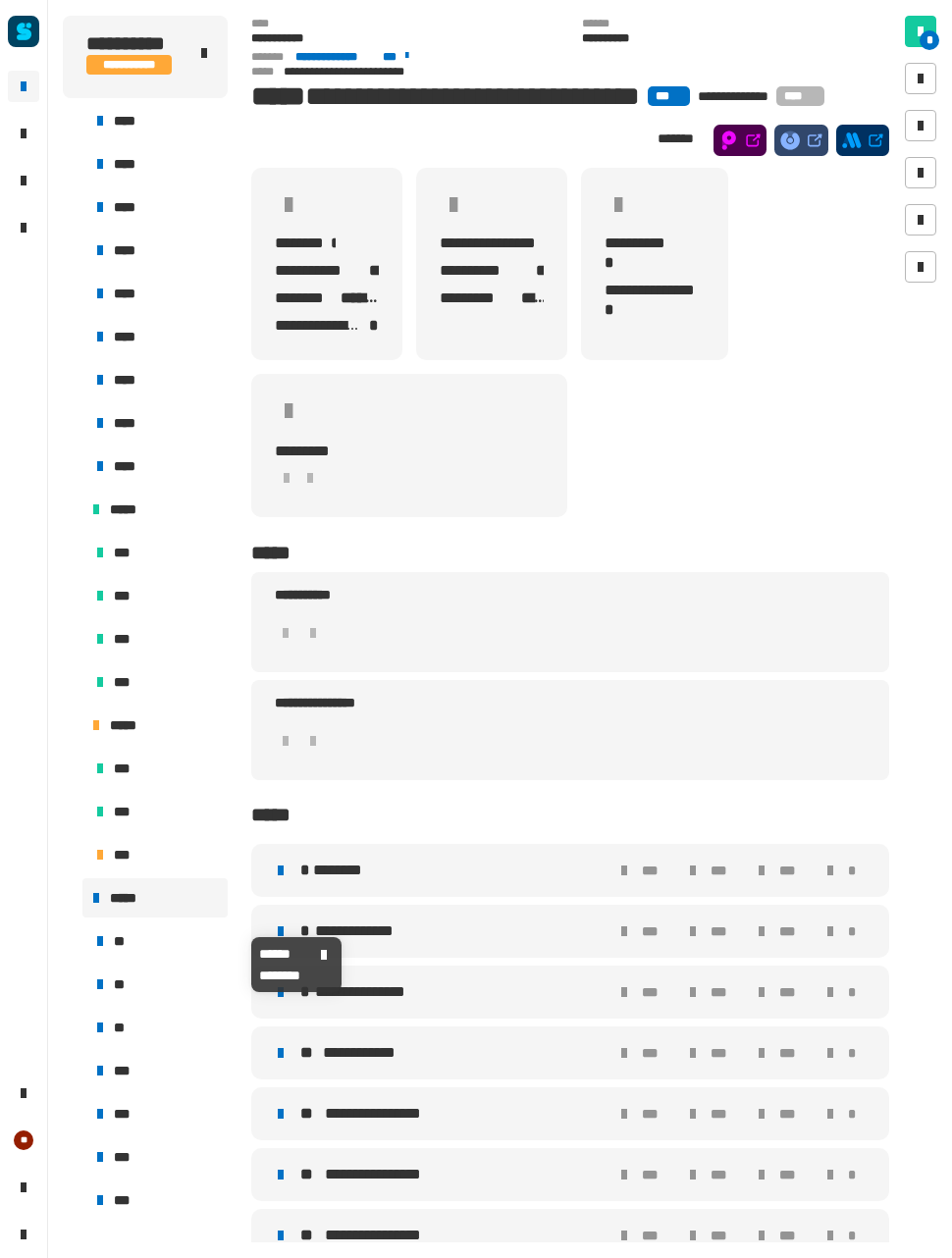 click on "**" at bounding box center (157, 941) 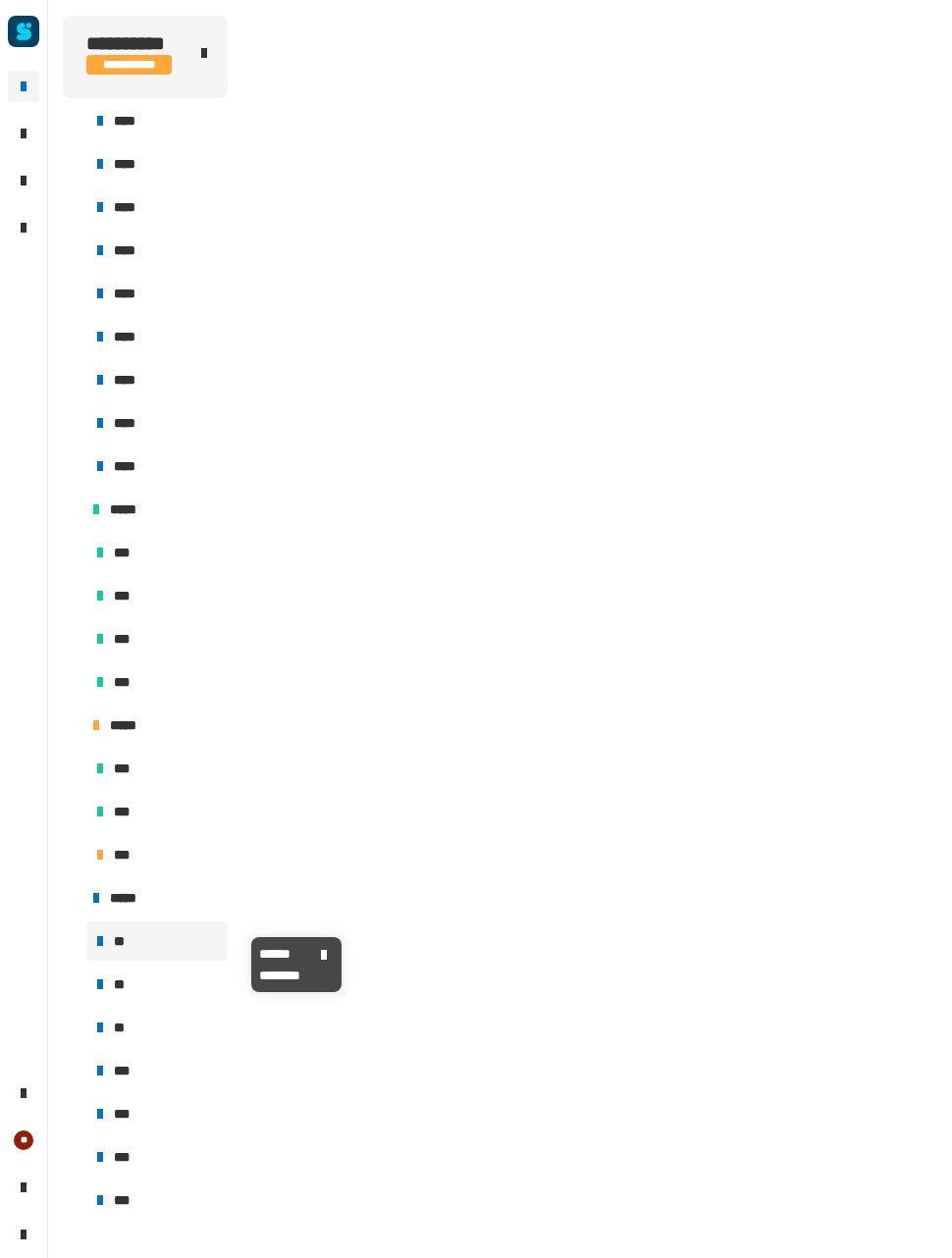 click on "**" at bounding box center [157, 941] 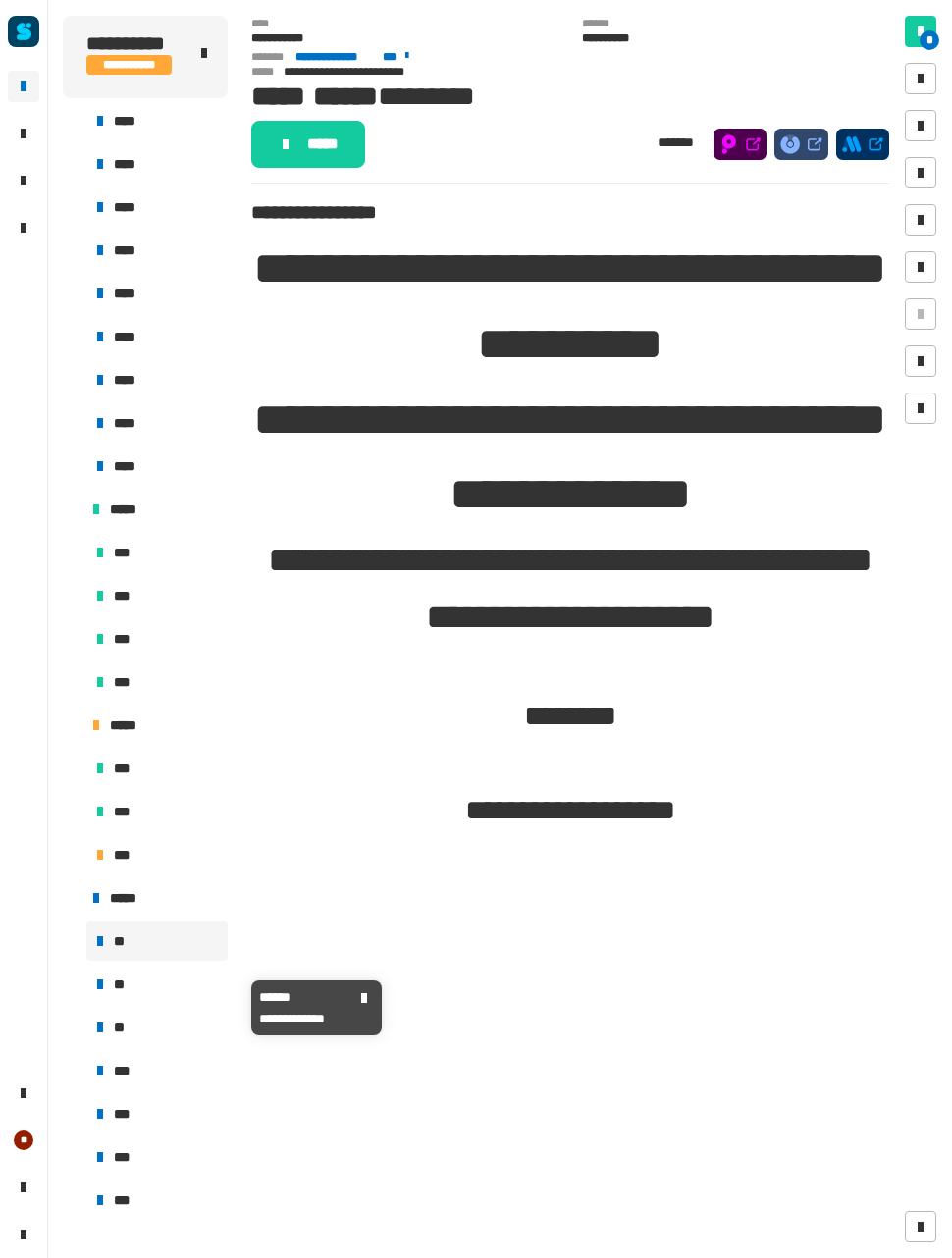 click on "**" at bounding box center (157, 984) 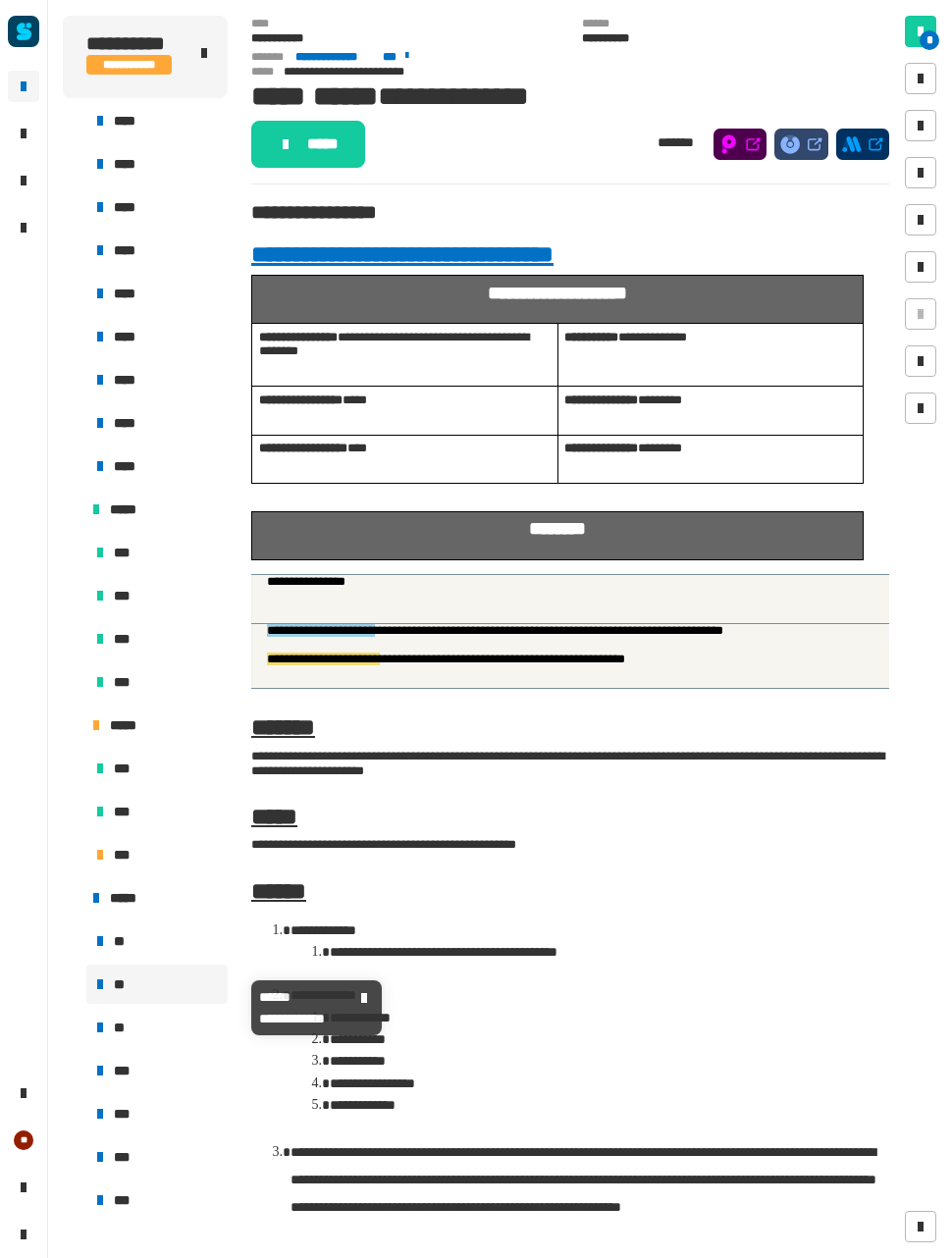 scroll, scrollTop: 61, scrollLeft: 0, axis: vertical 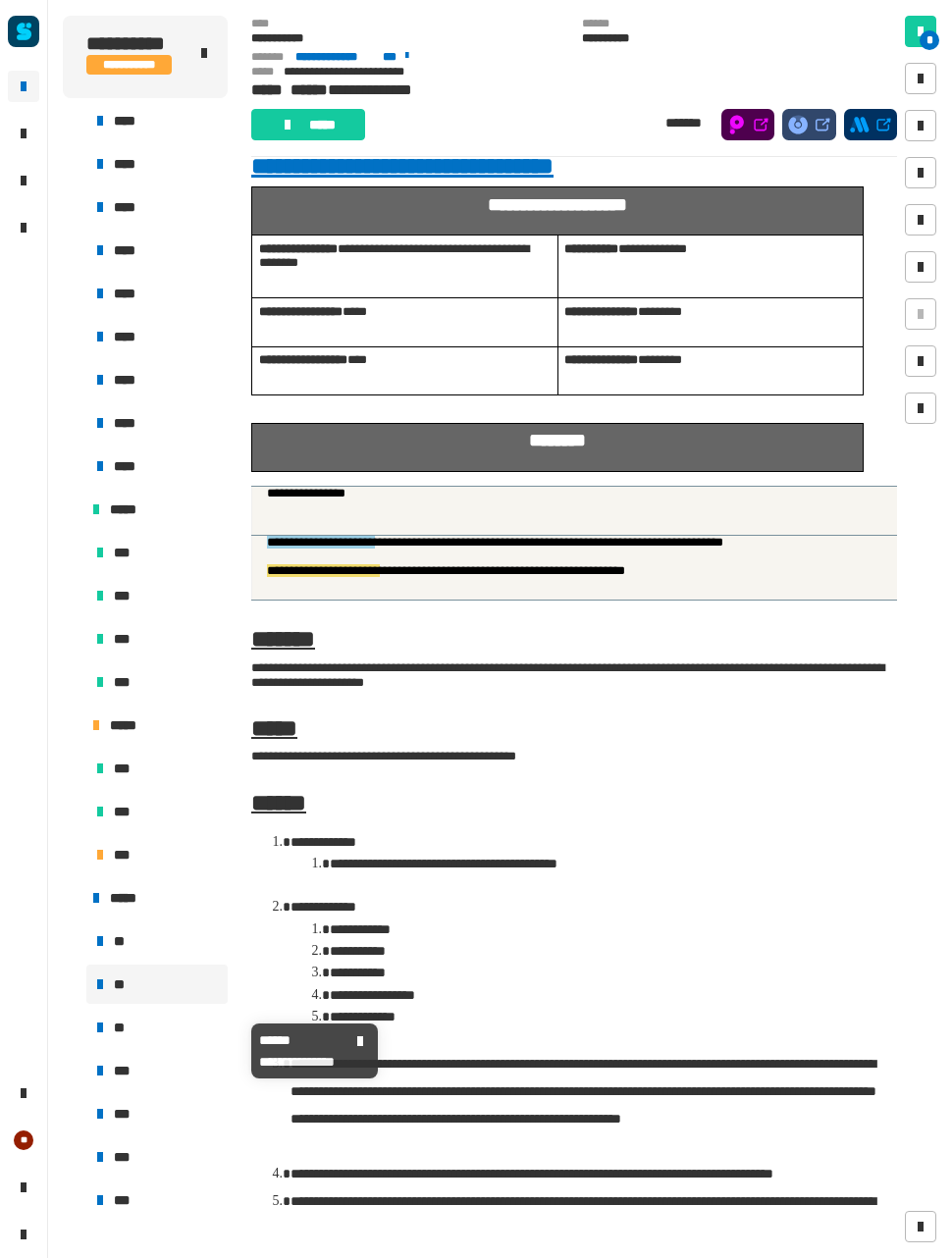 click on "**" at bounding box center (157, 1027) 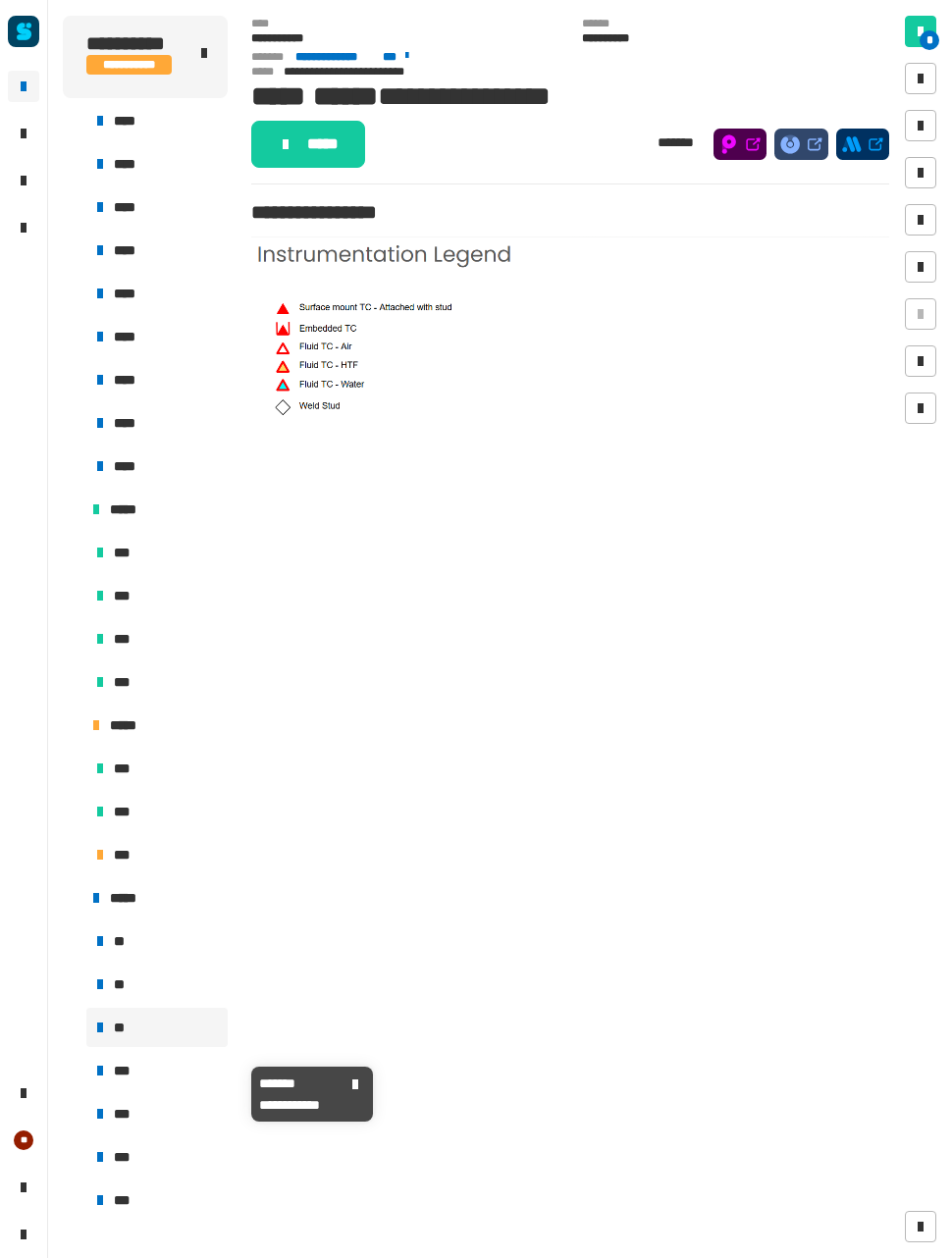 click on "***" at bounding box center (157, 1071) 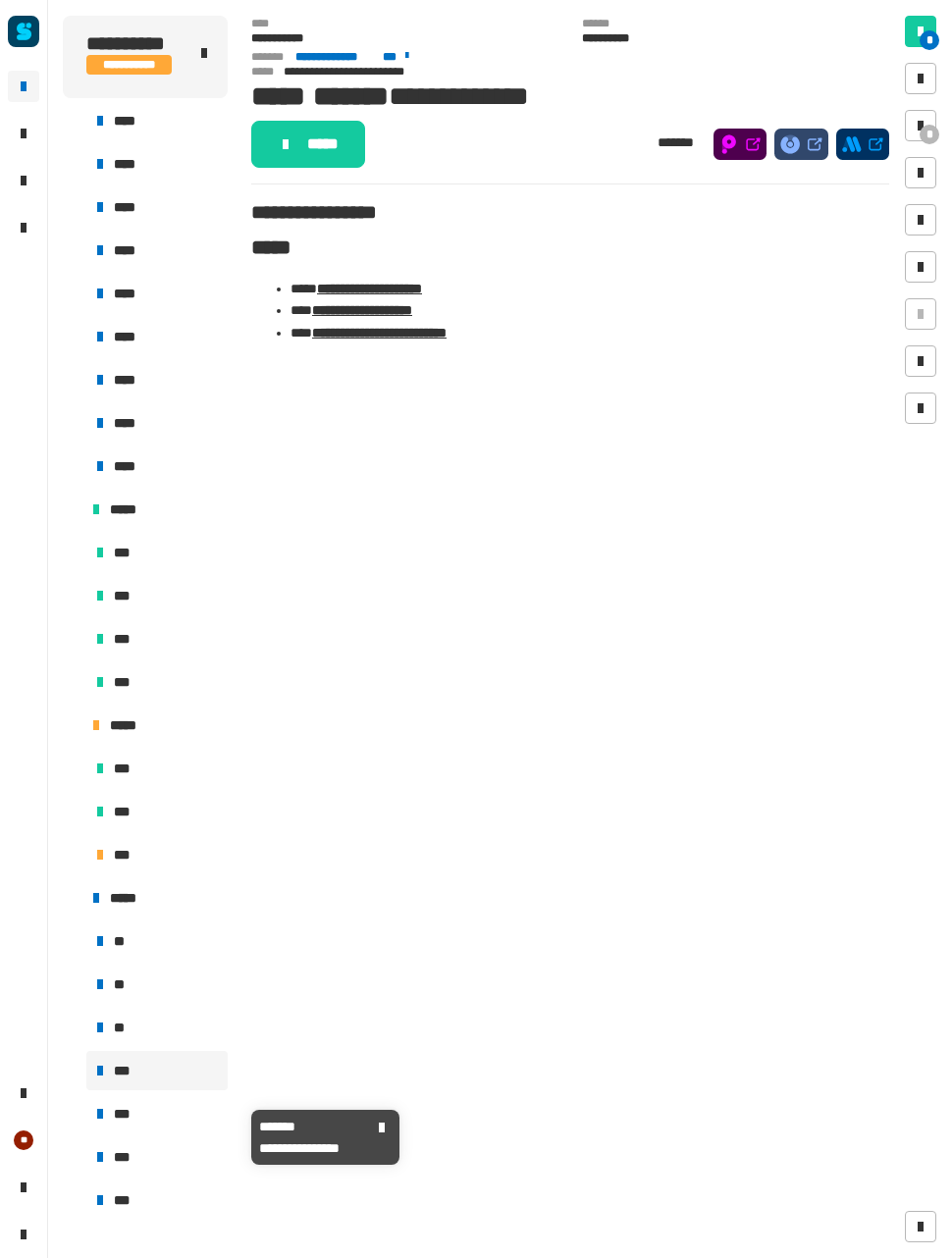 click on "***" at bounding box center (157, 1114) 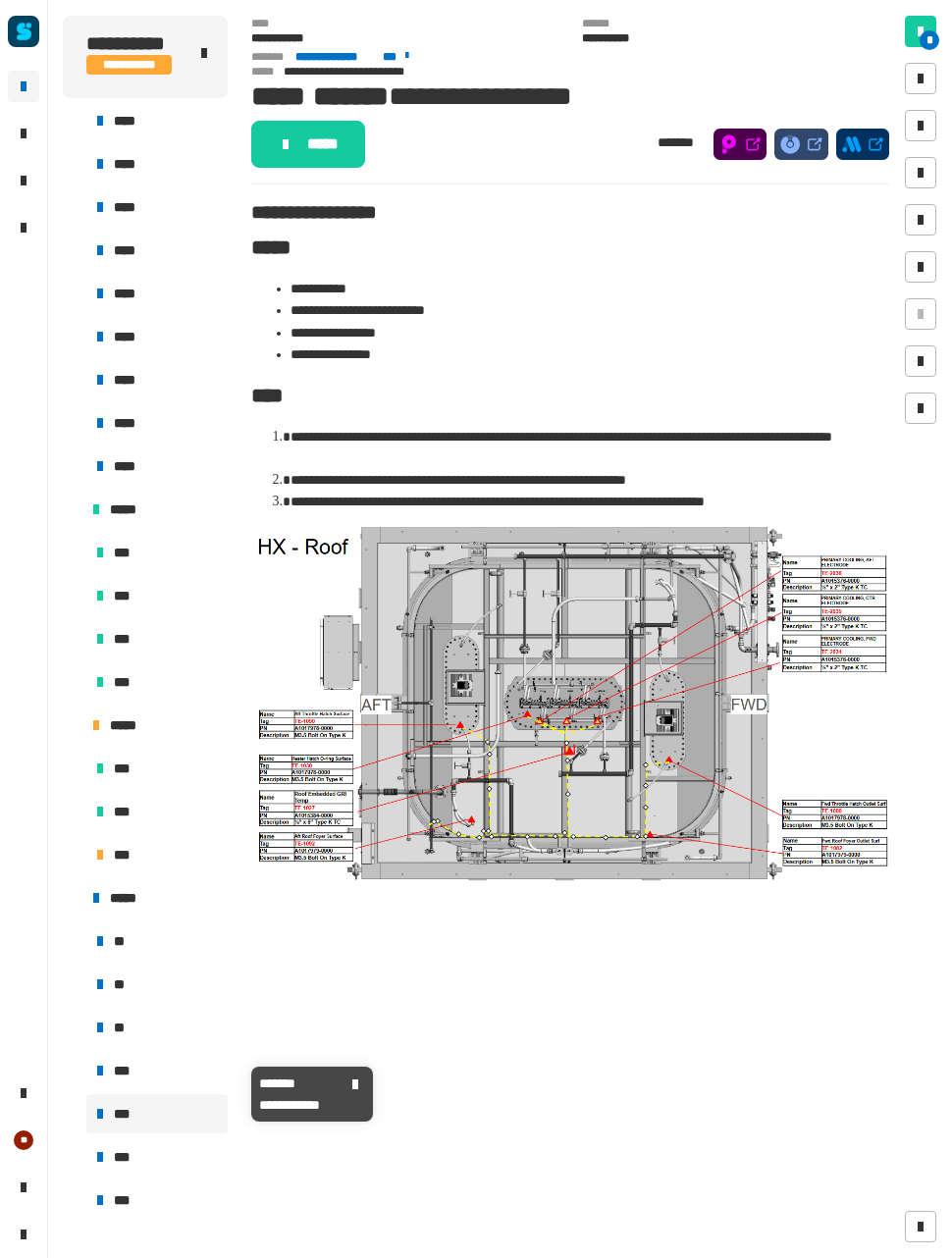 click on "***" at bounding box center [157, 1071] 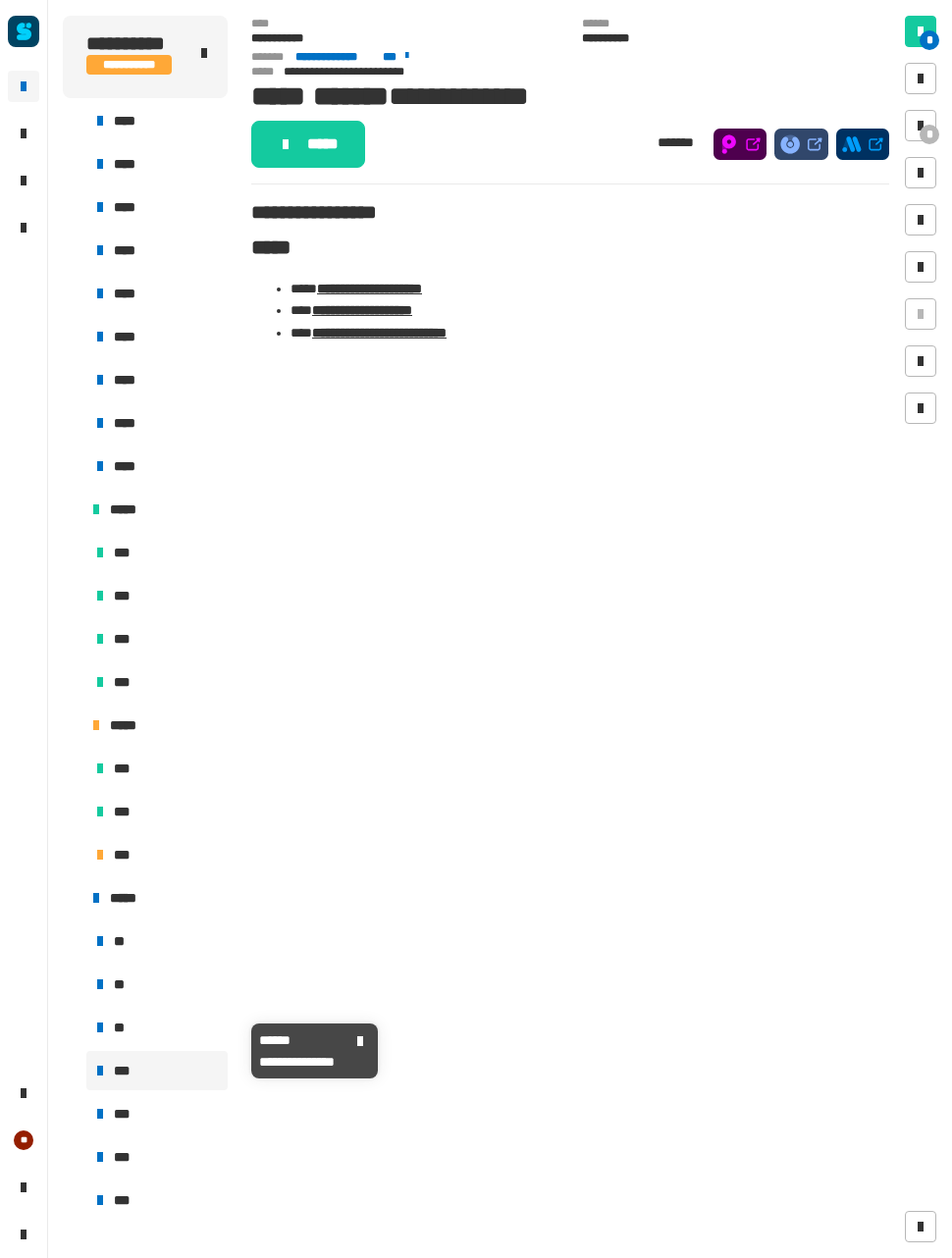 click on "**" at bounding box center [157, 1027] 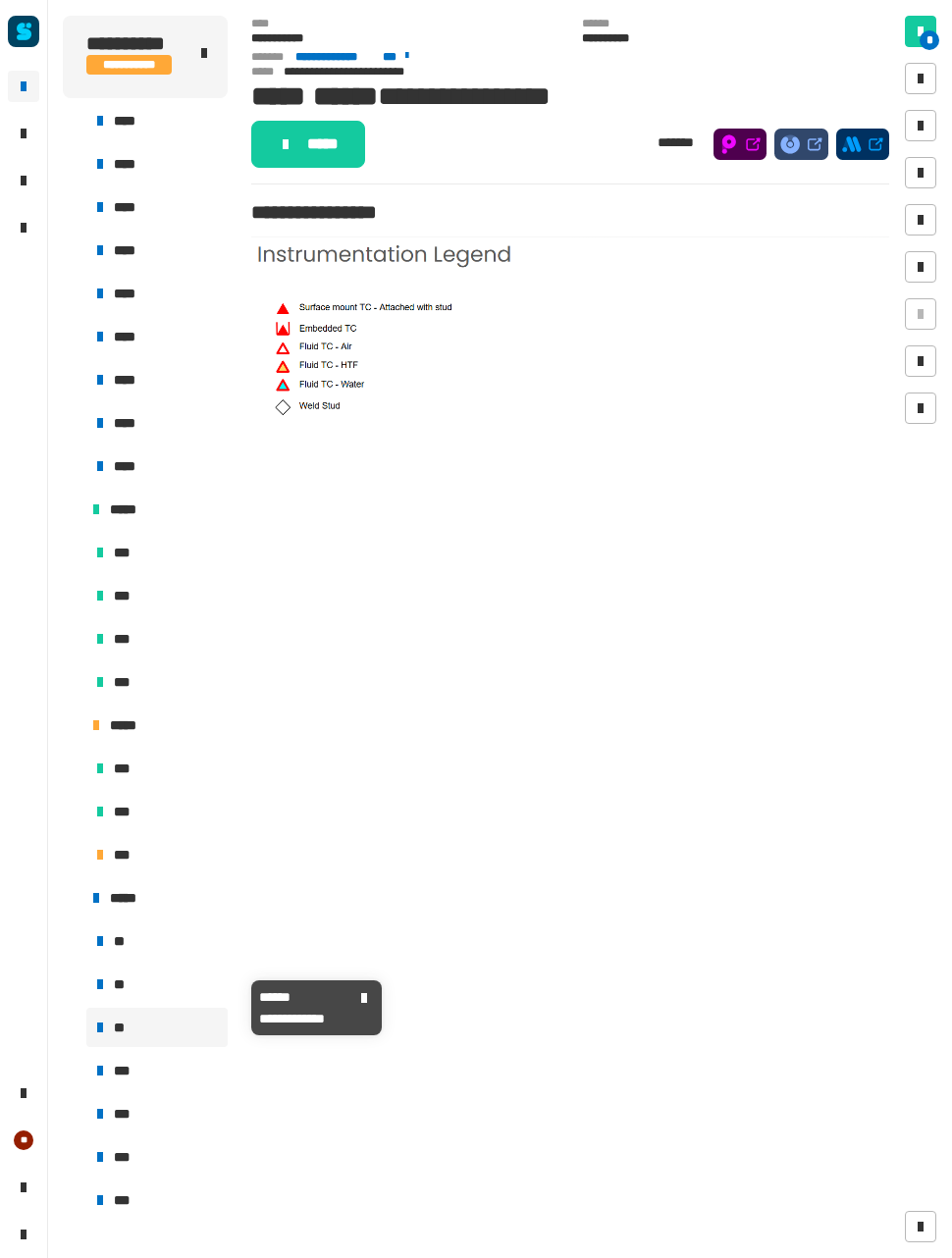 click on "**" at bounding box center [157, 984] 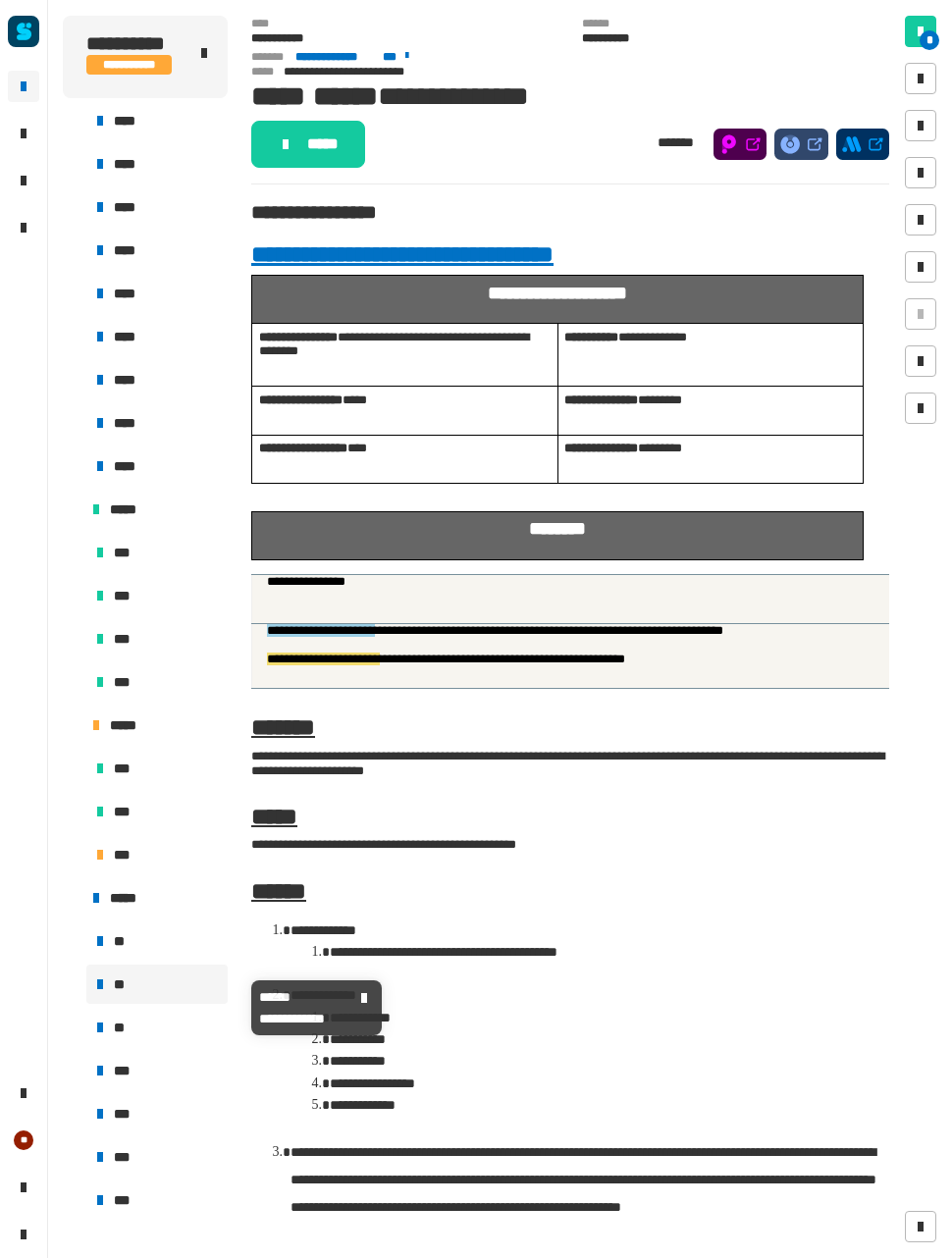 click 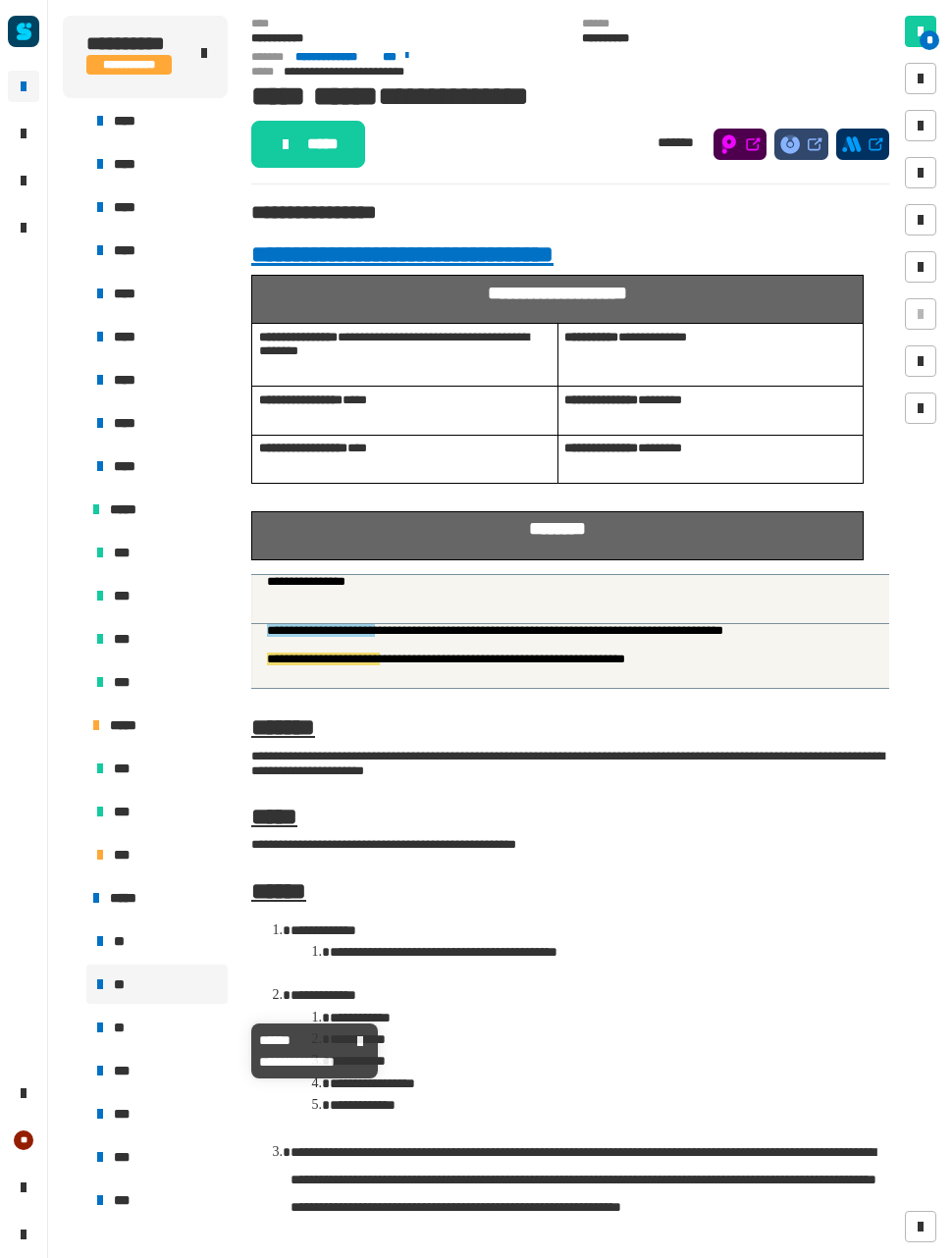 click on "**" at bounding box center [157, 1027] 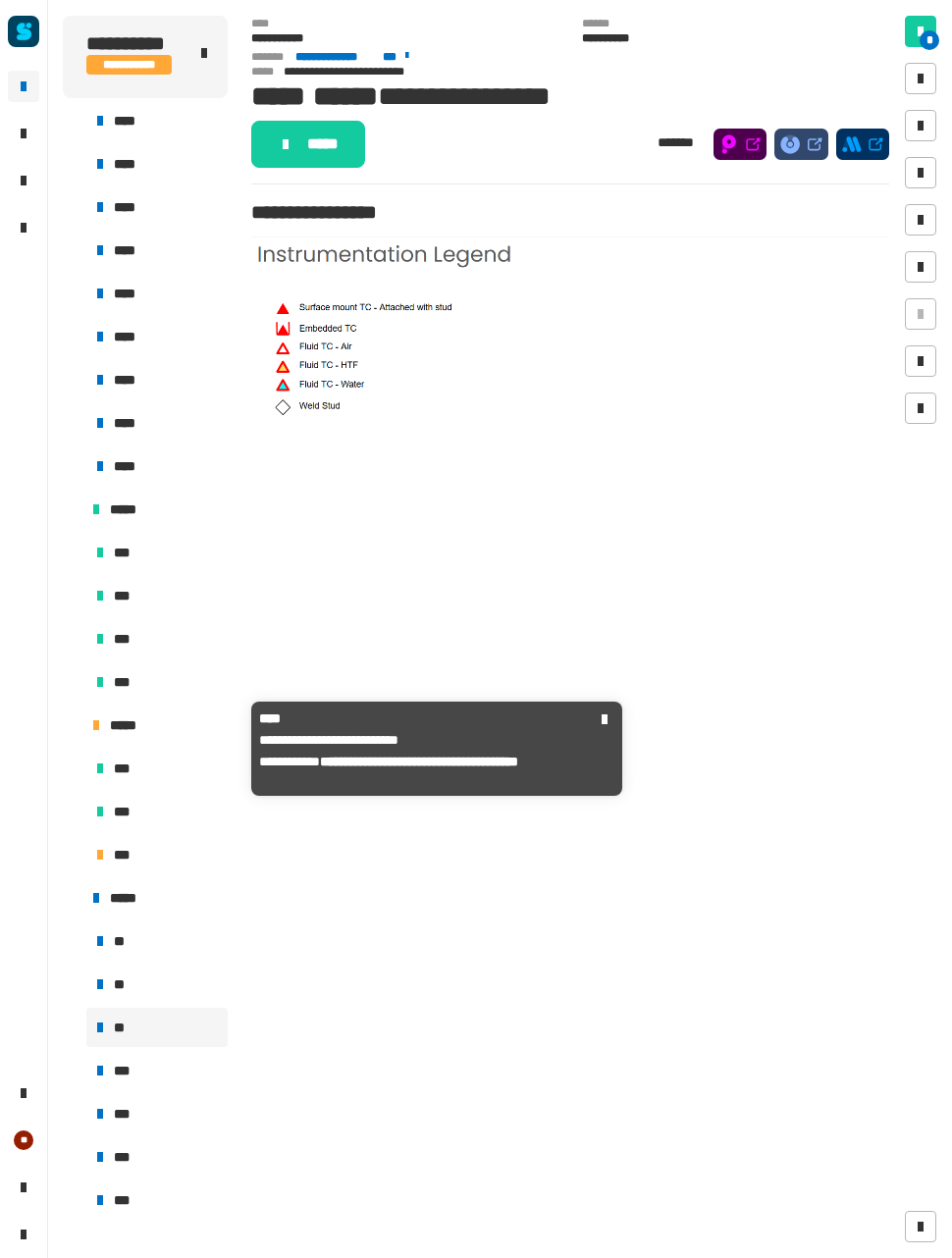 click on "*****" at bounding box center [165, 725] 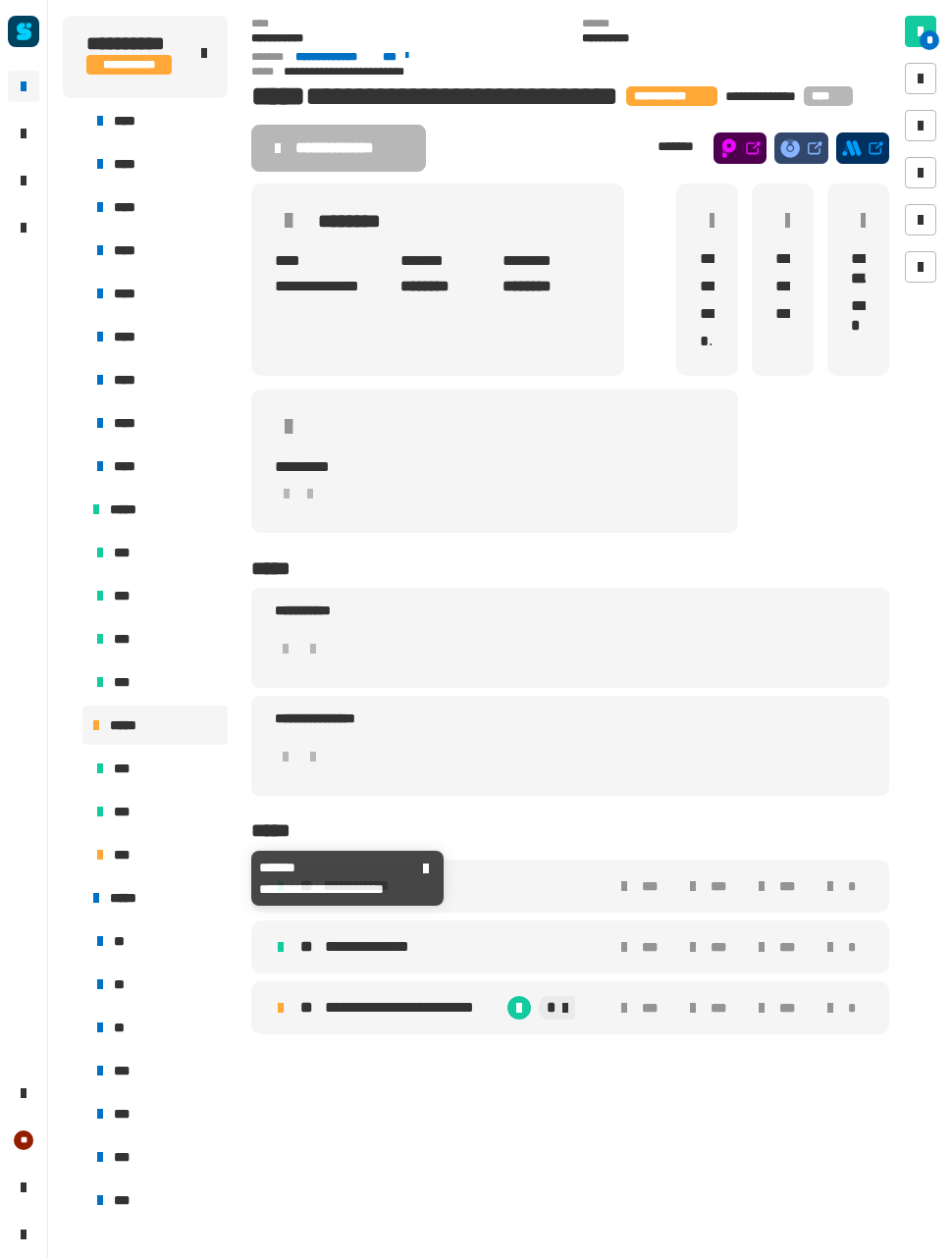 click on "***" at bounding box center [157, 855] 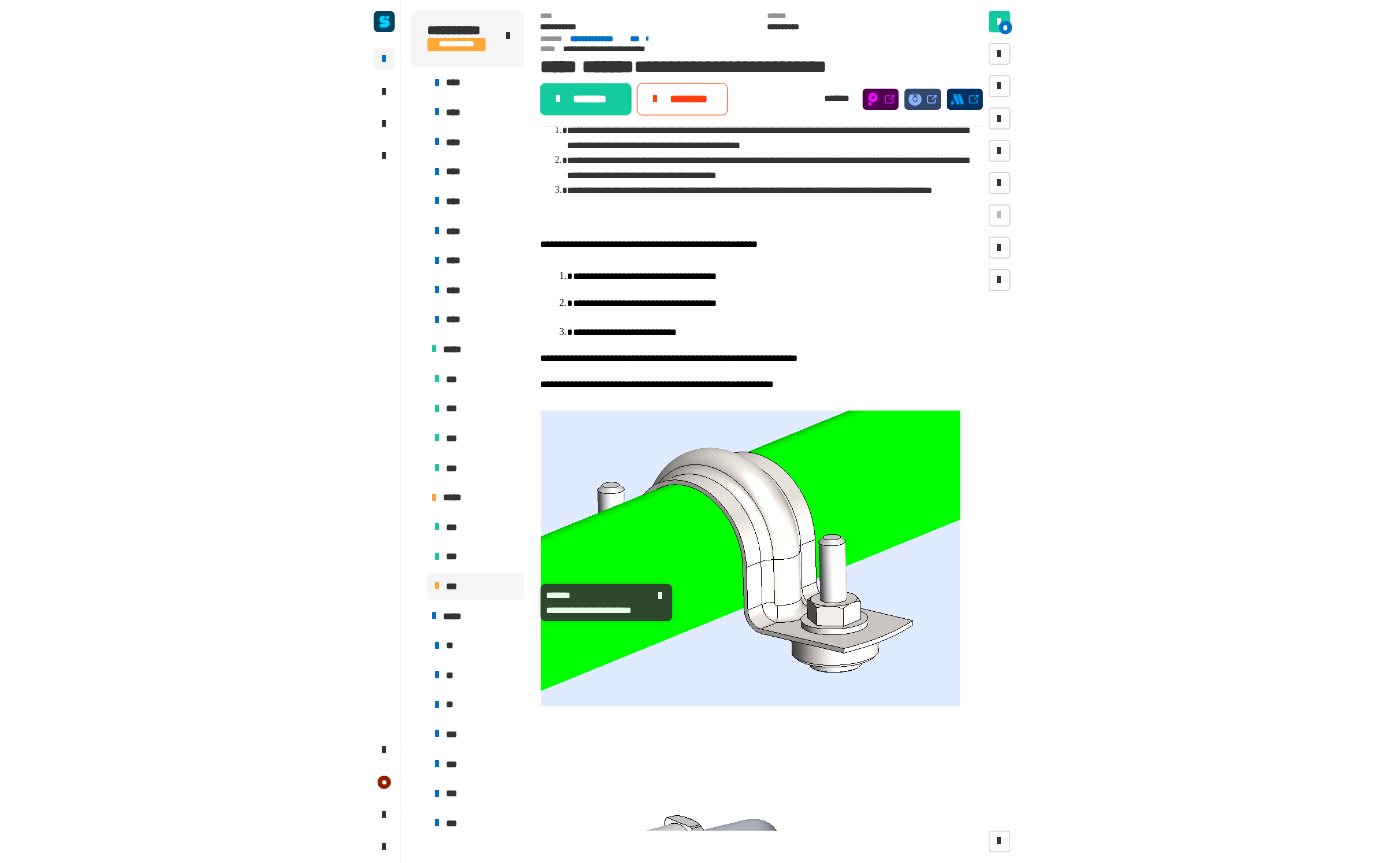 scroll, scrollTop: 135, scrollLeft: 0, axis: vertical 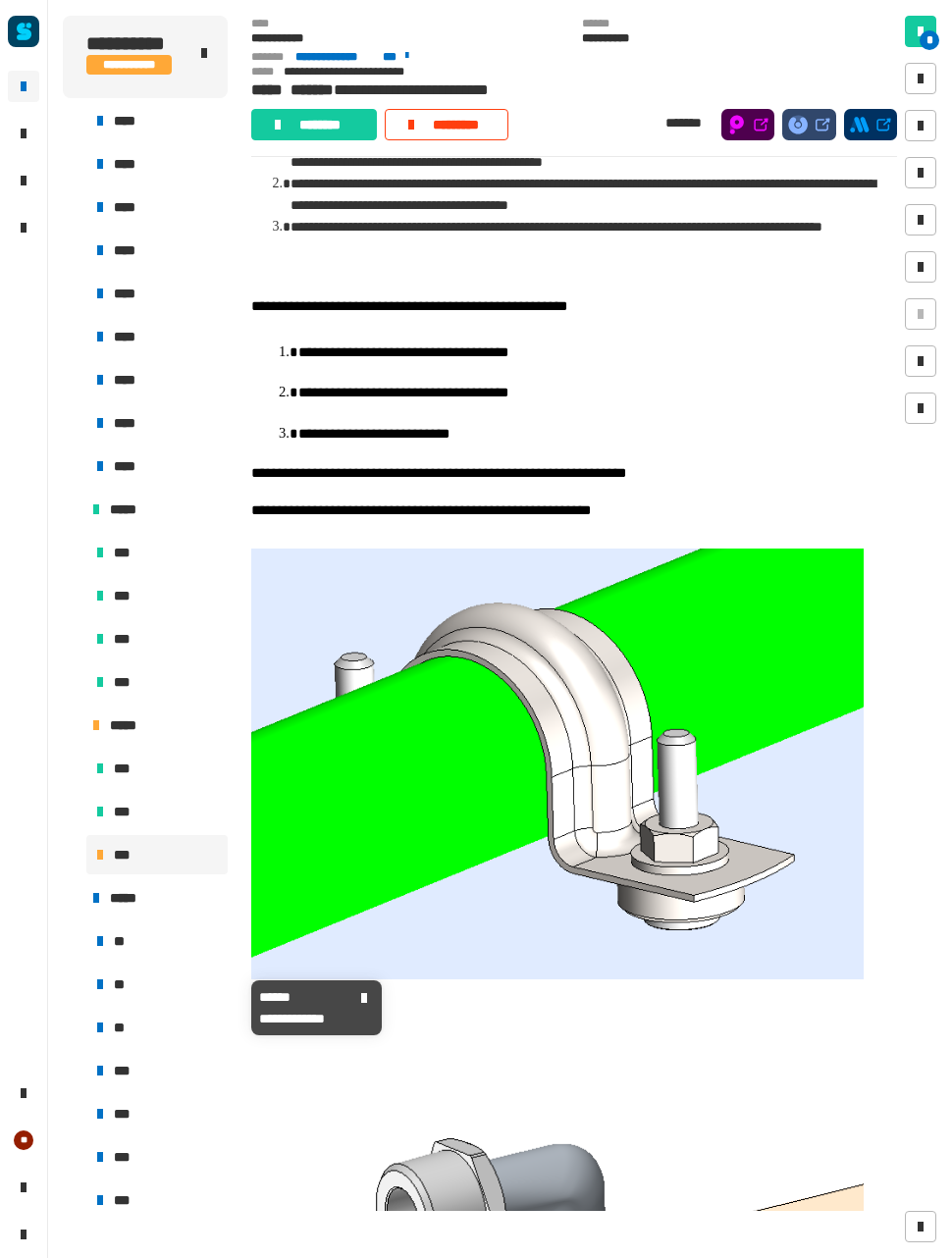 click on "**" at bounding box center [157, 984] 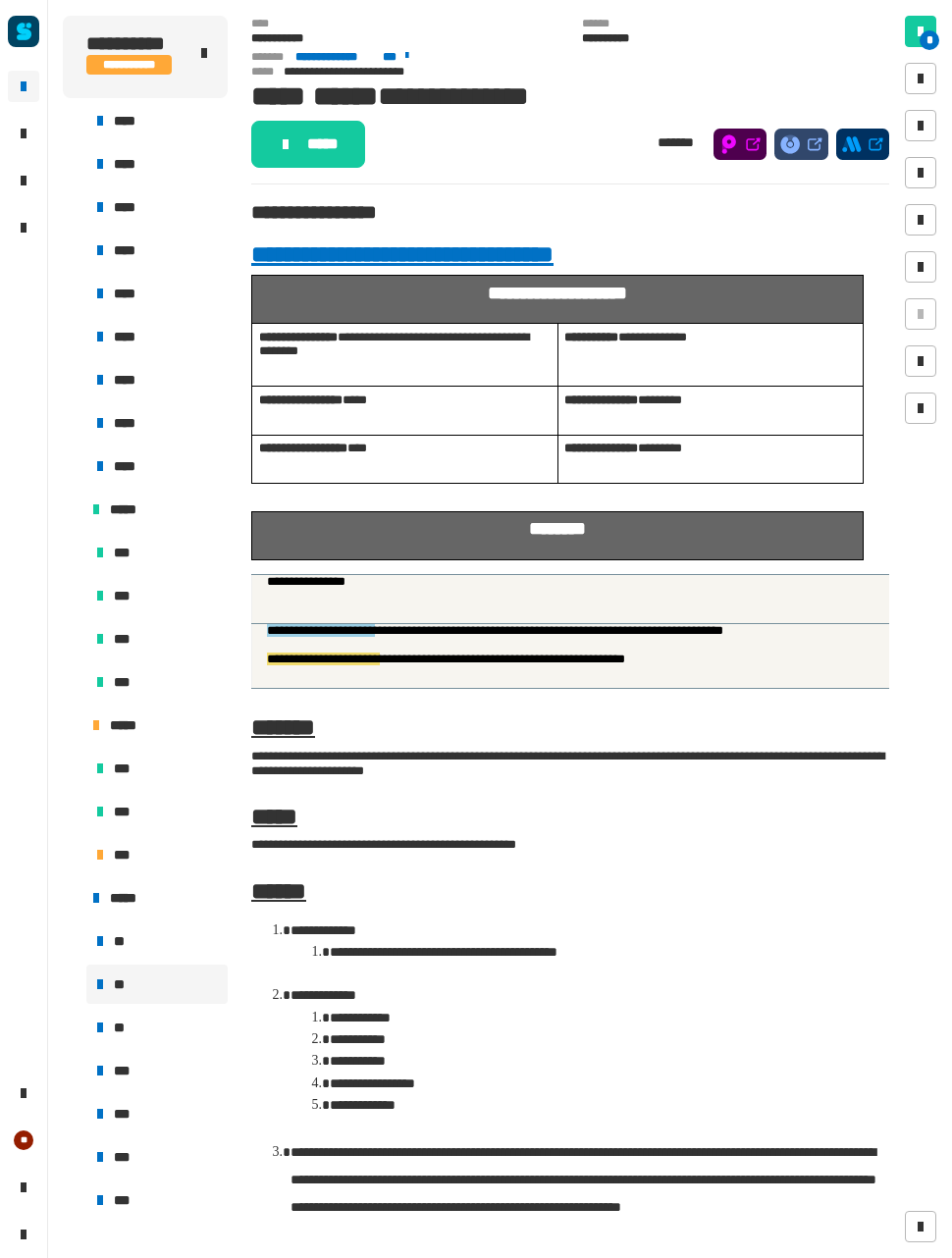 click on "**" at bounding box center (157, 1027) 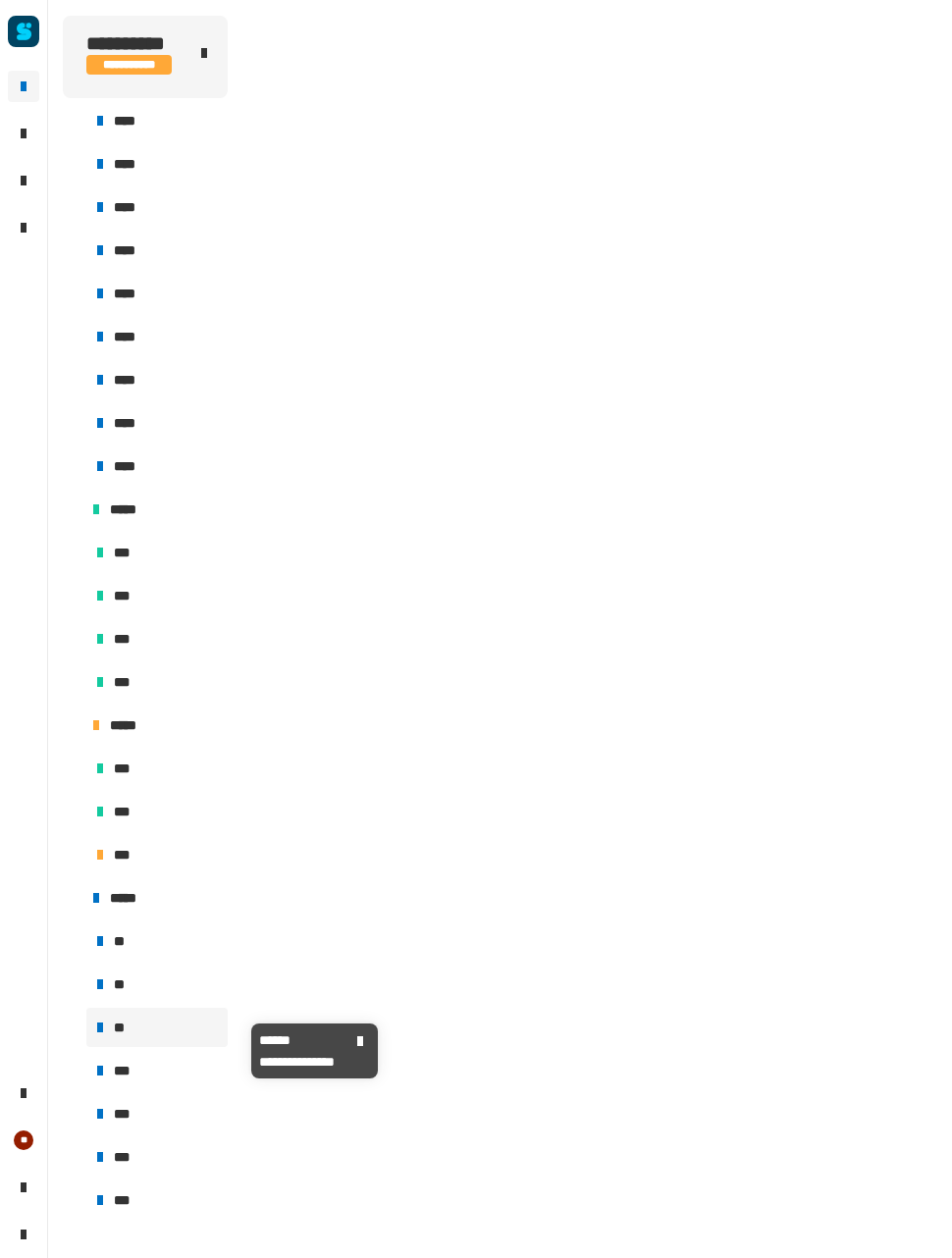 click on "**" at bounding box center [157, 1027] 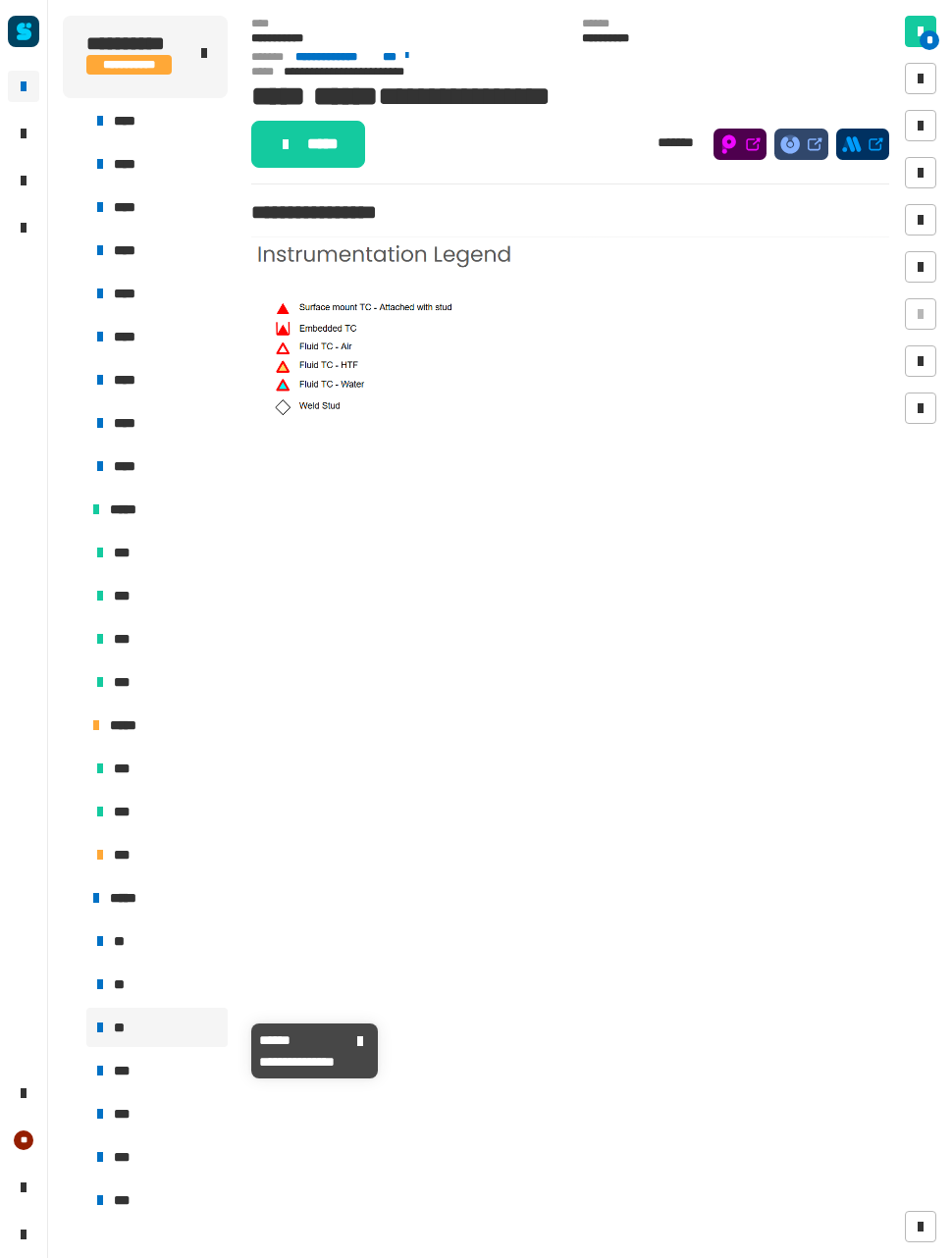 click on "***" at bounding box center [157, 1071] 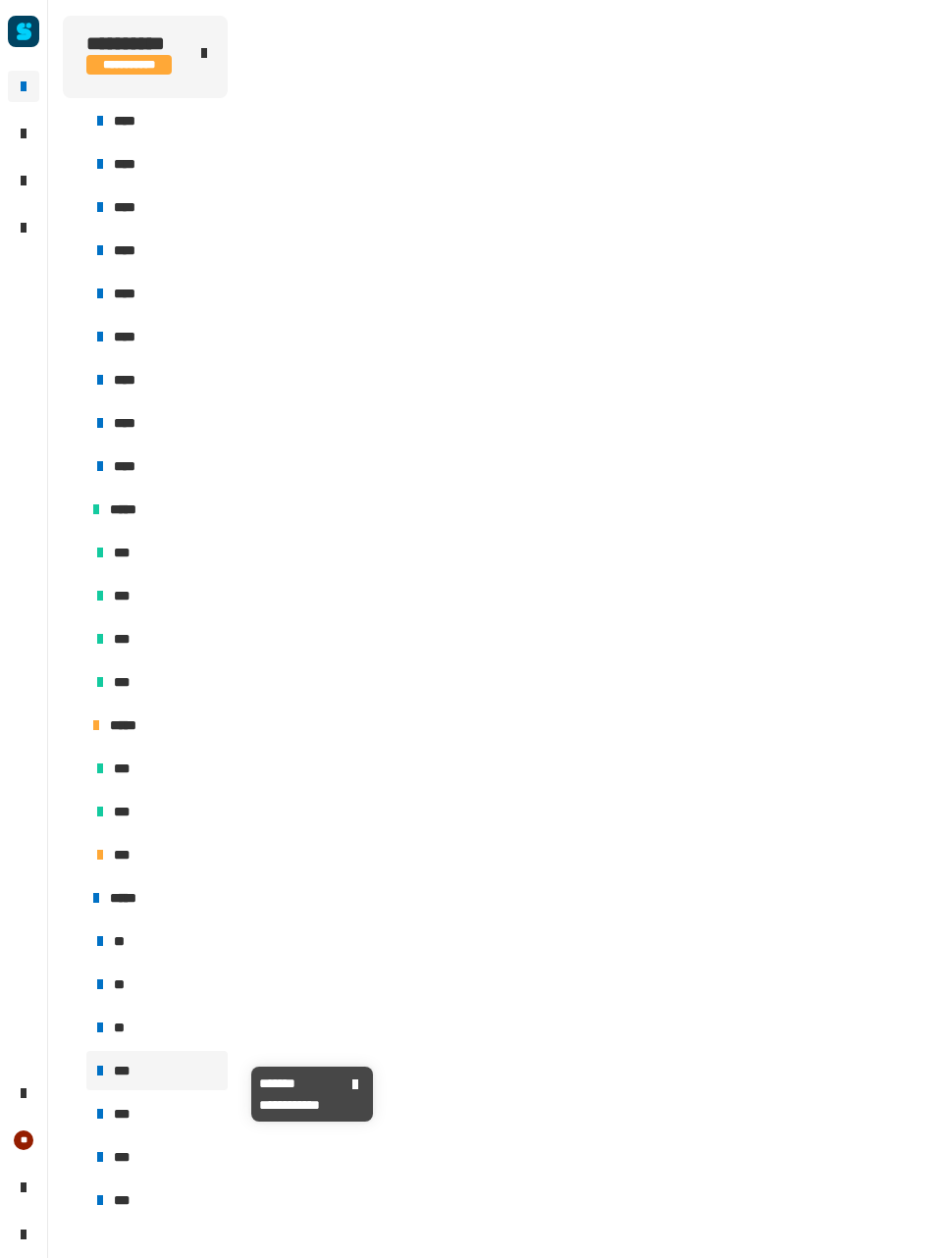 click on "***" at bounding box center (157, 1071) 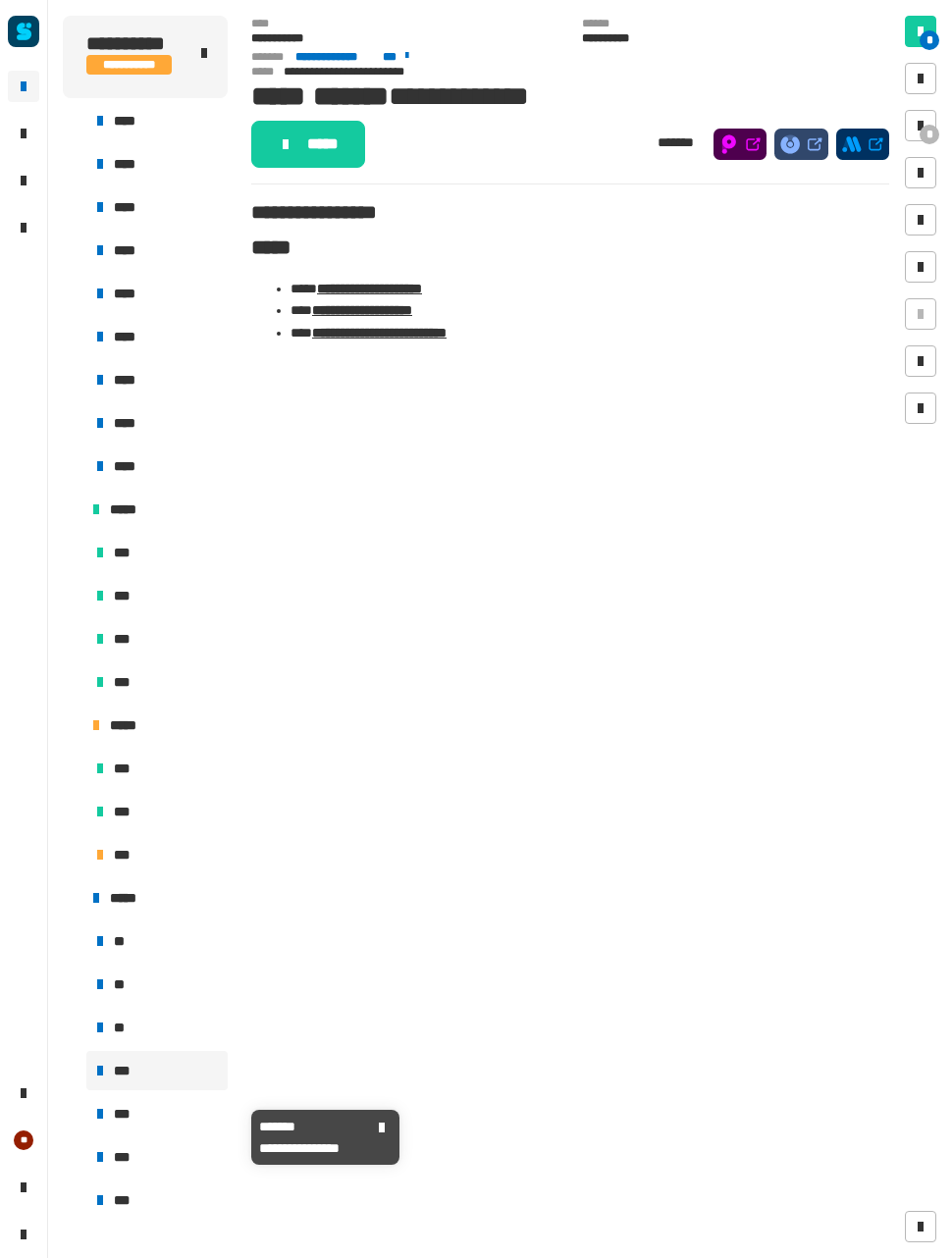 click on "***" at bounding box center (157, 1114) 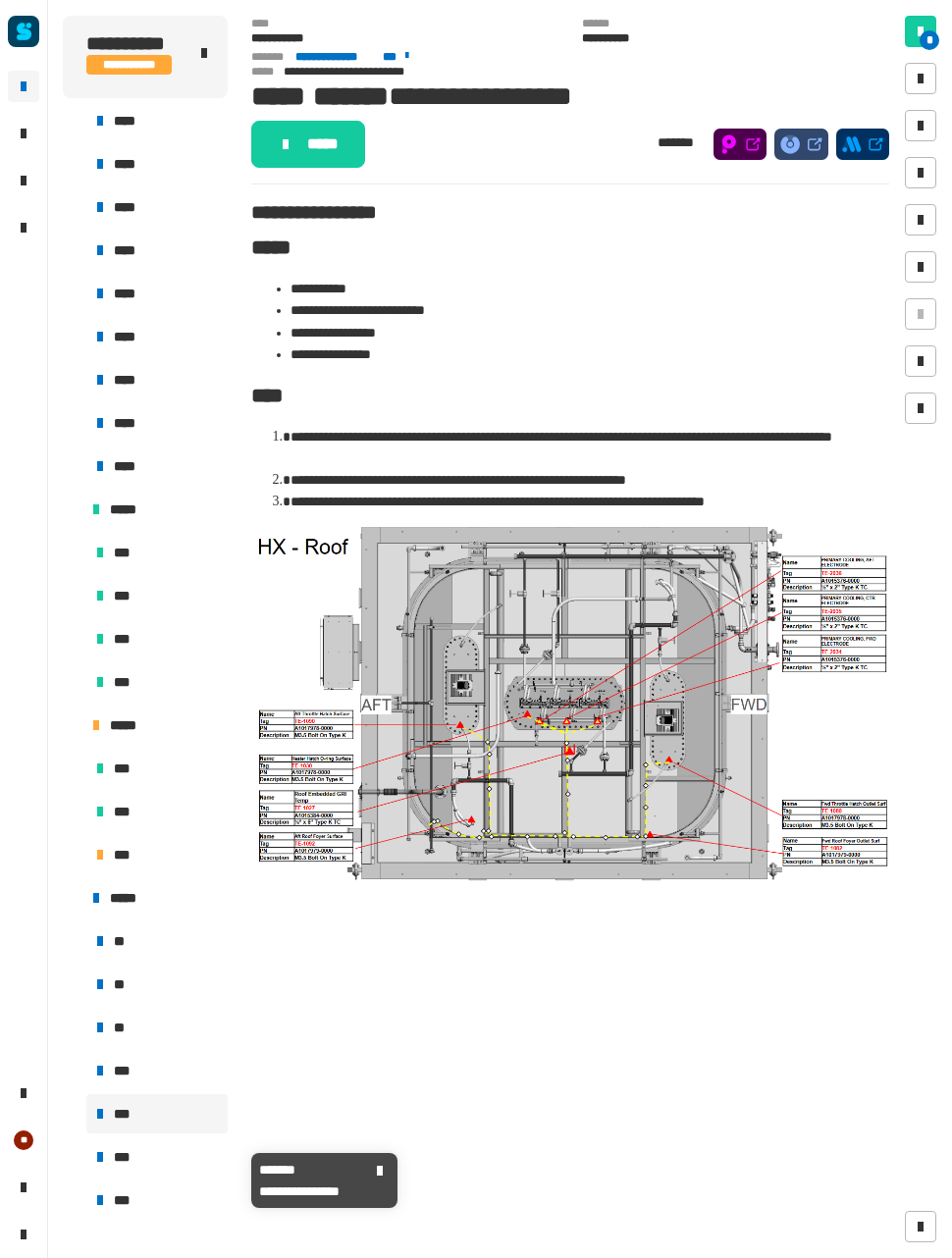 click on "***" at bounding box center [157, 1157] 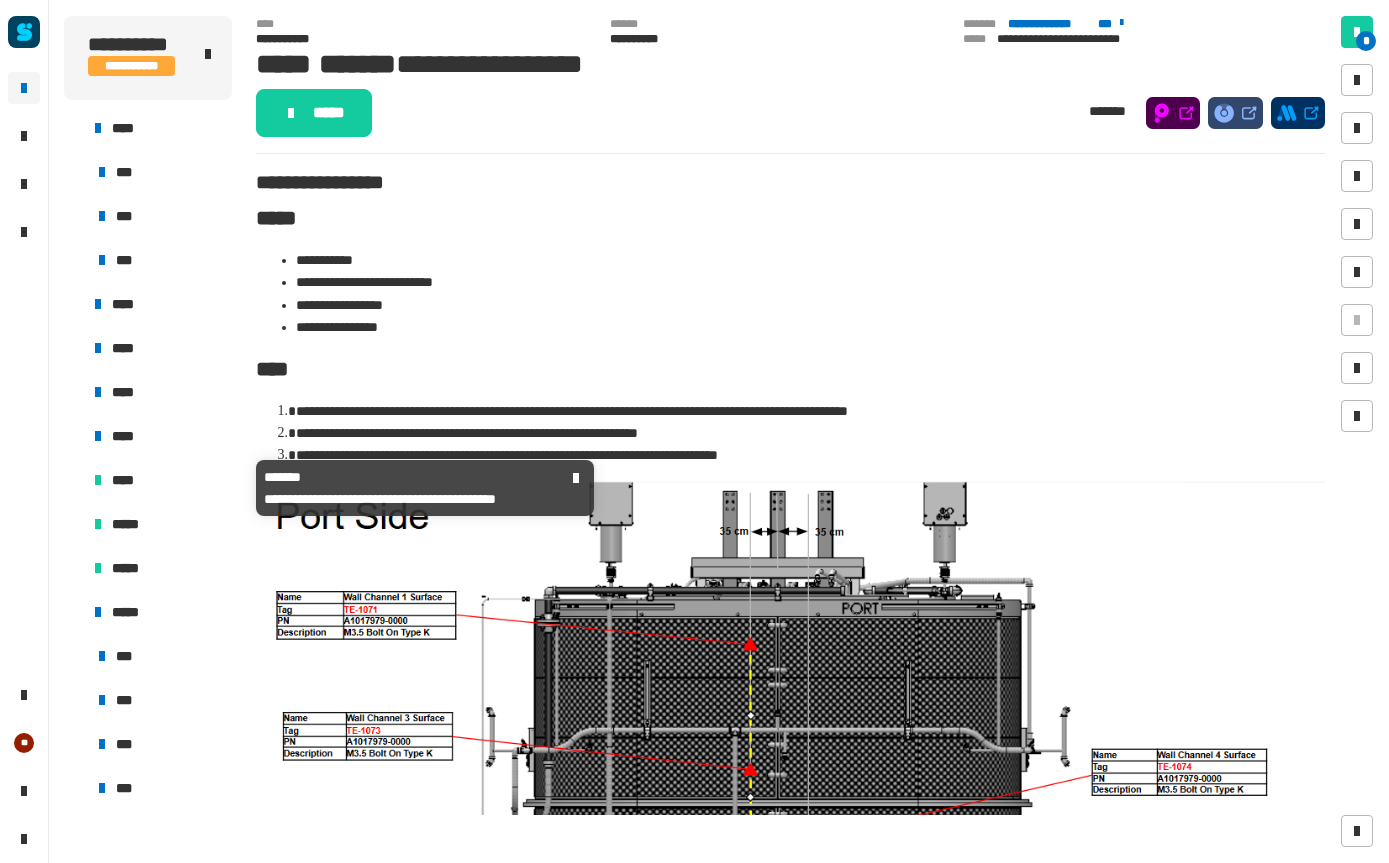 scroll, scrollTop: 0, scrollLeft: 0, axis: both 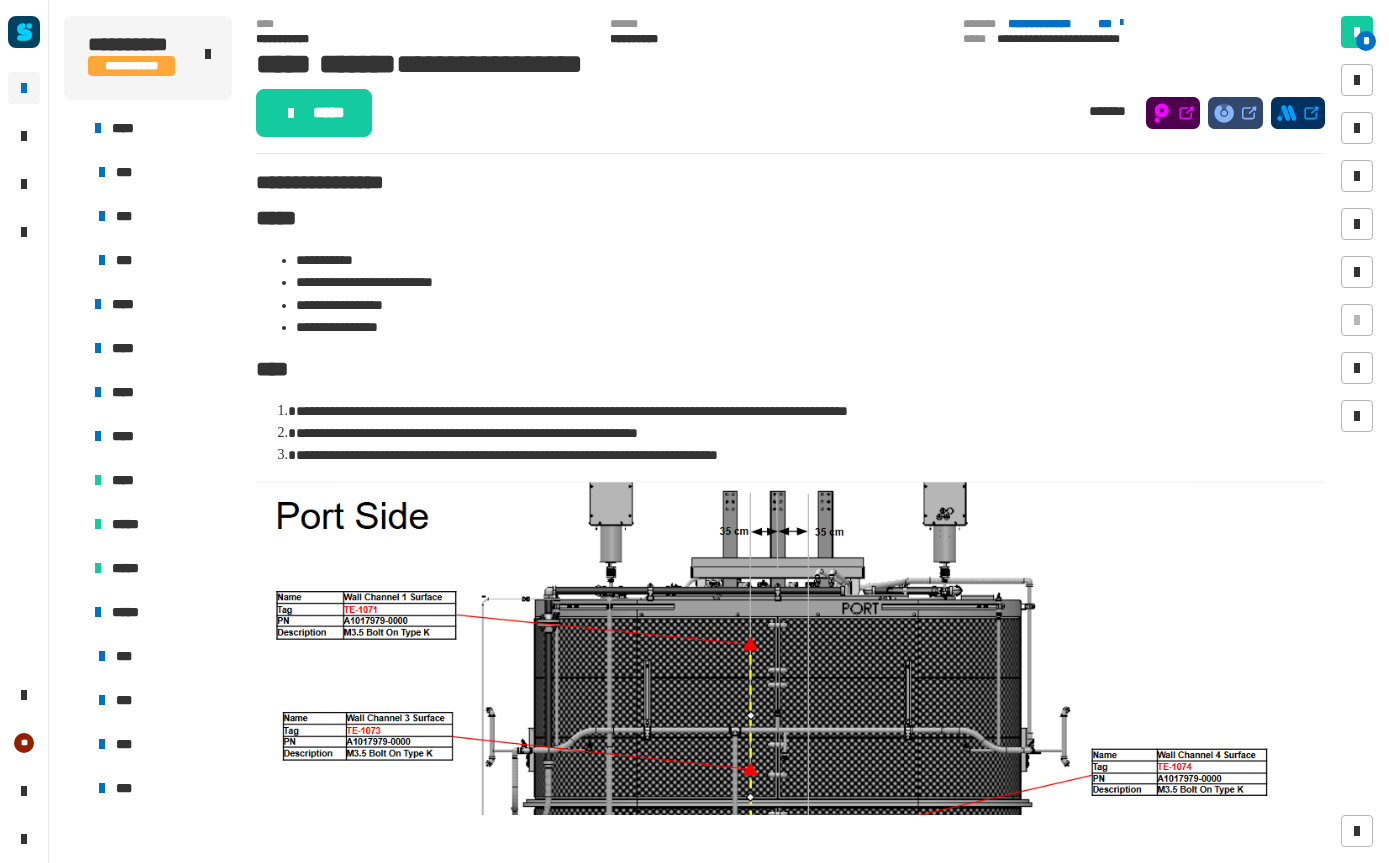 click on "**********" 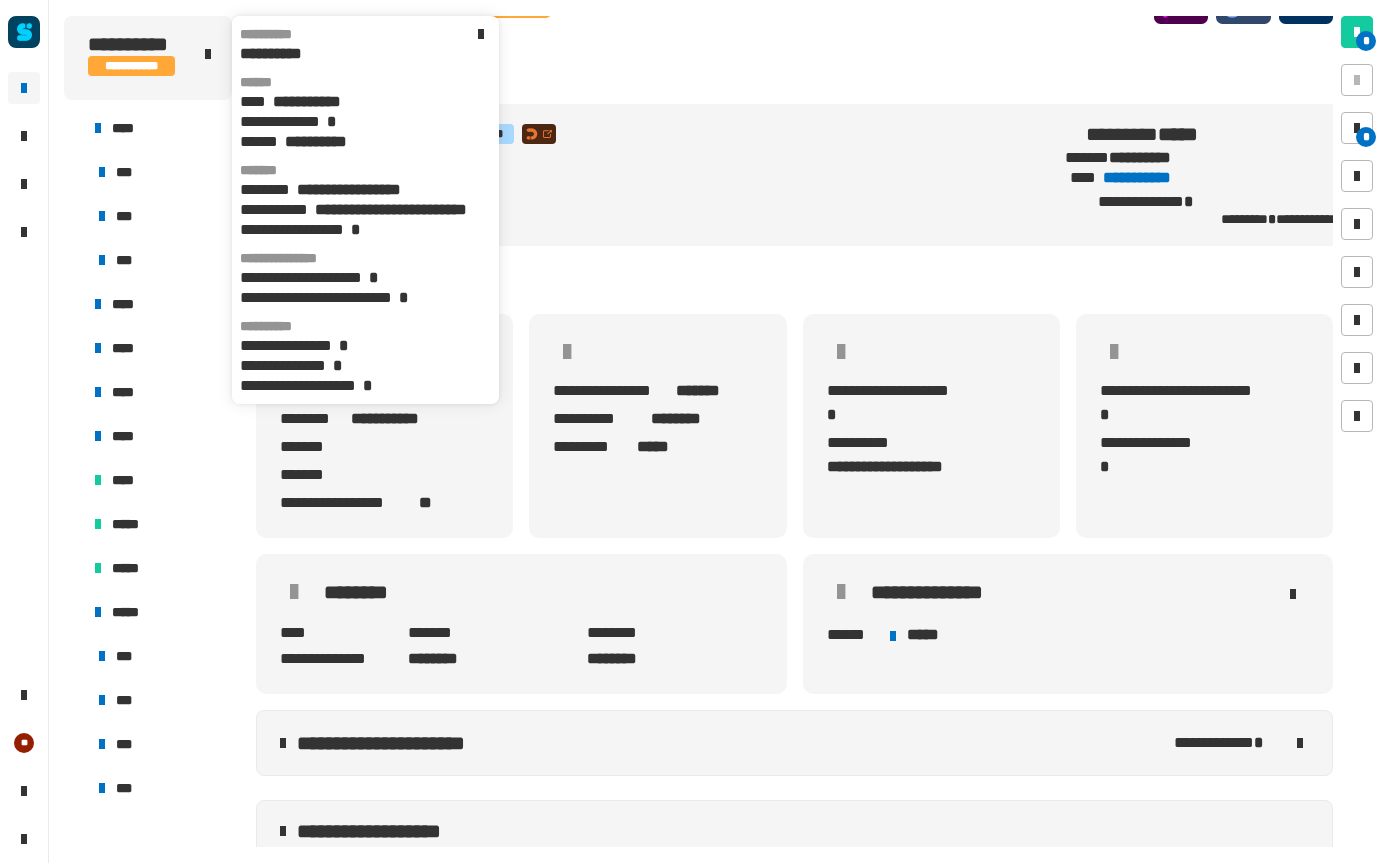 scroll, scrollTop: 26, scrollLeft: 0, axis: vertical 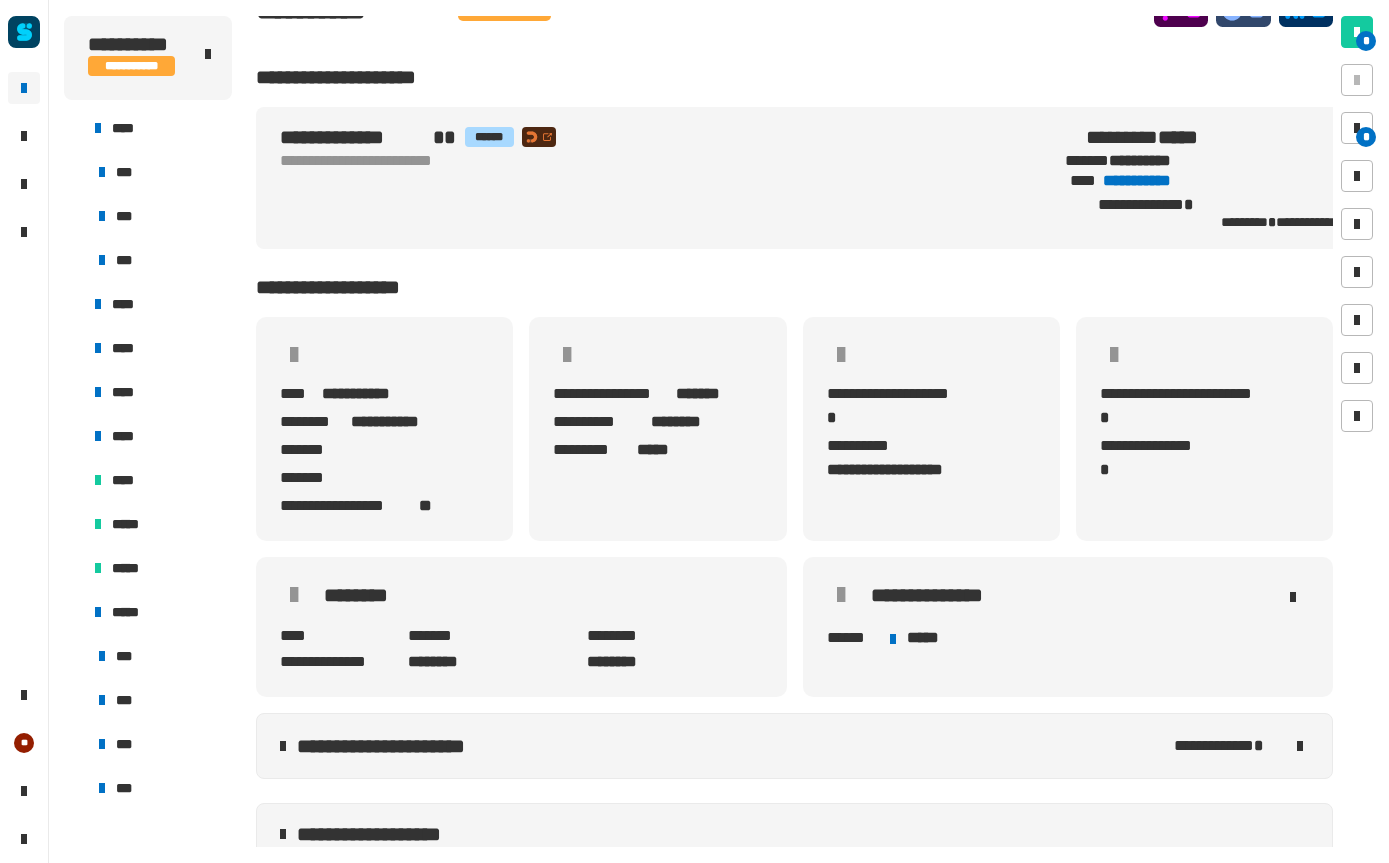 click on "**********" 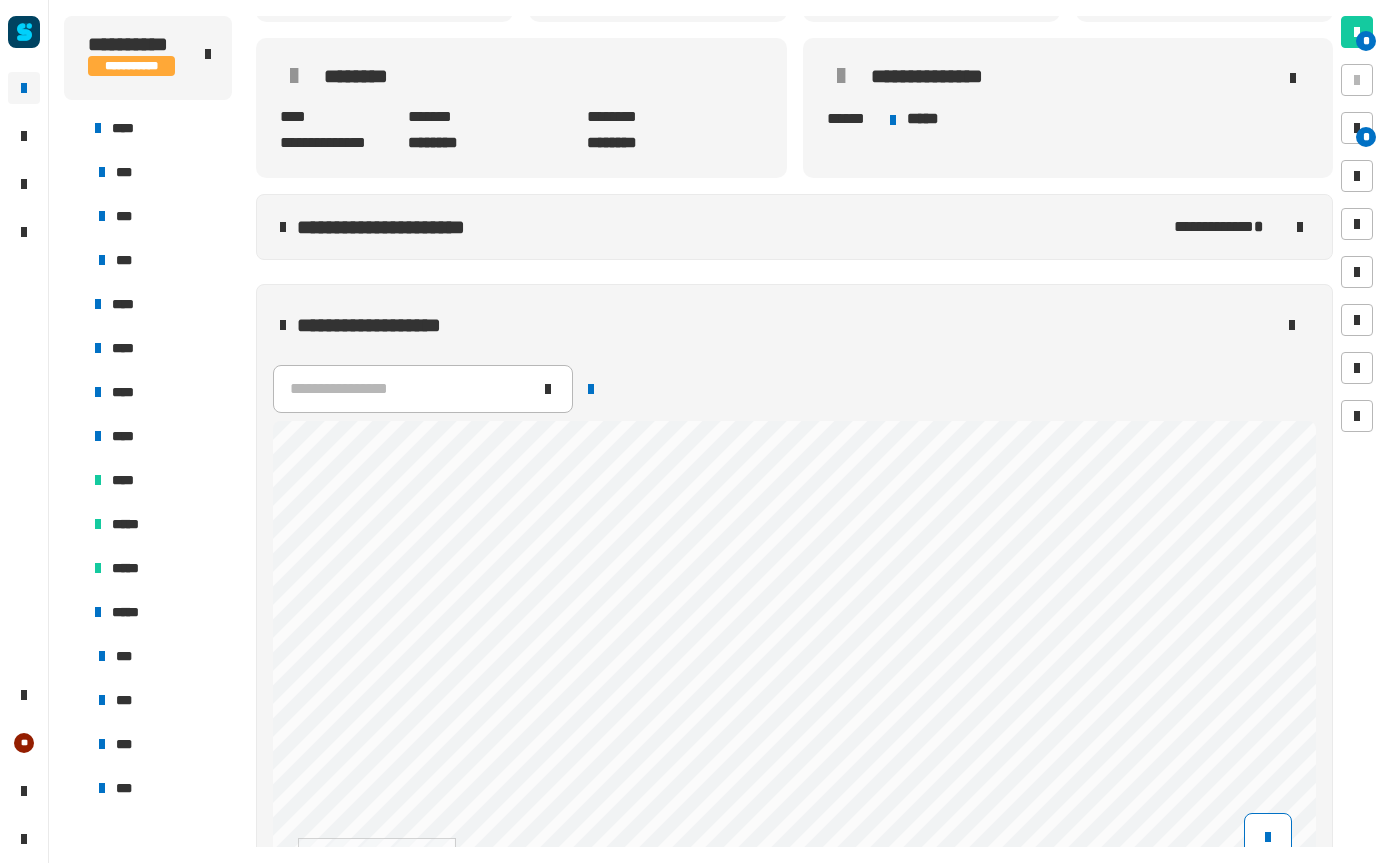 scroll, scrollTop: 565, scrollLeft: 0, axis: vertical 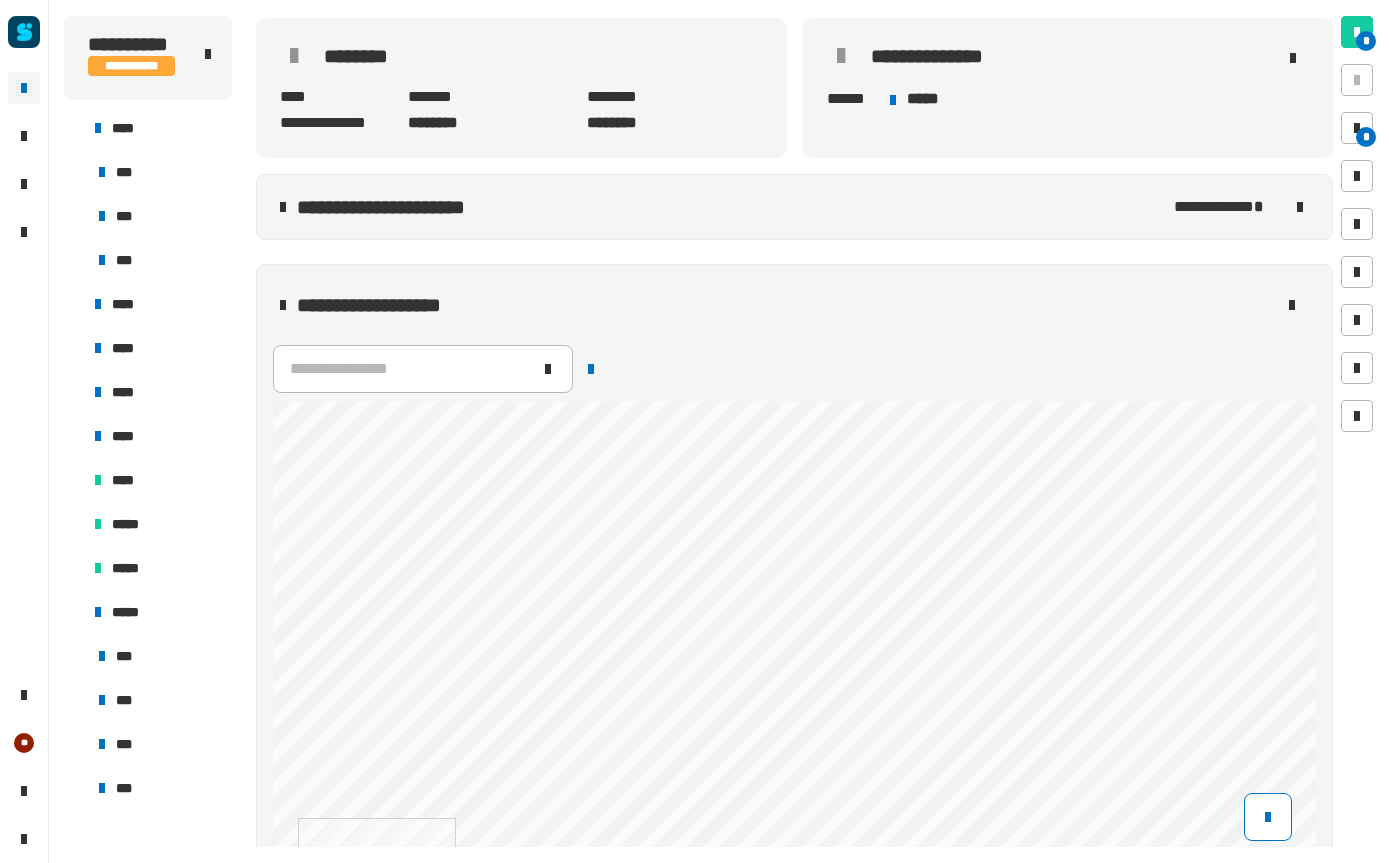 click 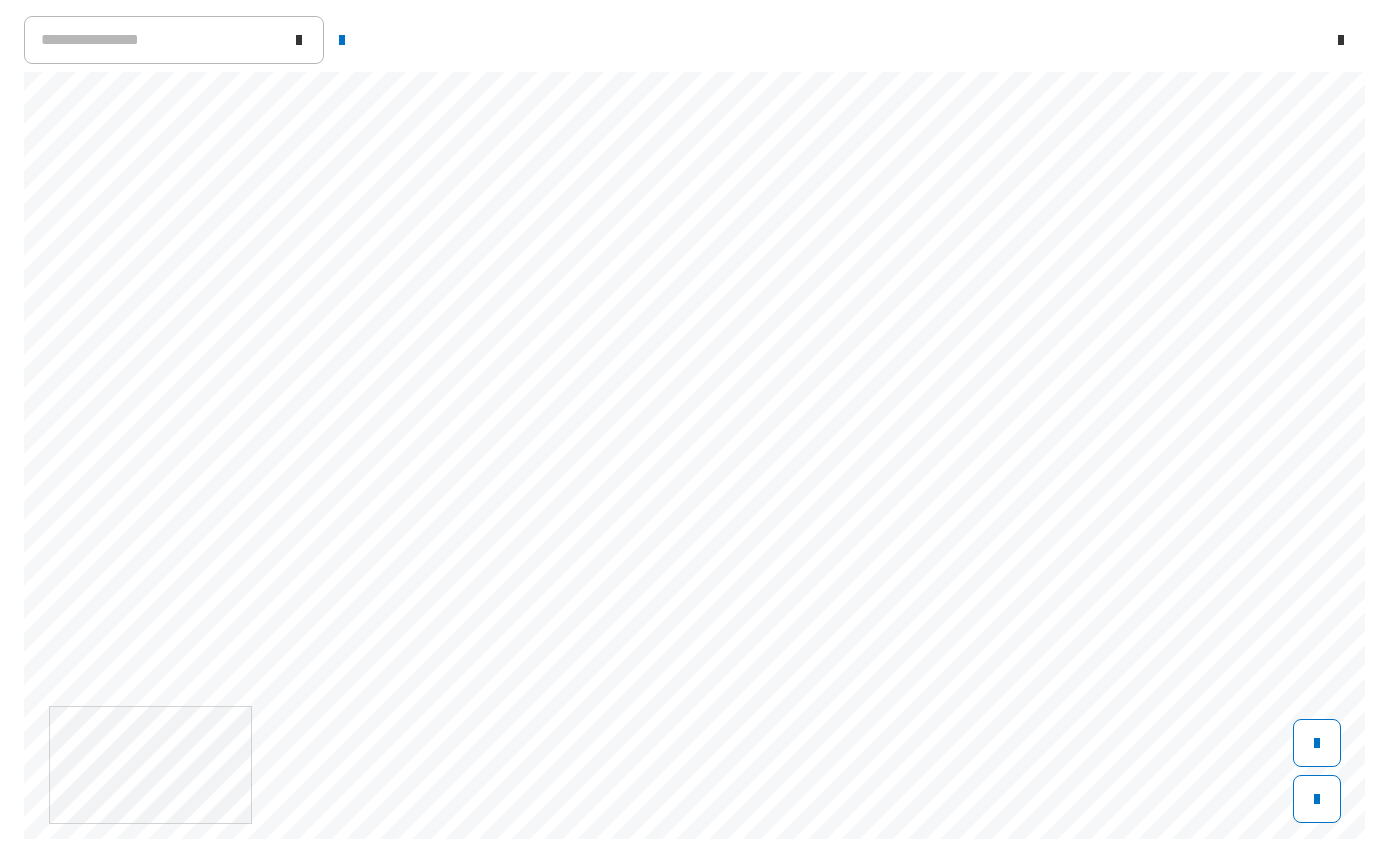 scroll, scrollTop: 426, scrollLeft: 0, axis: vertical 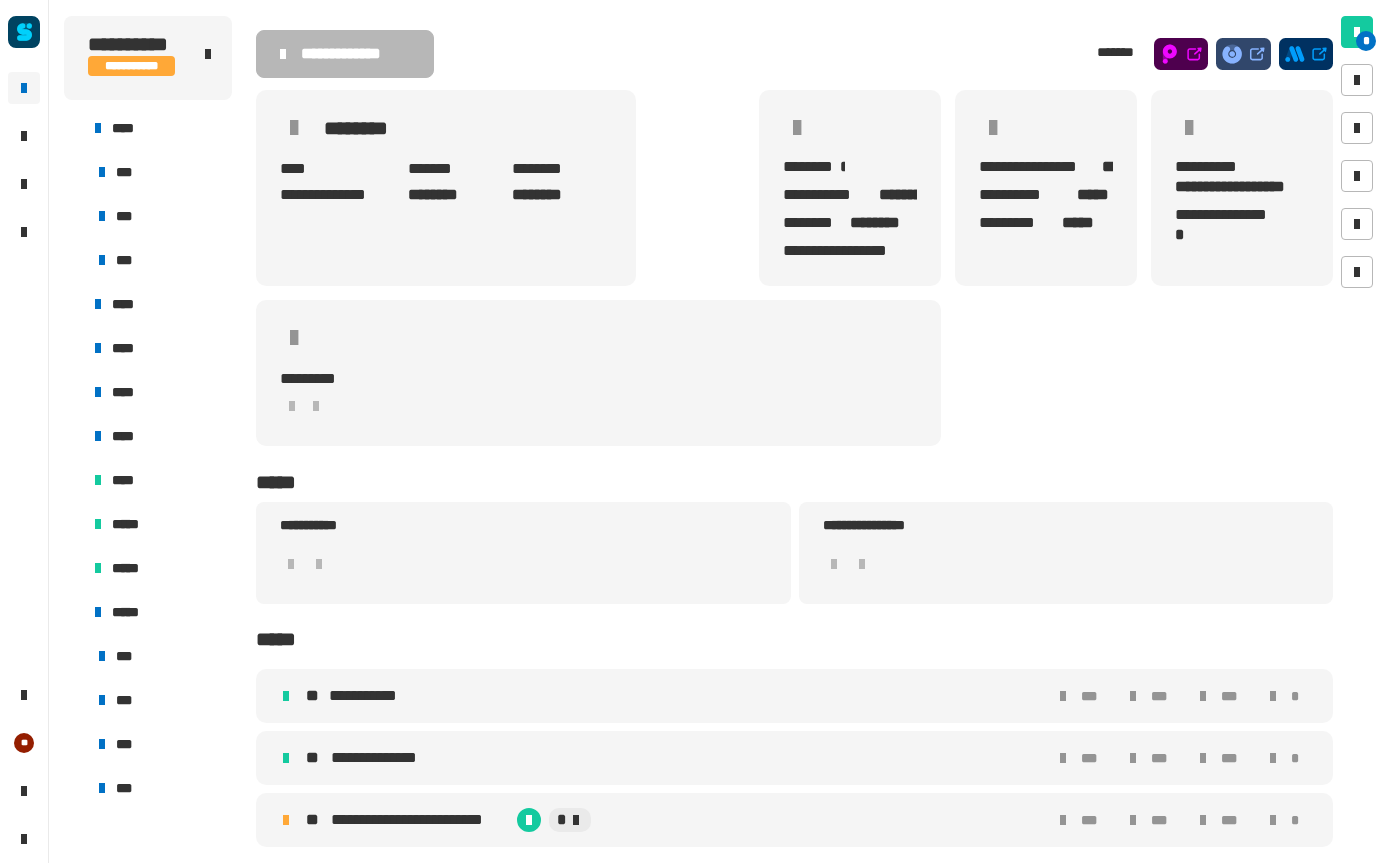 click on "**********" at bounding box center [420, 820] 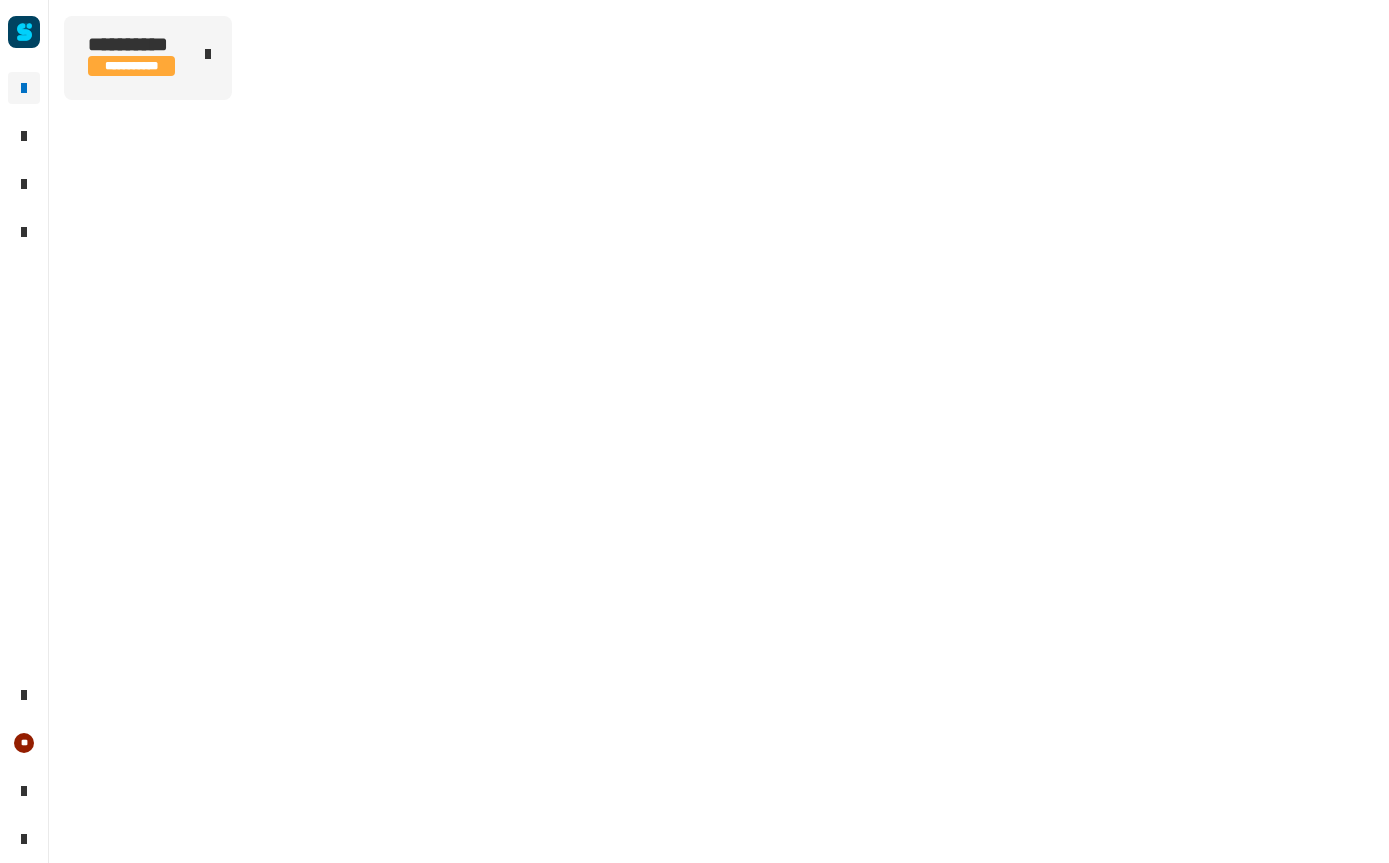 scroll, scrollTop: 1689, scrollLeft: 0, axis: vertical 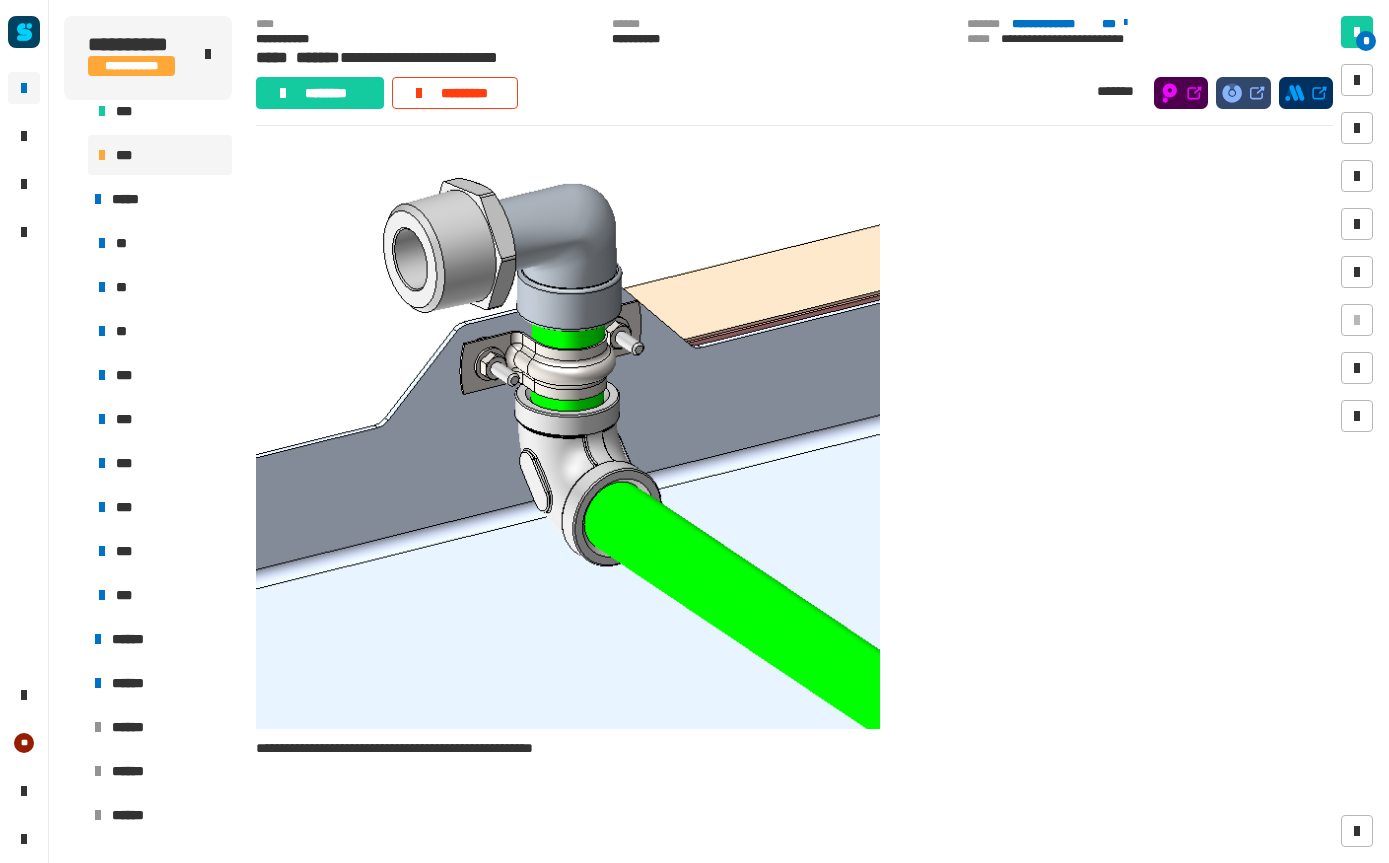 click on "*****" 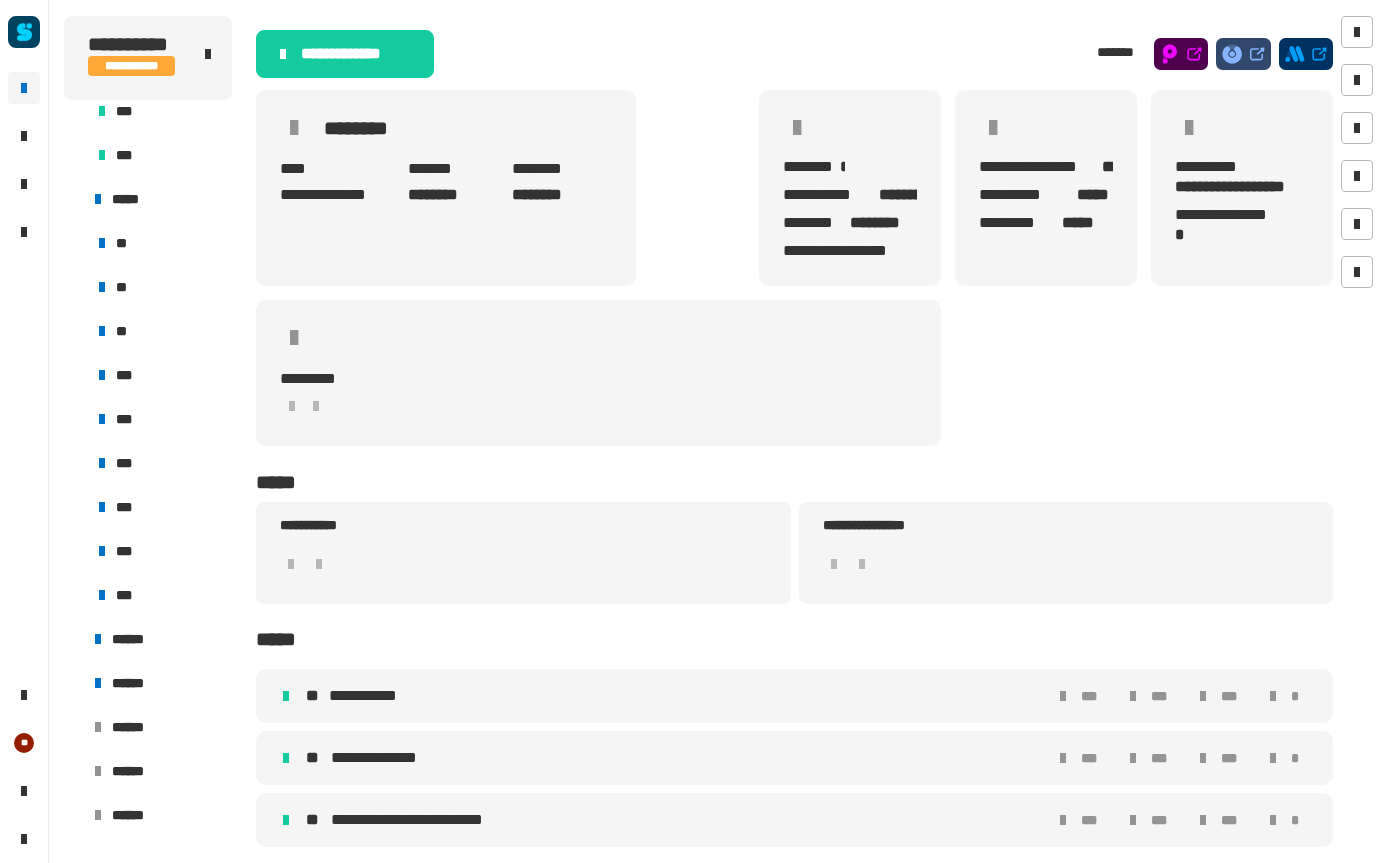 scroll, scrollTop: 64, scrollLeft: 0, axis: vertical 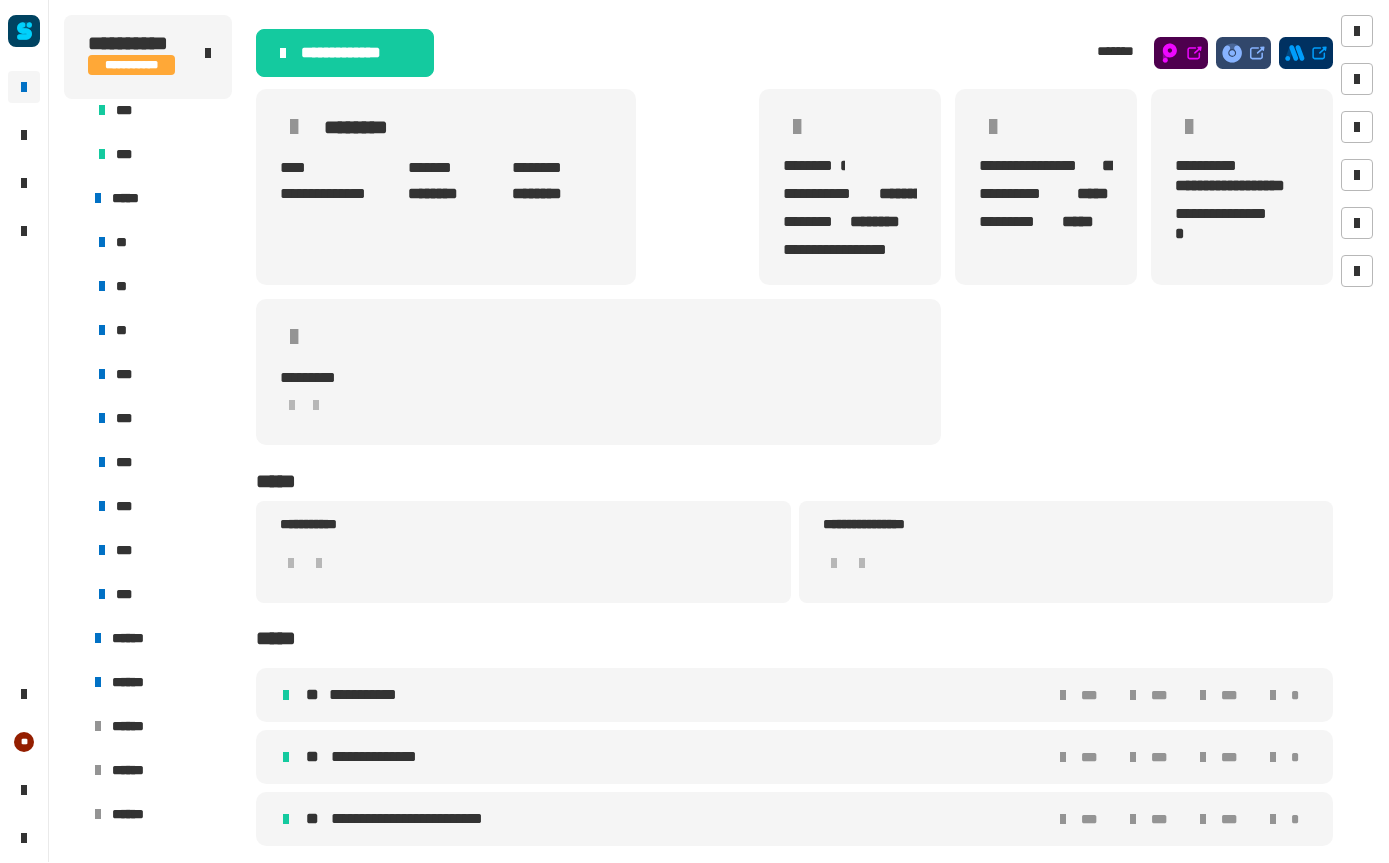 click on "**********" at bounding box center (672, 820) 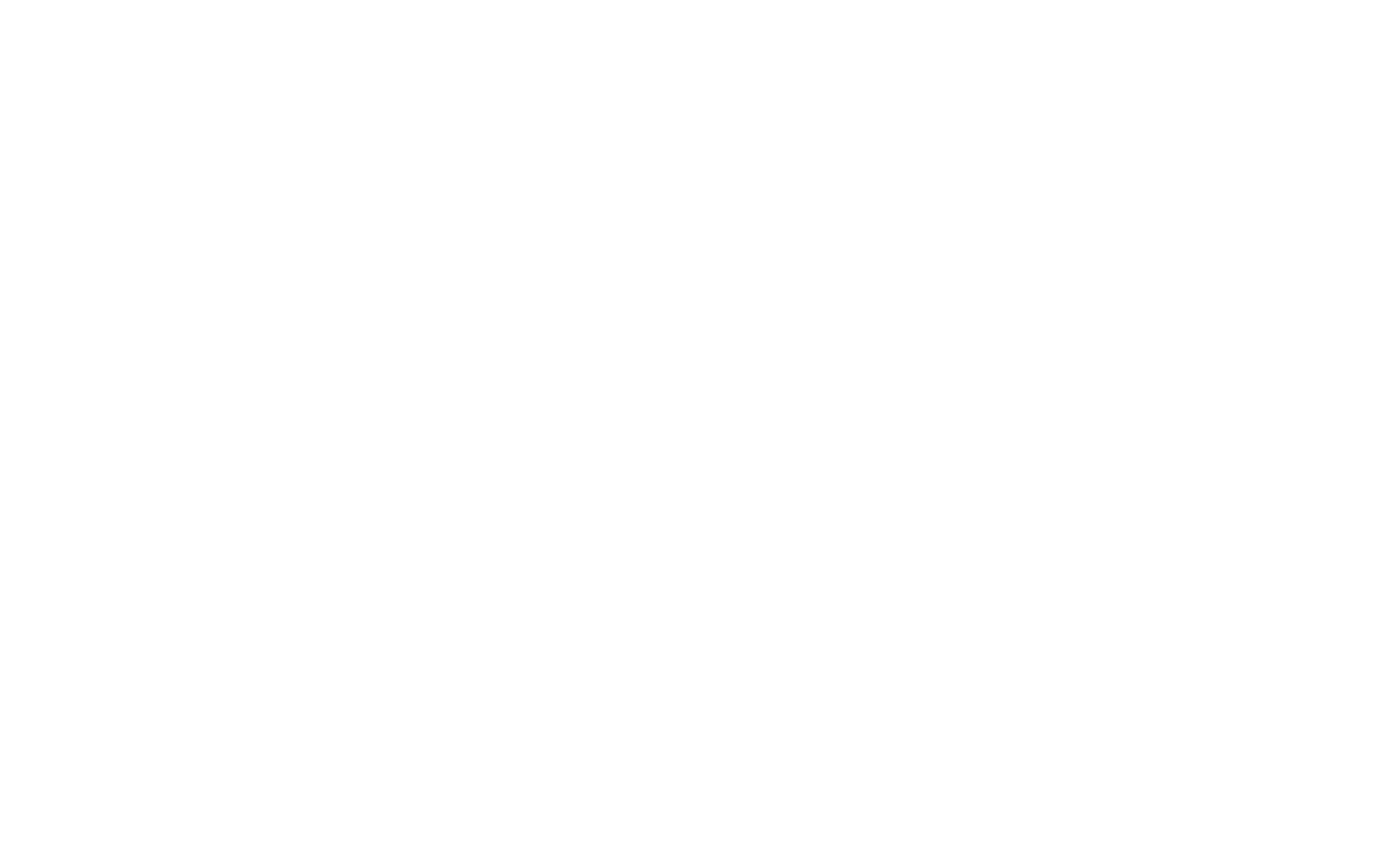 scroll, scrollTop: 0, scrollLeft: 0, axis: both 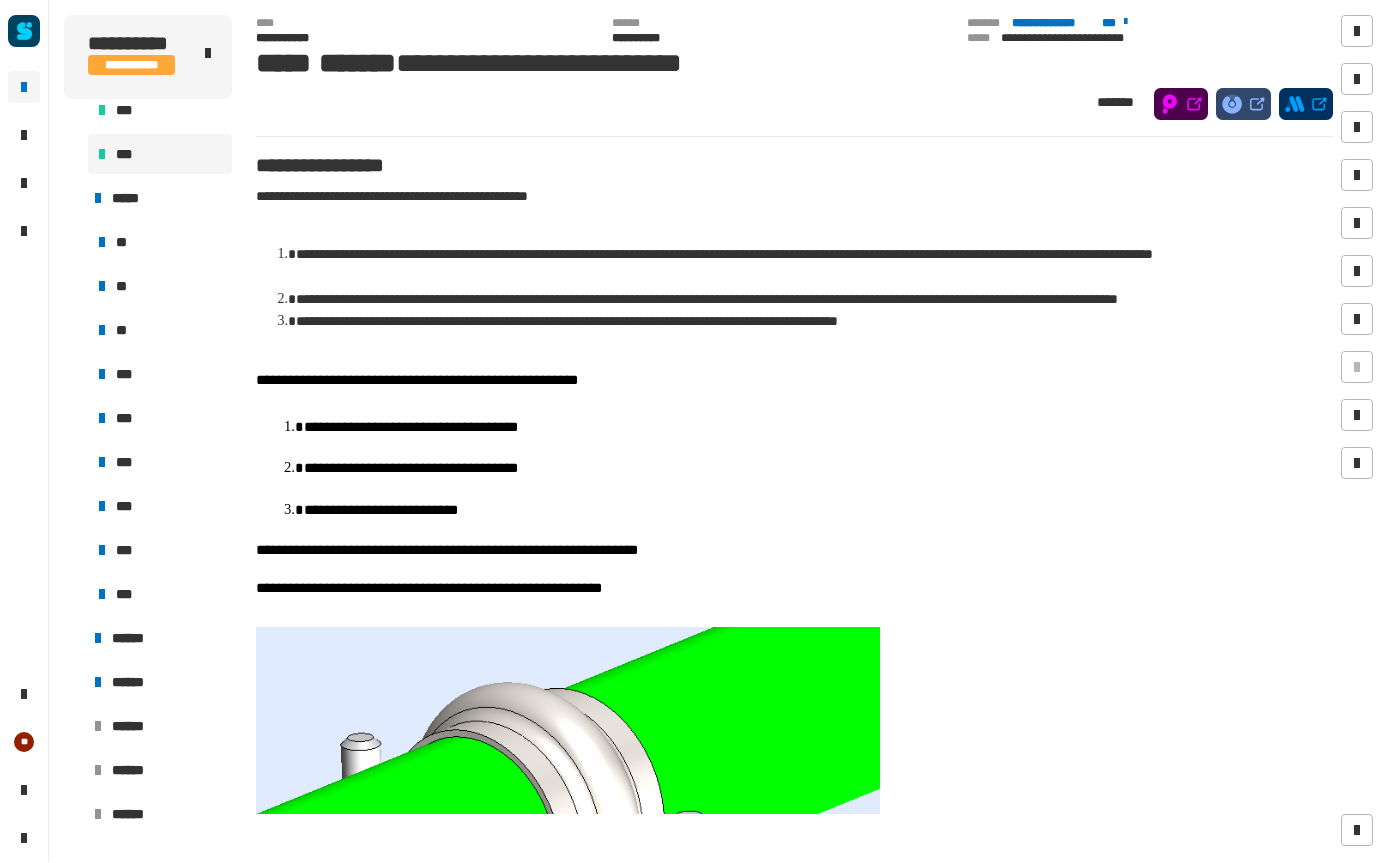click on "**********" 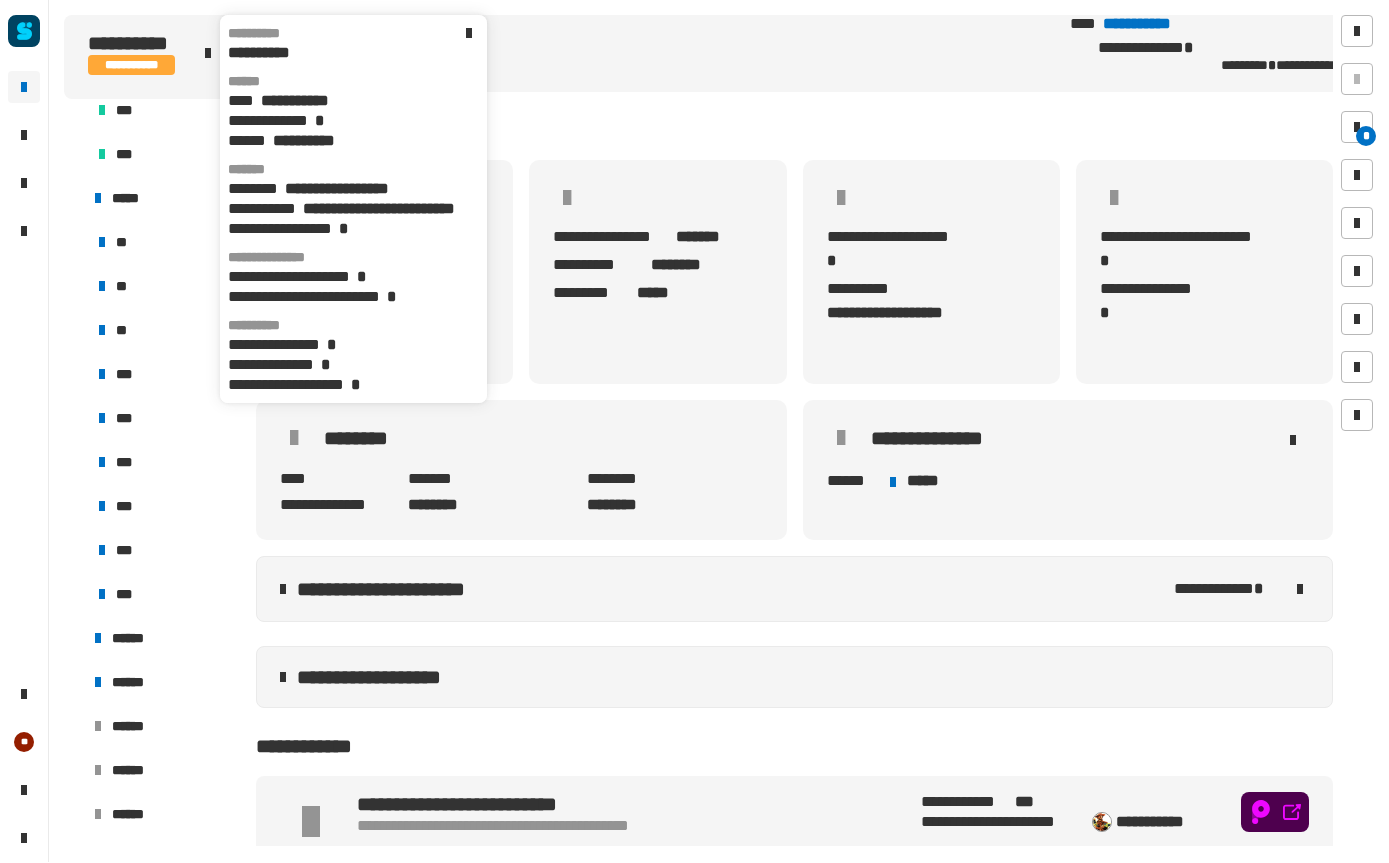 scroll, scrollTop: 181, scrollLeft: 0, axis: vertical 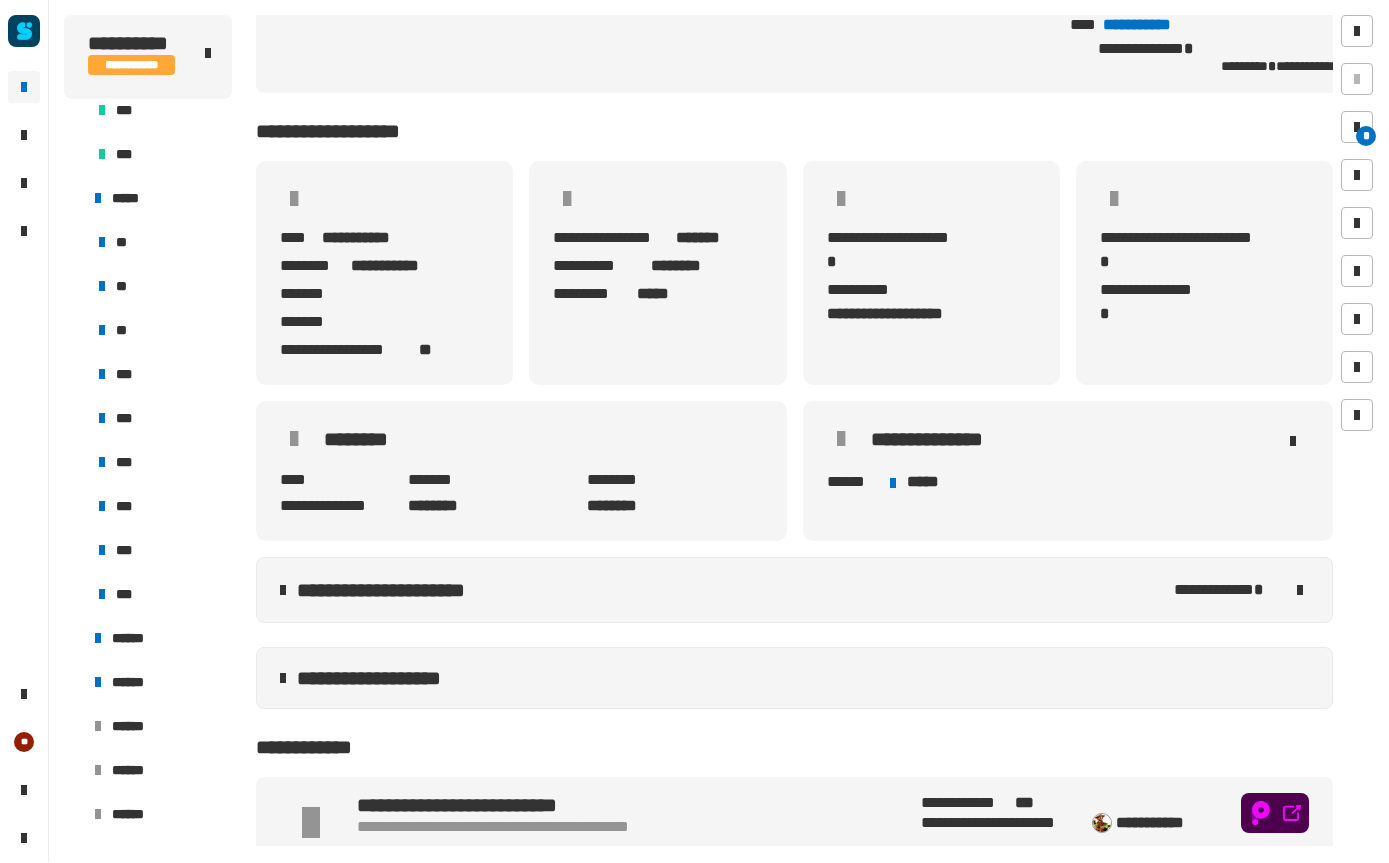click on "**********" 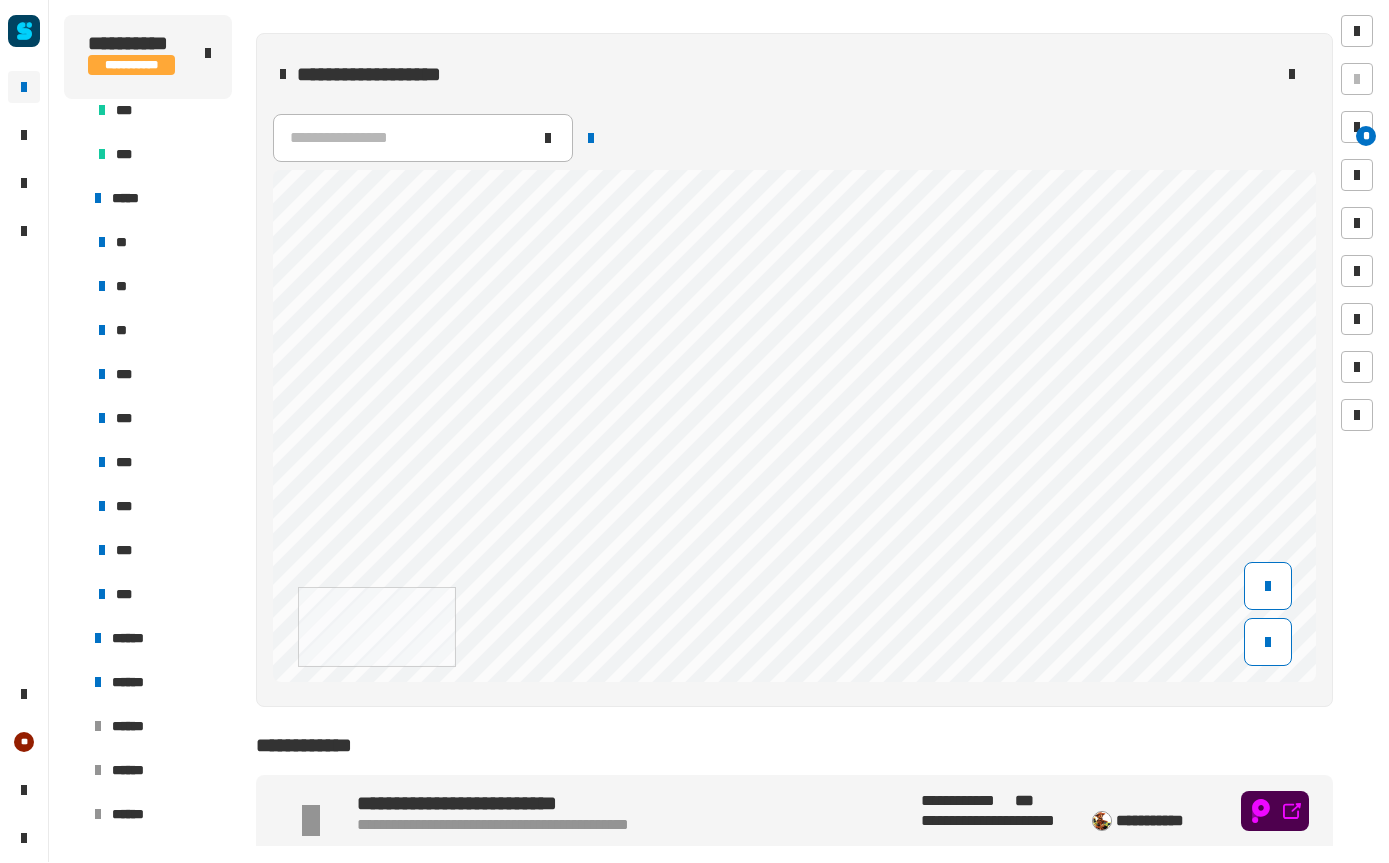 scroll, scrollTop: 793, scrollLeft: 0, axis: vertical 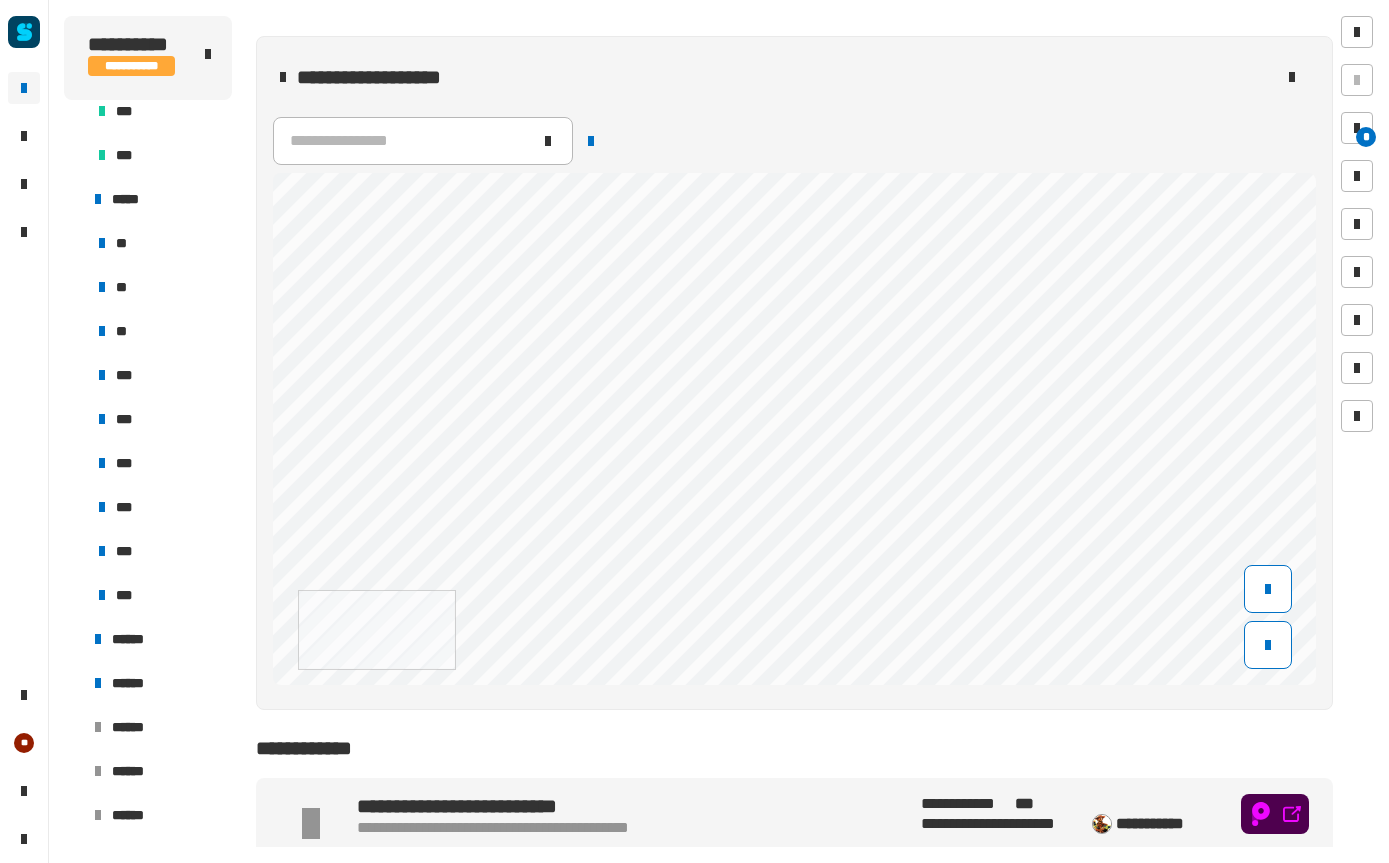 click on "**********" 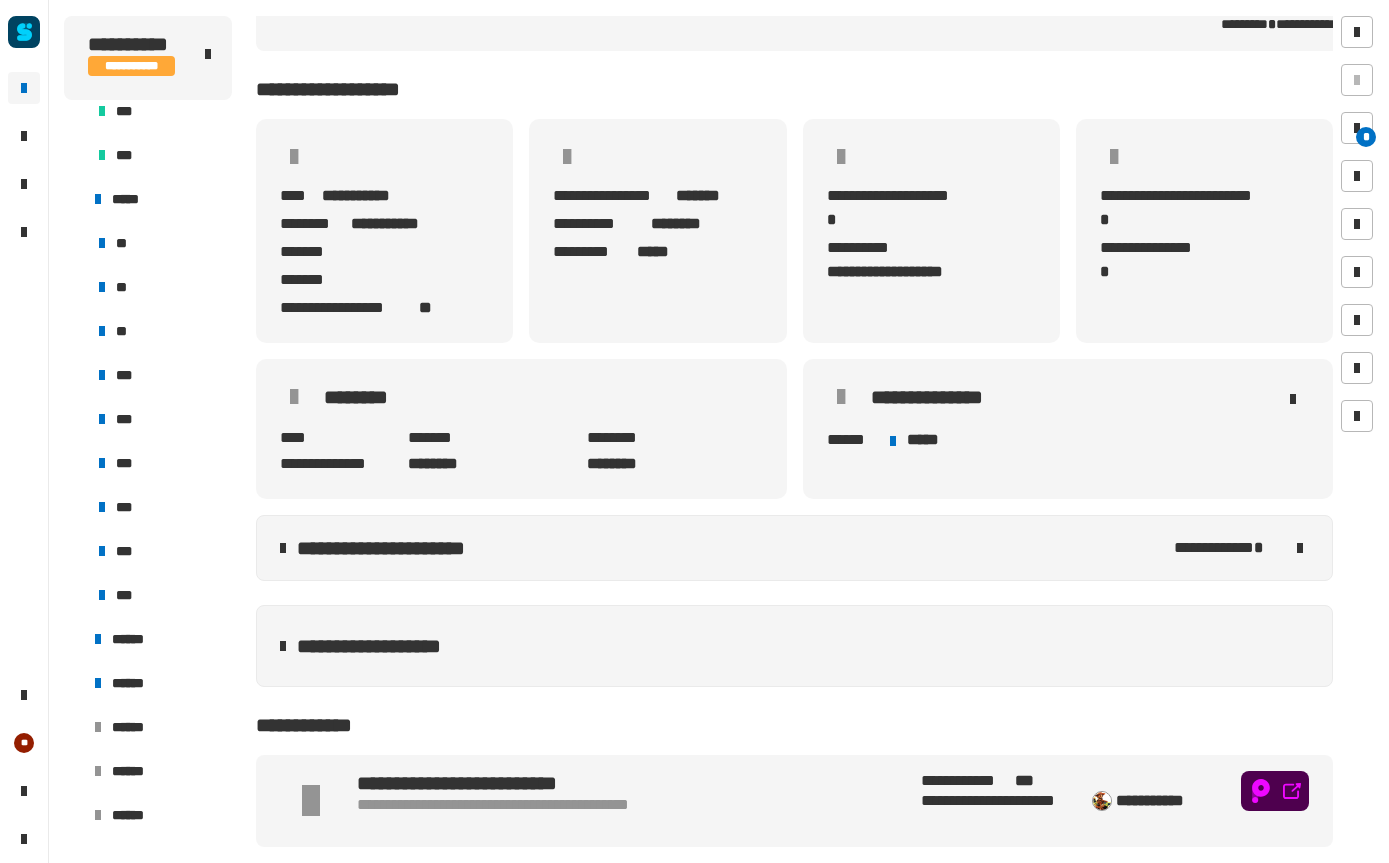 scroll, scrollTop: 181, scrollLeft: 0, axis: vertical 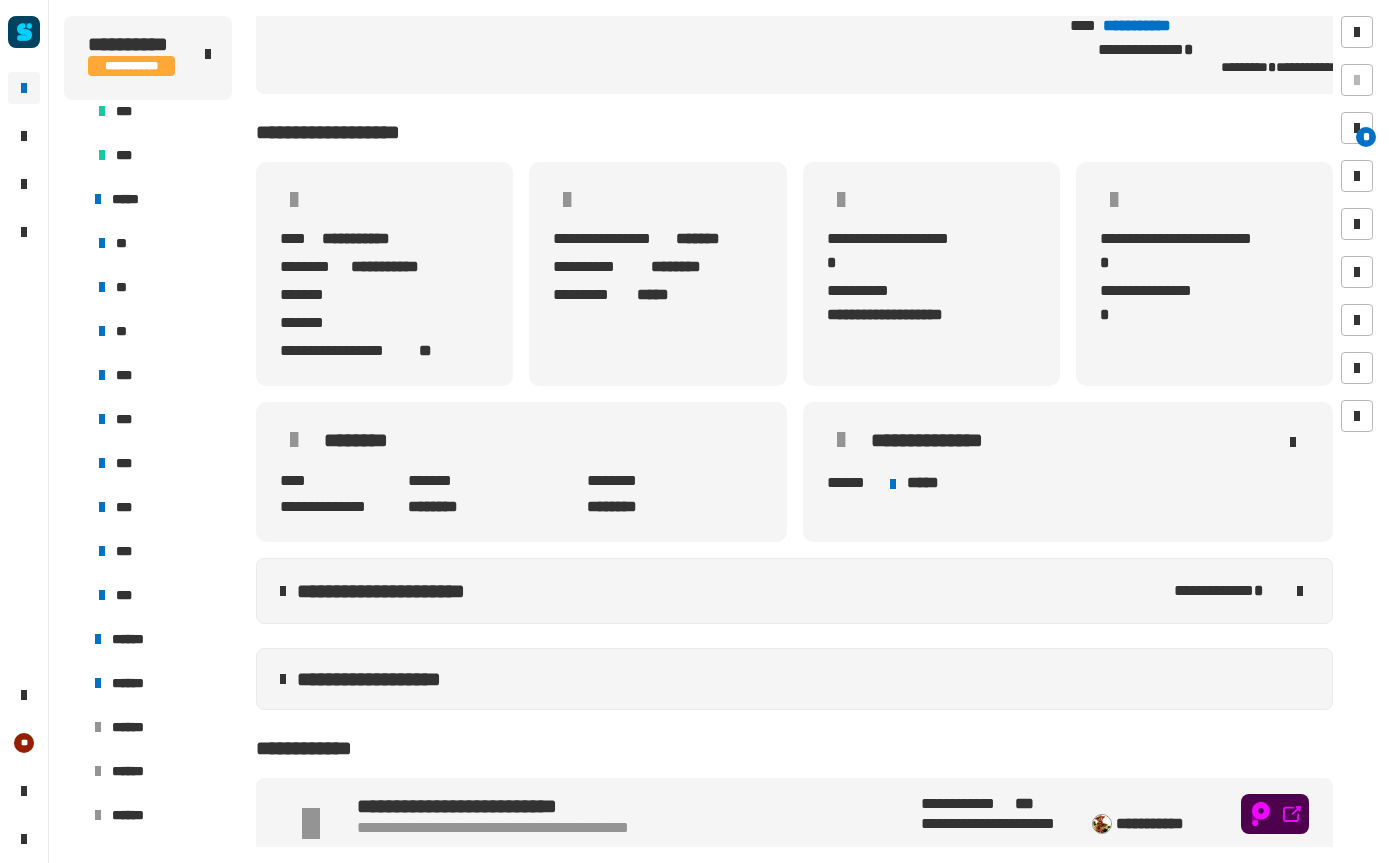 click on "**********" 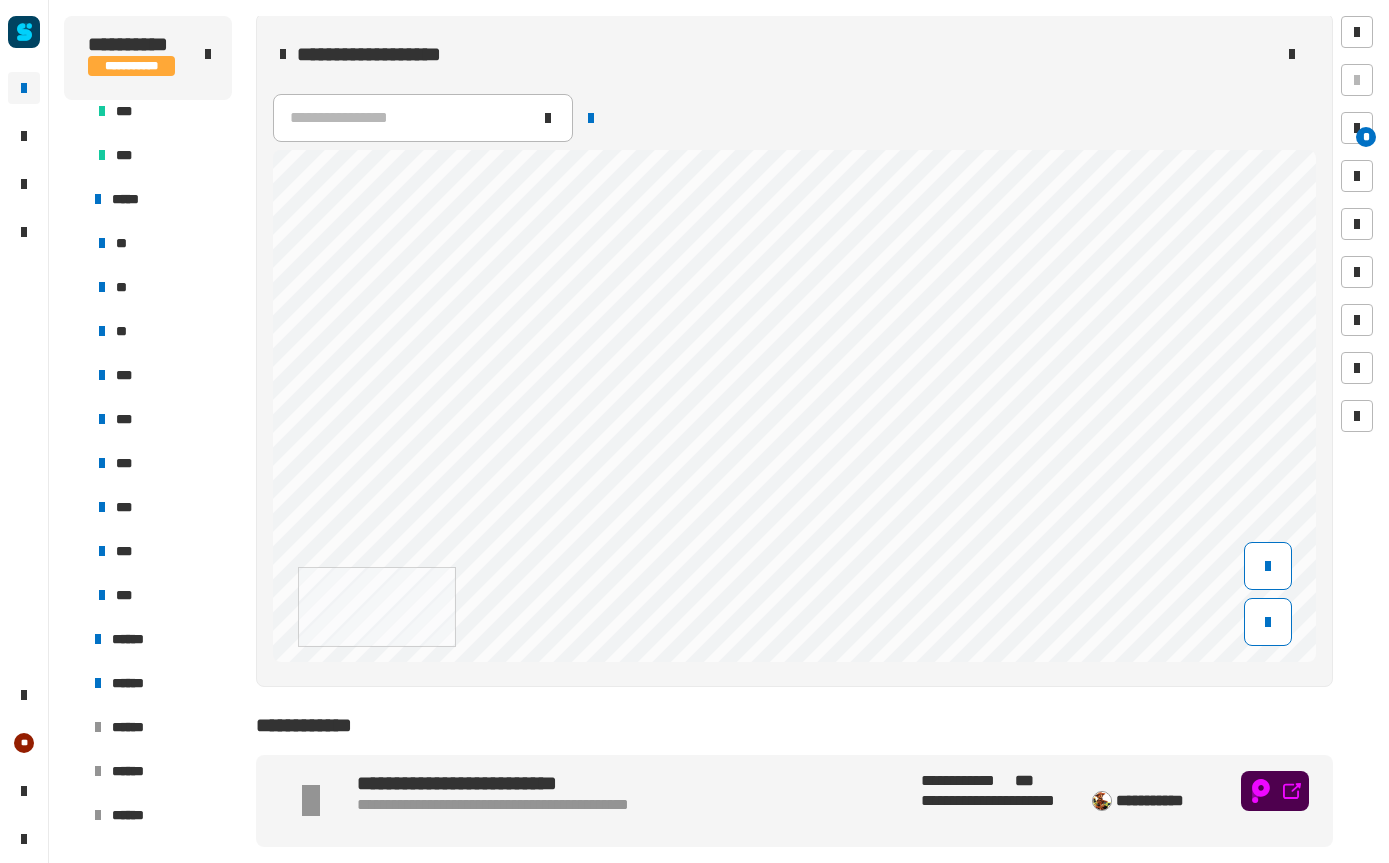 scroll, scrollTop: 793, scrollLeft: 0, axis: vertical 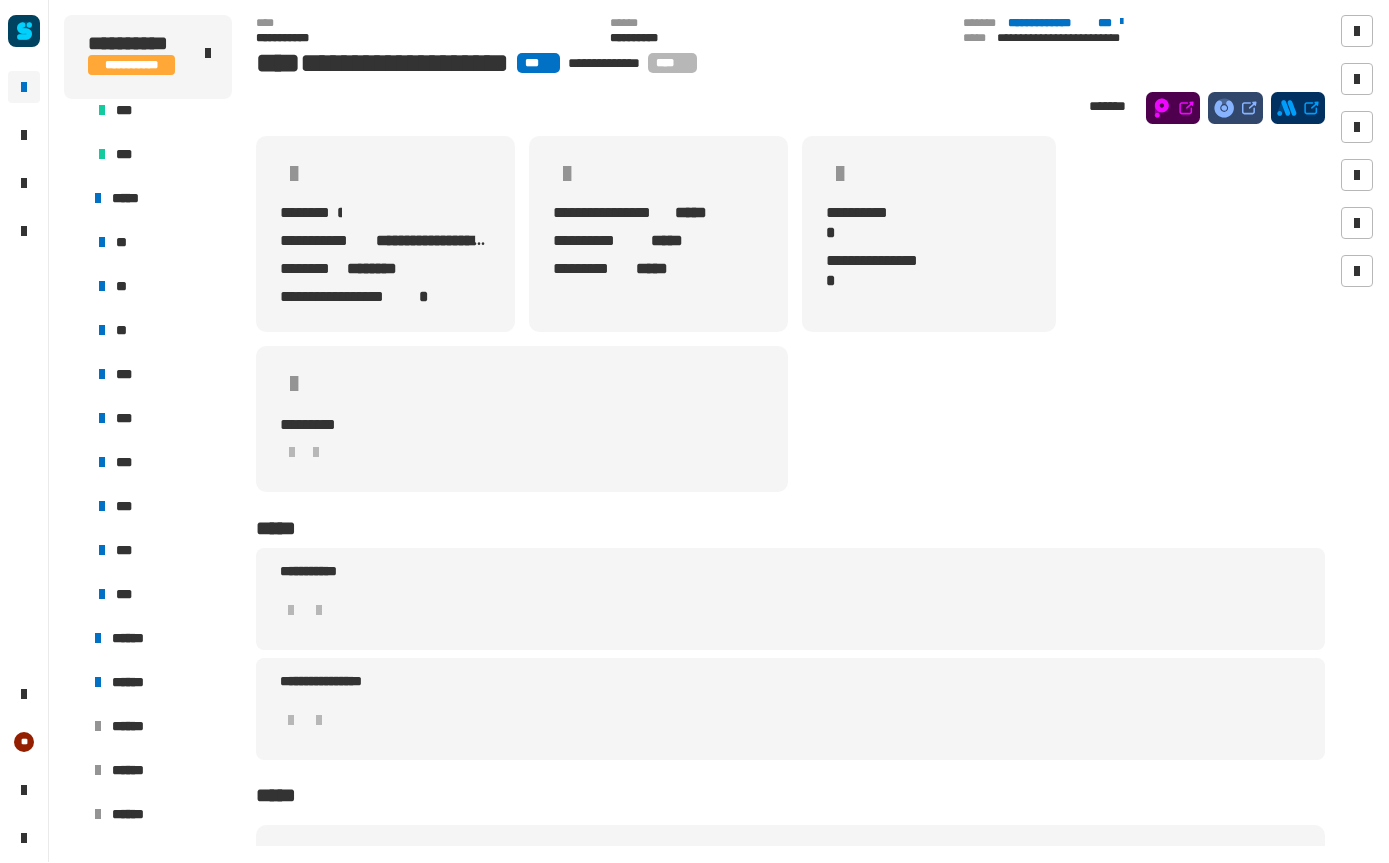 click on "**********" at bounding box center (790, 853) 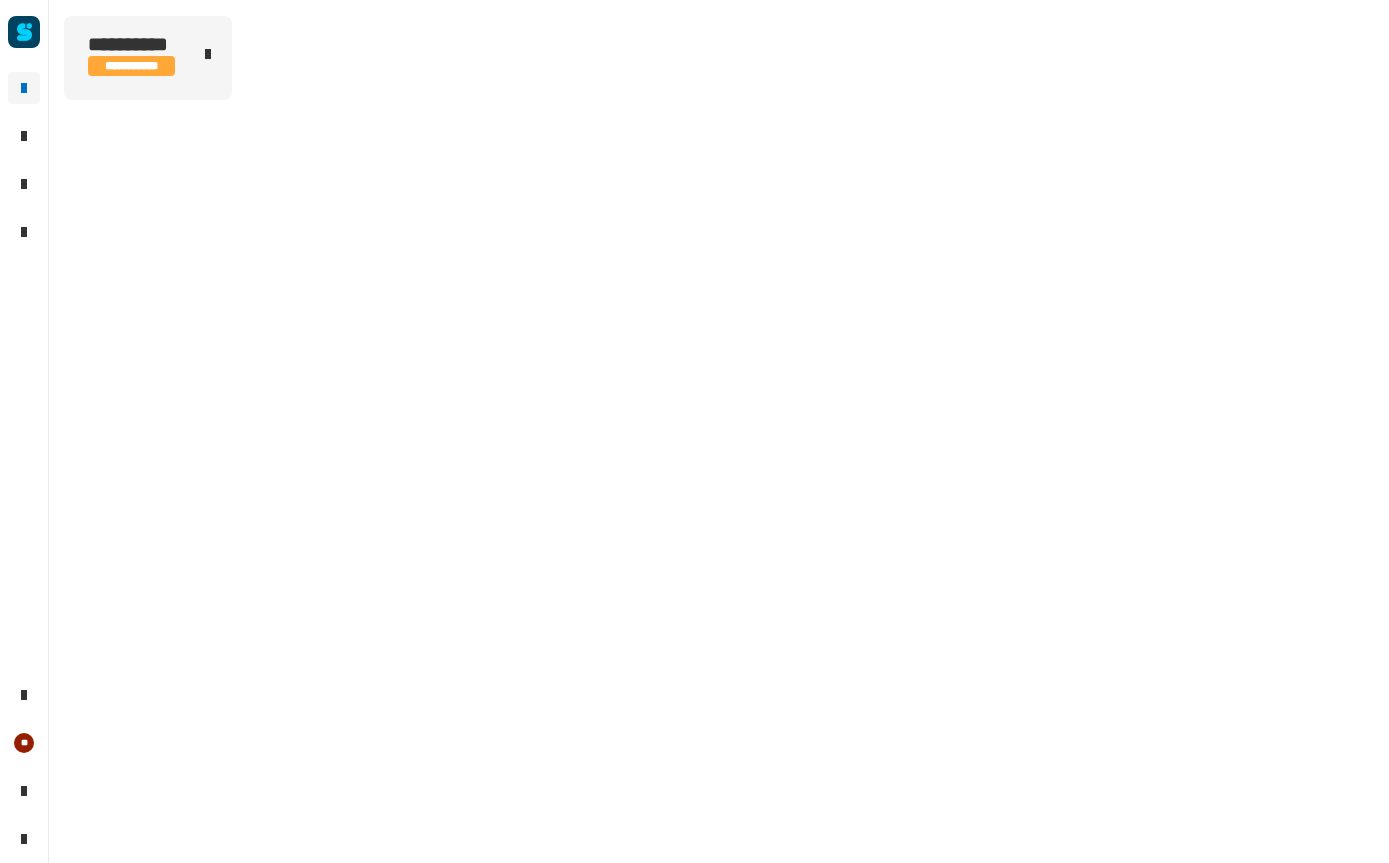 scroll, scrollTop: 0, scrollLeft: 0, axis: both 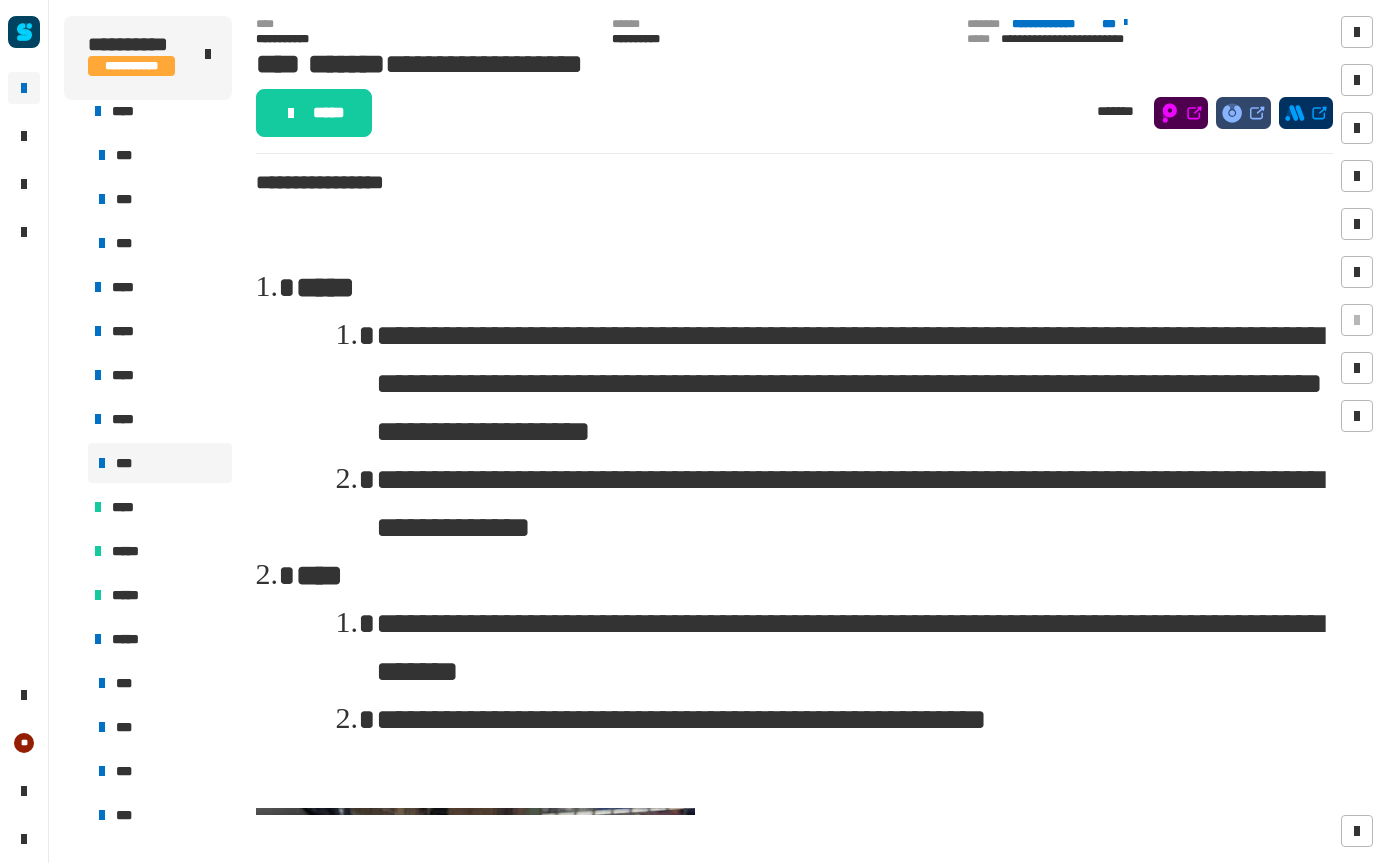 click on "*****" 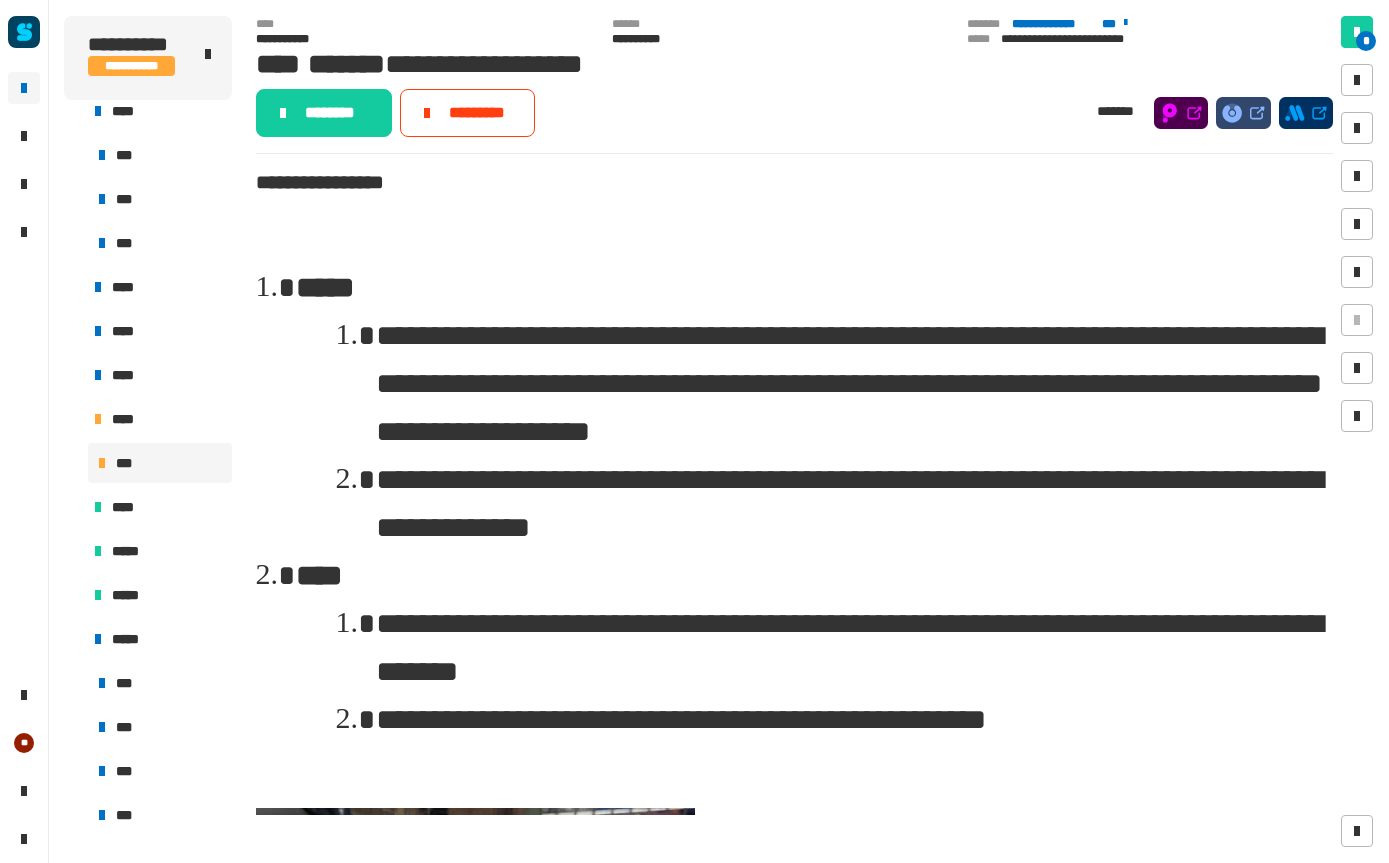 click on "********" 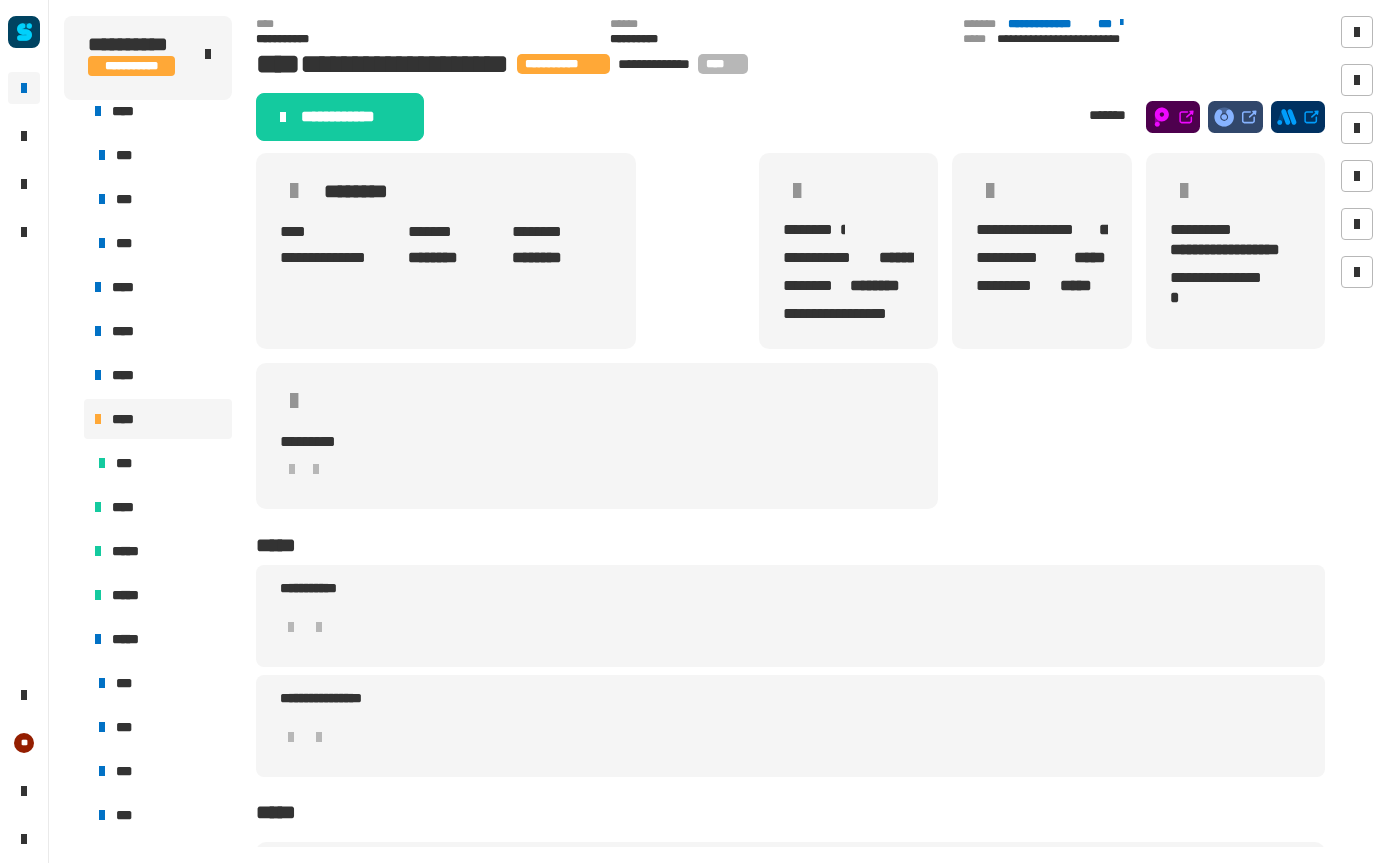 click on "**********" 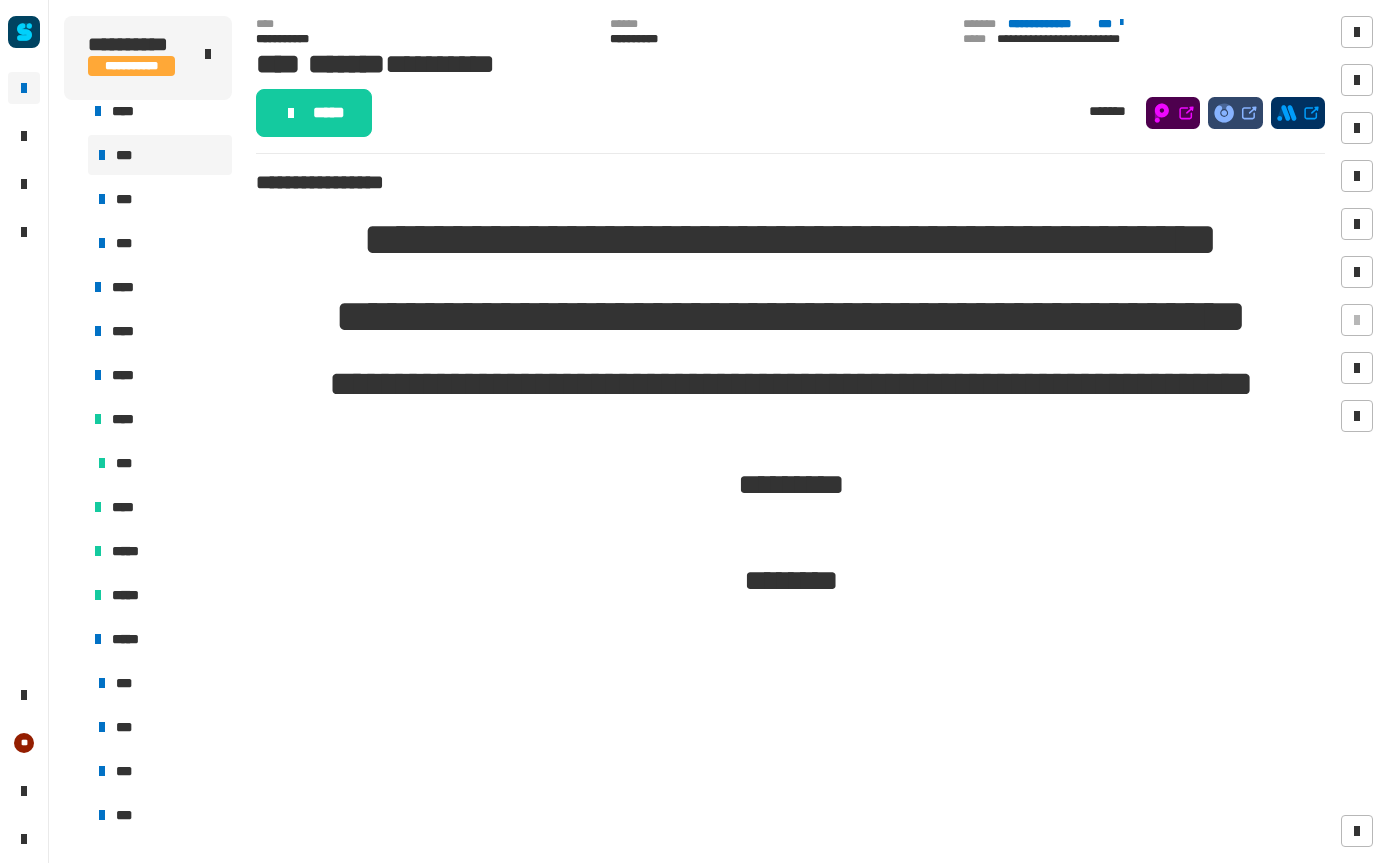 click on "*****" 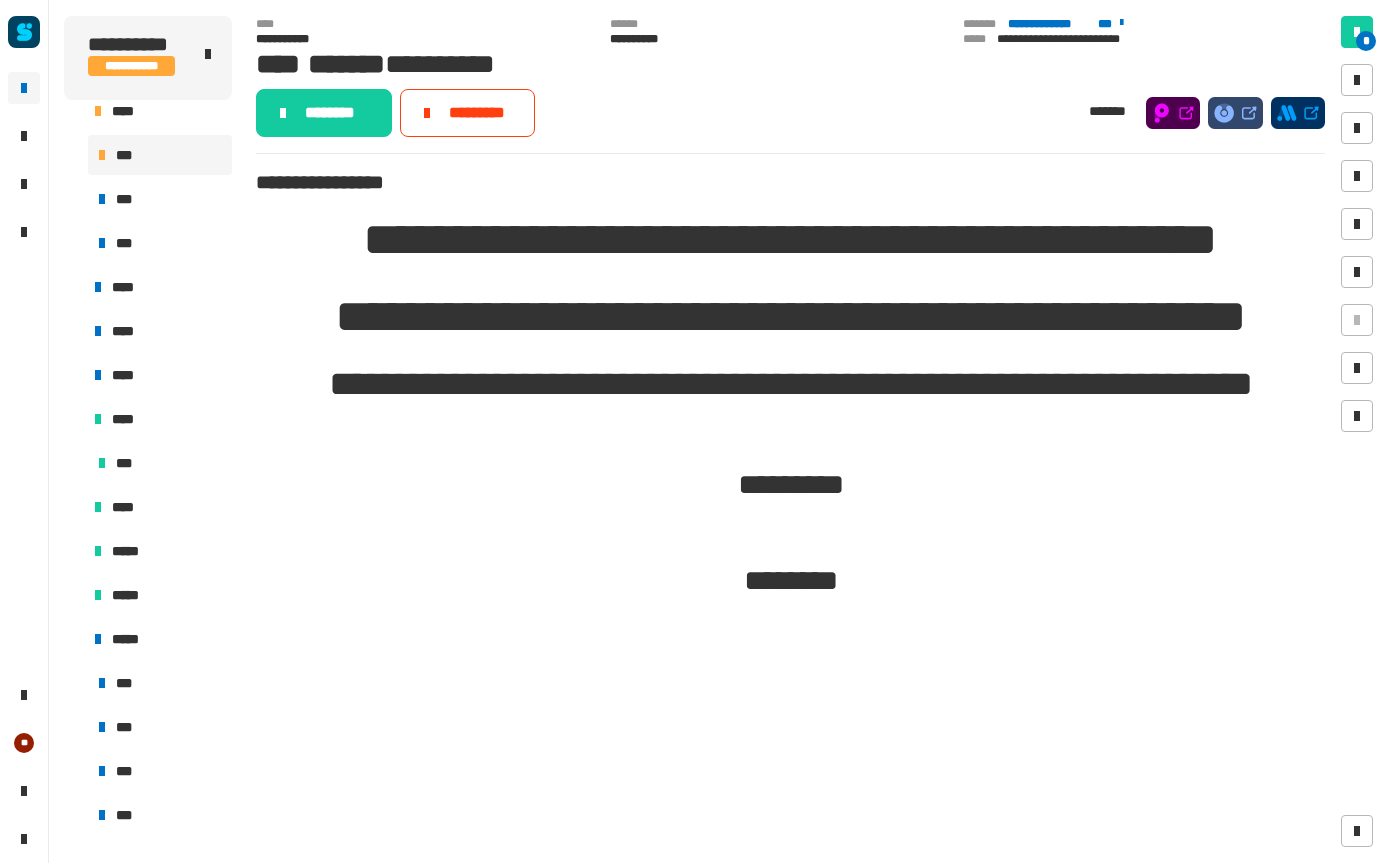 click on "********" 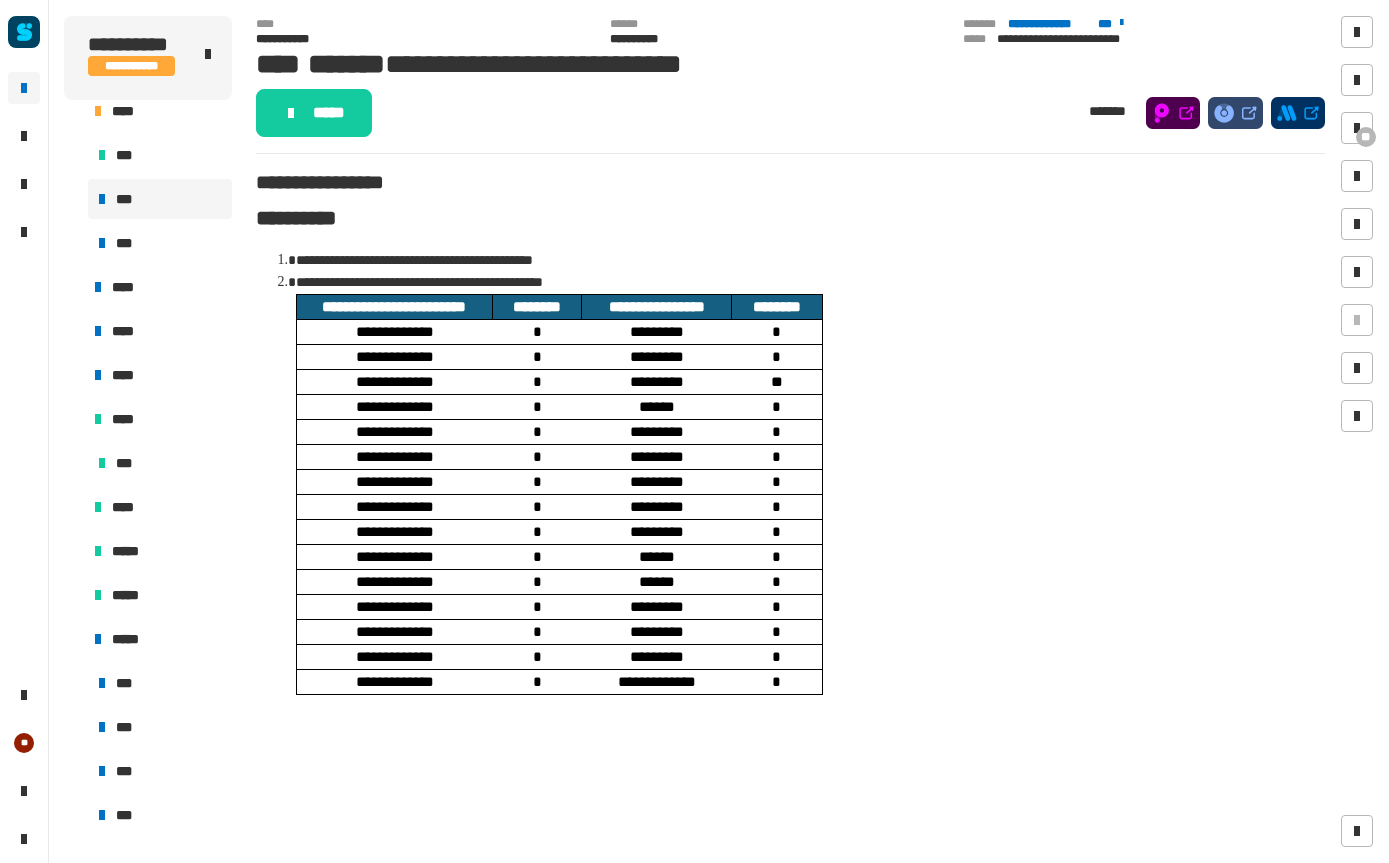 click 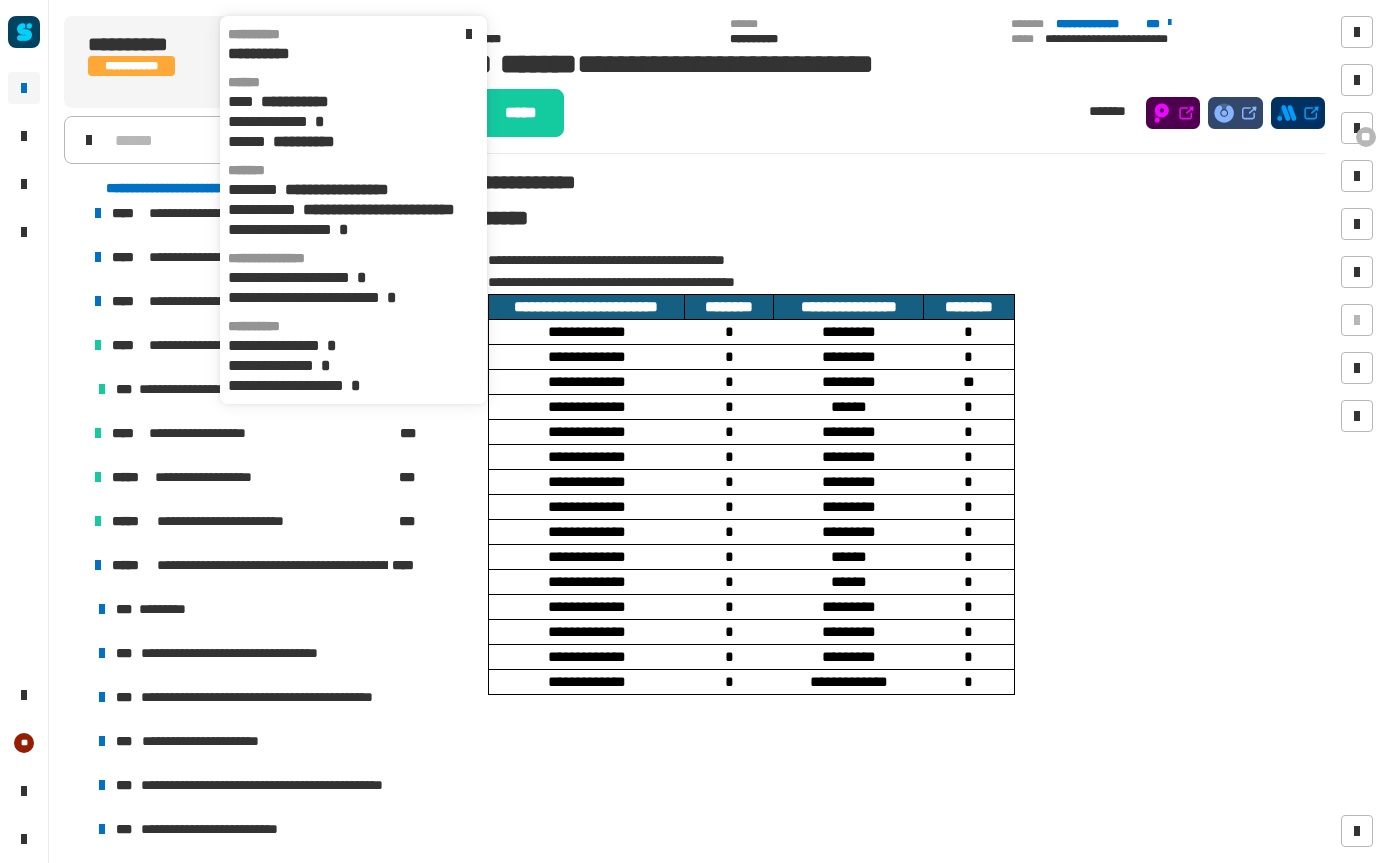 scroll, scrollTop: 194, scrollLeft: 0, axis: vertical 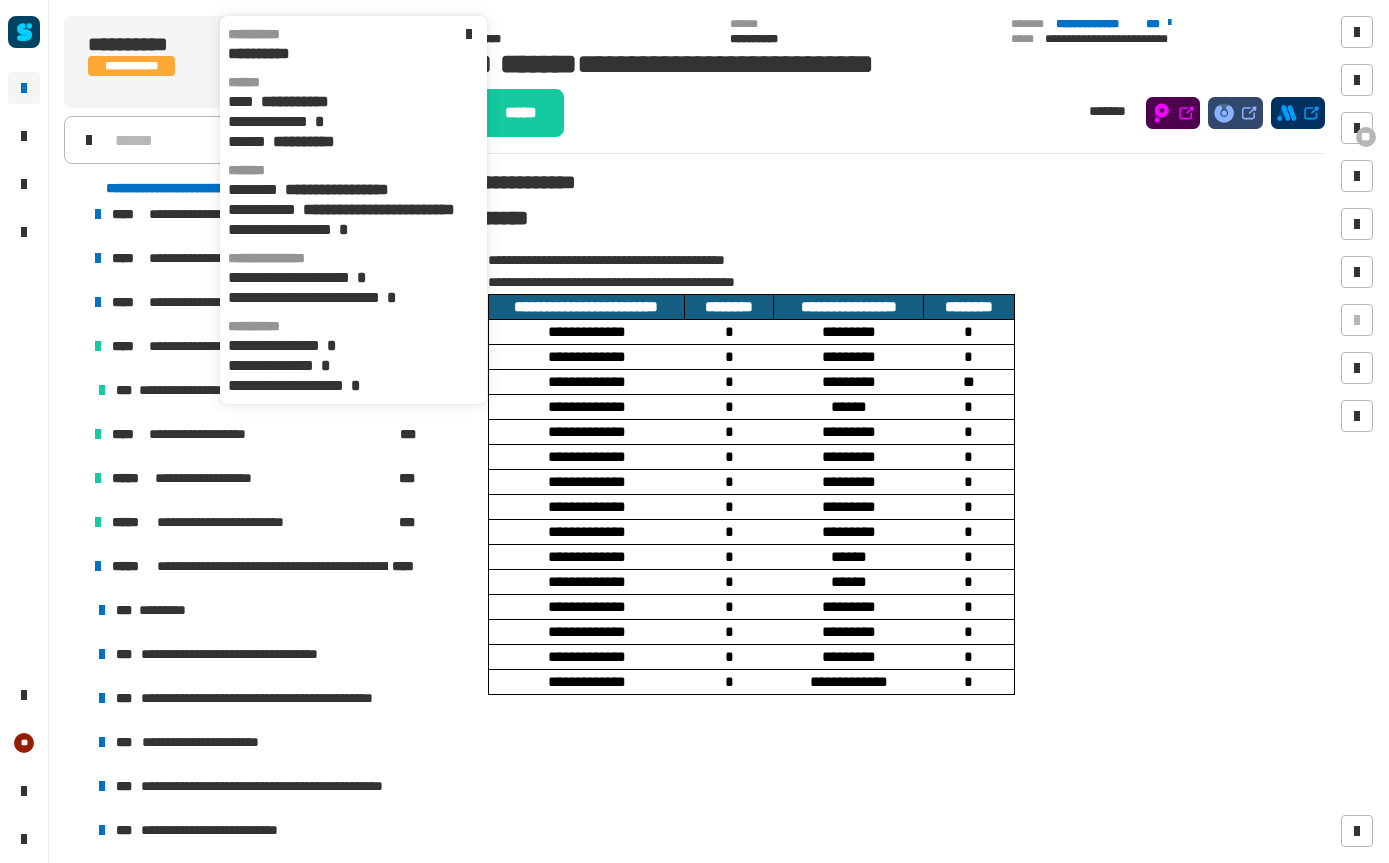 click on "**********" 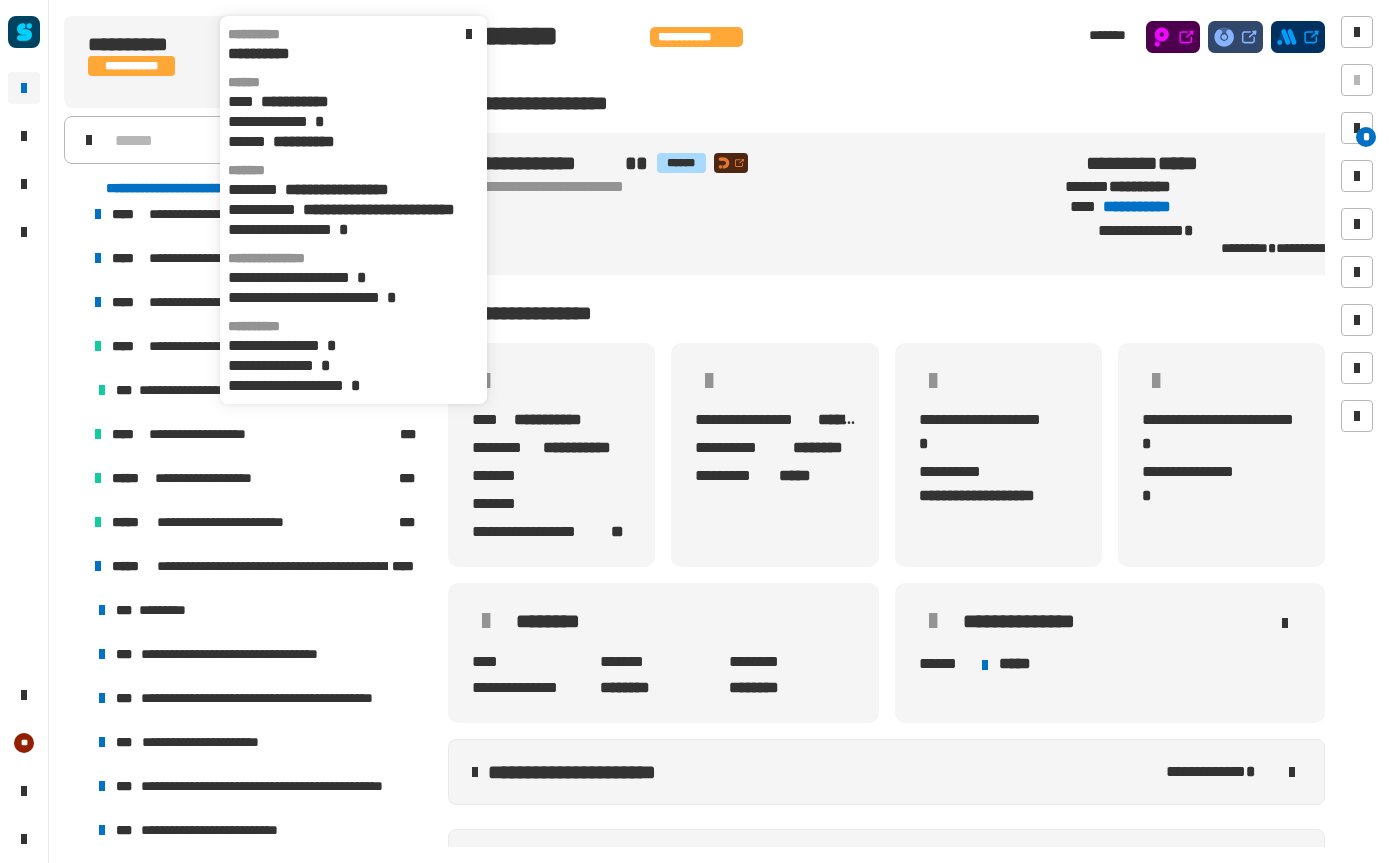 click 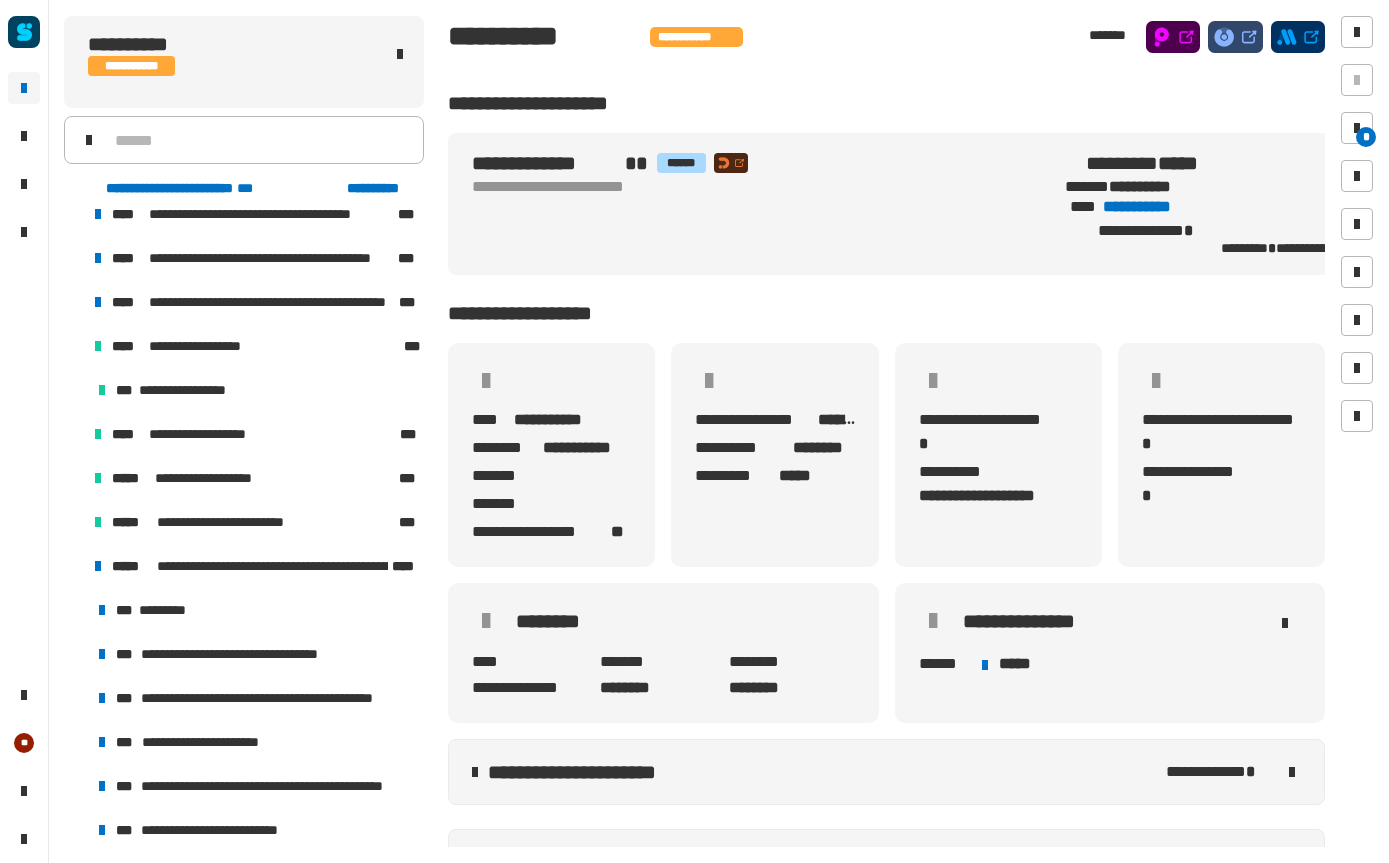 click on "**********" 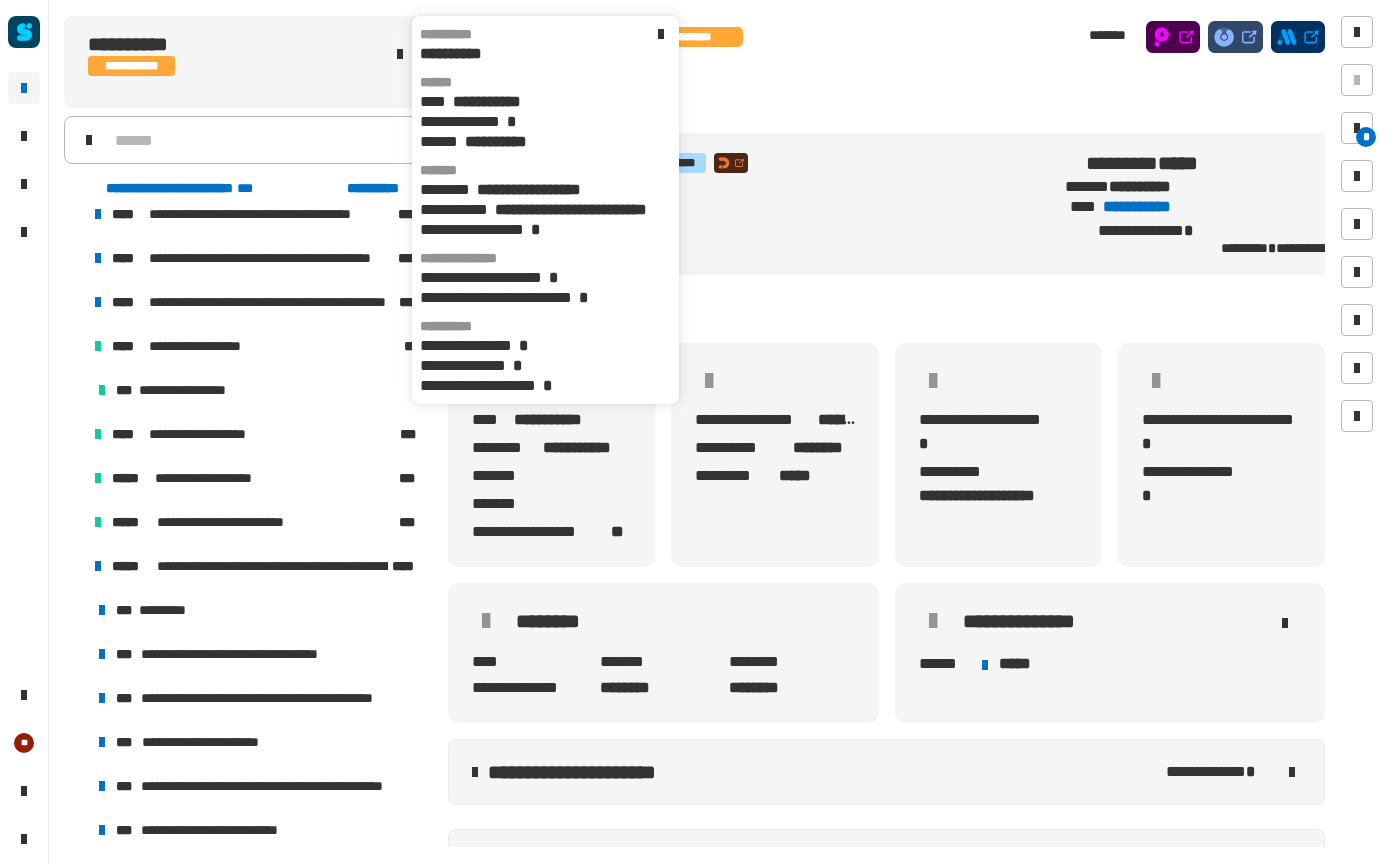 click on "**********" 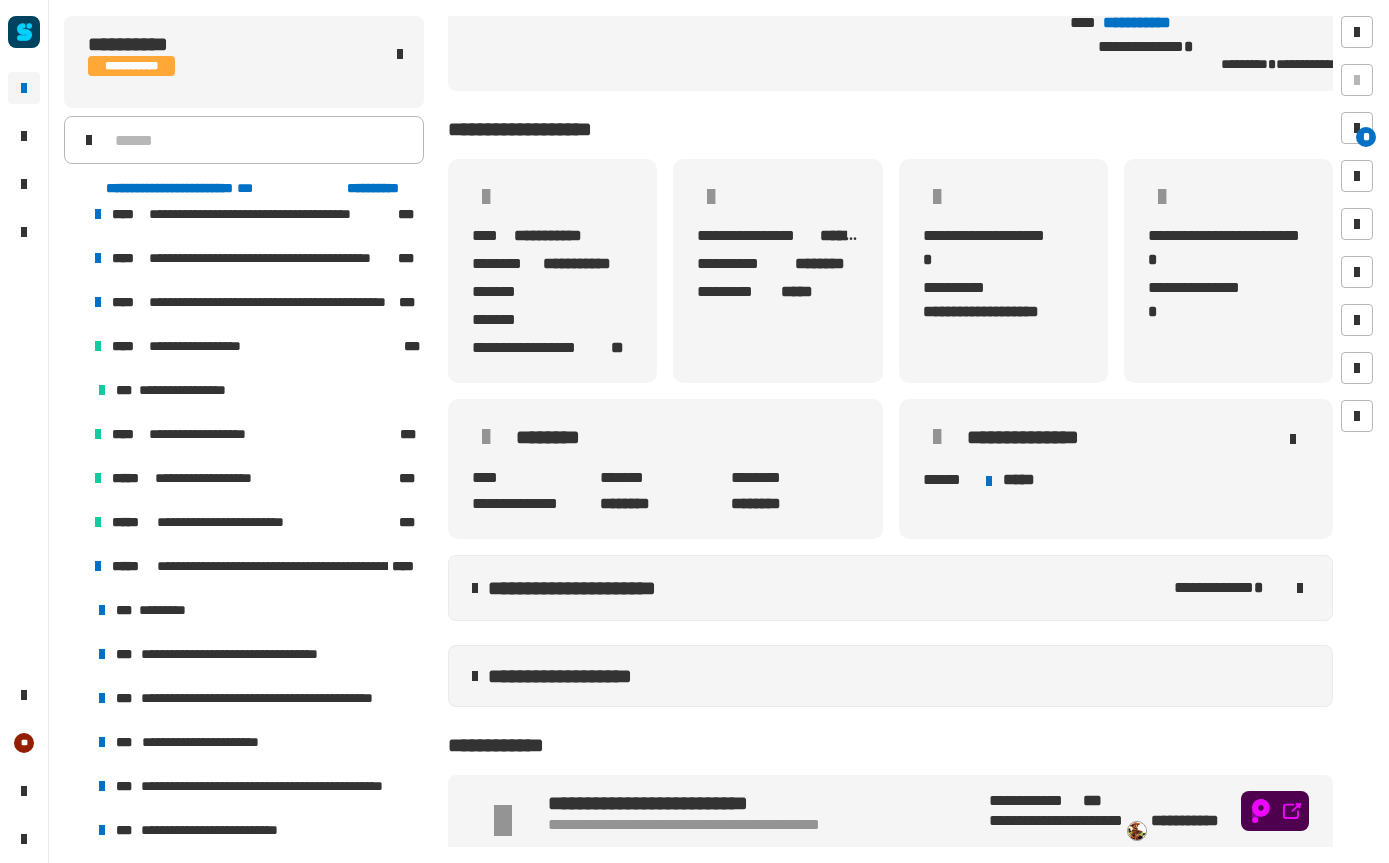 scroll, scrollTop: 181, scrollLeft: 0, axis: vertical 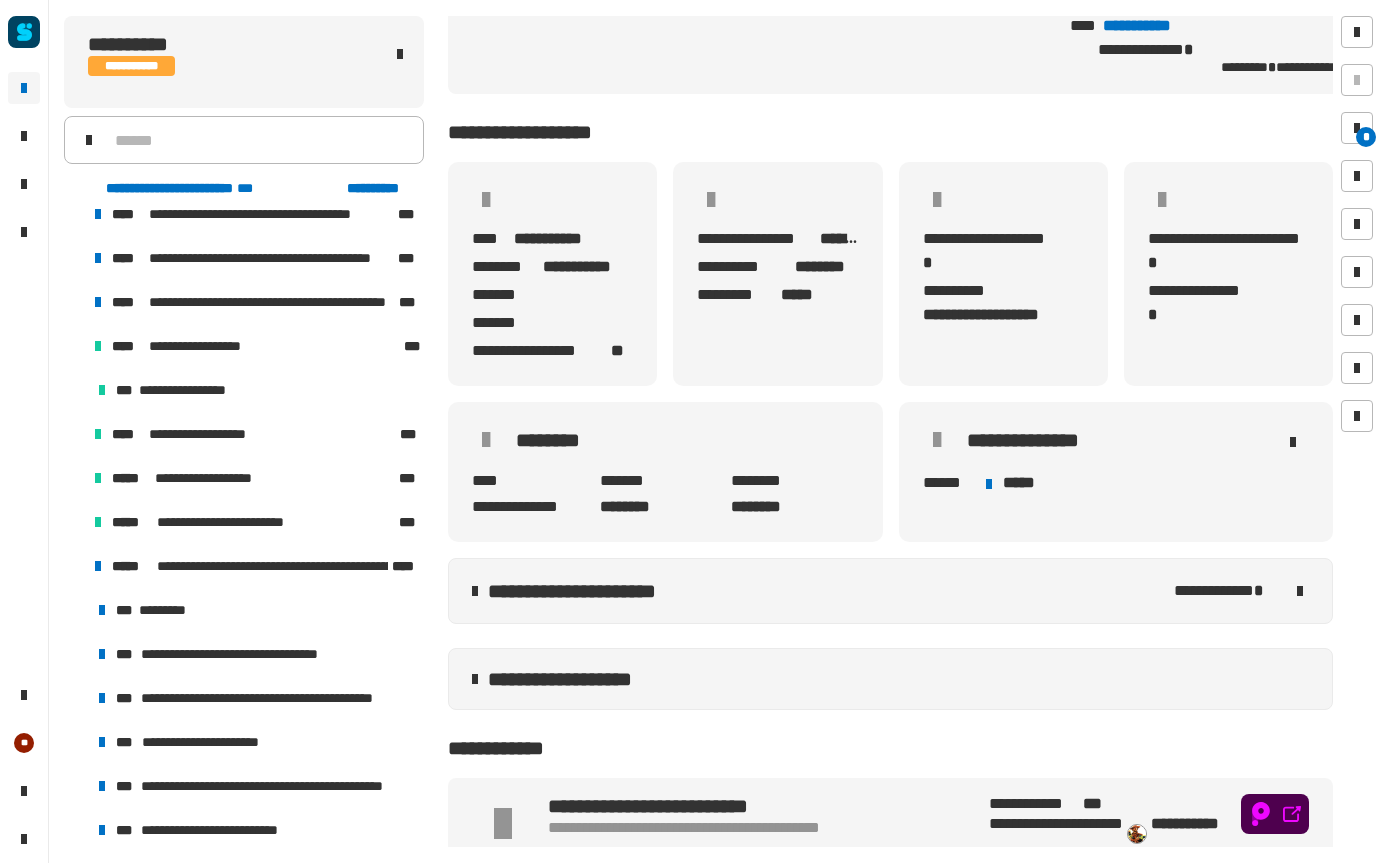click on "**********" 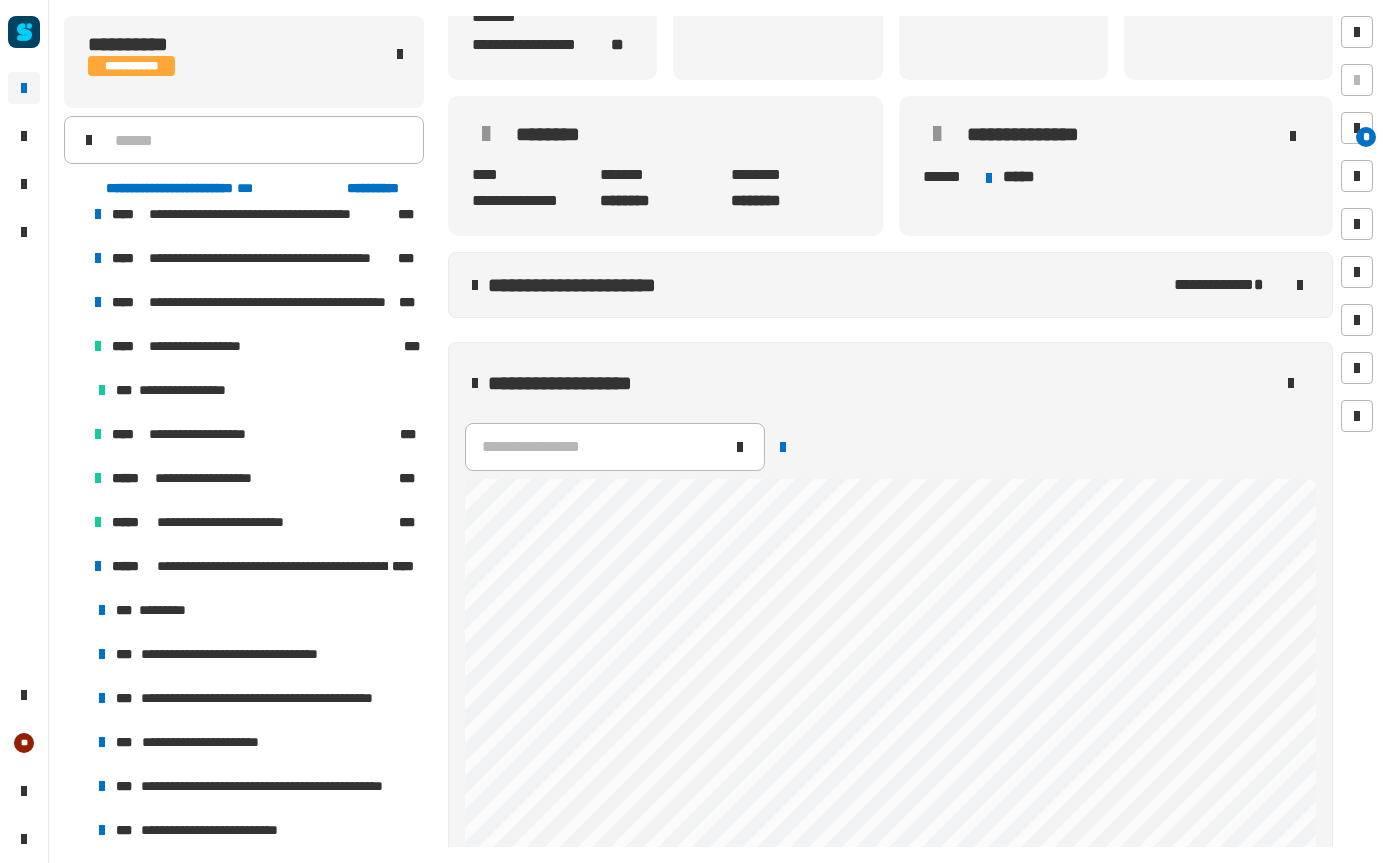 scroll, scrollTop: 607, scrollLeft: 0, axis: vertical 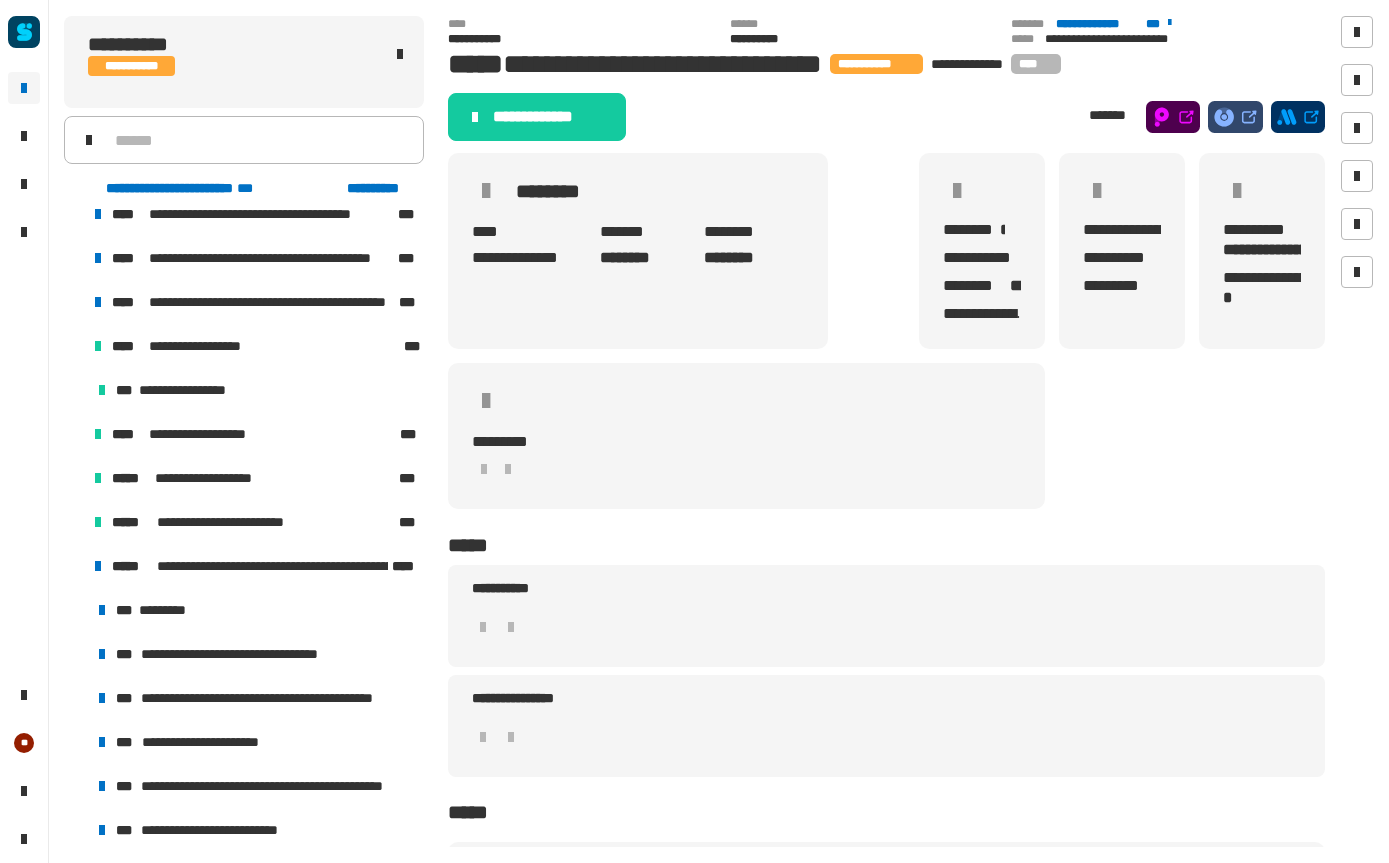 click on "**********" 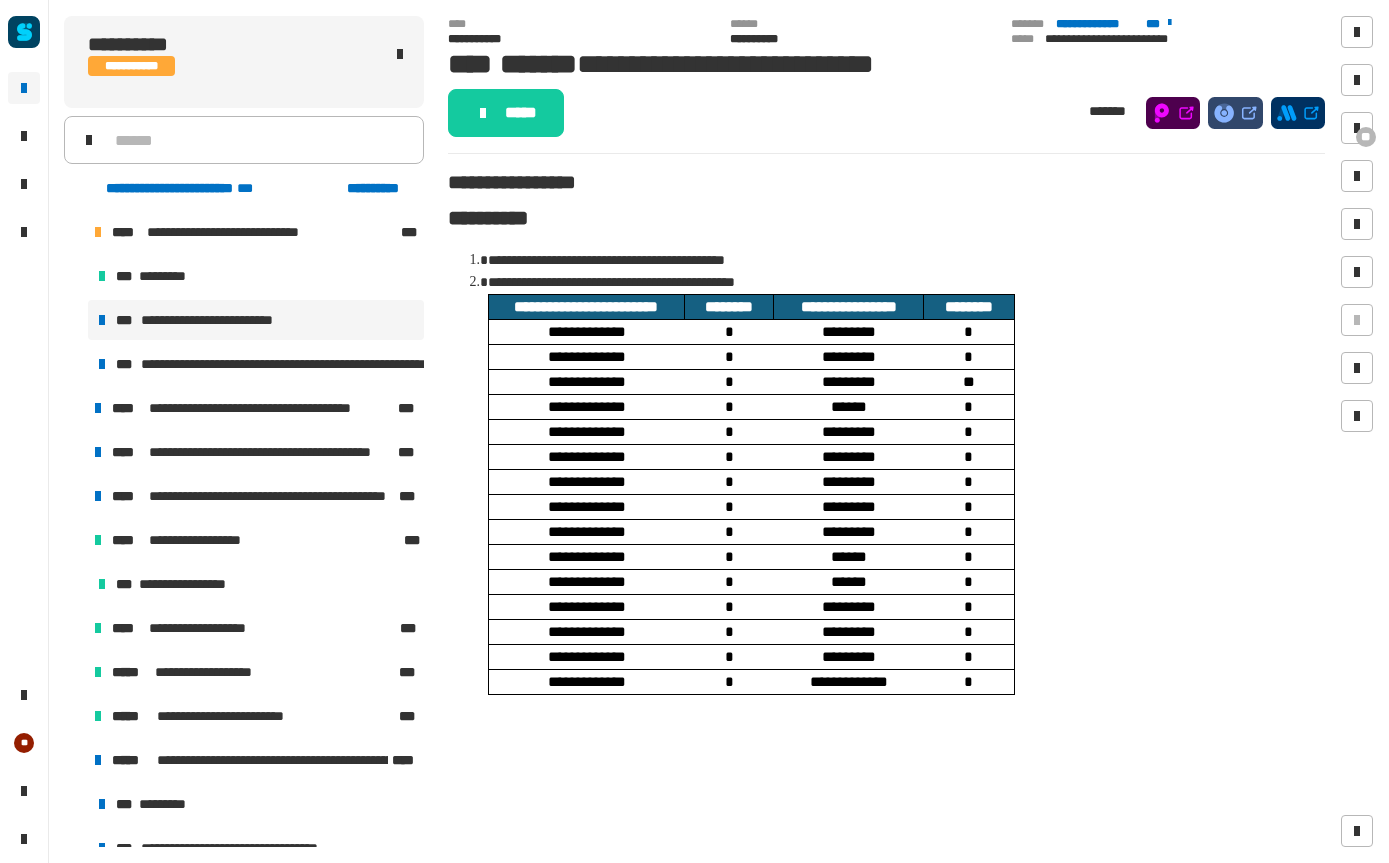 click on "**********" 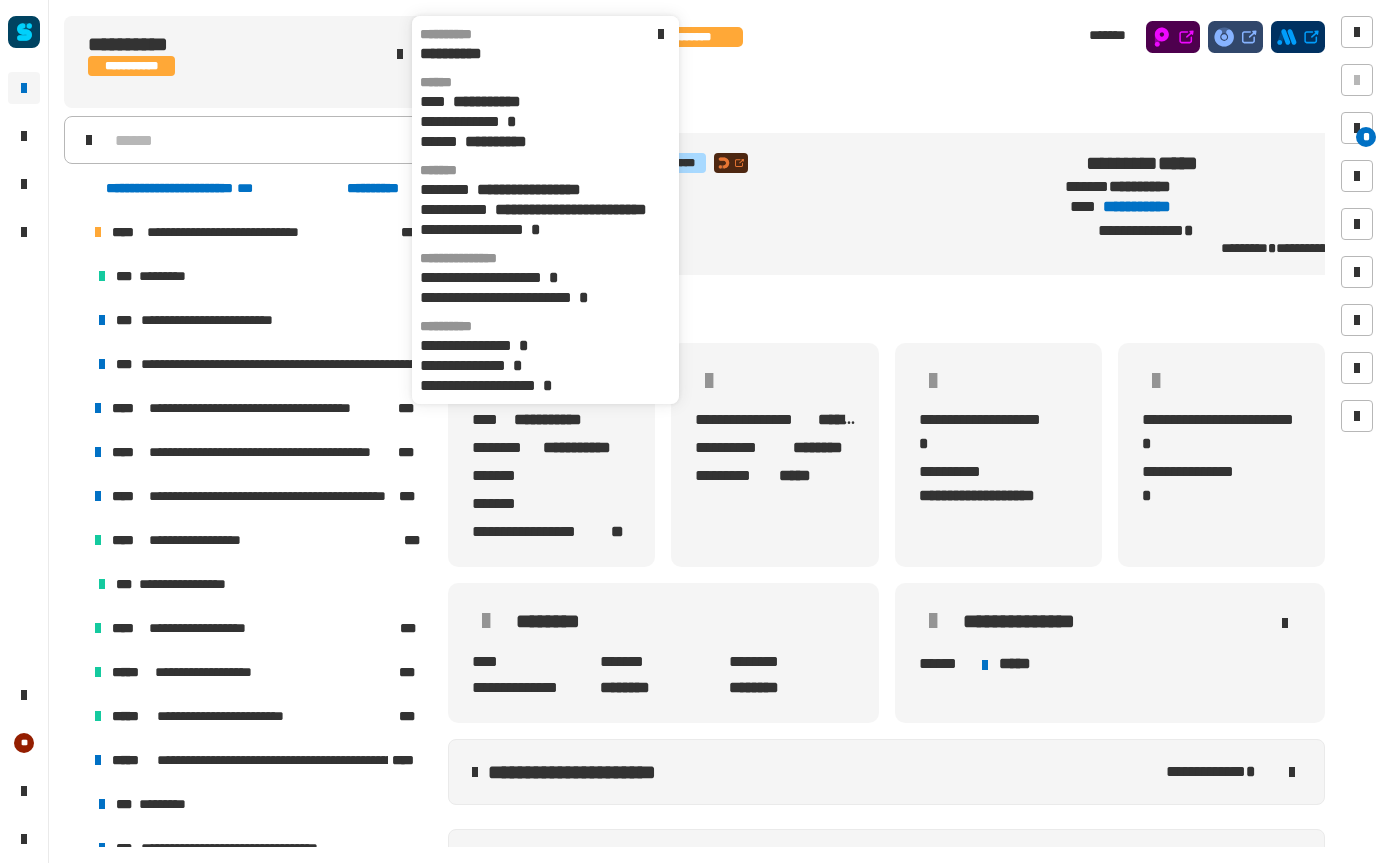 click on "**********" 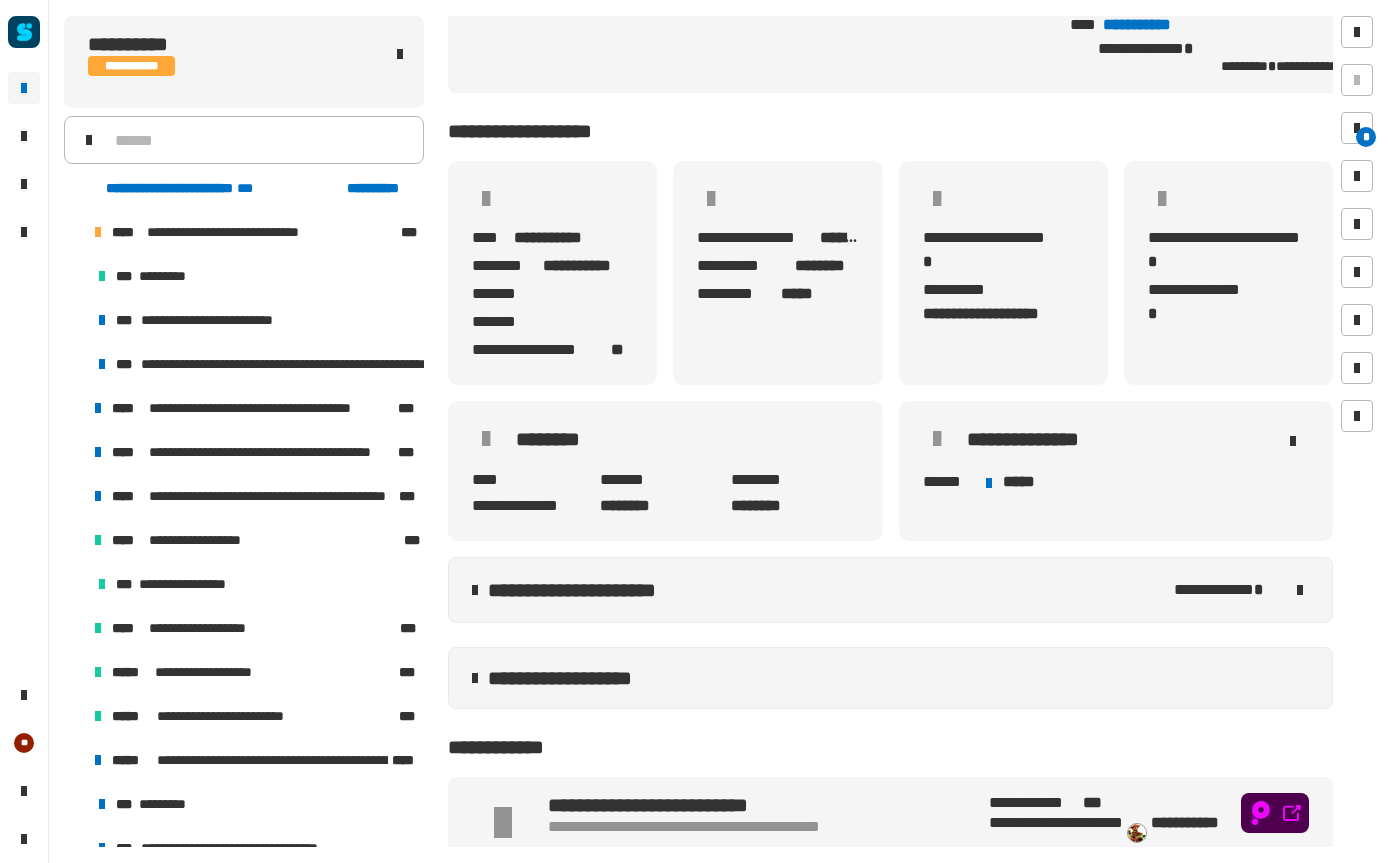 scroll, scrollTop: 181, scrollLeft: 0, axis: vertical 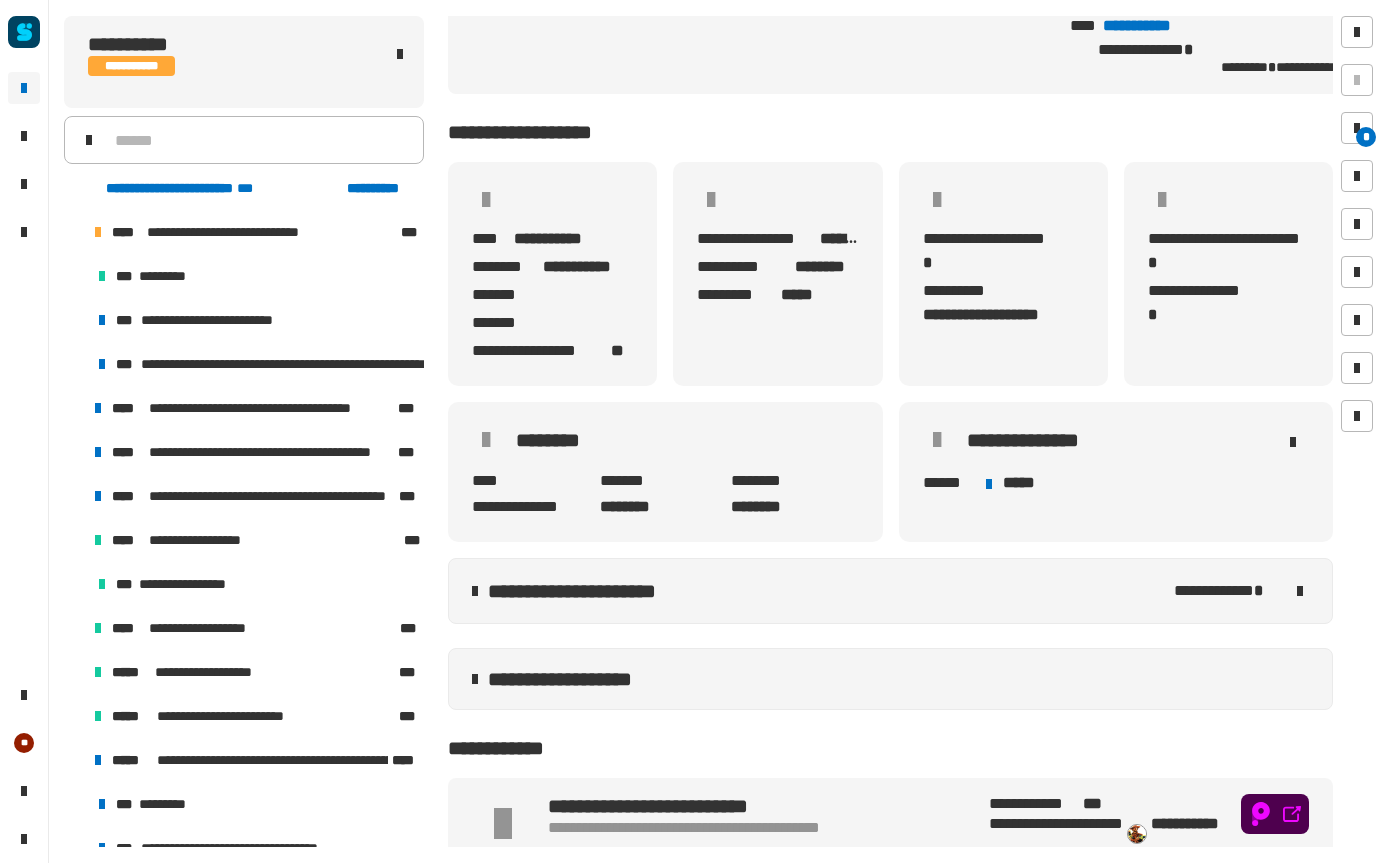 click on "**********" 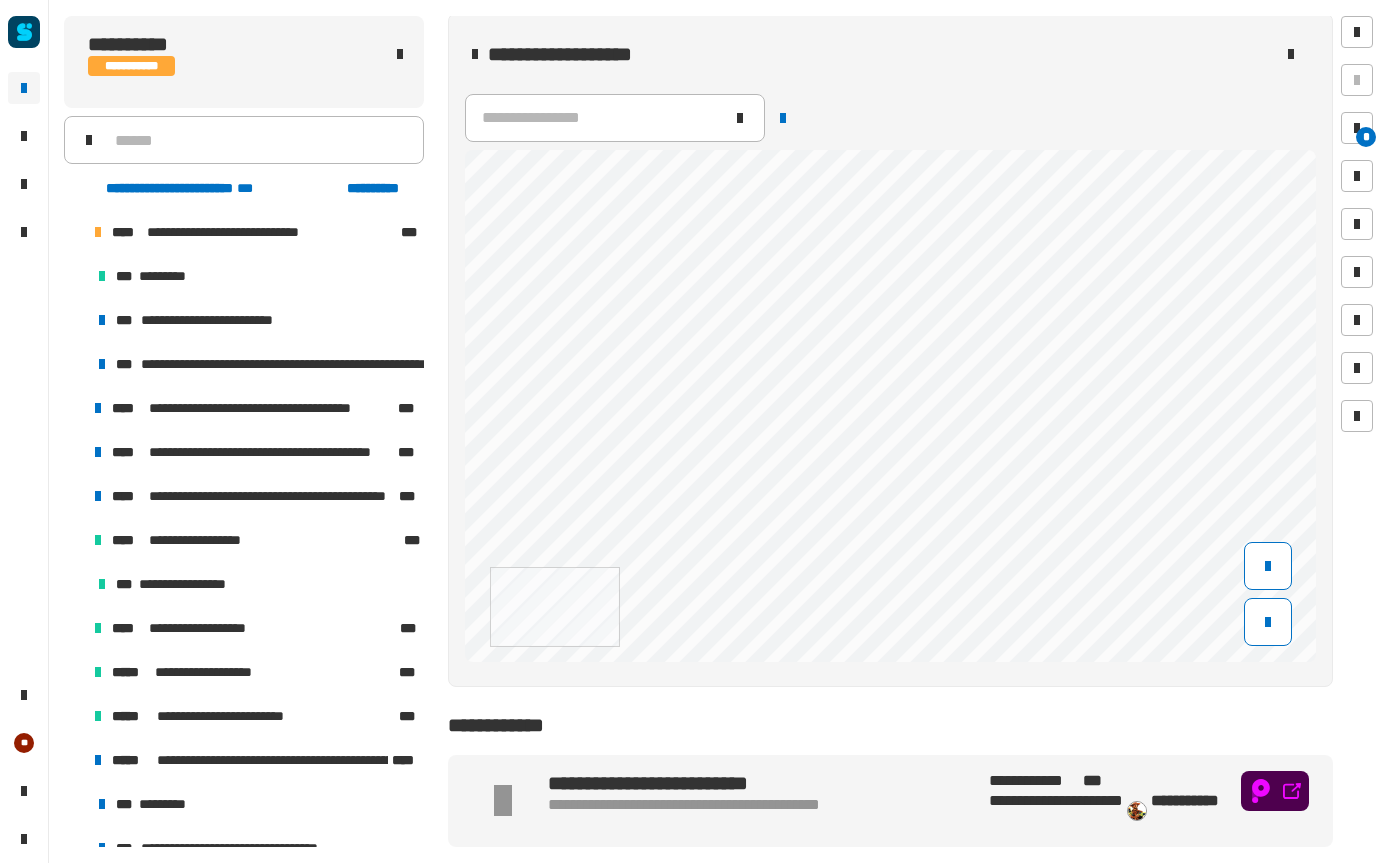 scroll, scrollTop: 793, scrollLeft: 0, axis: vertical 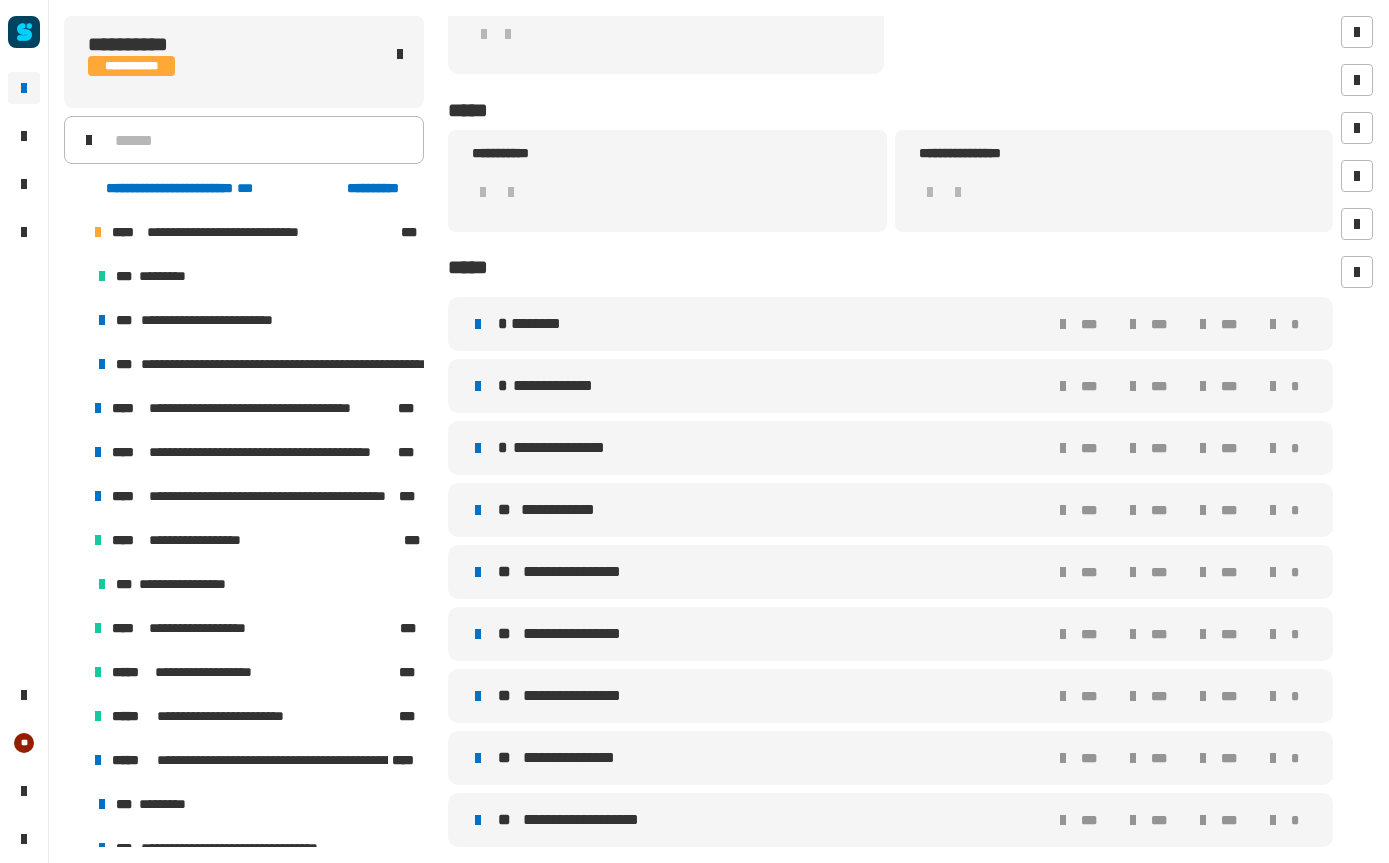 click on "********" at bounding box center [541, 324] 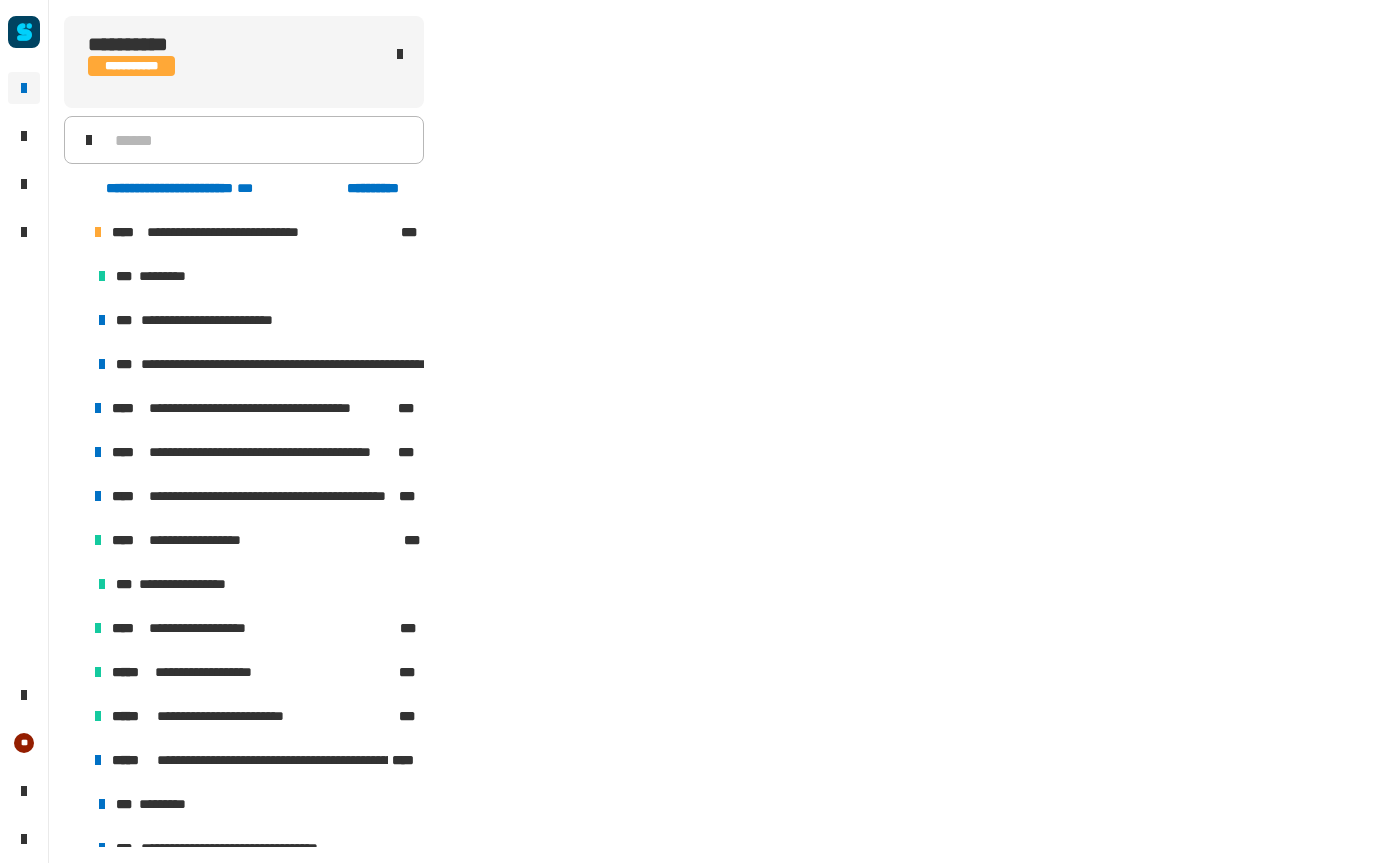 scroll, scrollTop: 1553, scrollLeft: 0, axis: vertical 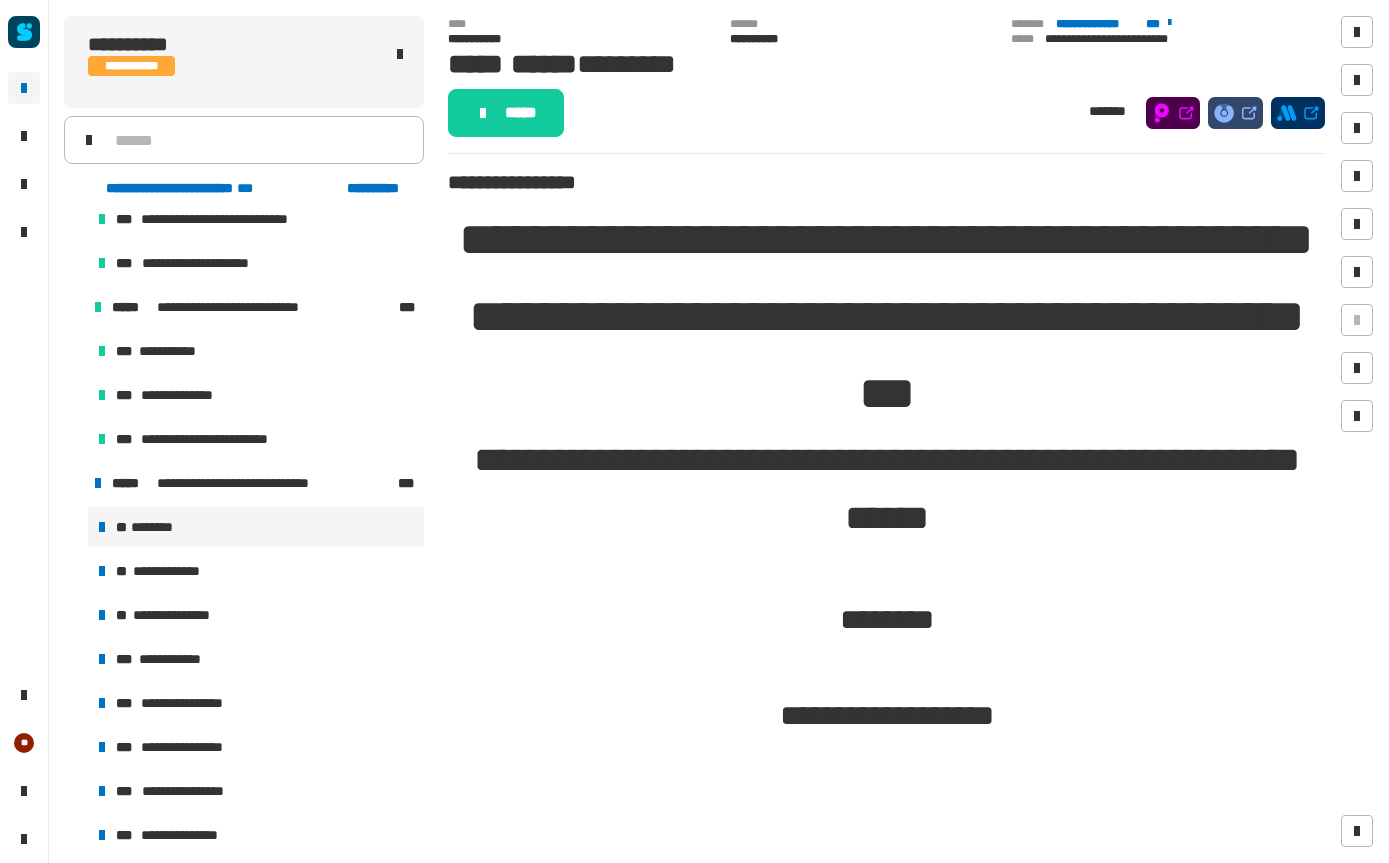 click on "*****" 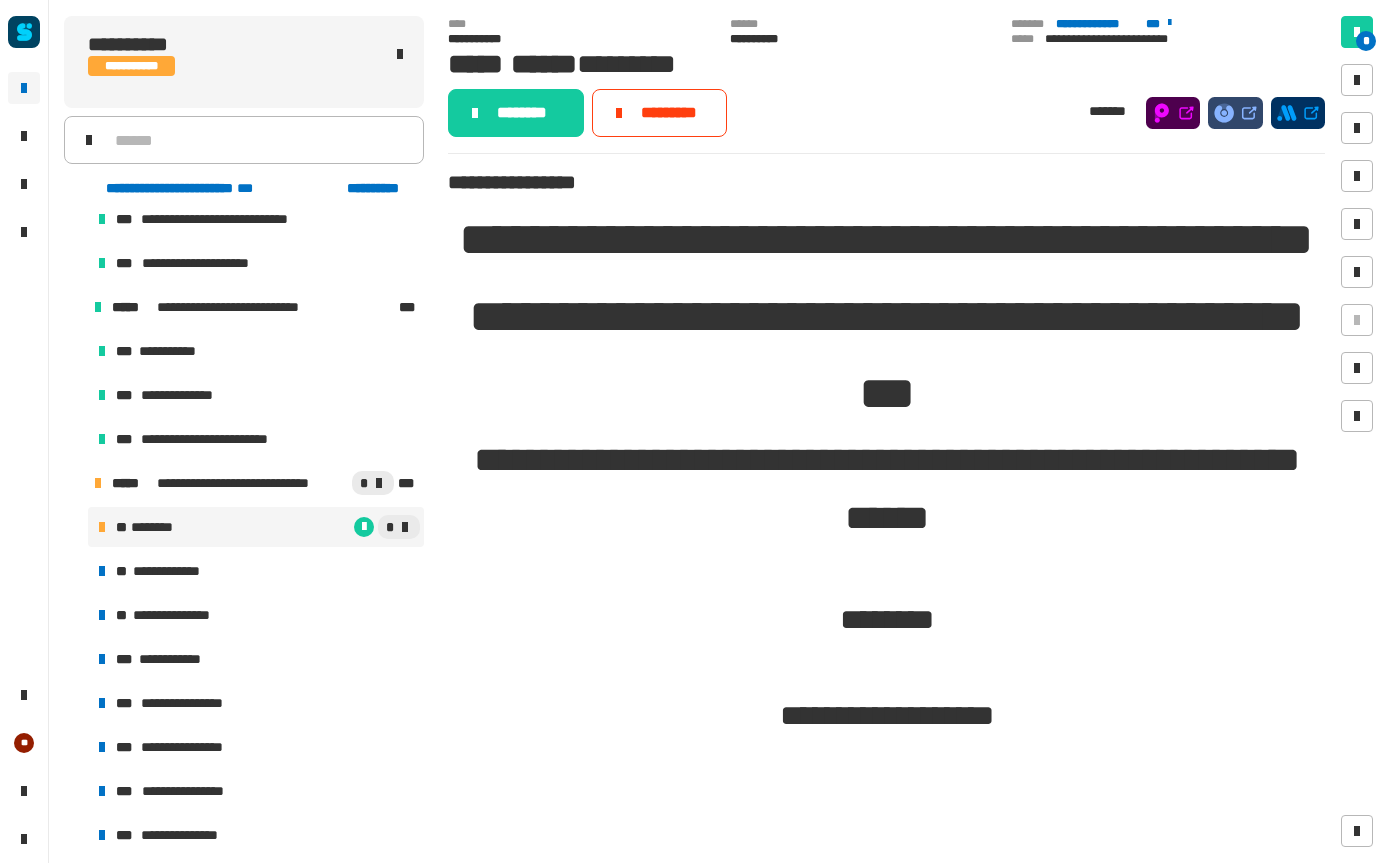 click on "********" 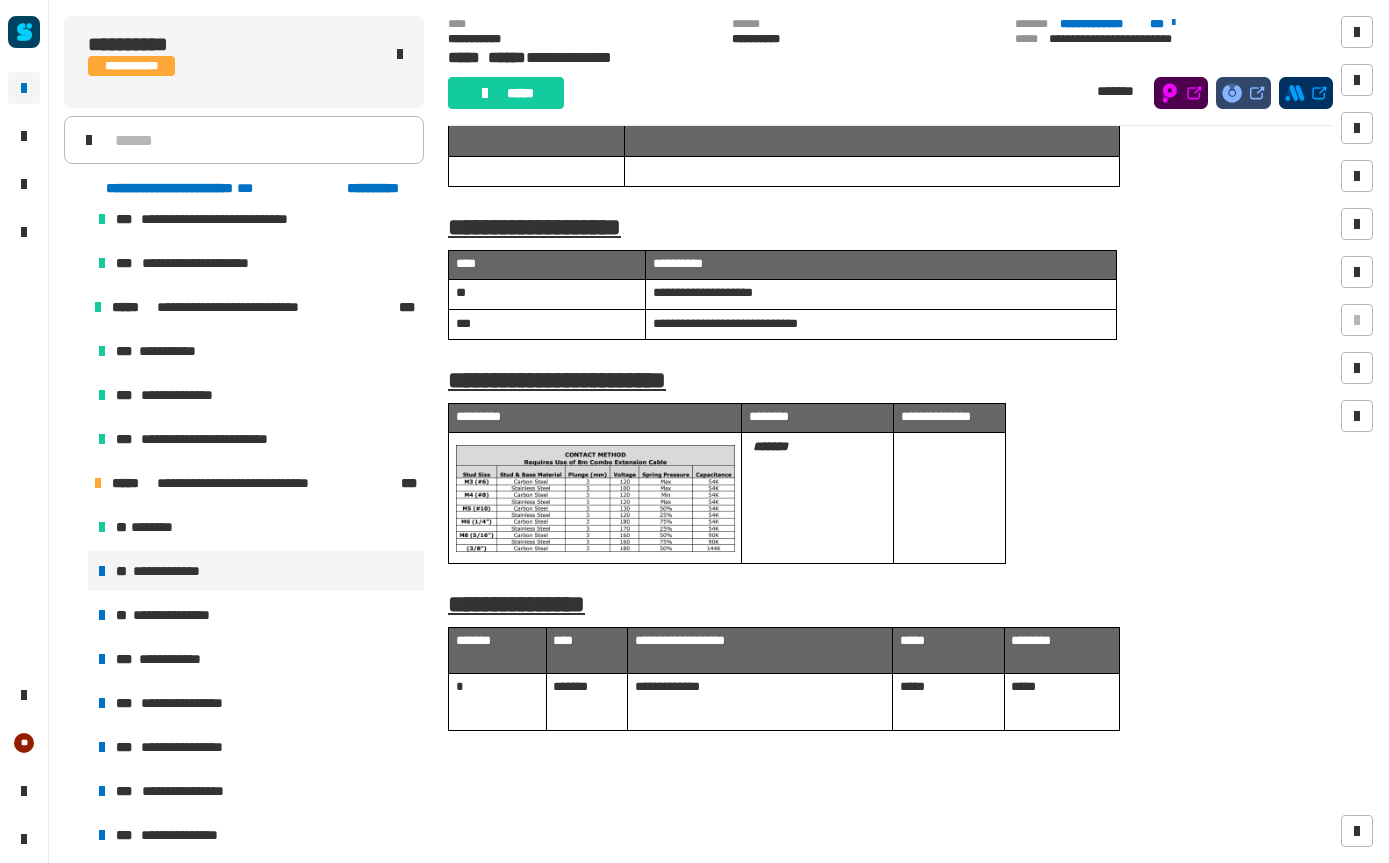 scroll, scrollTop: 3181, scrollLeft: 0, axis: vertical 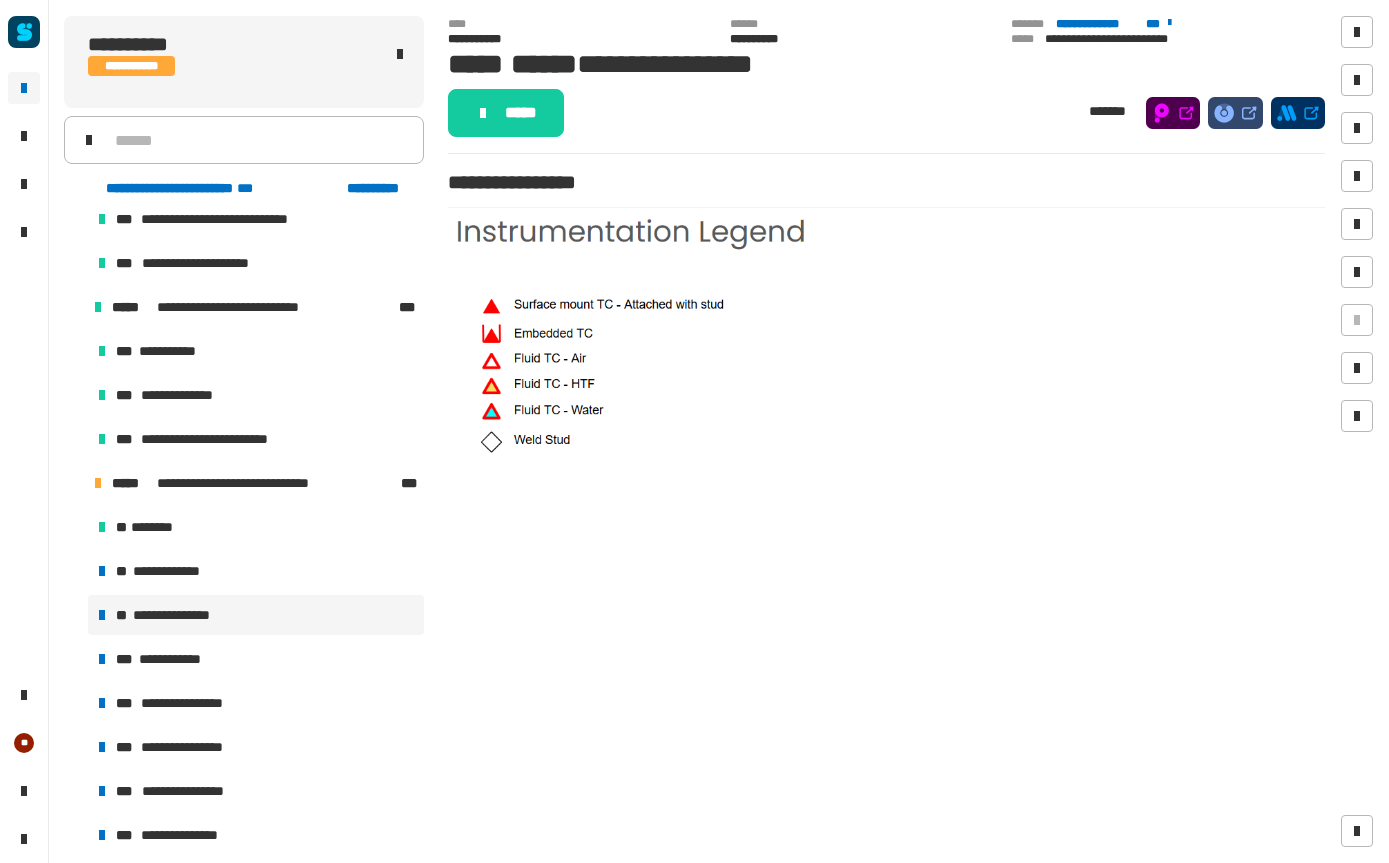 click on "**********" at bounding box center [256, 659] 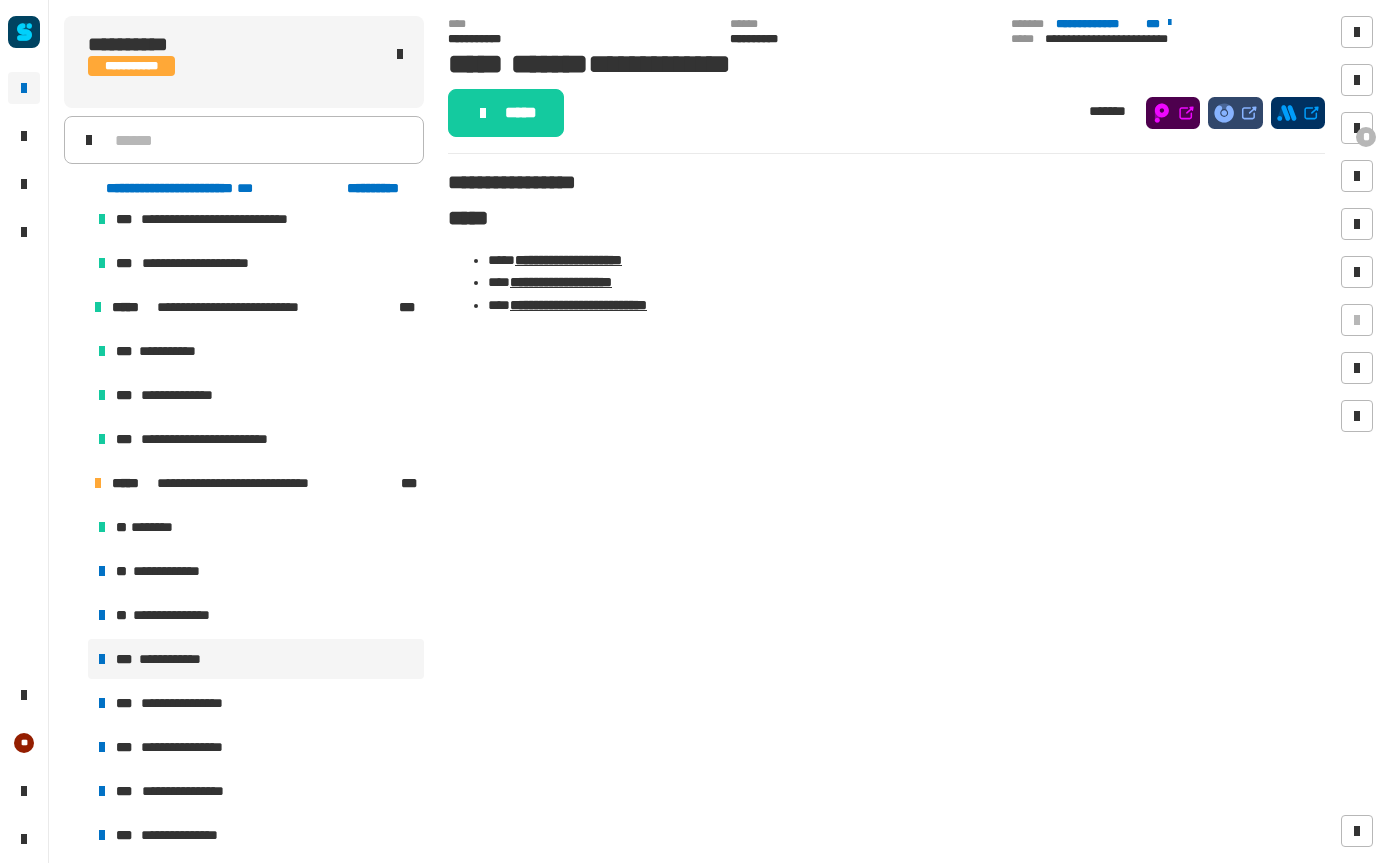 click on "**********" at bounding box center (196, 703) 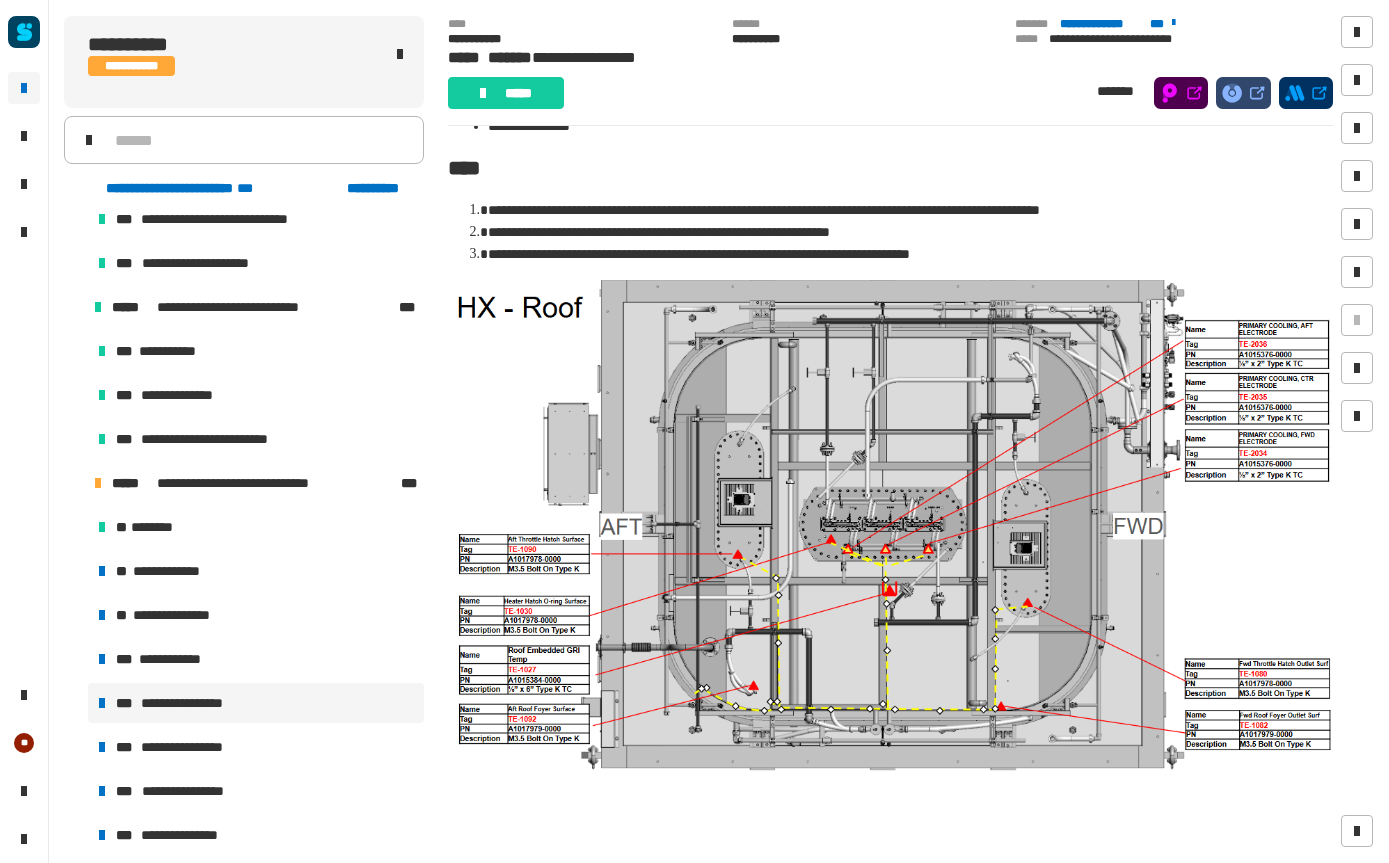 scroll, scrollTop: 207, scrollLeft: 0, axis: vertical 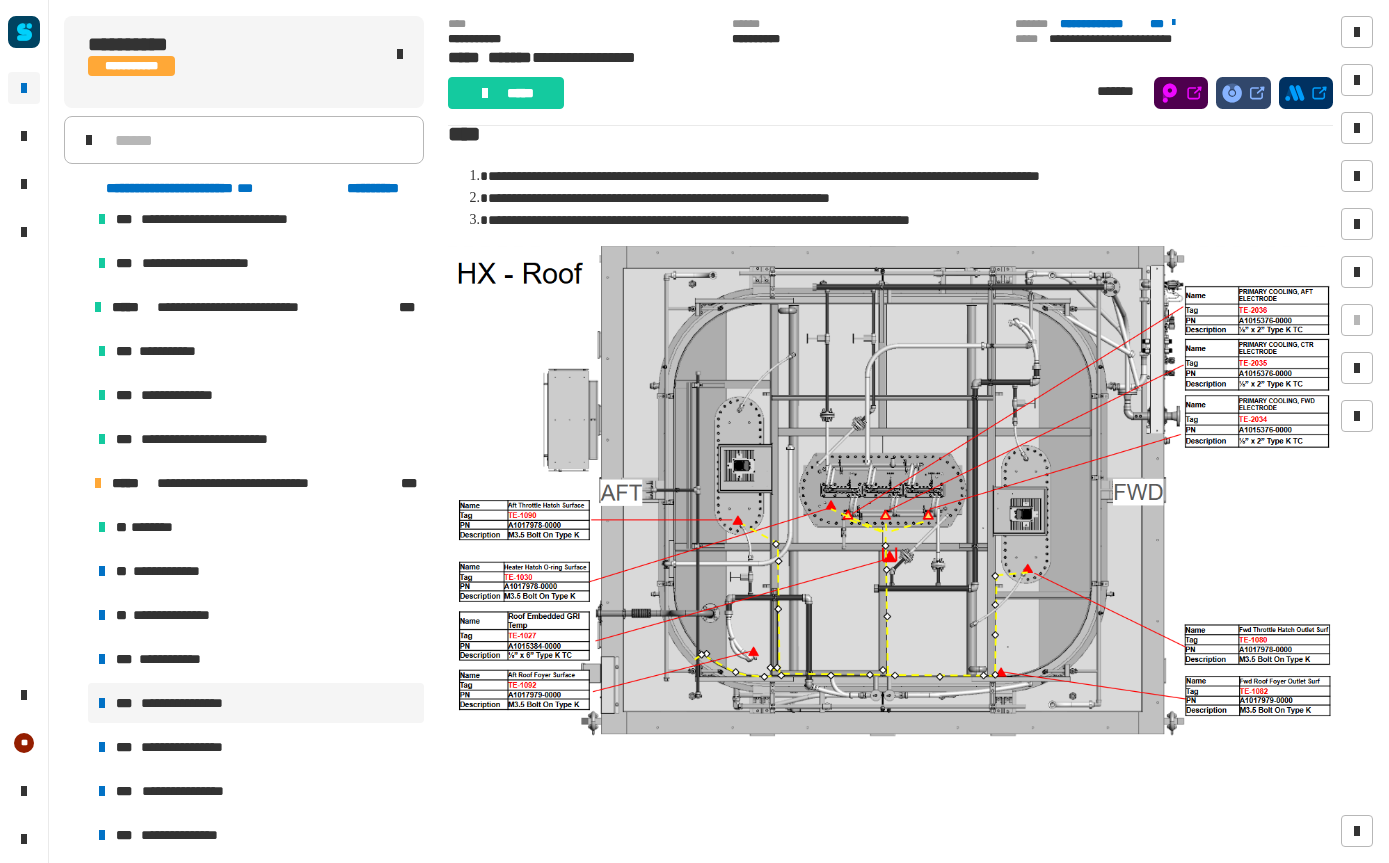click on "**********" at bounding box center (195, 747) 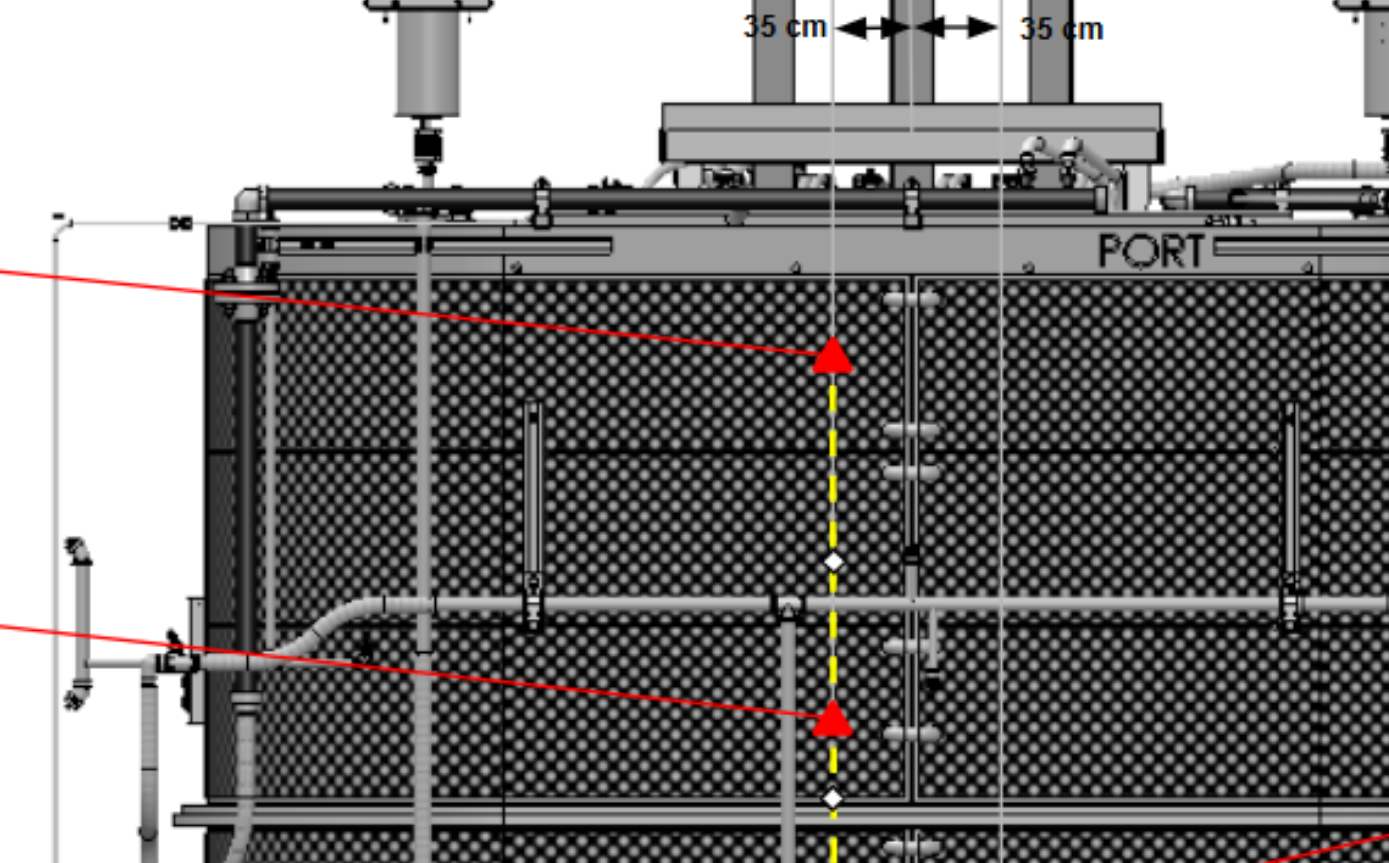 scroll, scrollTop: 199, scrollLeft: 0, axis: vertical 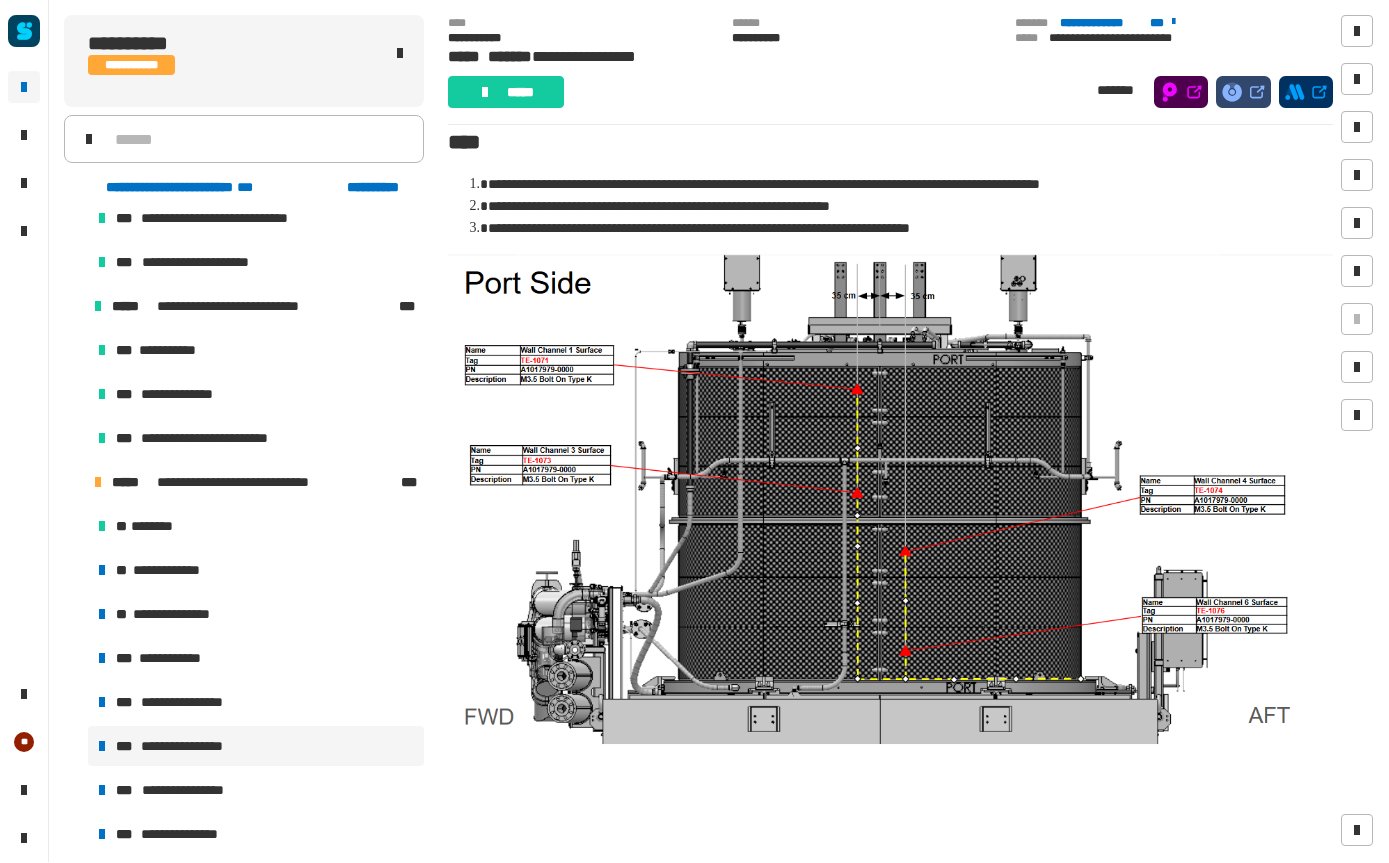 click on "**********" at bounding box center (256, 791) 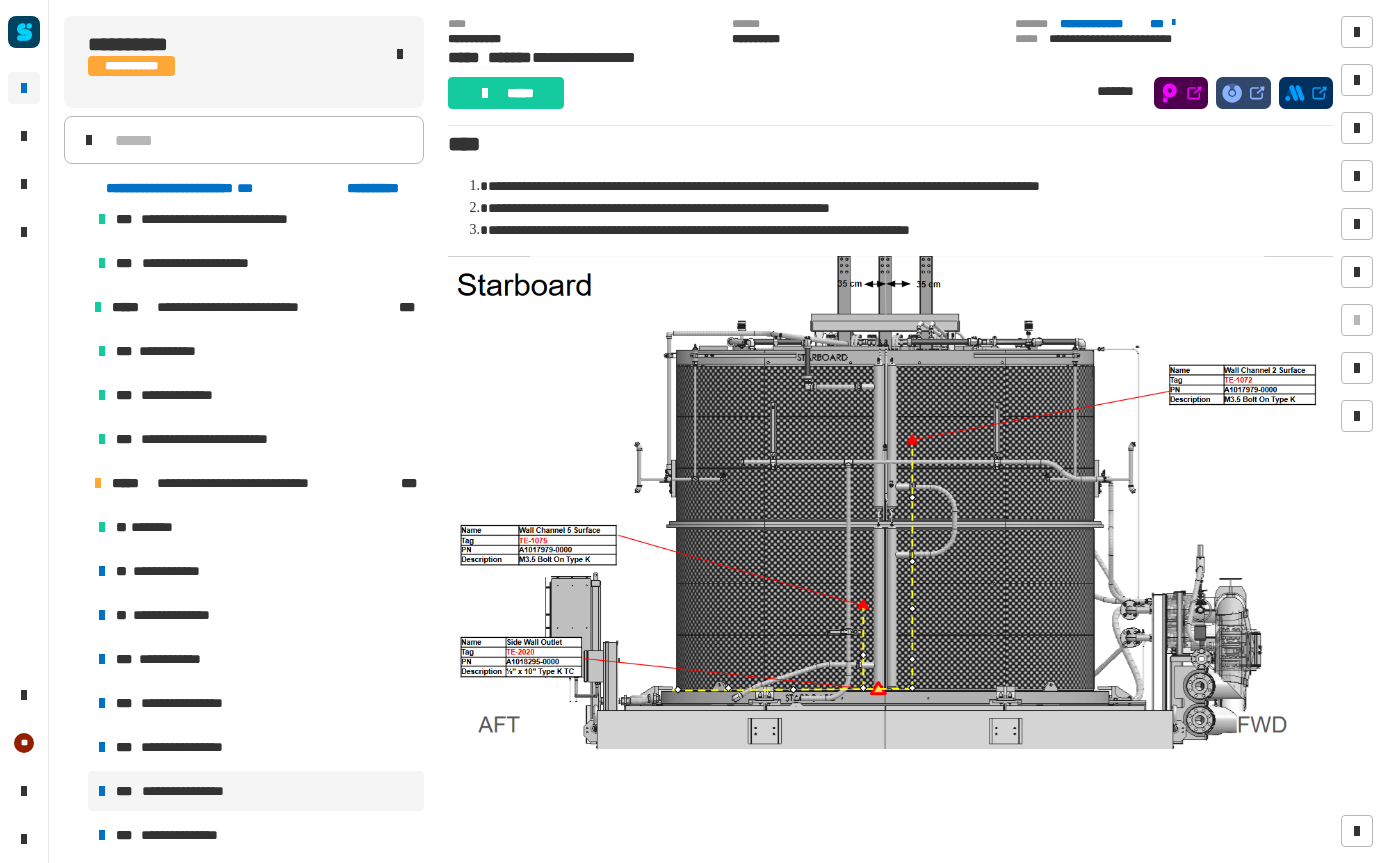 scroll, scrollTop: 198, scrollLeft: 0, axis: vertical 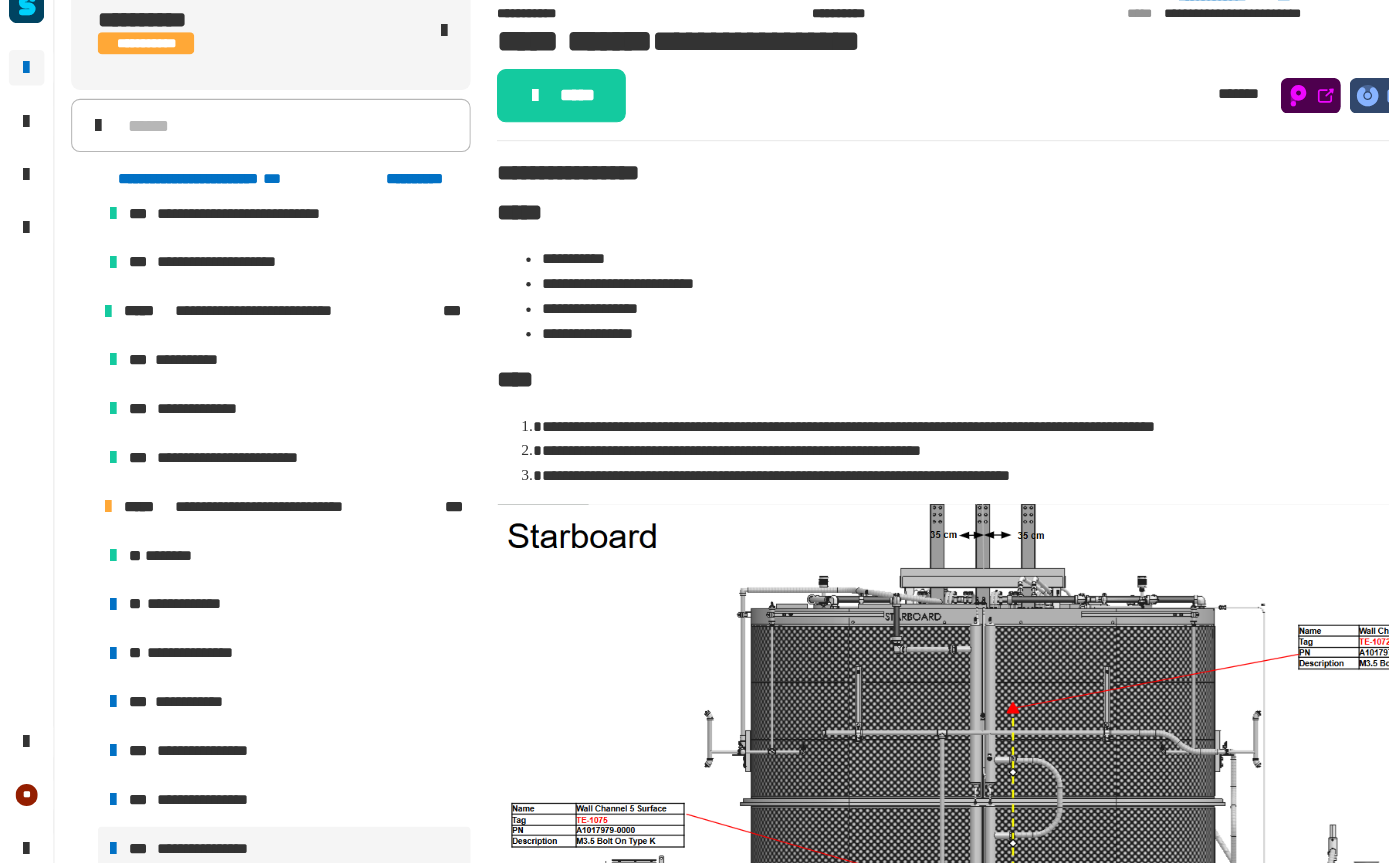 click at bounding box center [890, 730] 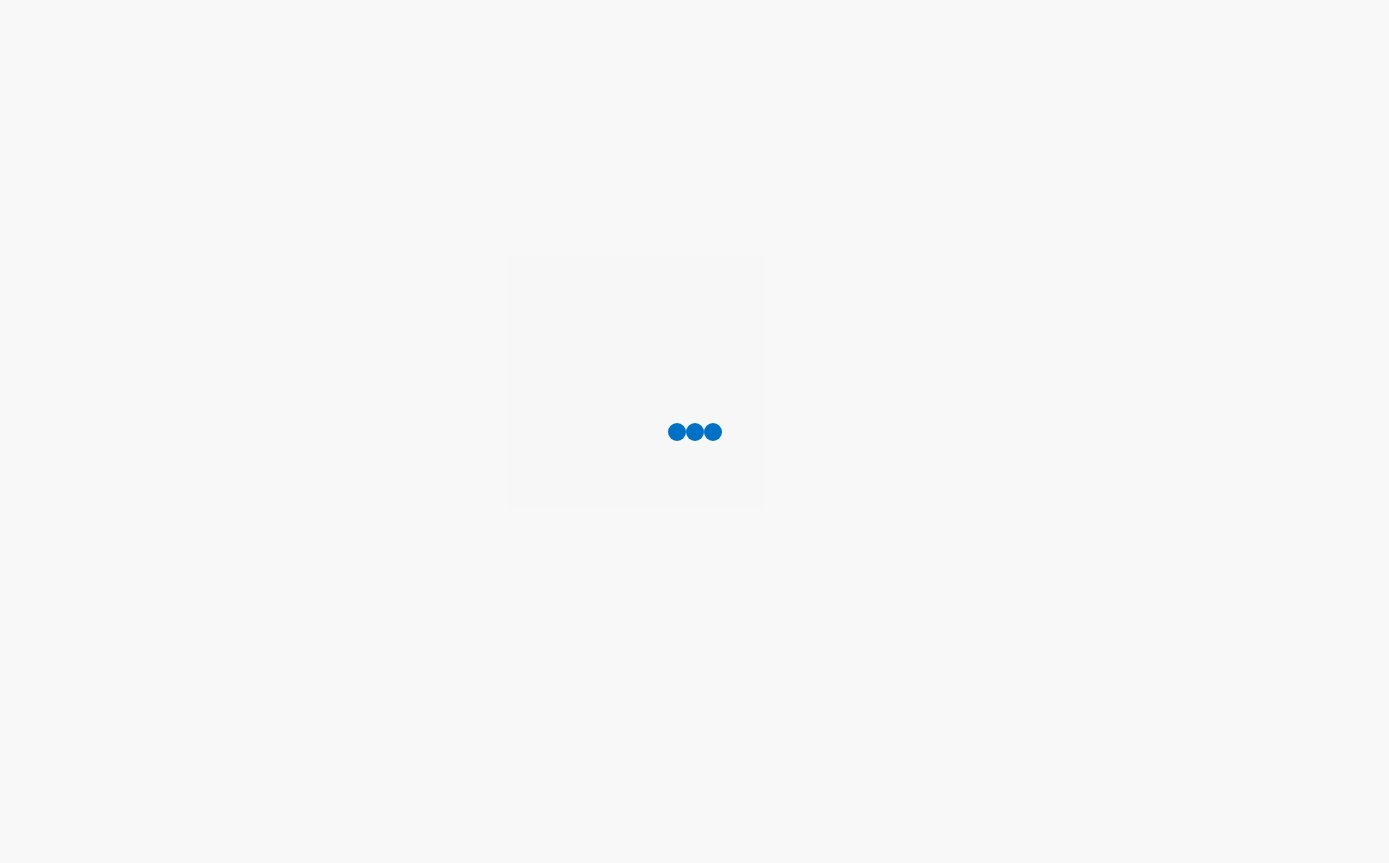 scroll, scrollTop: 86, scrollLeft: 2, axis: both 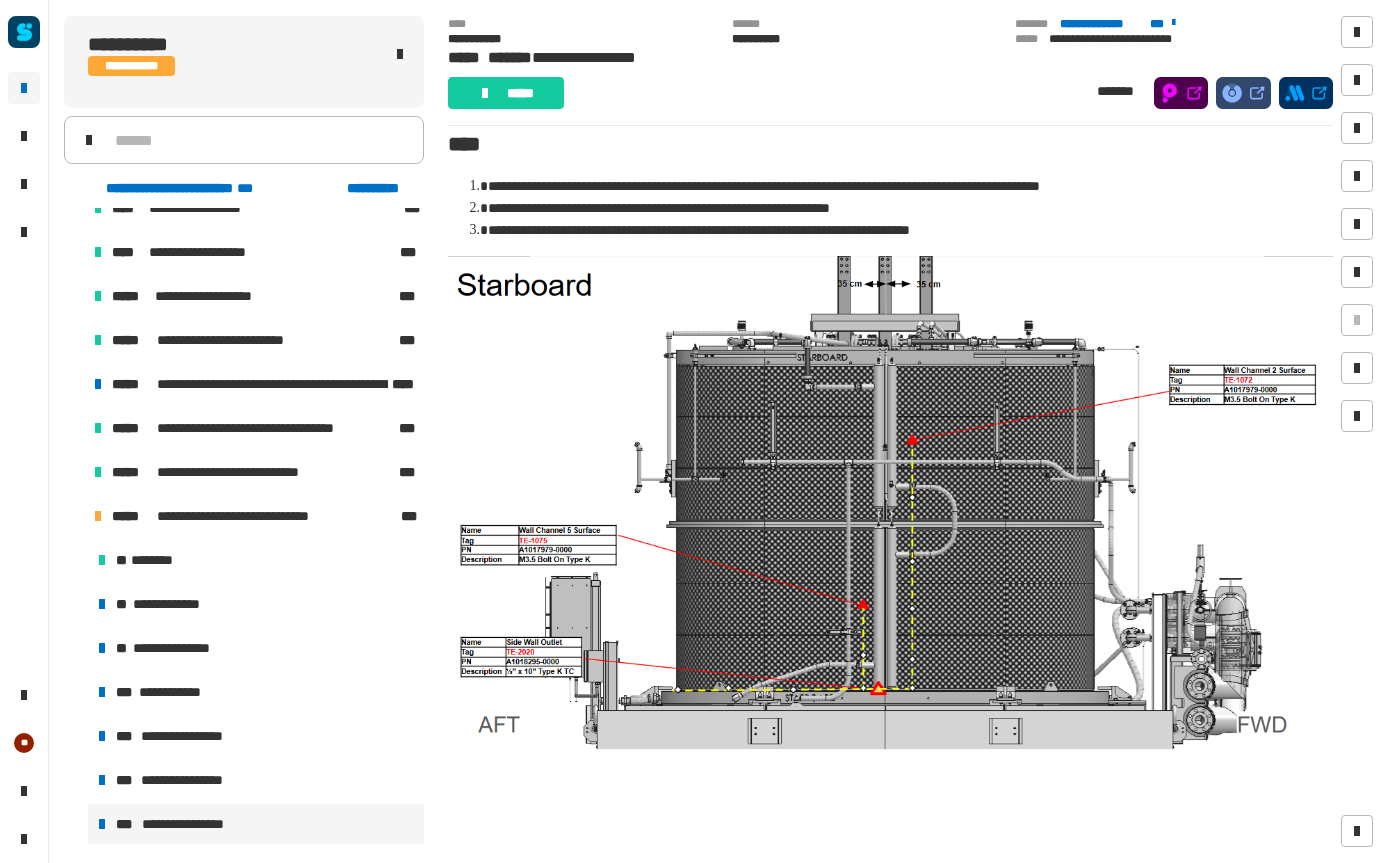 click on "*****" 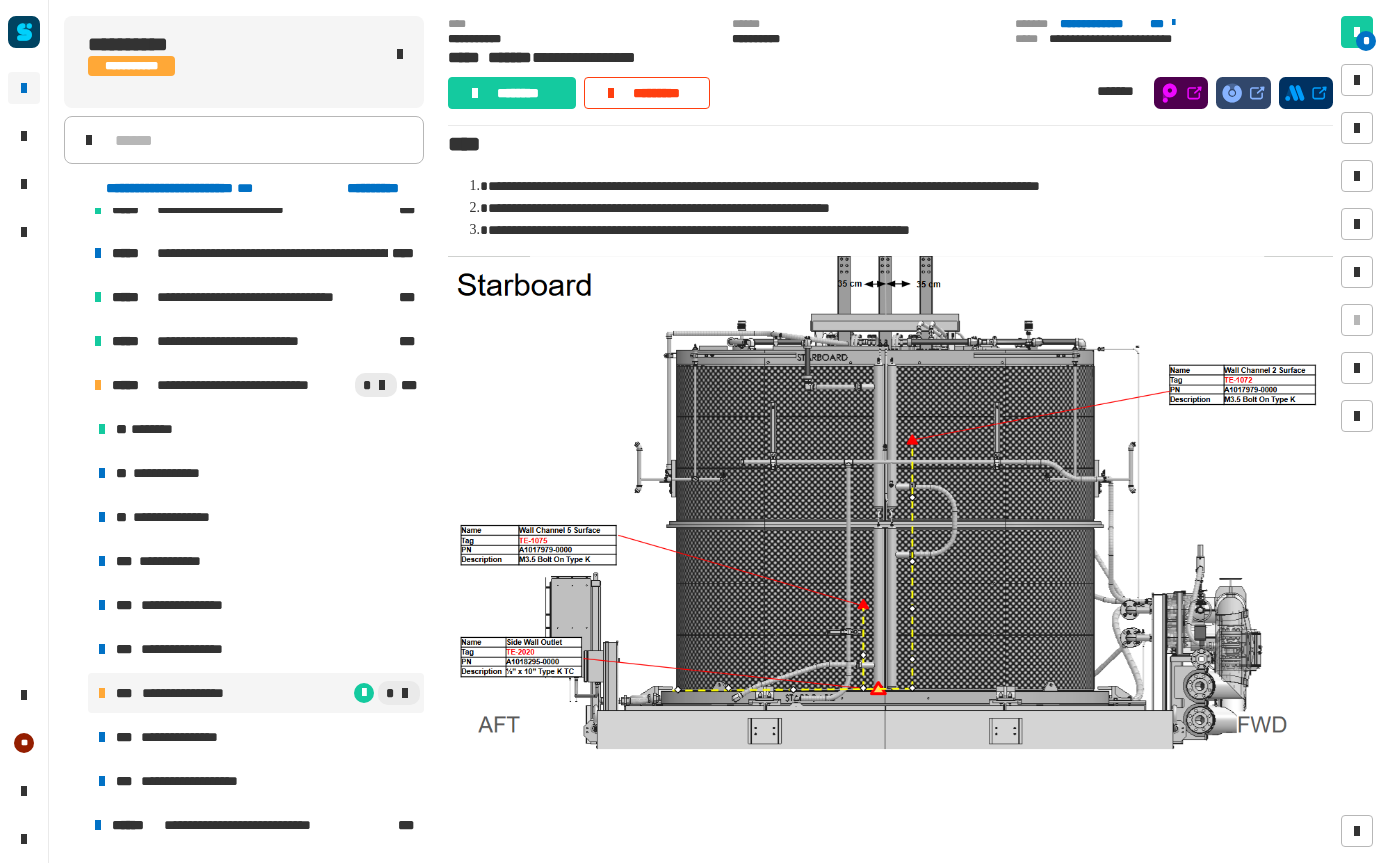 scroll, scrollTop: 349, scrollLeft: 0, axis: vertical 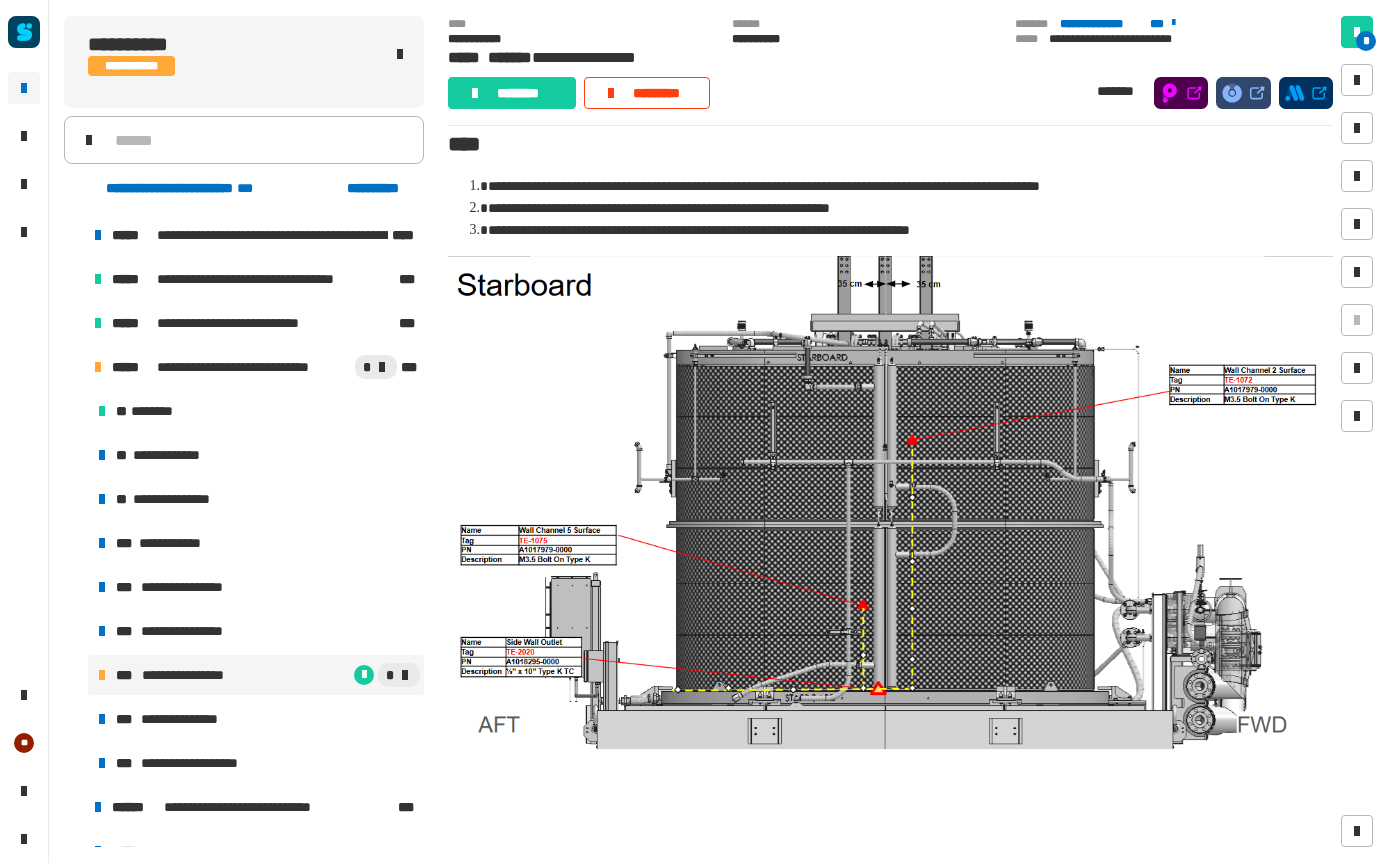 click on "**********" at bounding box center [207, 763] 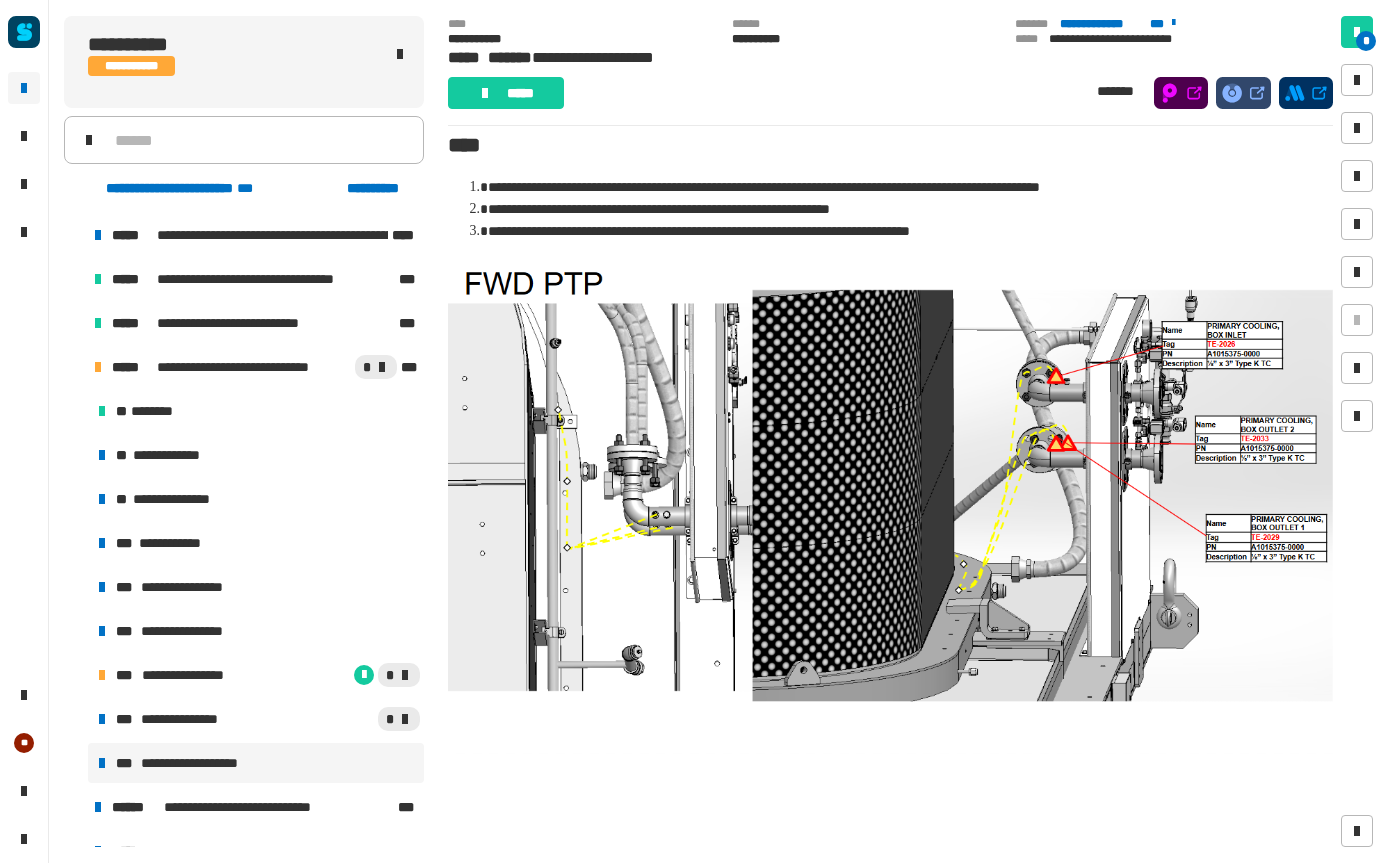 scroll, scrollTop: 197, scrollLeft: 0, axis: vertical 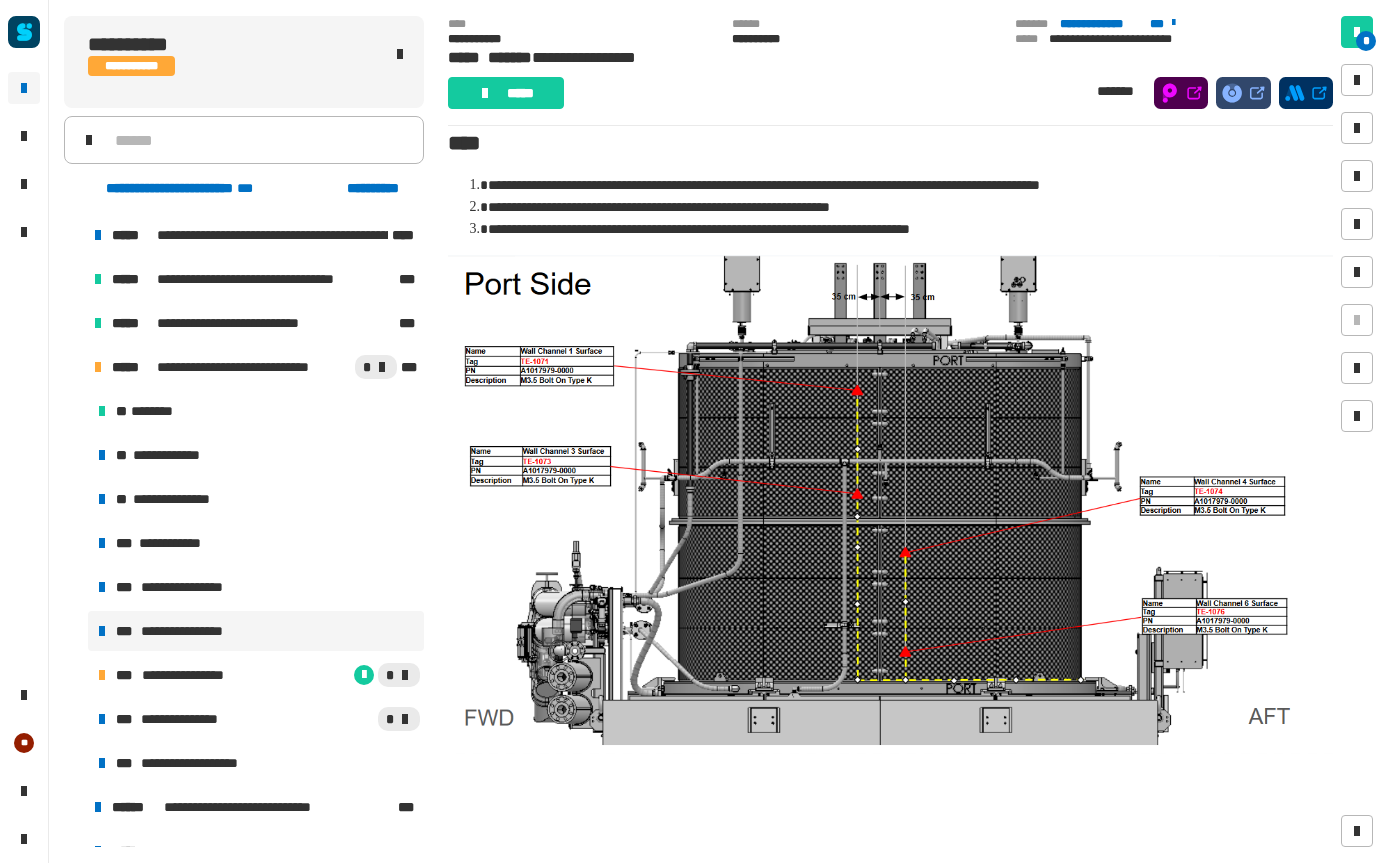 click on "*****" 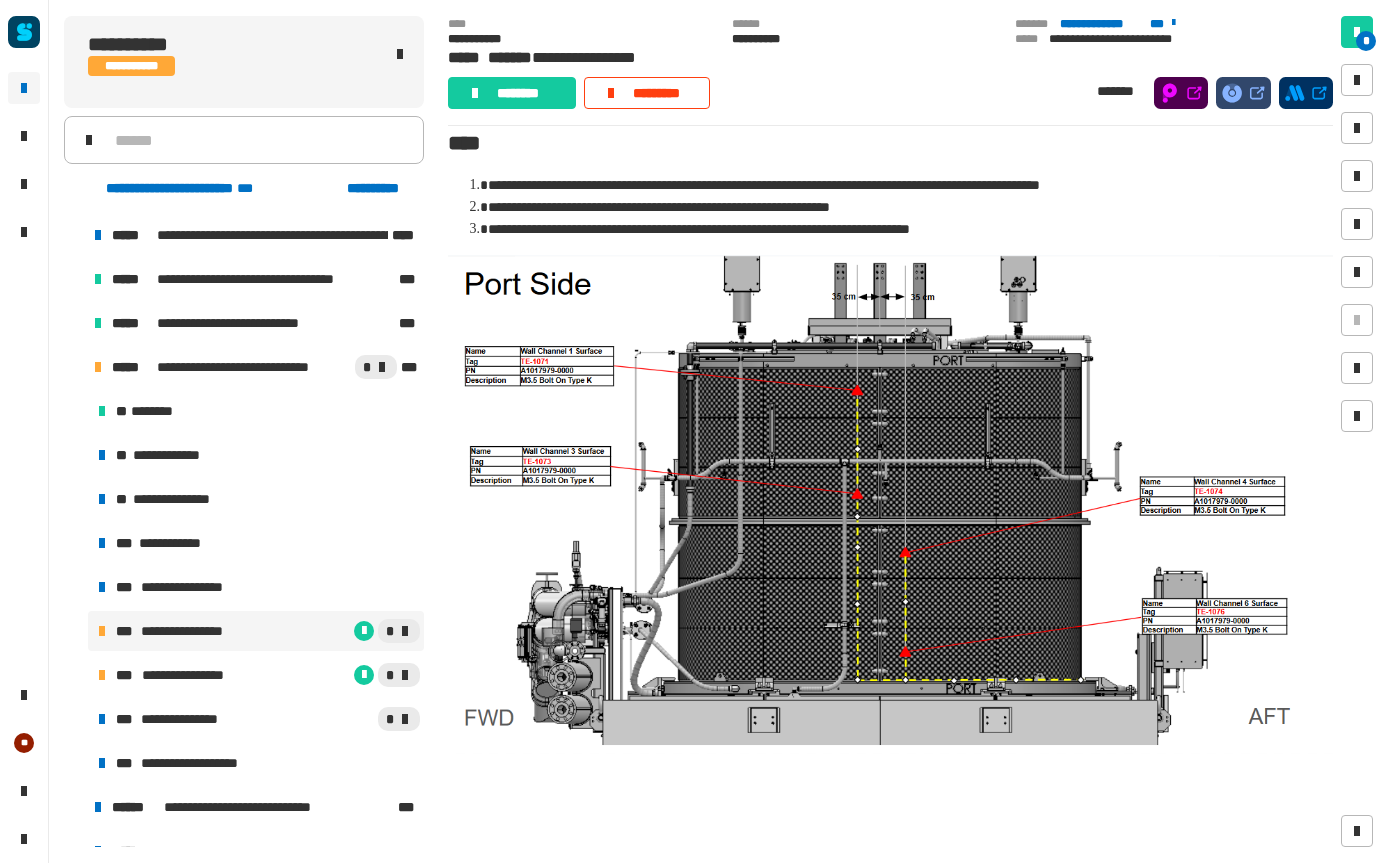 click on "**********" at bounding box center [207, 763] 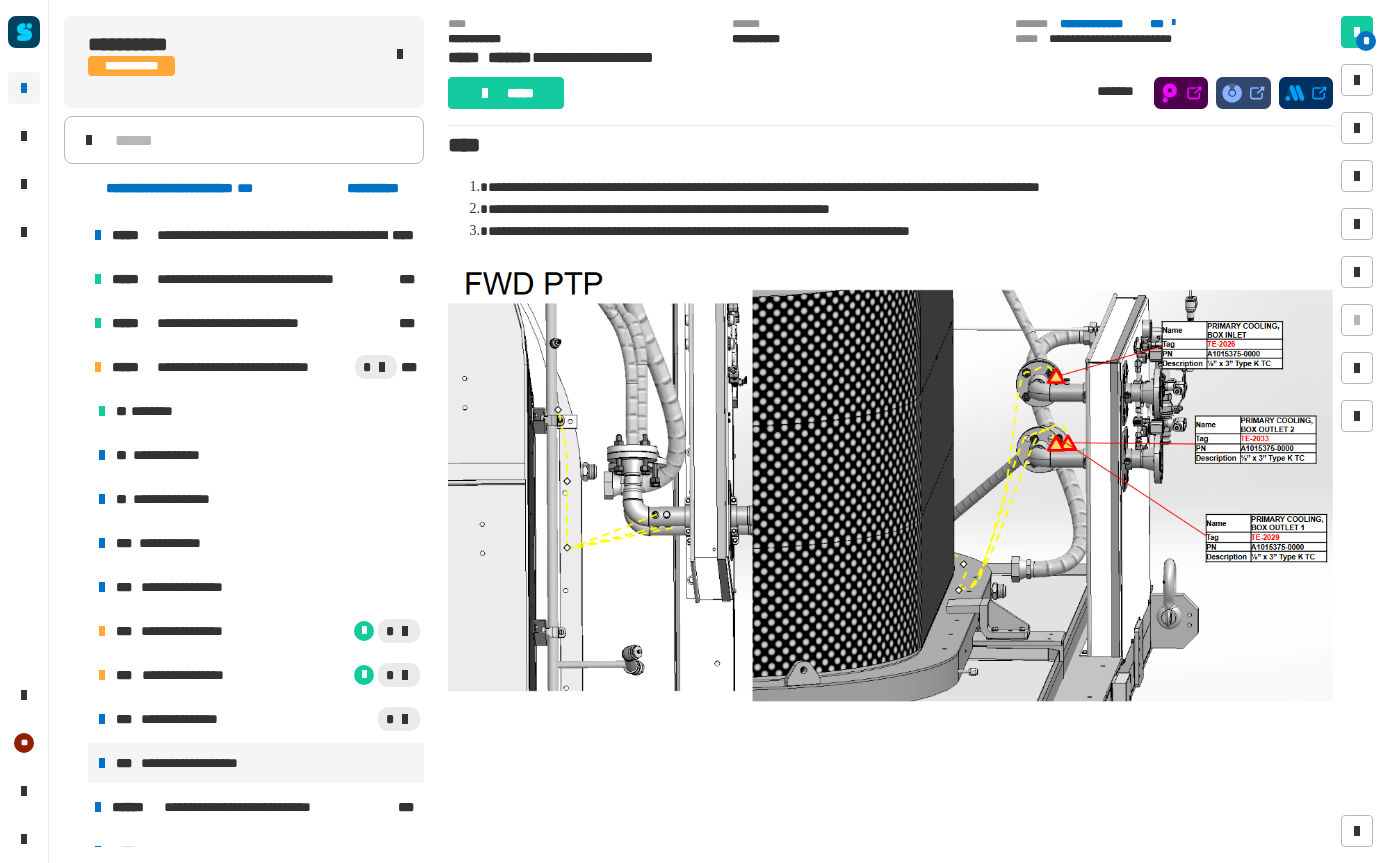scroll, scrollTop: 197, scrollLeft: 0, axis: vertical 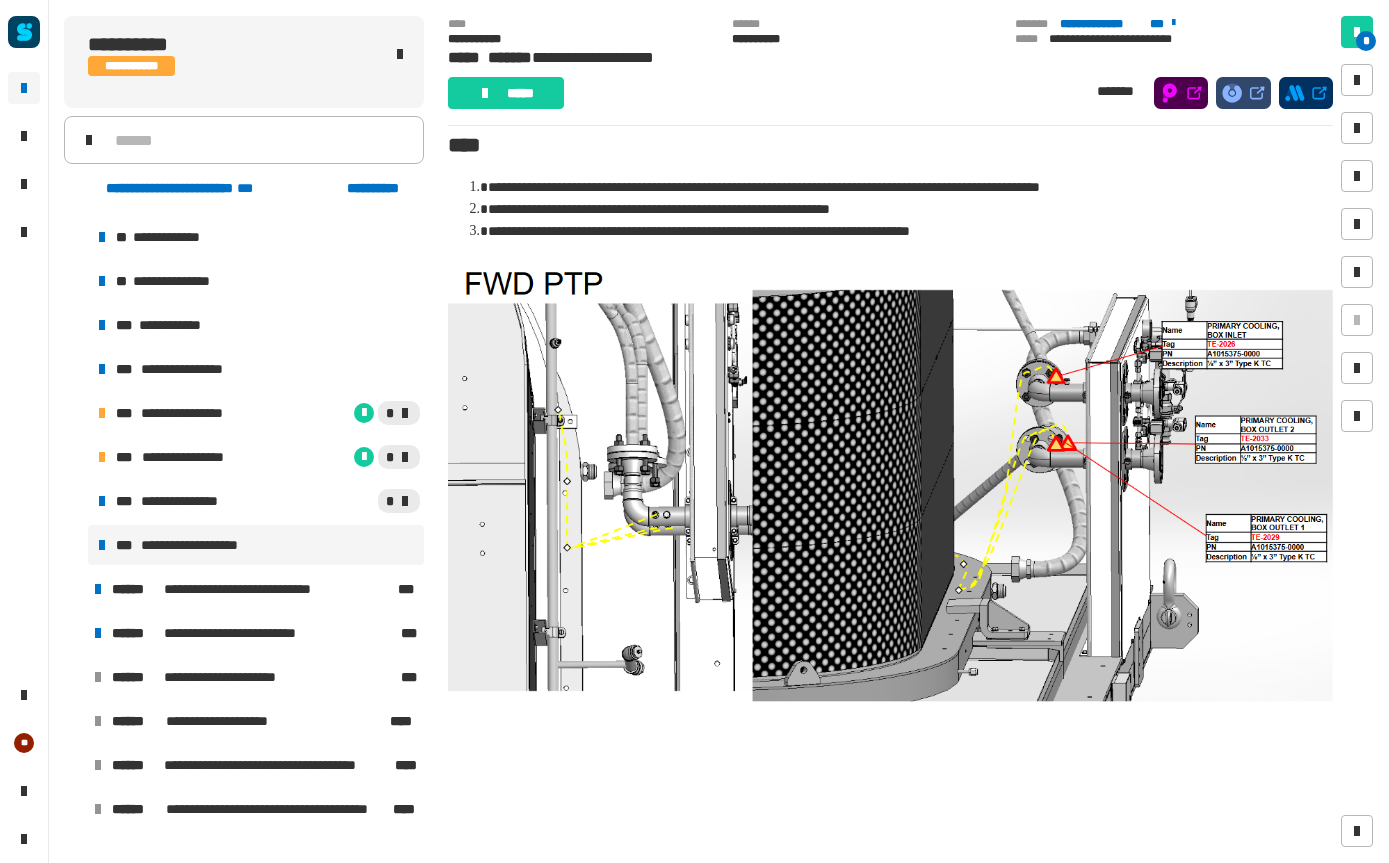 click on "*****" 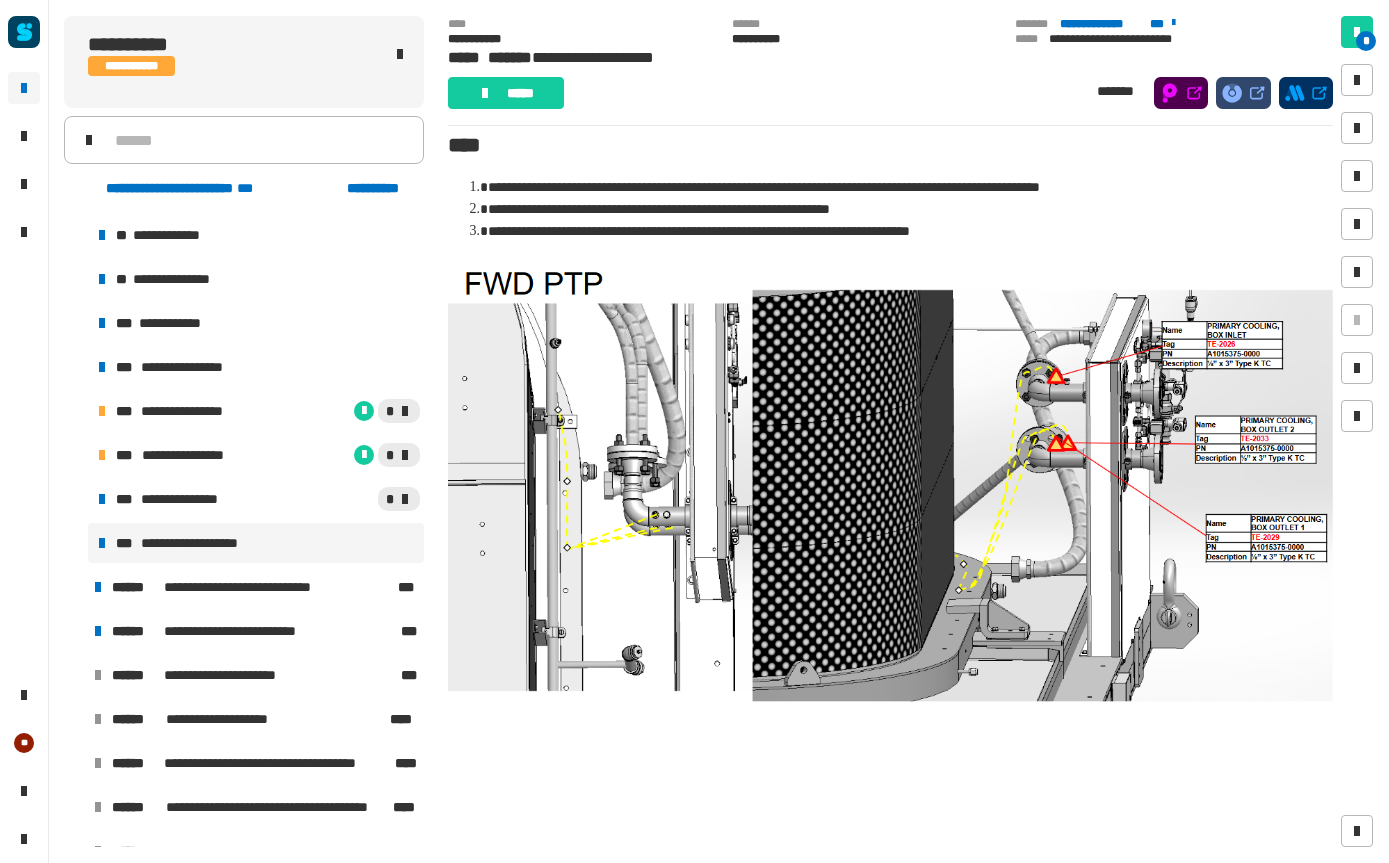 scroll, scrollTop: 570, scrollLeft: 0, axis: vertical 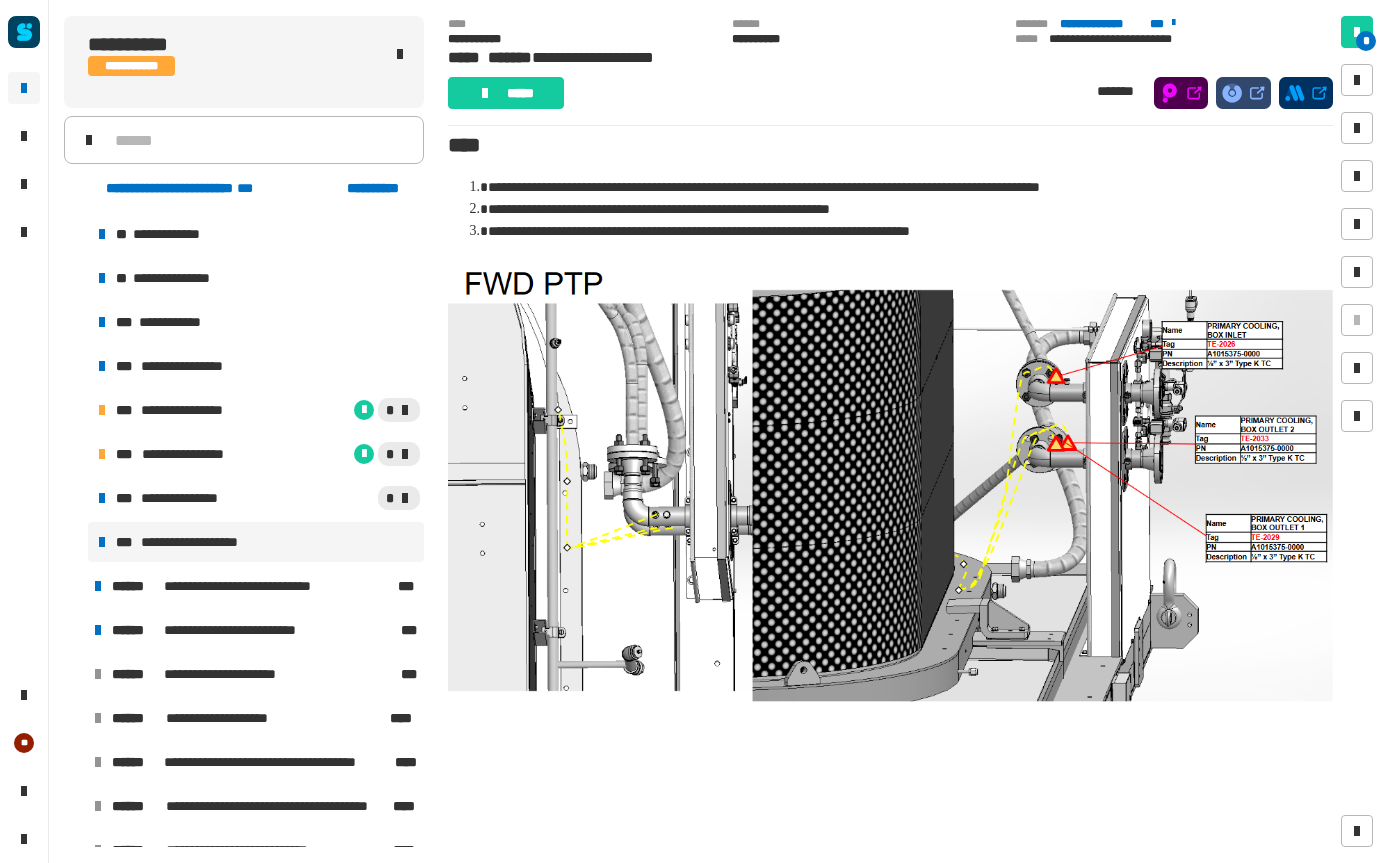 click on "*****" 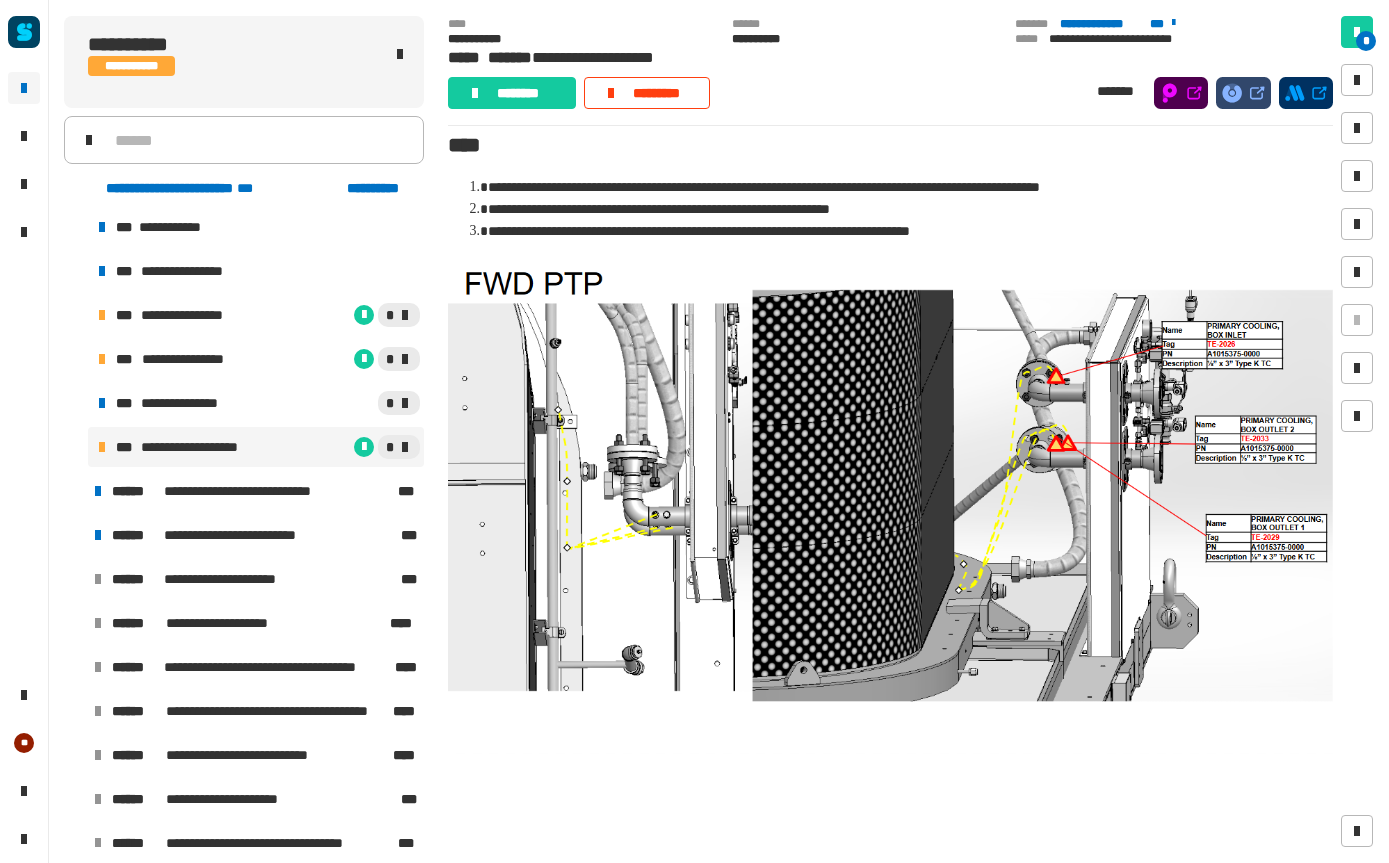 scroll, scrollTop: 645, scrollLeft: 0, axis: vertical 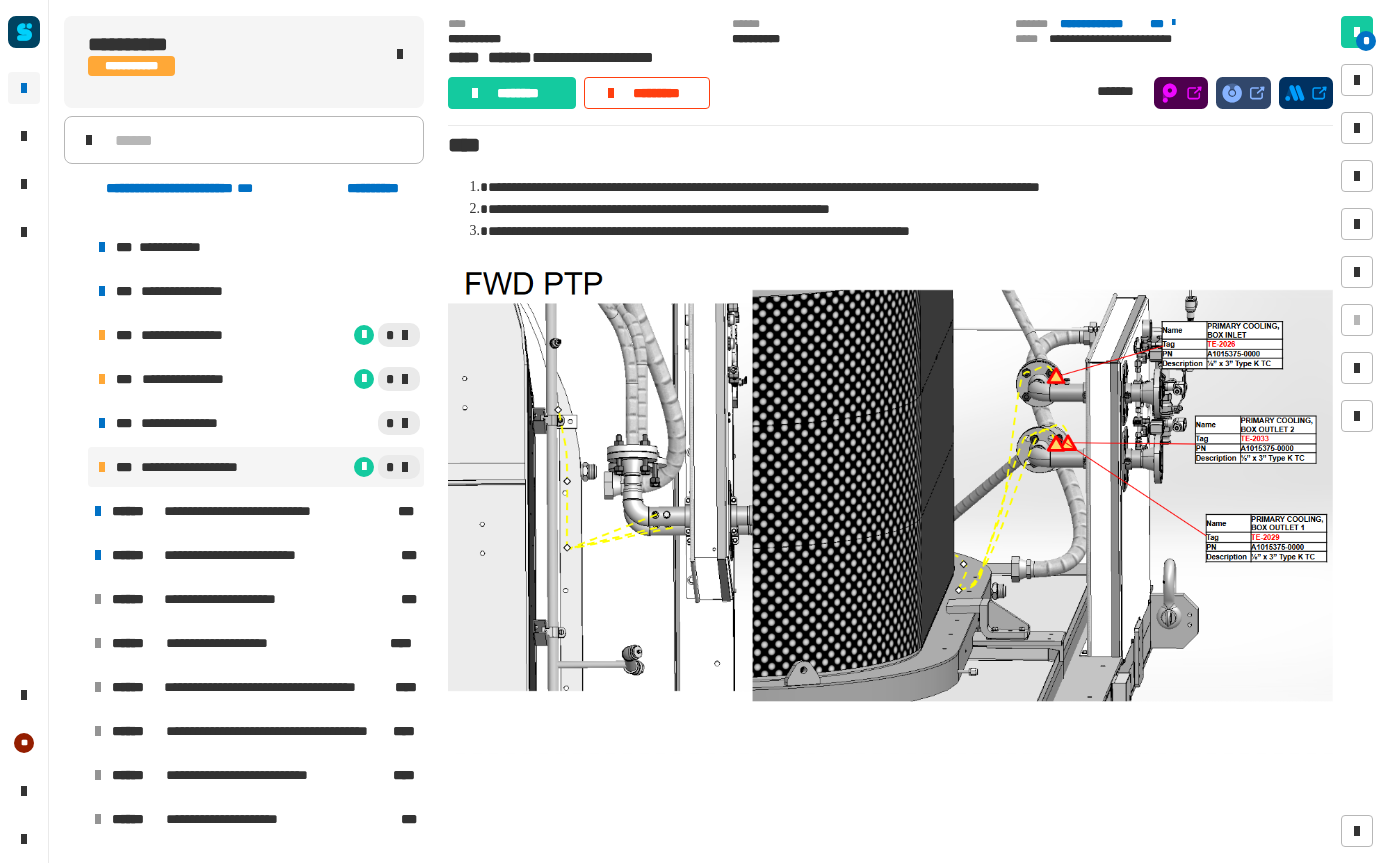 click on "**********" at bounding box center [195, 335] 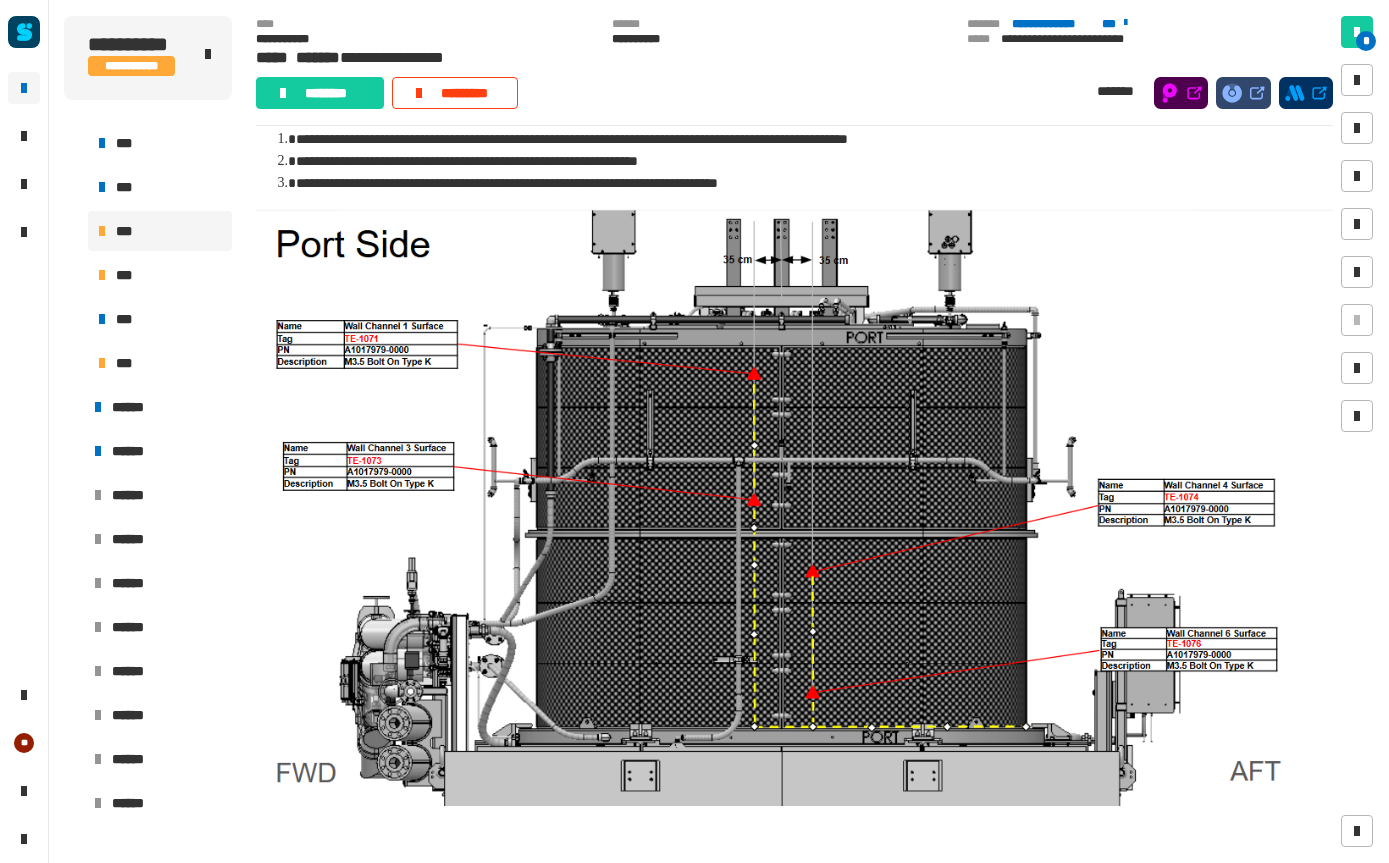 scroll, scrollTop: 243, scrollLeft: 0, axis: vertical 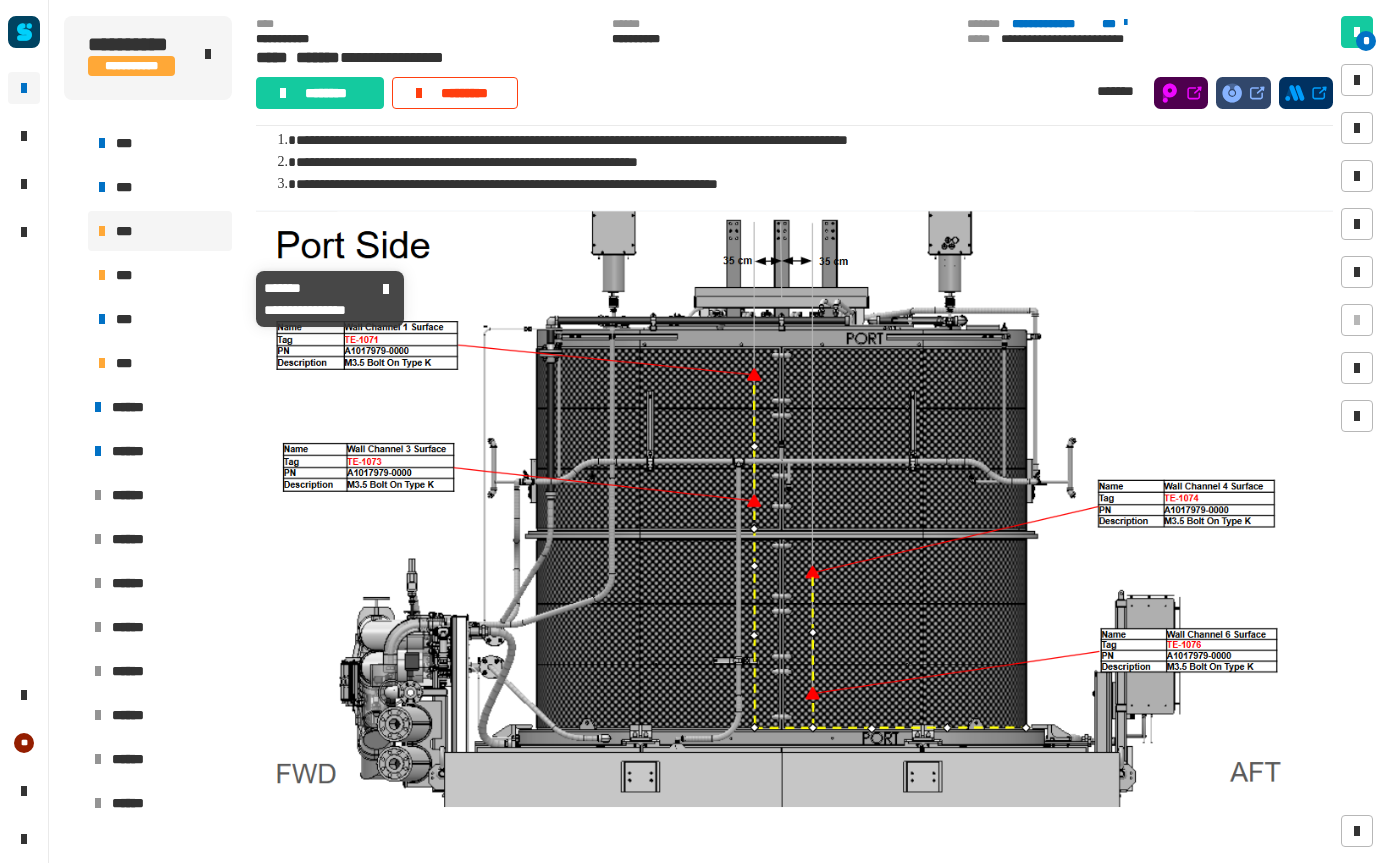 click on "***" at bounding box center [160, 275] 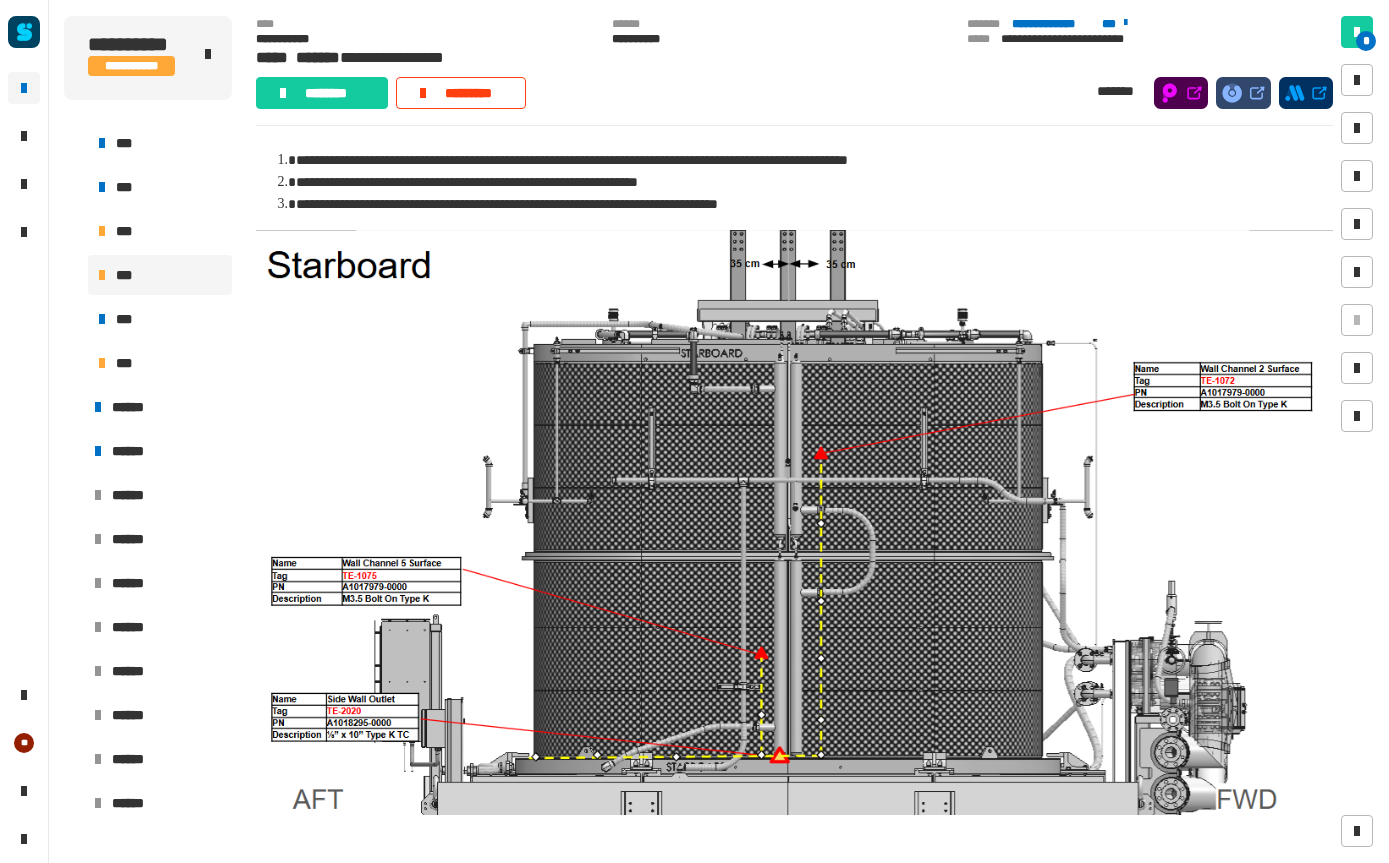 scroll, scrollTop: 245, scrollLeft: 0, axis: vertical 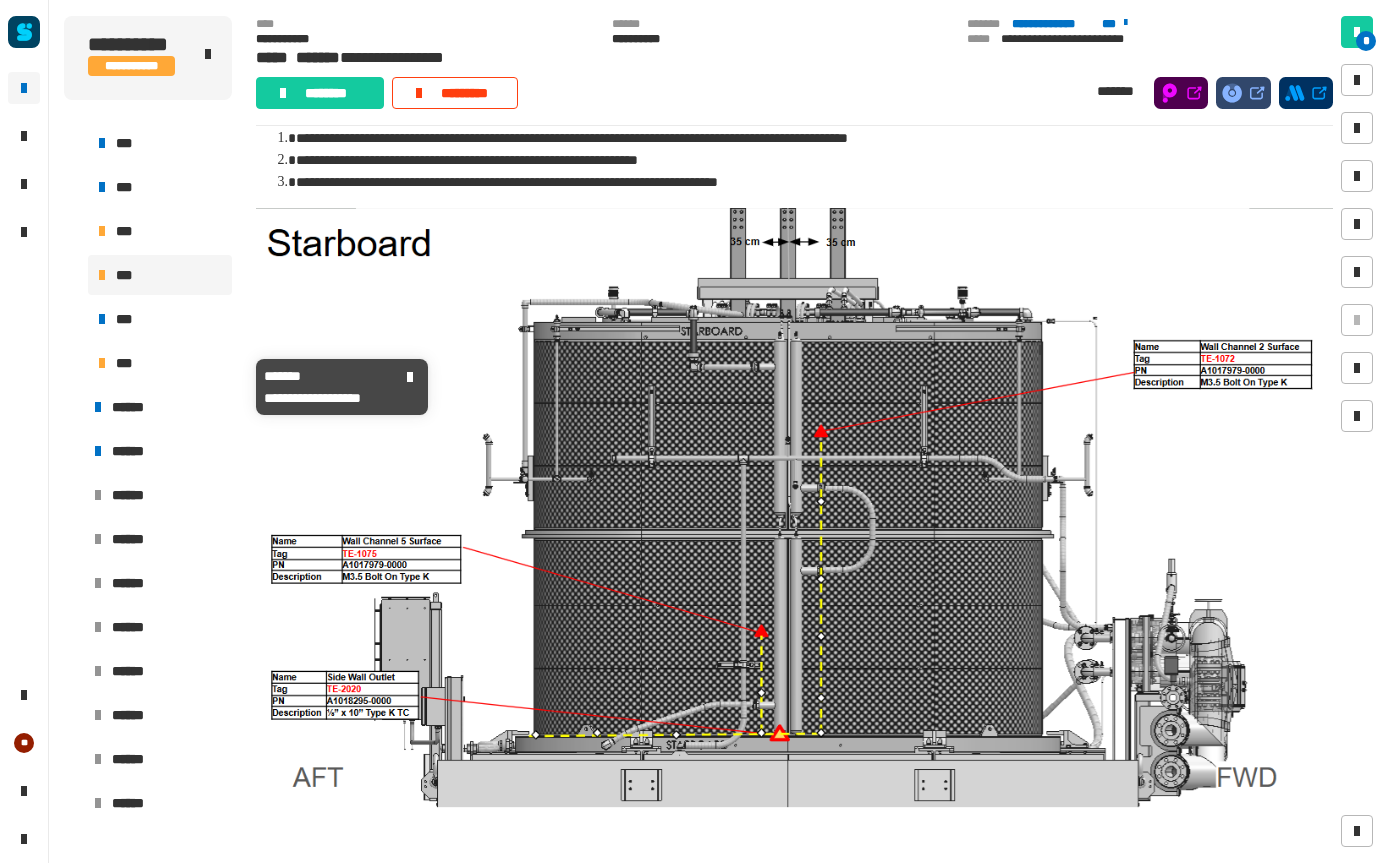 click on "***" at bounding box center [160, 363] 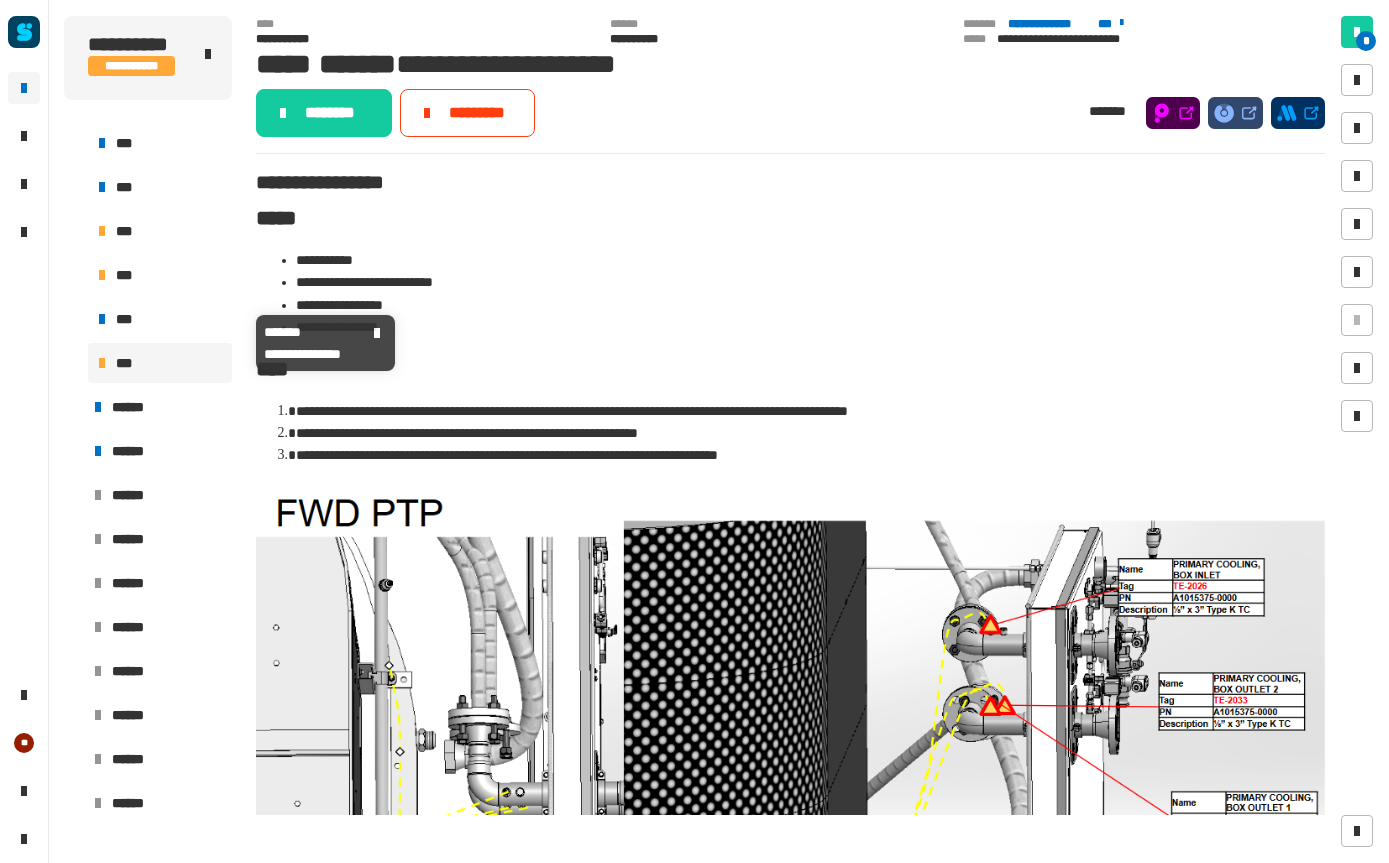 click on "***" at bounding box center [160, 319] 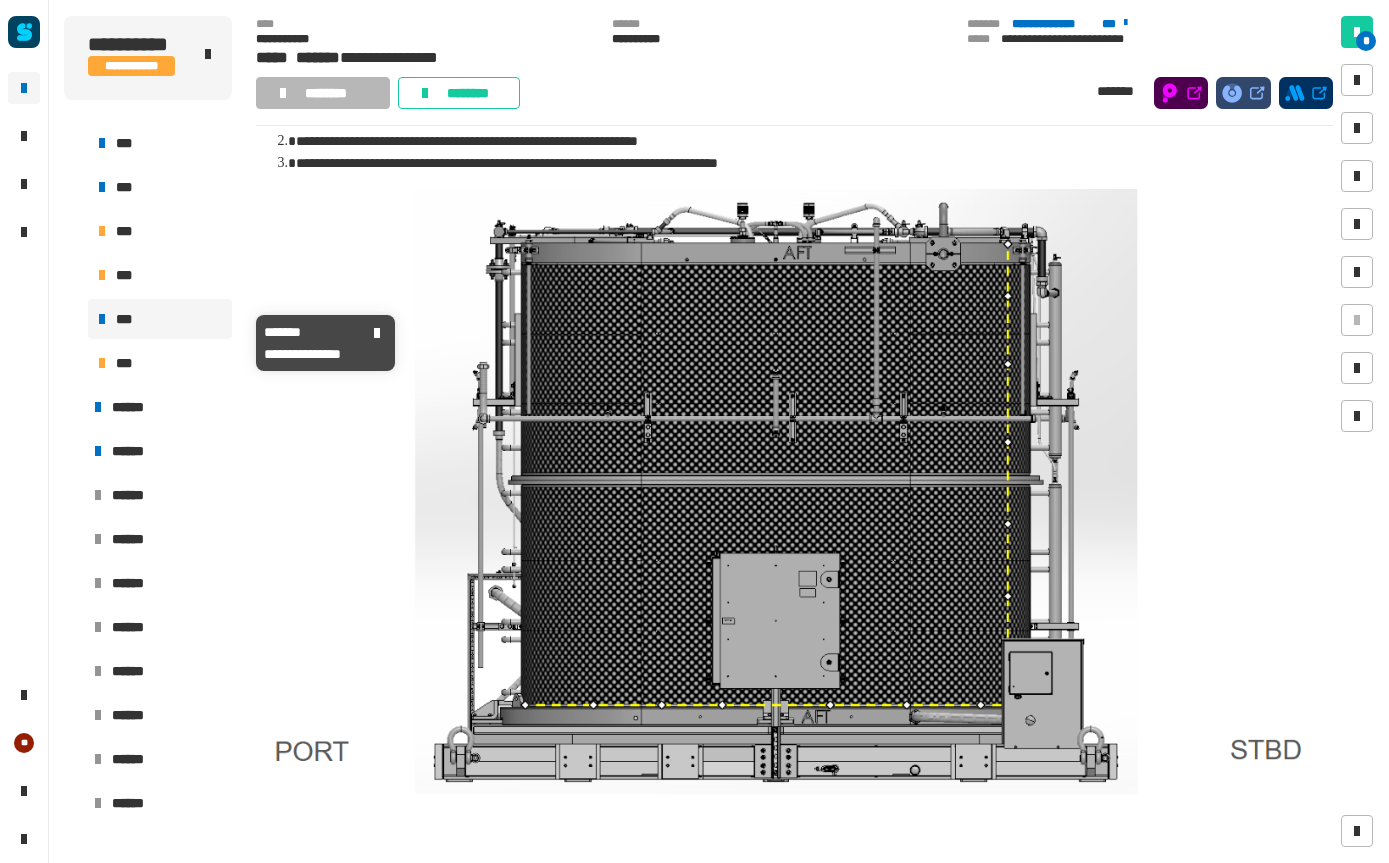 scroll, scrollTop: 282, scrollLeft: 0, axis: vertical 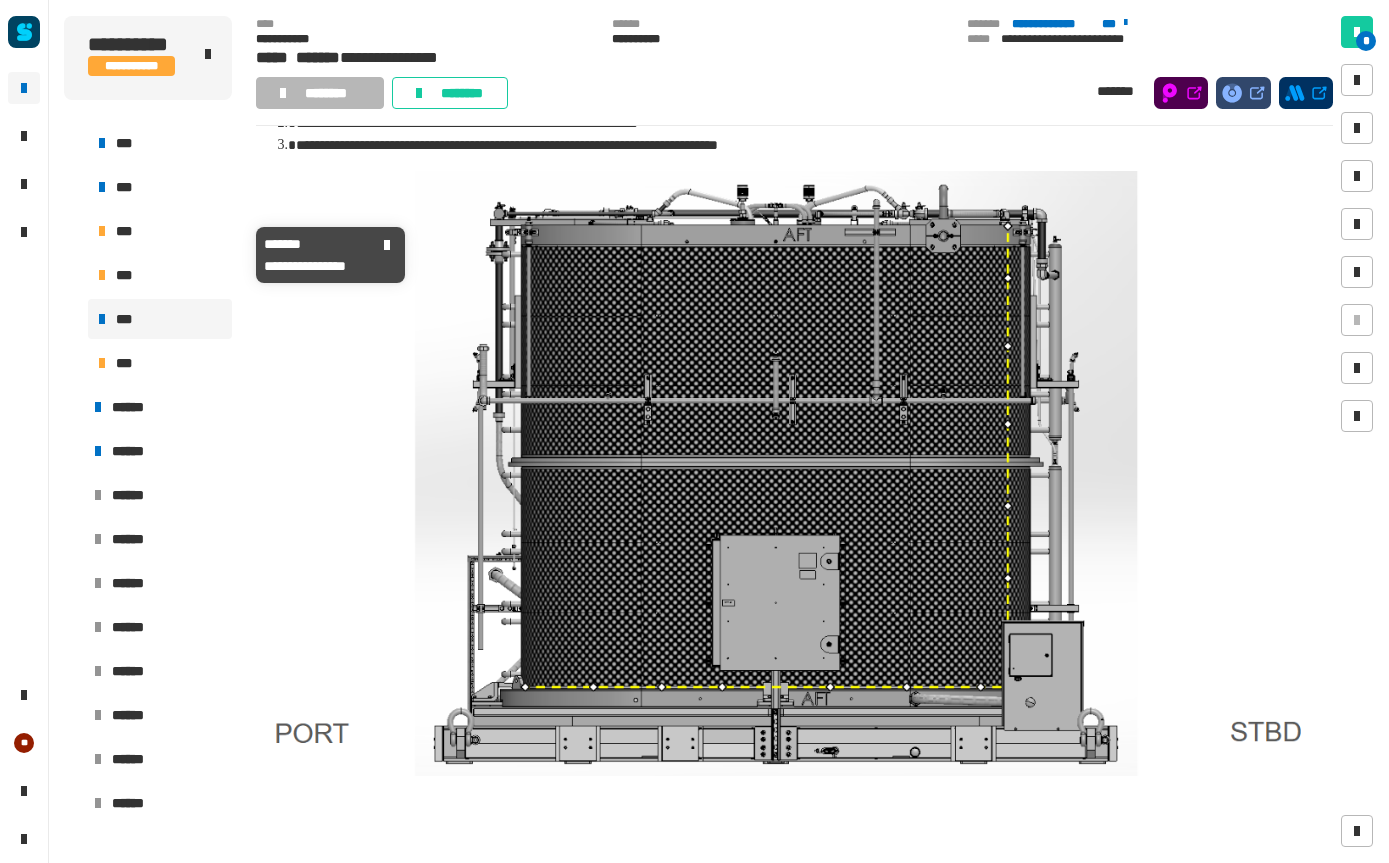 click on "***" at bounding box center [160, 231] 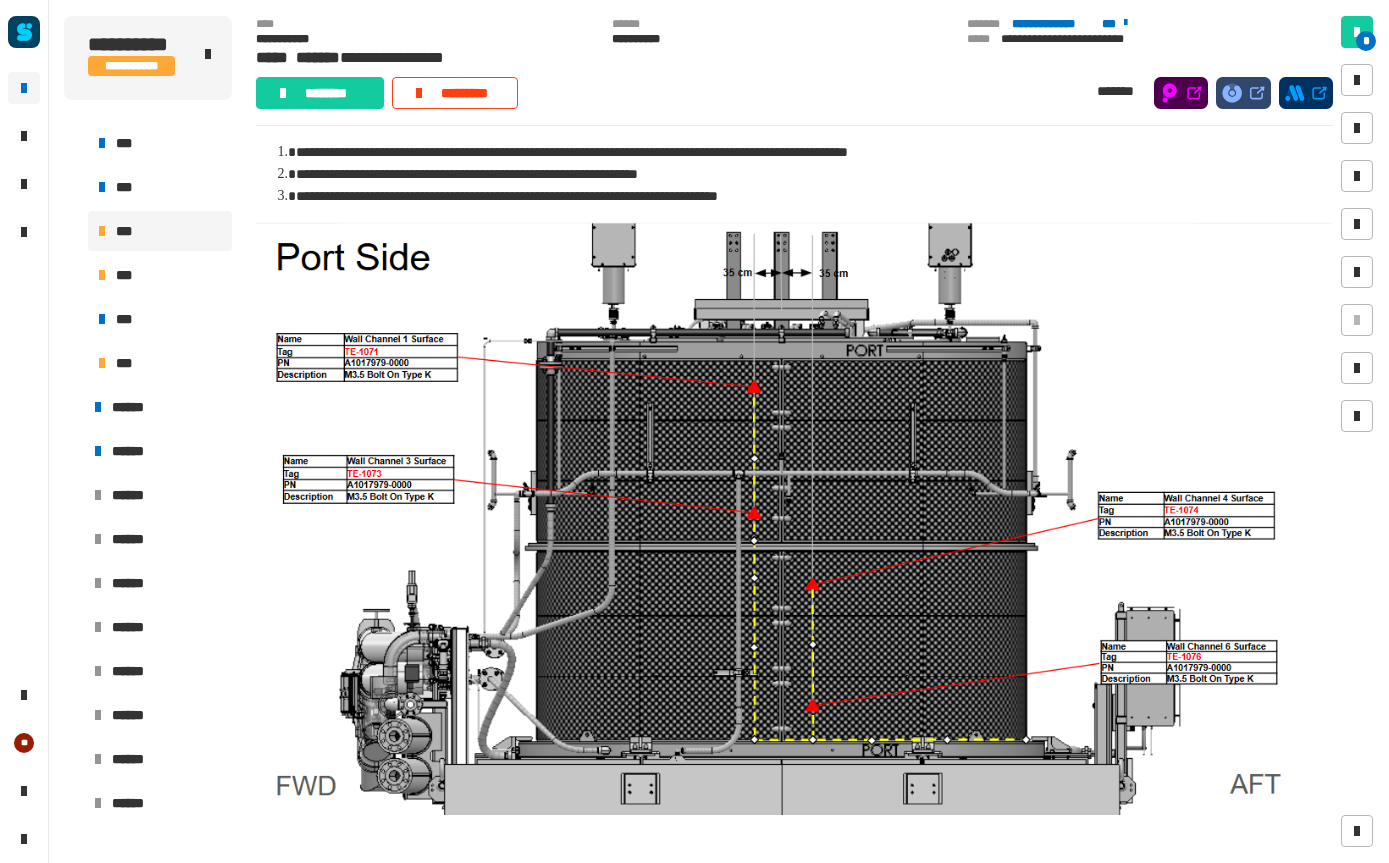 scroll, scrollTop: 232, scrollLeft: 0, axis: vertical 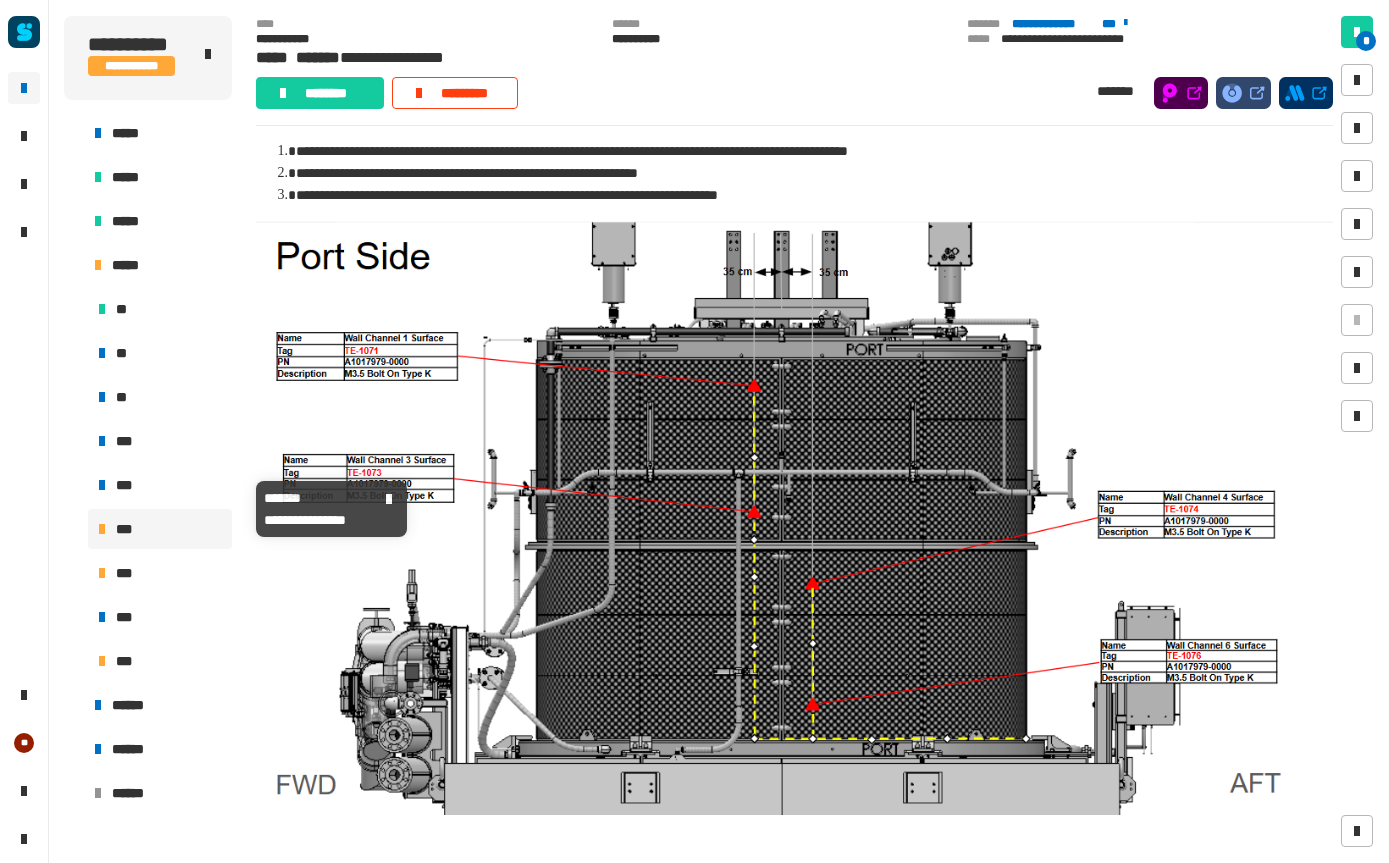 click on "***" at bounding box center [160, 485] 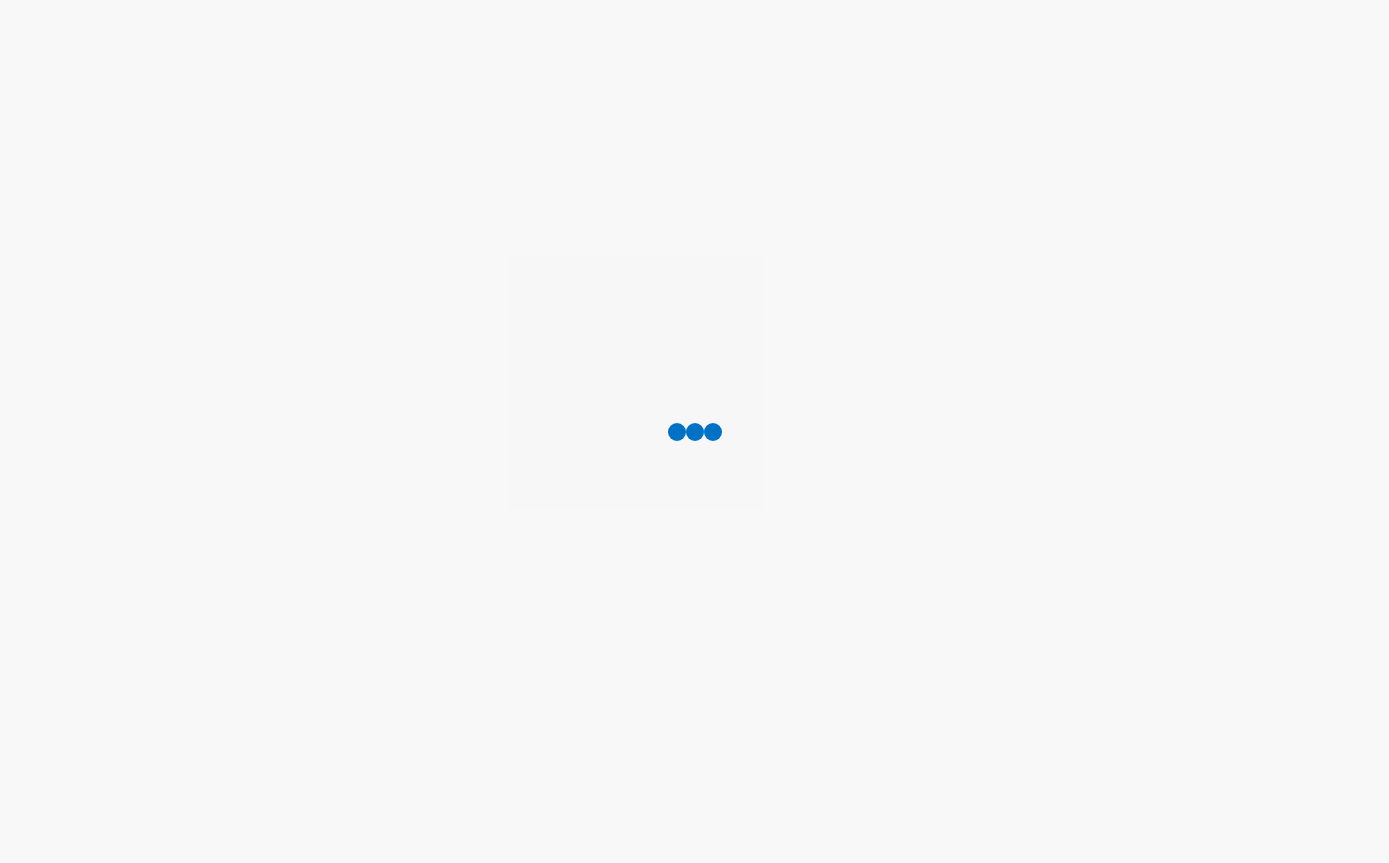 scroll, scrollTop: 0, scrollLeft: 0, axis: both 